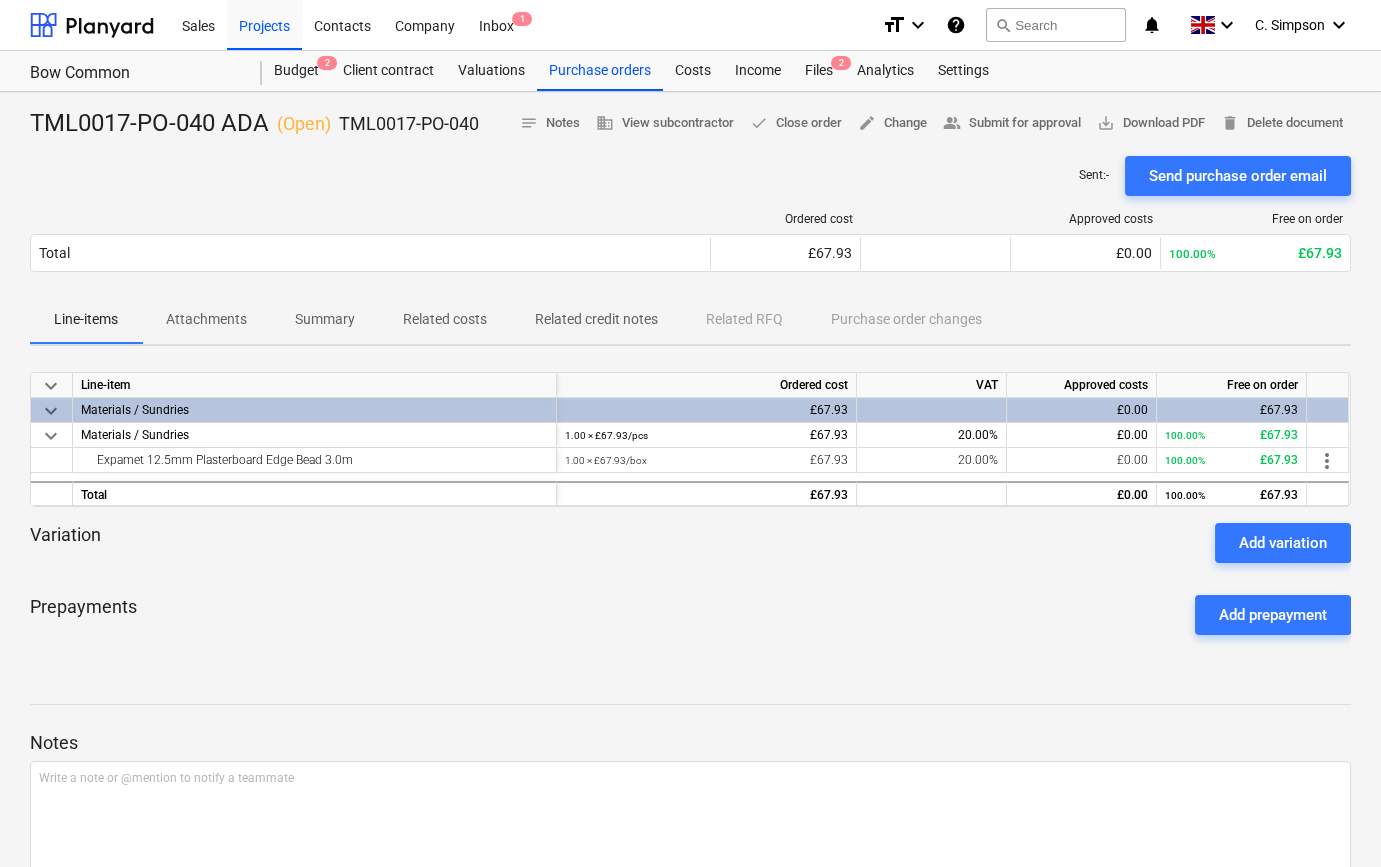 scroll, scrollTop: 90, scrollLeft: 0, axis: vertical 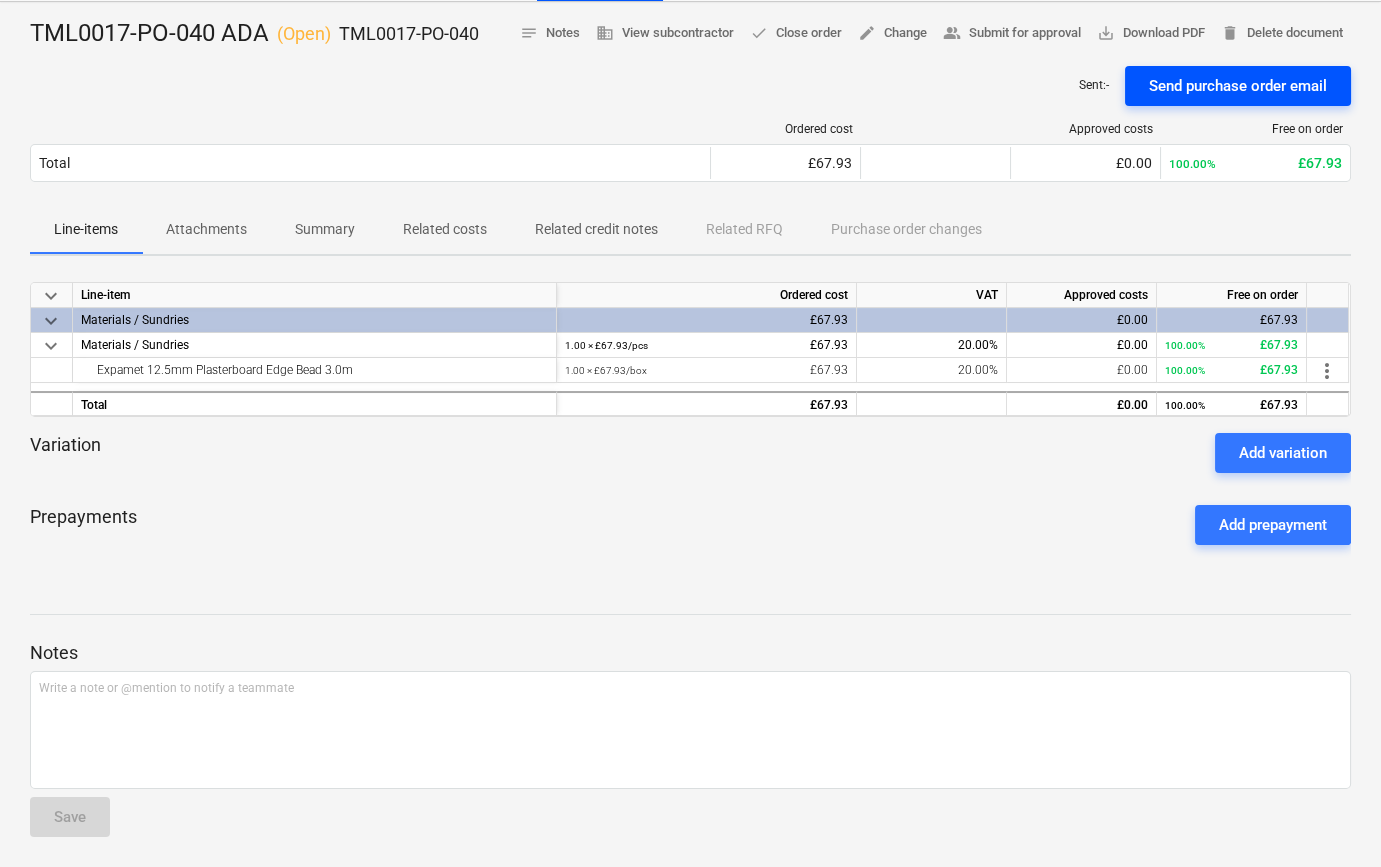 click on "Send purchase order email" at bounding box center (1238, 86) 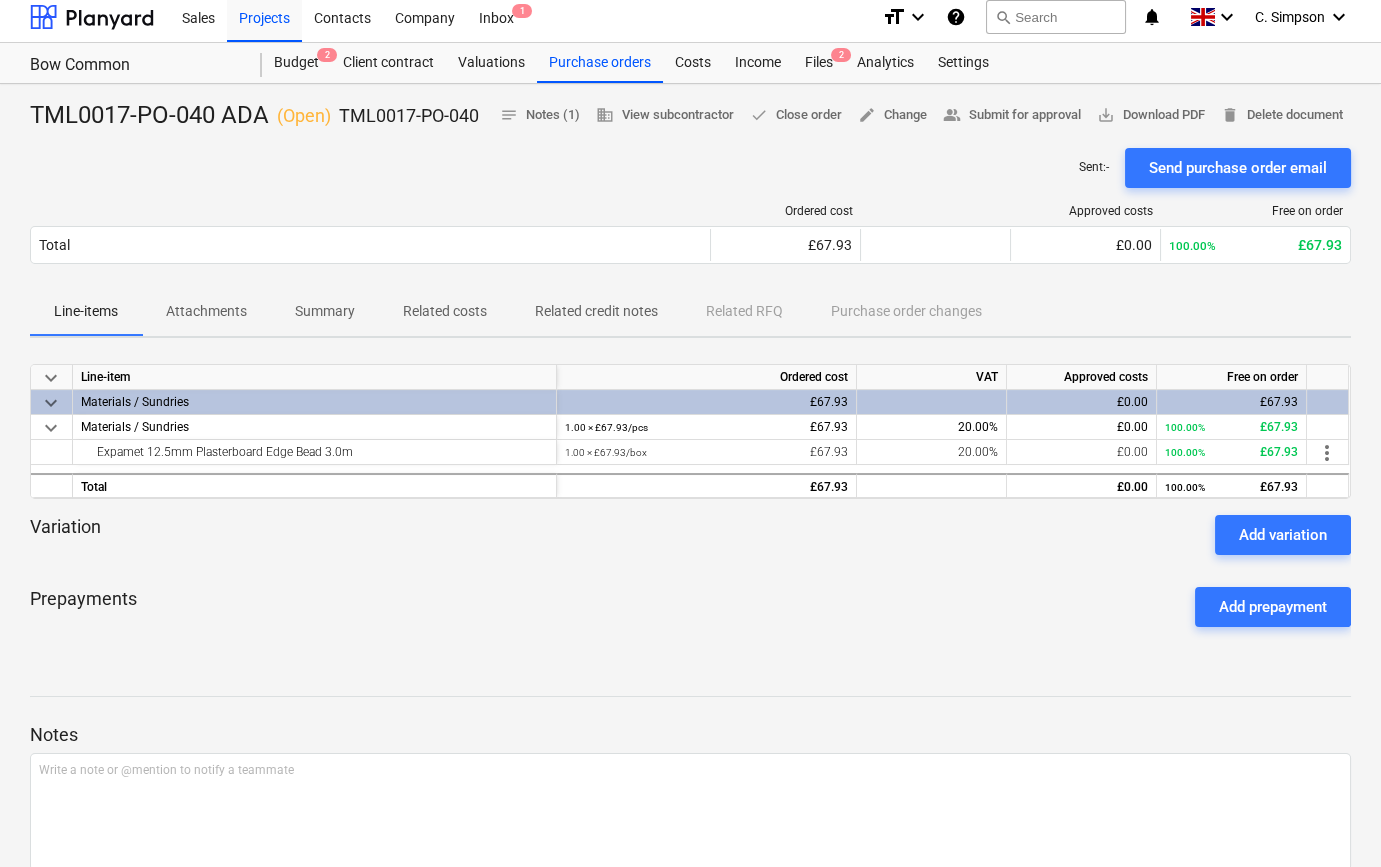 scroll, scrollTop: 0, scrollLeft: 0, axis: both 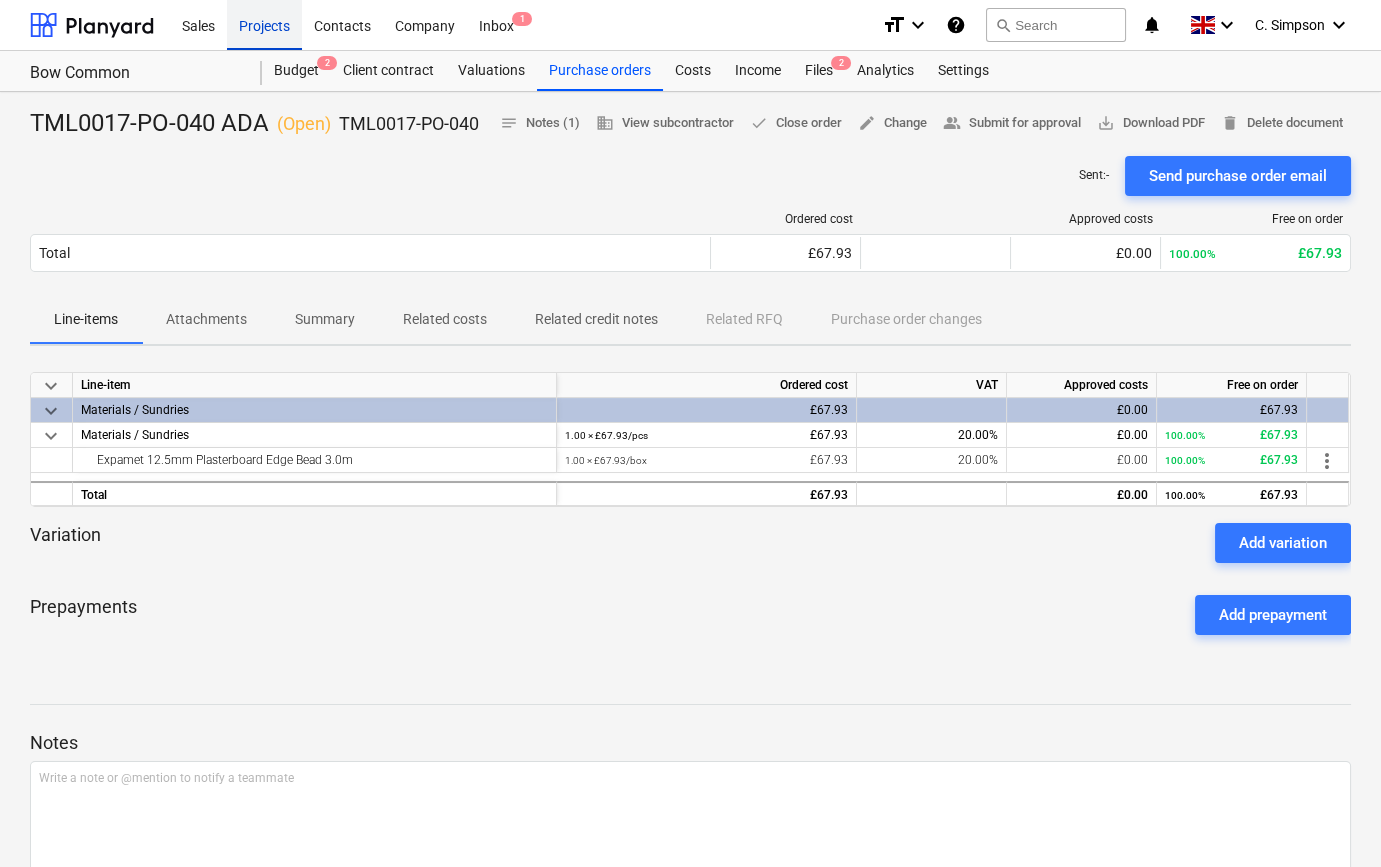 click on "Projects" at bounding box center (264, 24) 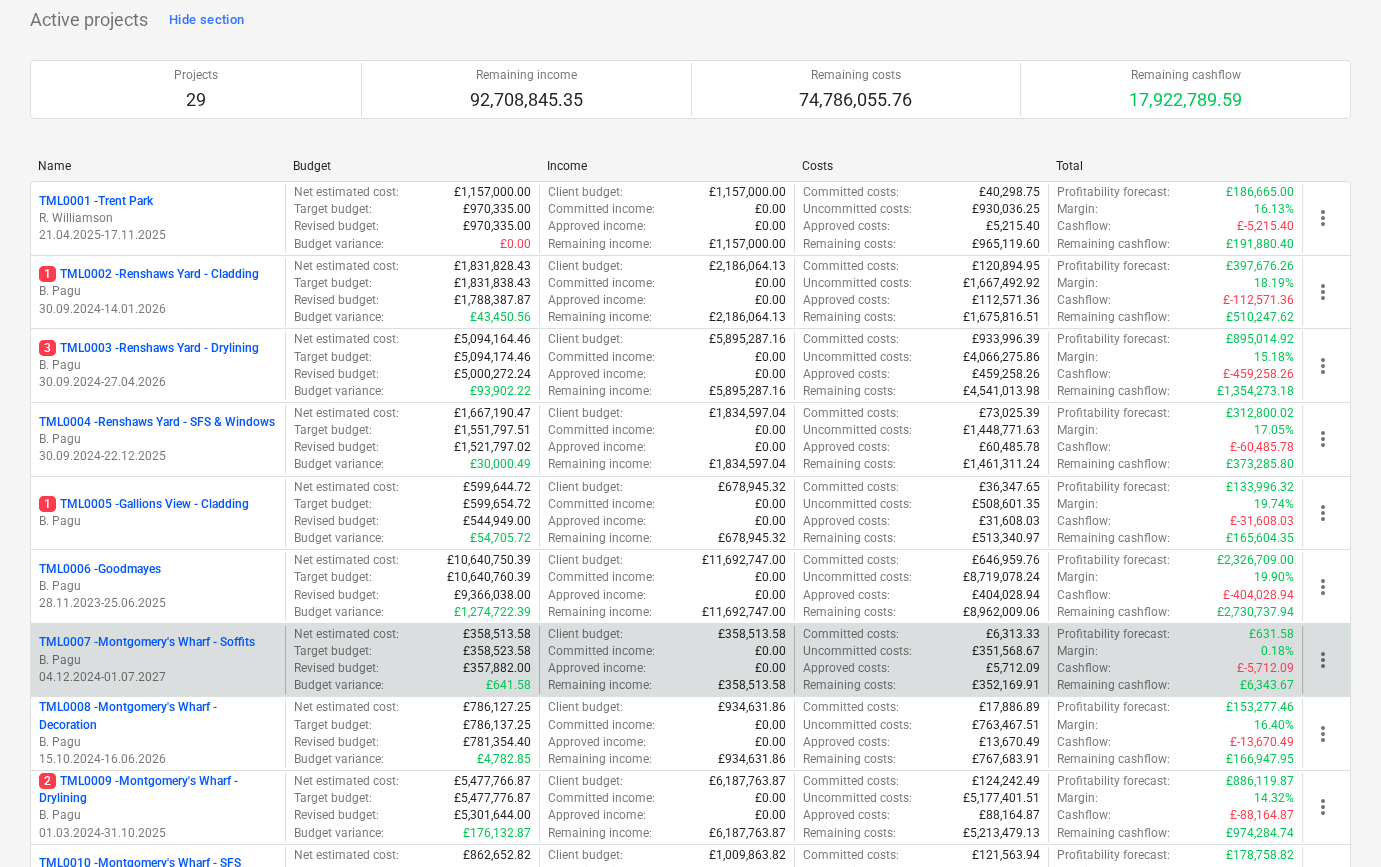 scroll, scrollTop: 272, scrollLeft: 0, axis: vertical 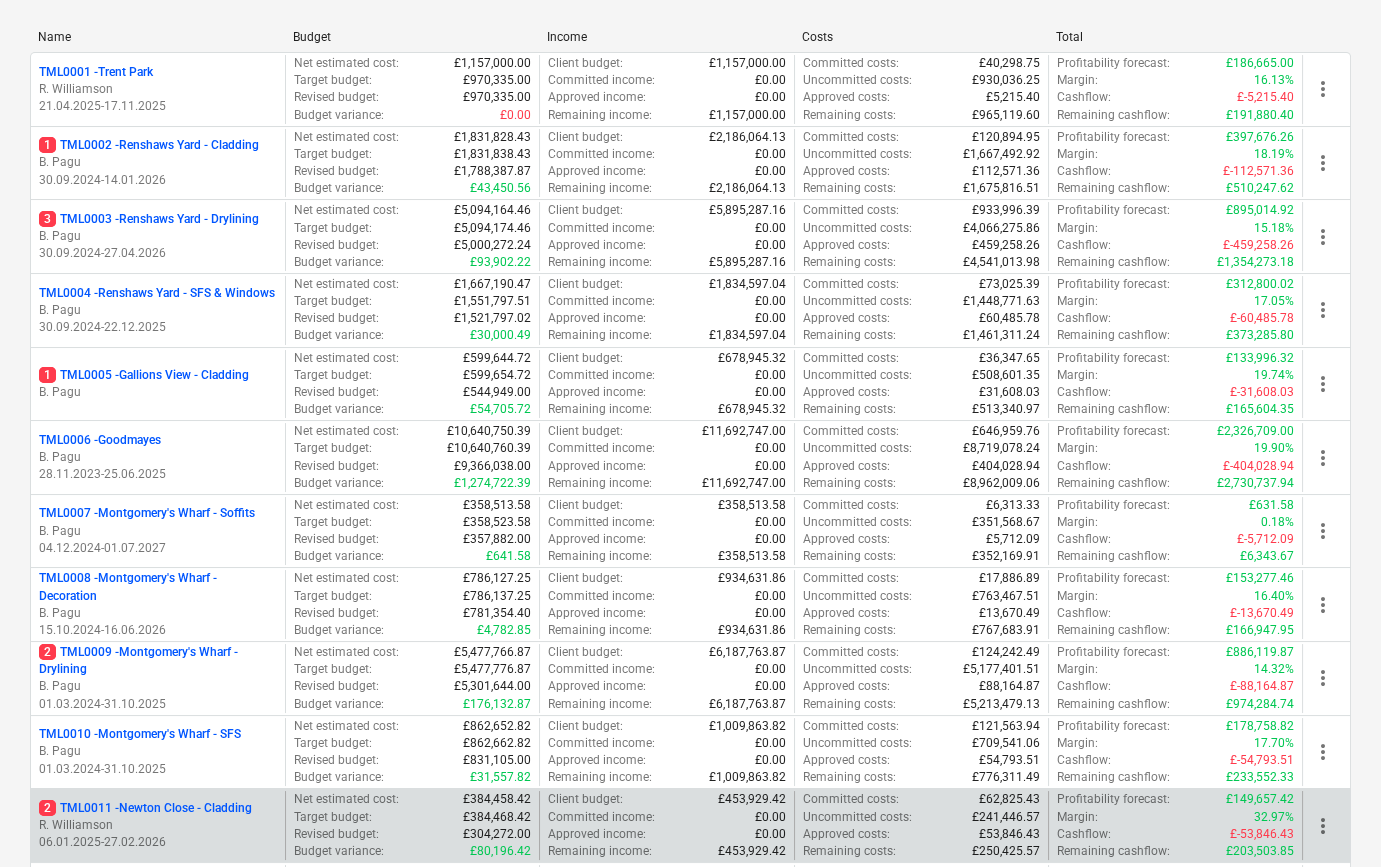 click on "2  TML0011 -  Newton Close - Cladding" at bounding box center (145, 808) 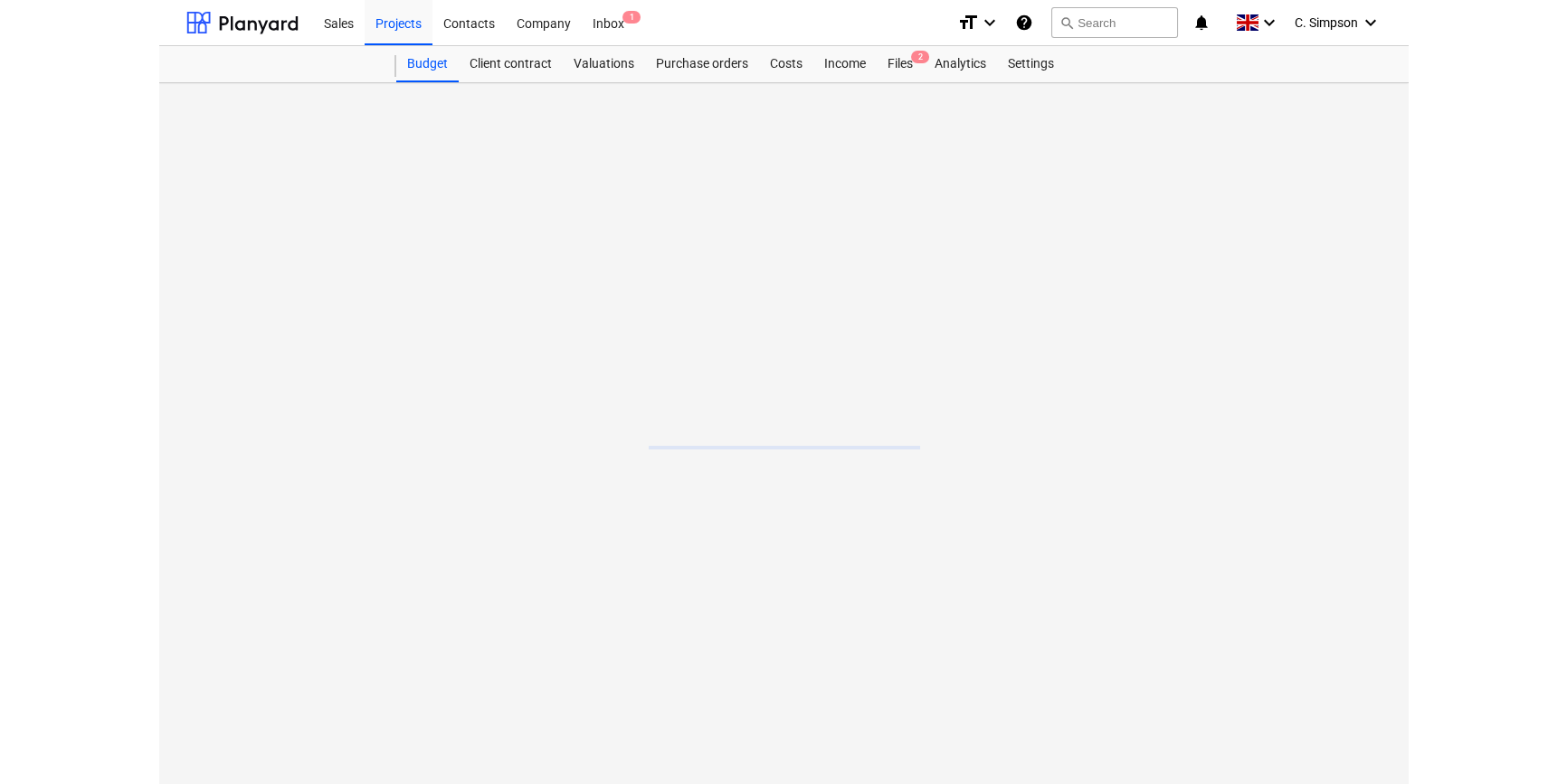 scroll, scrollTop: 0, scrollLeft: 0, axis: both 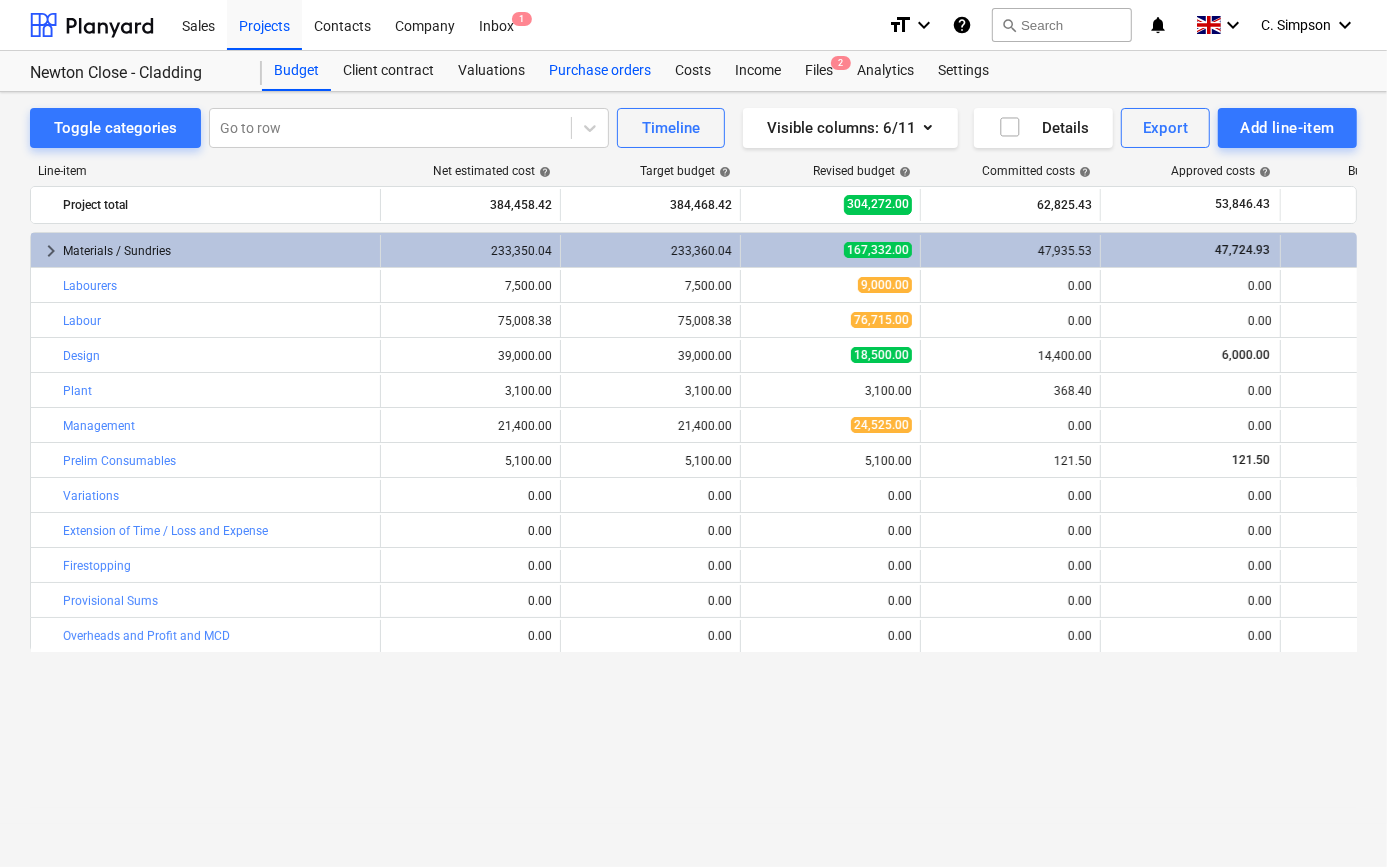 click on "Purchase orders" at bounding box center [600, 71] 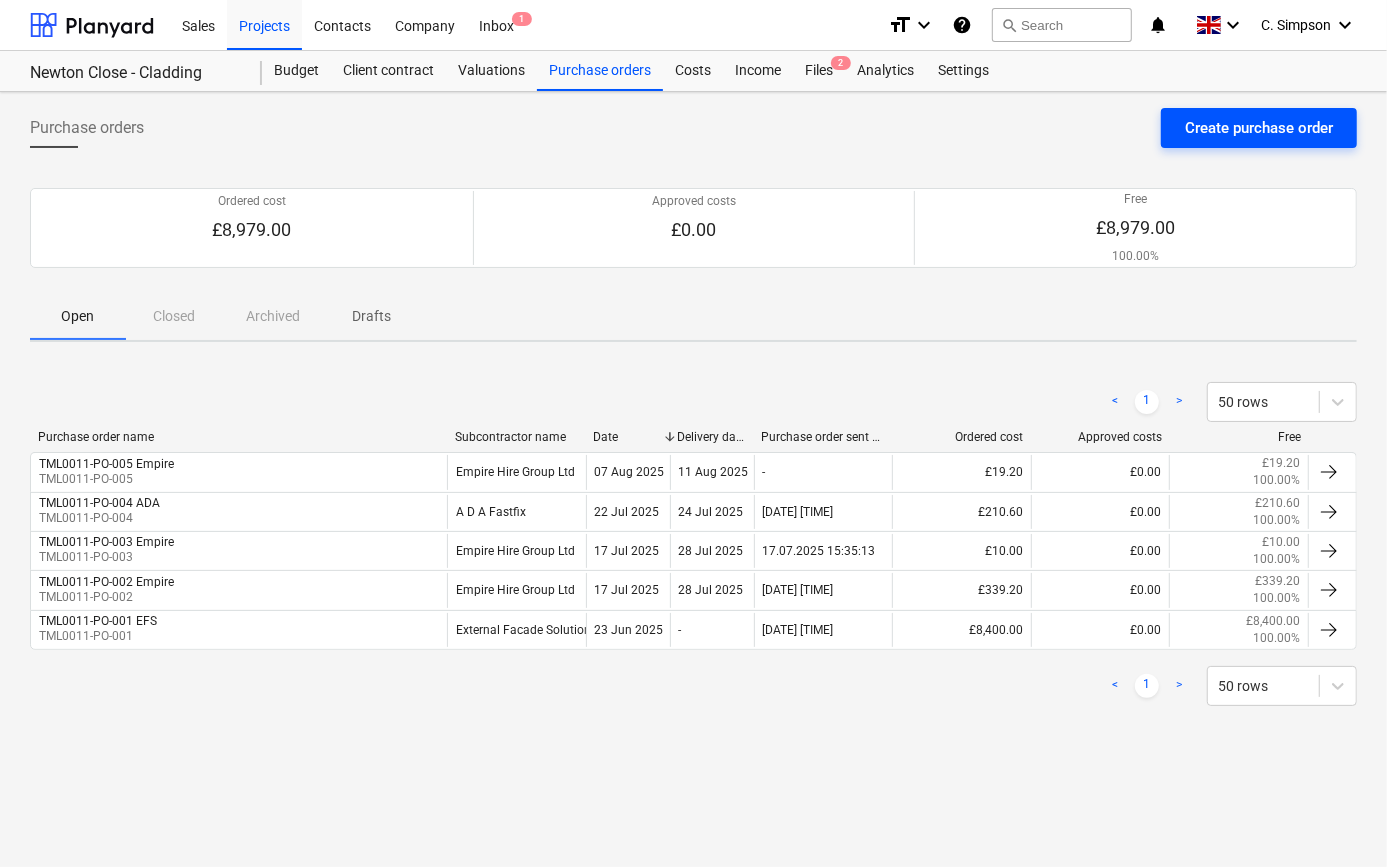 click on "Create purchase order" at bounding box center [1259, 128] 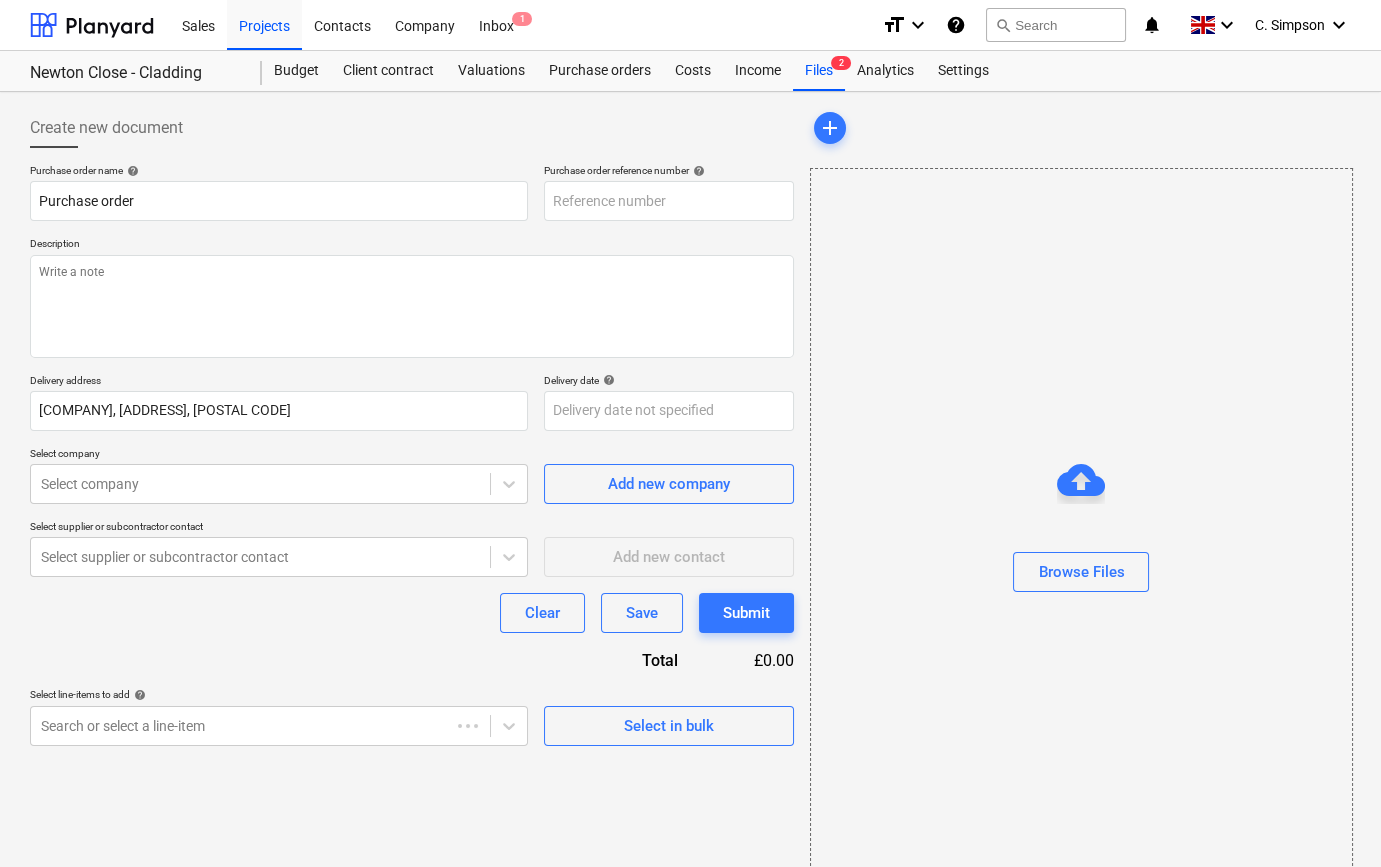 type on "x" 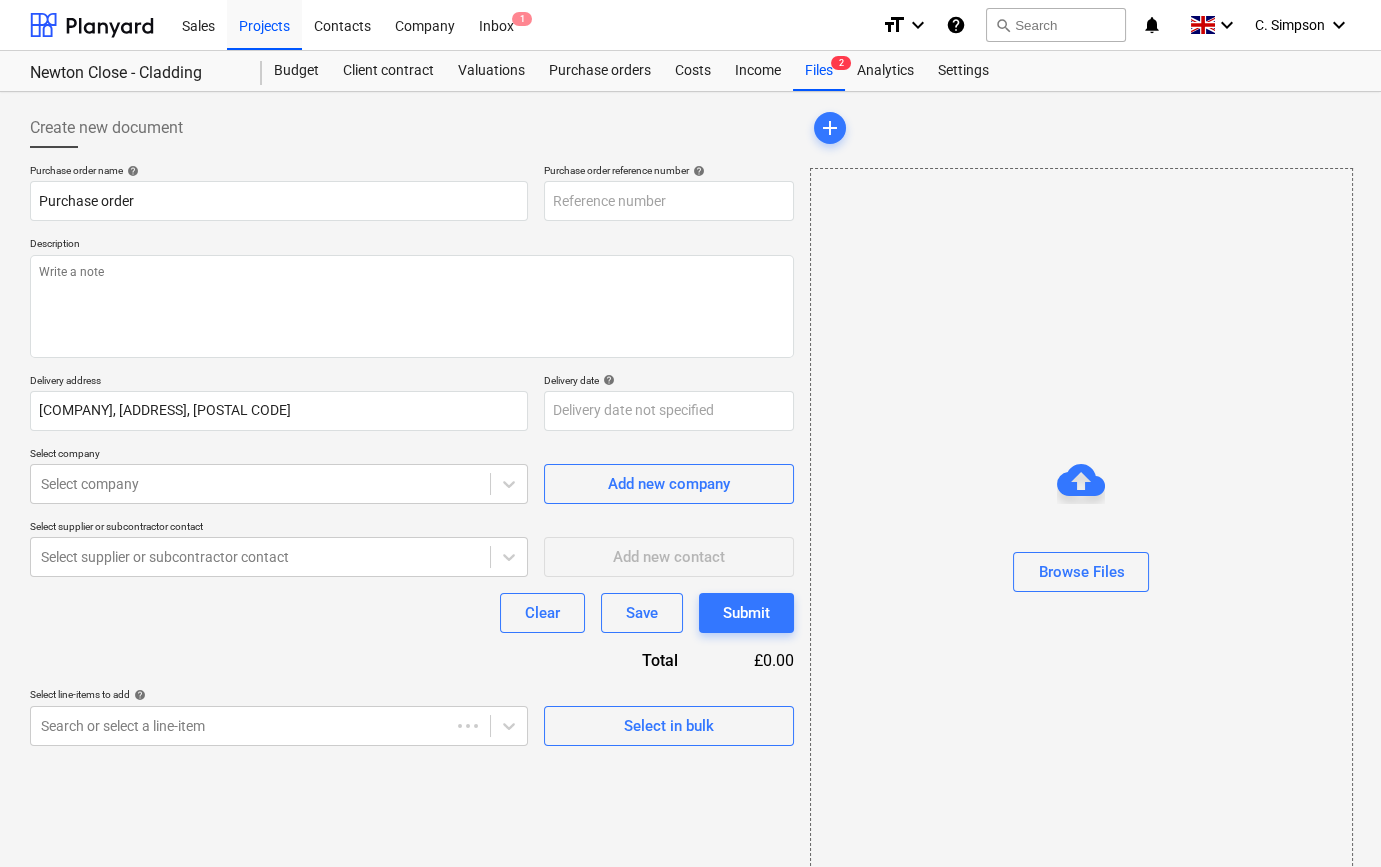 type on "TML0011-PO-006" 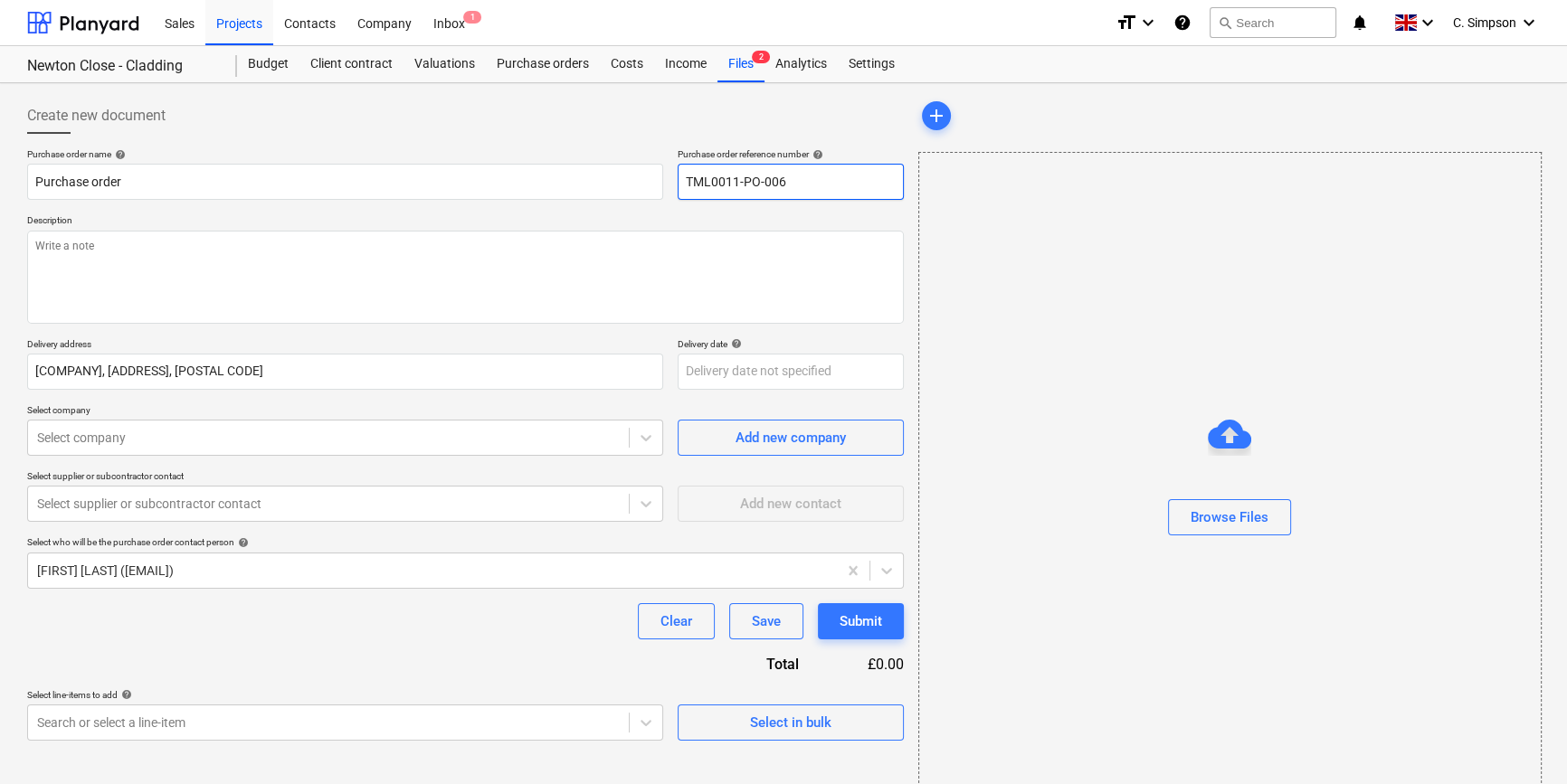 drag, startPoint x: 788, startPoint y: 184, endPoint x: 666, endPoint y: 180, distance: 122.06556 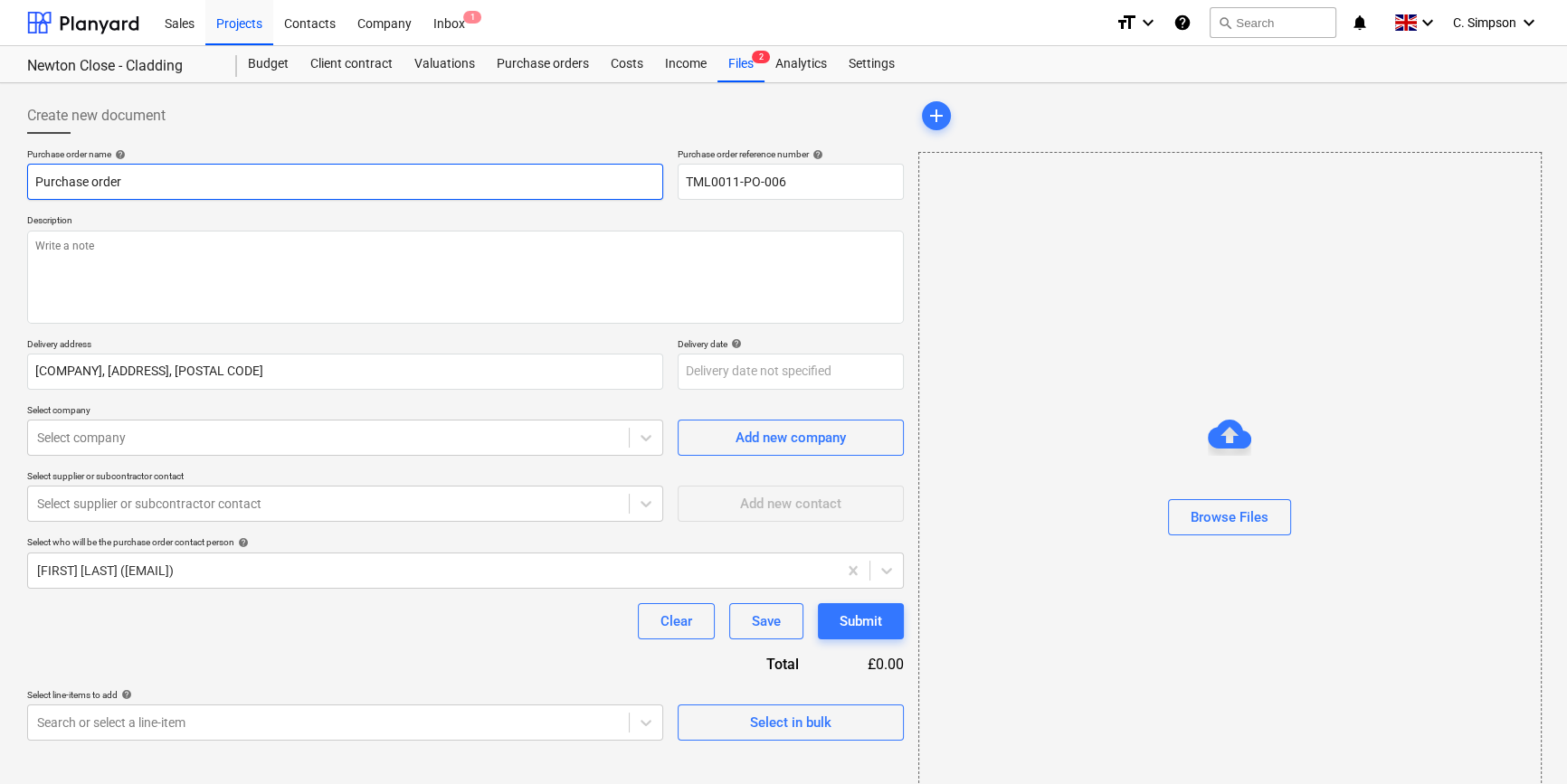 click on "Purchase order" at bounding box center [345, 182] 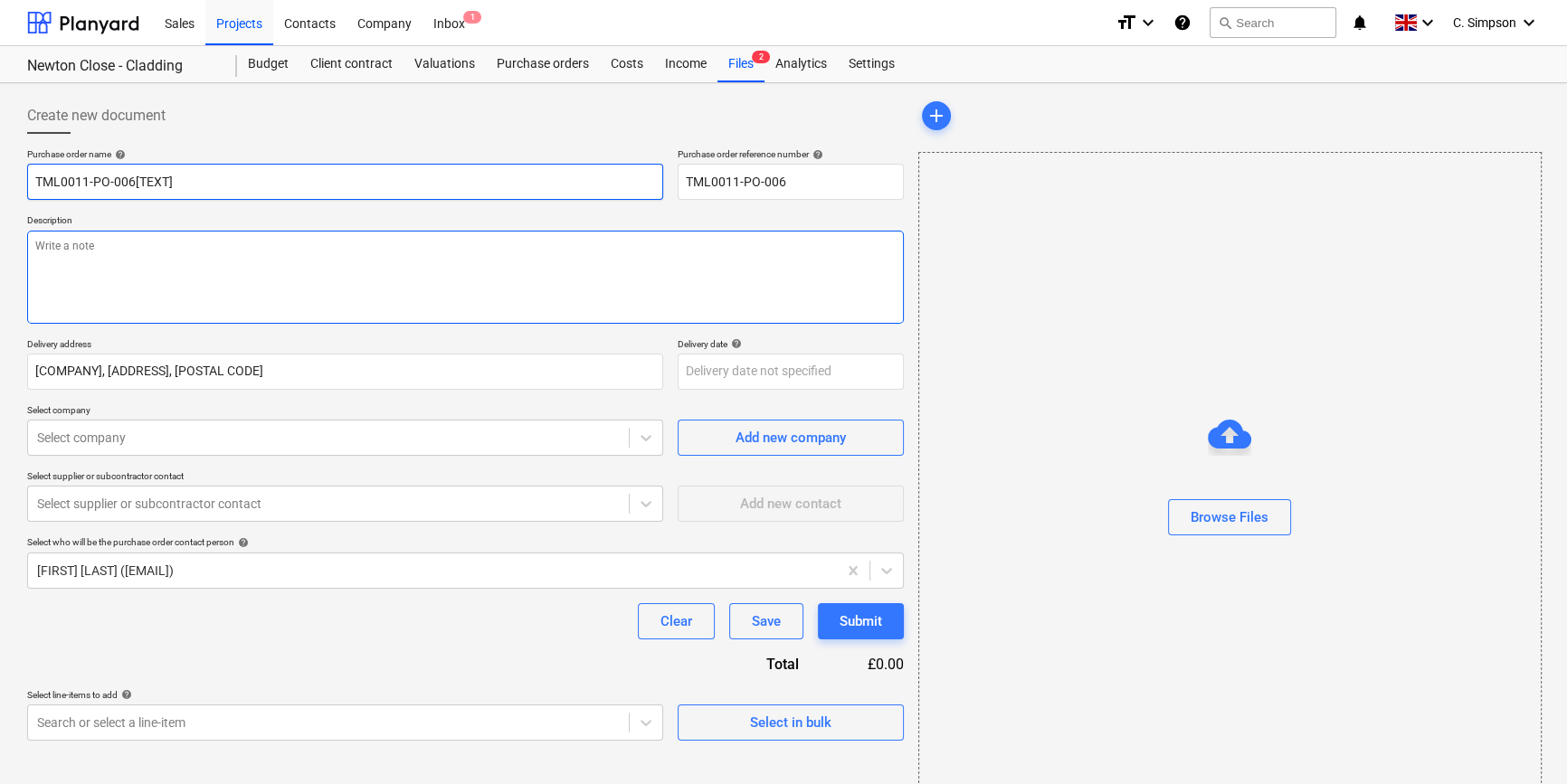 type on "x" 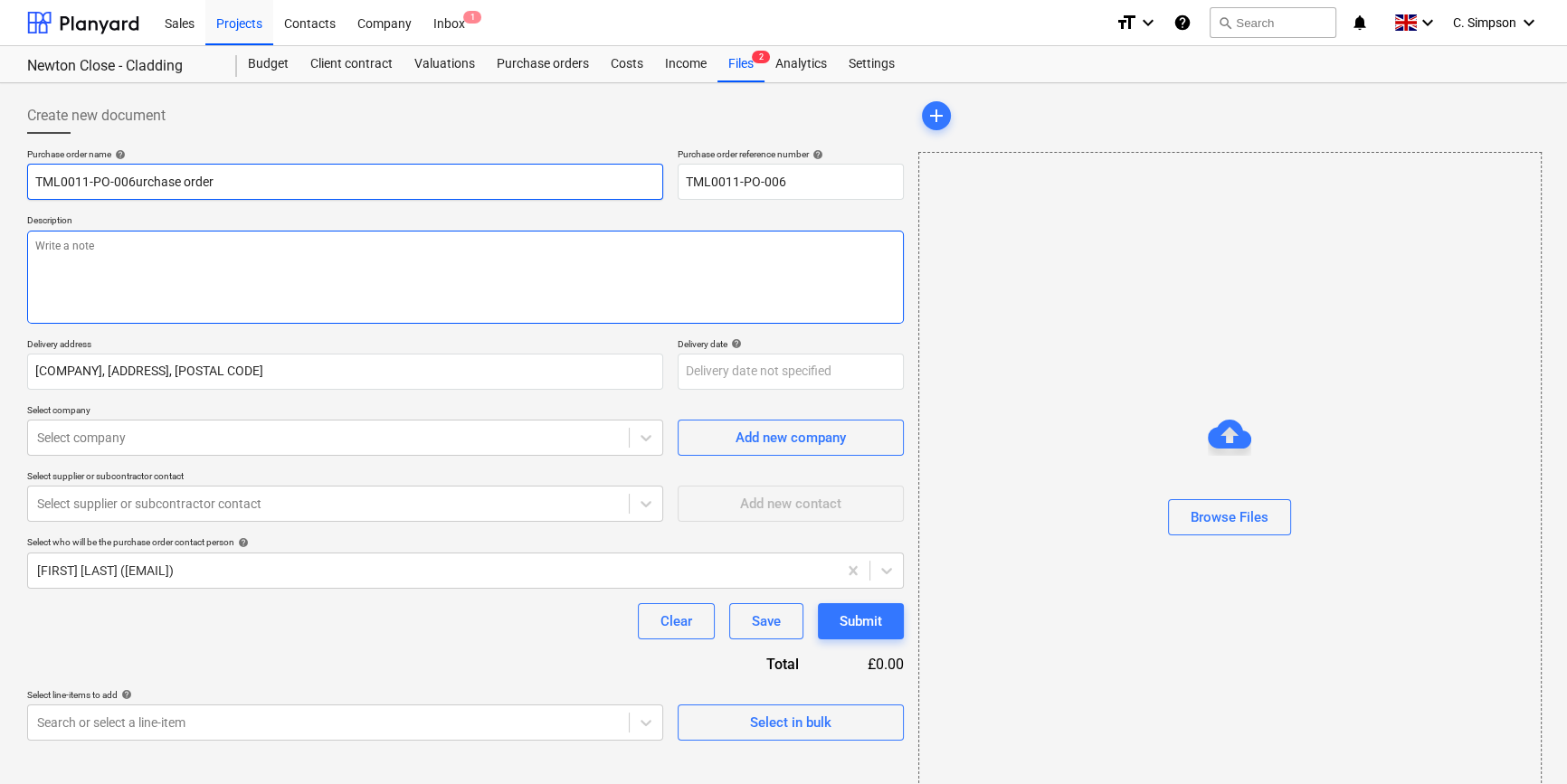 type on "x" 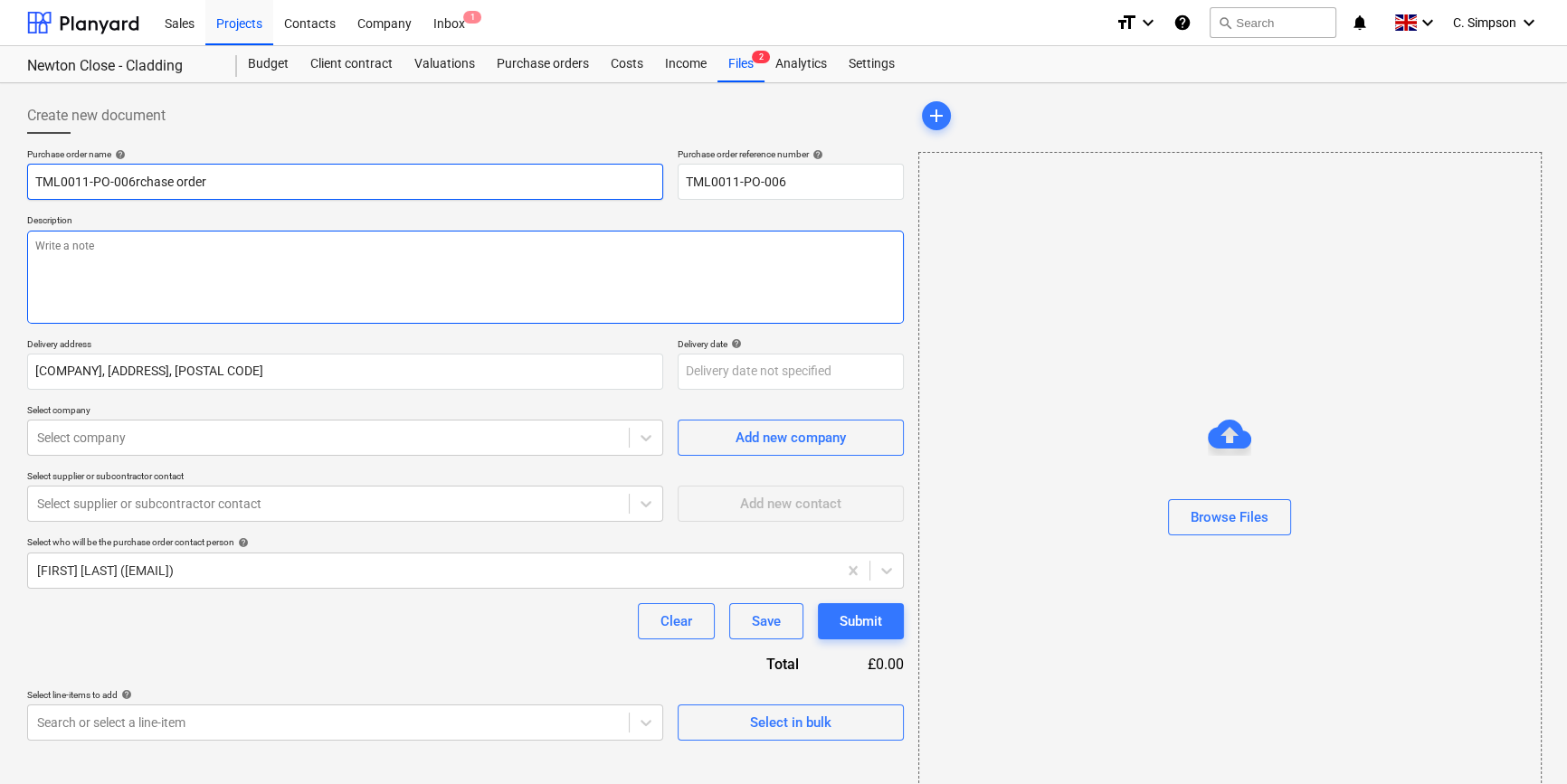 type on "x" 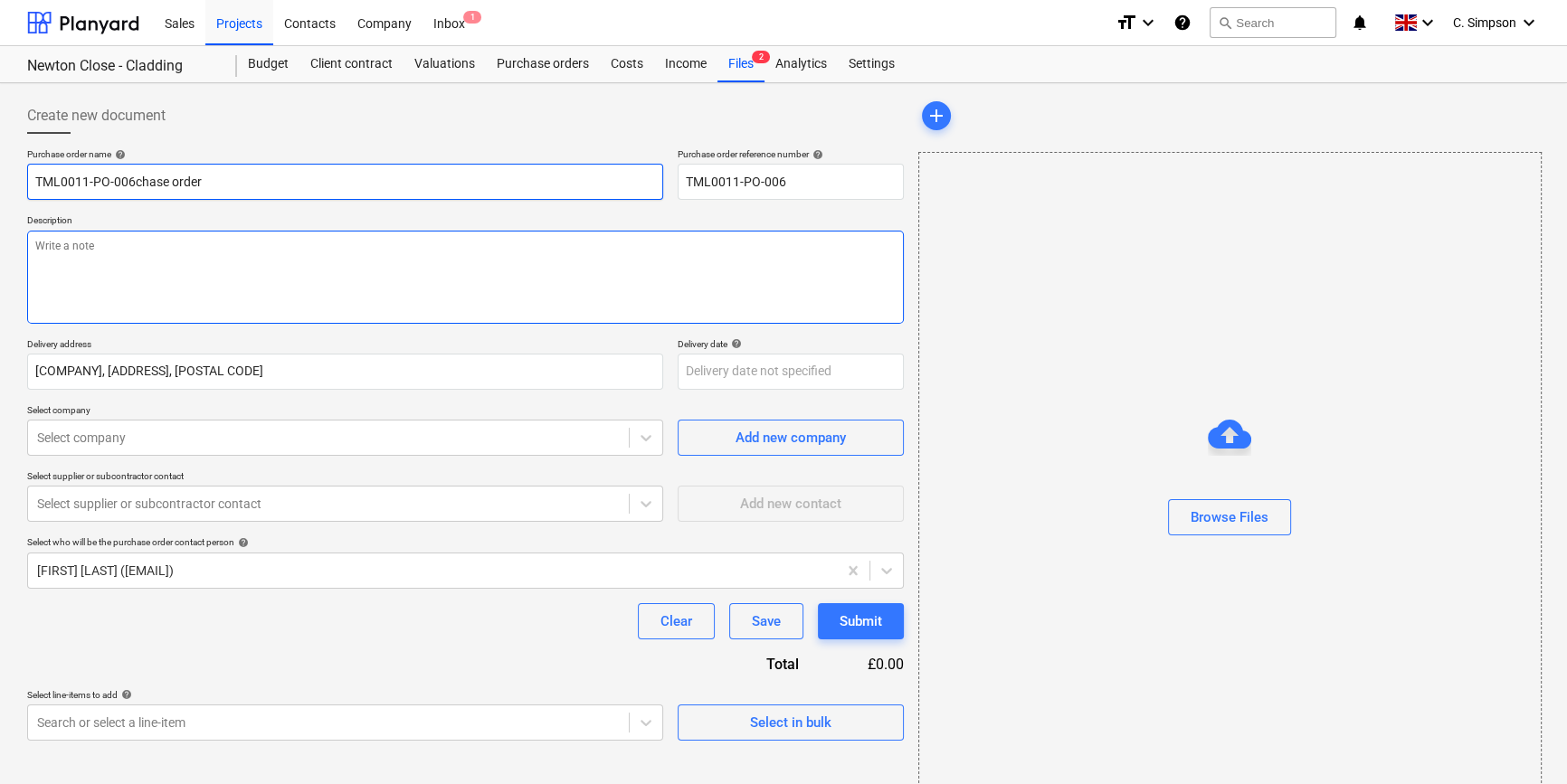 type on "x" 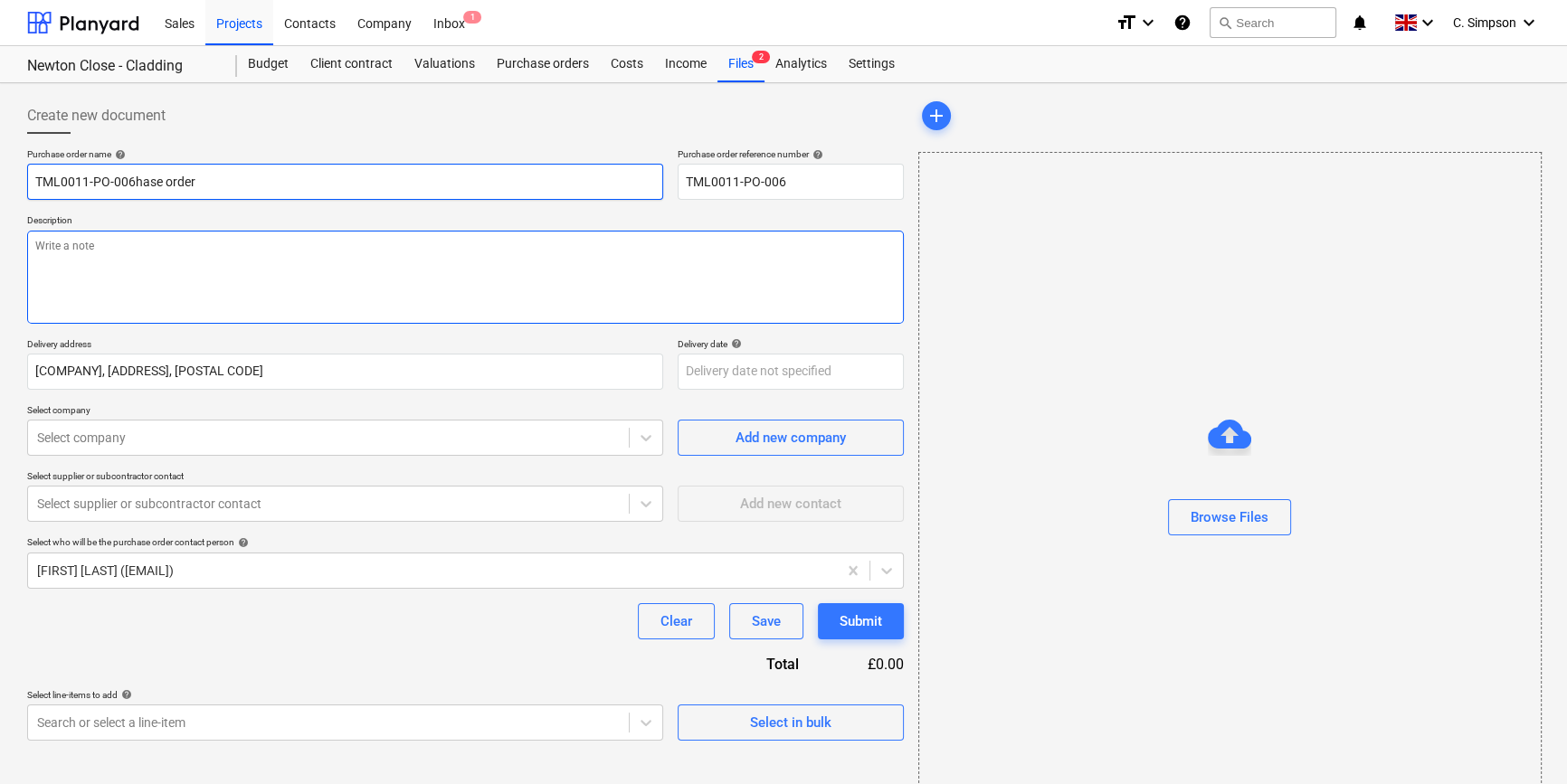 type on "x" 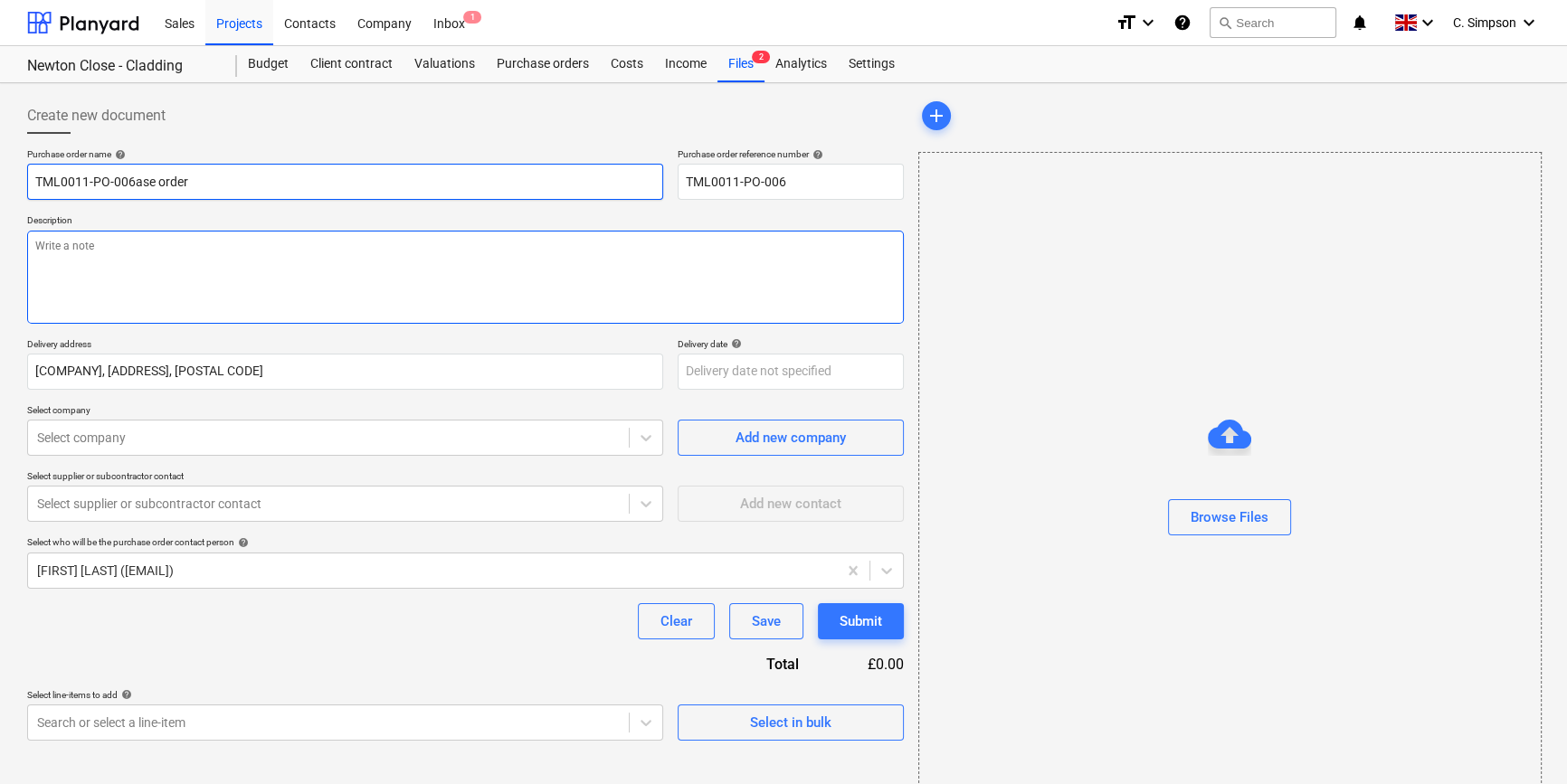 type on "x" 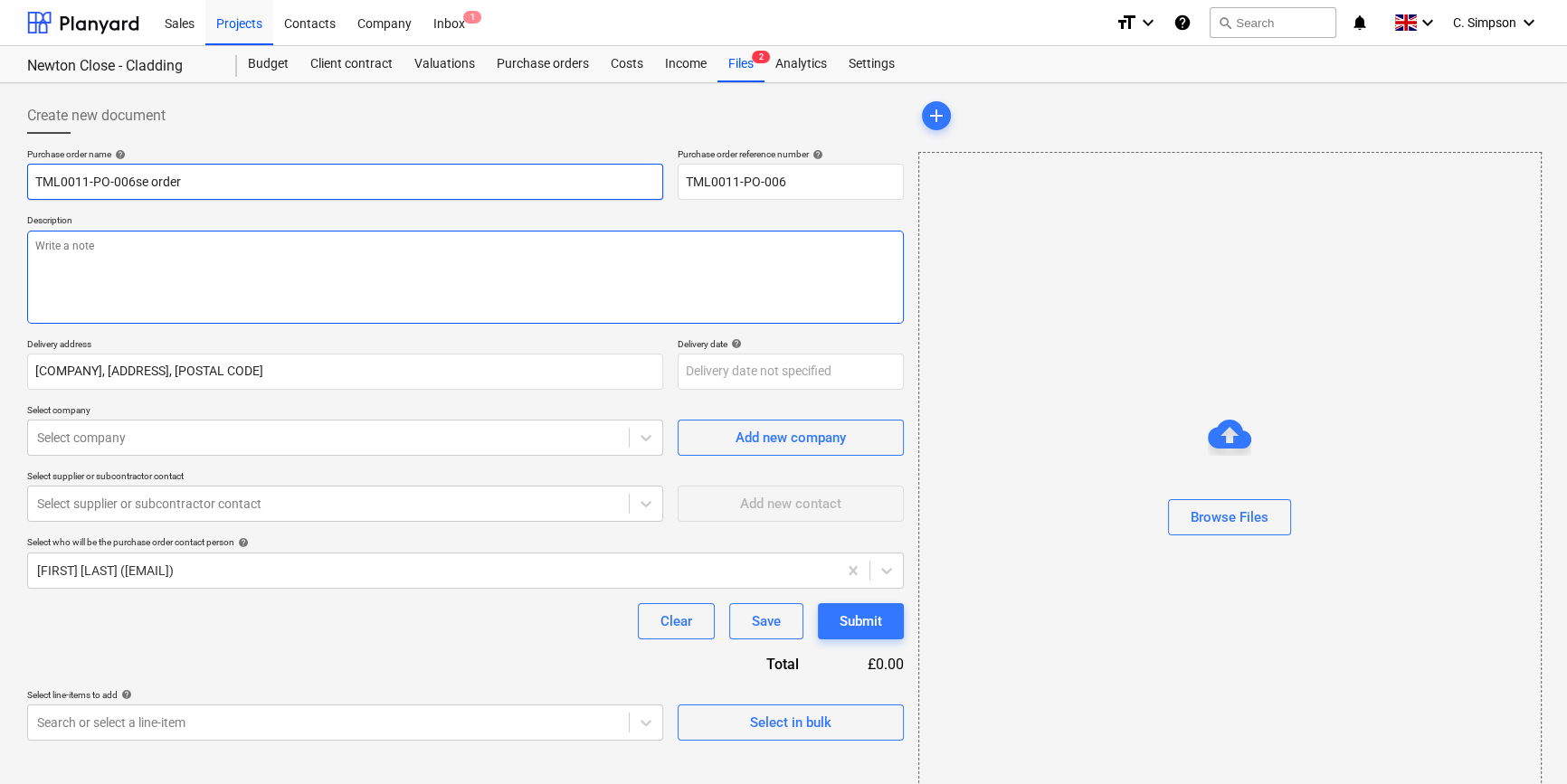 type on "x" 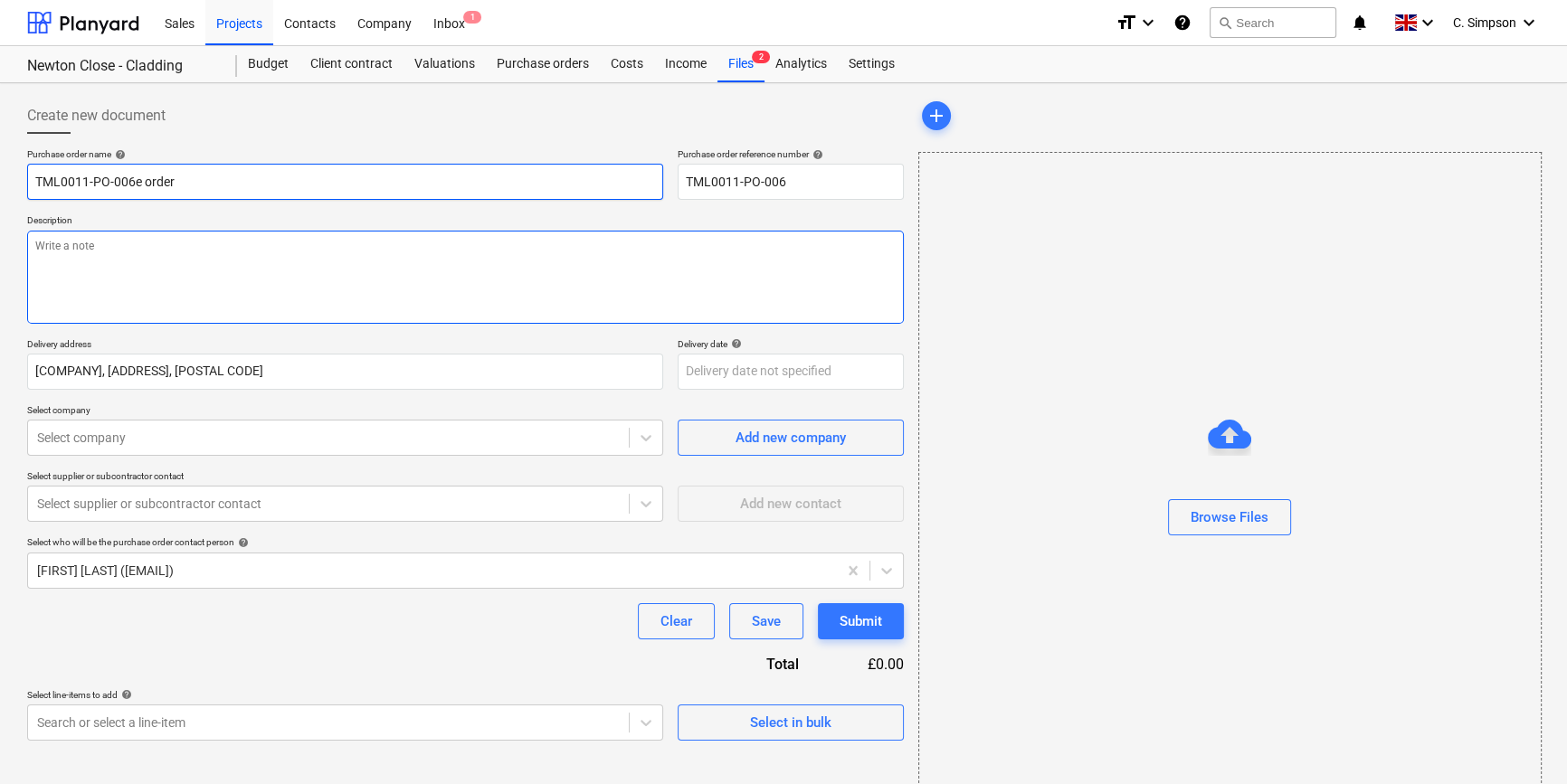 type on "x" 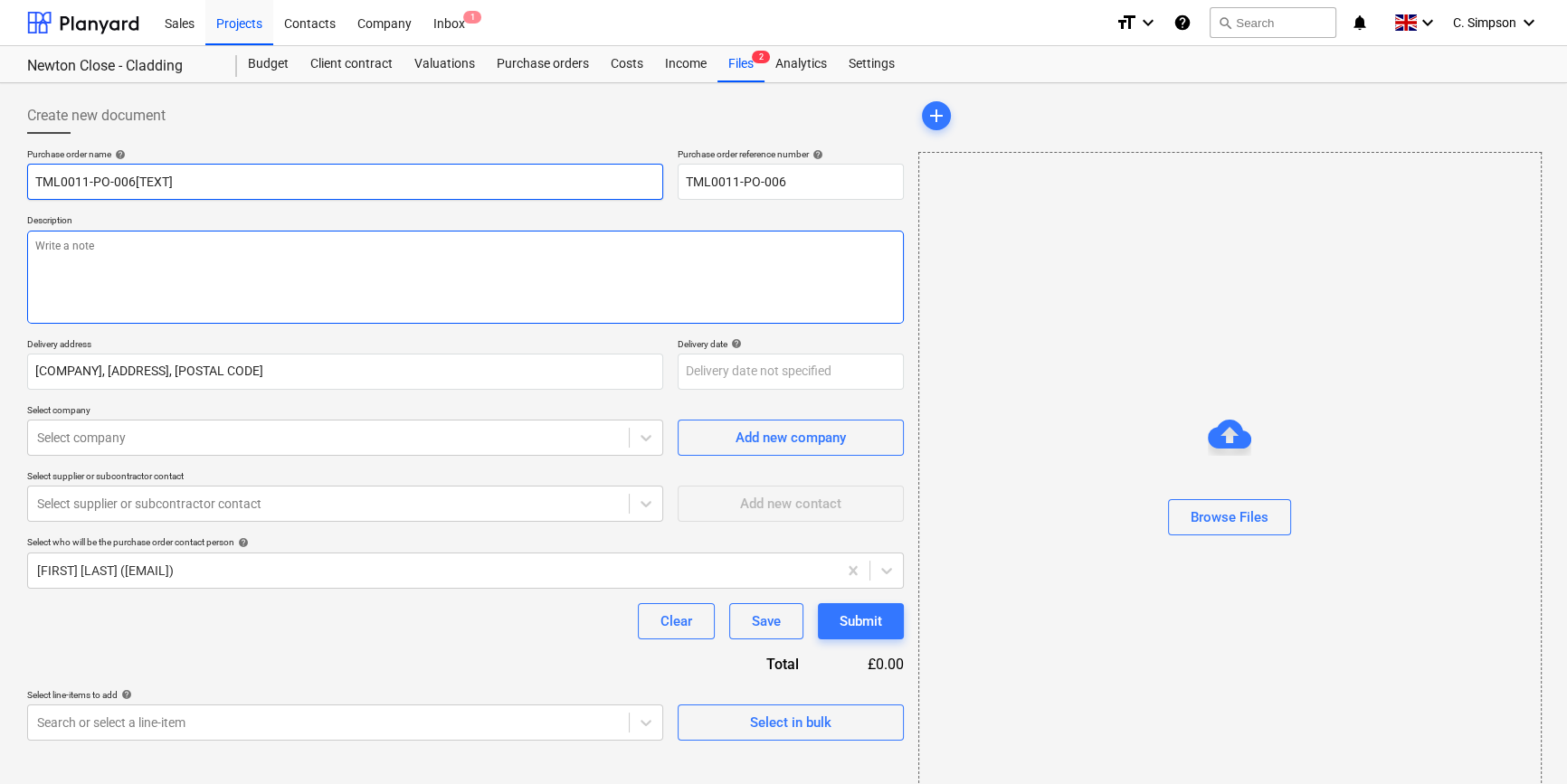 type on "x" 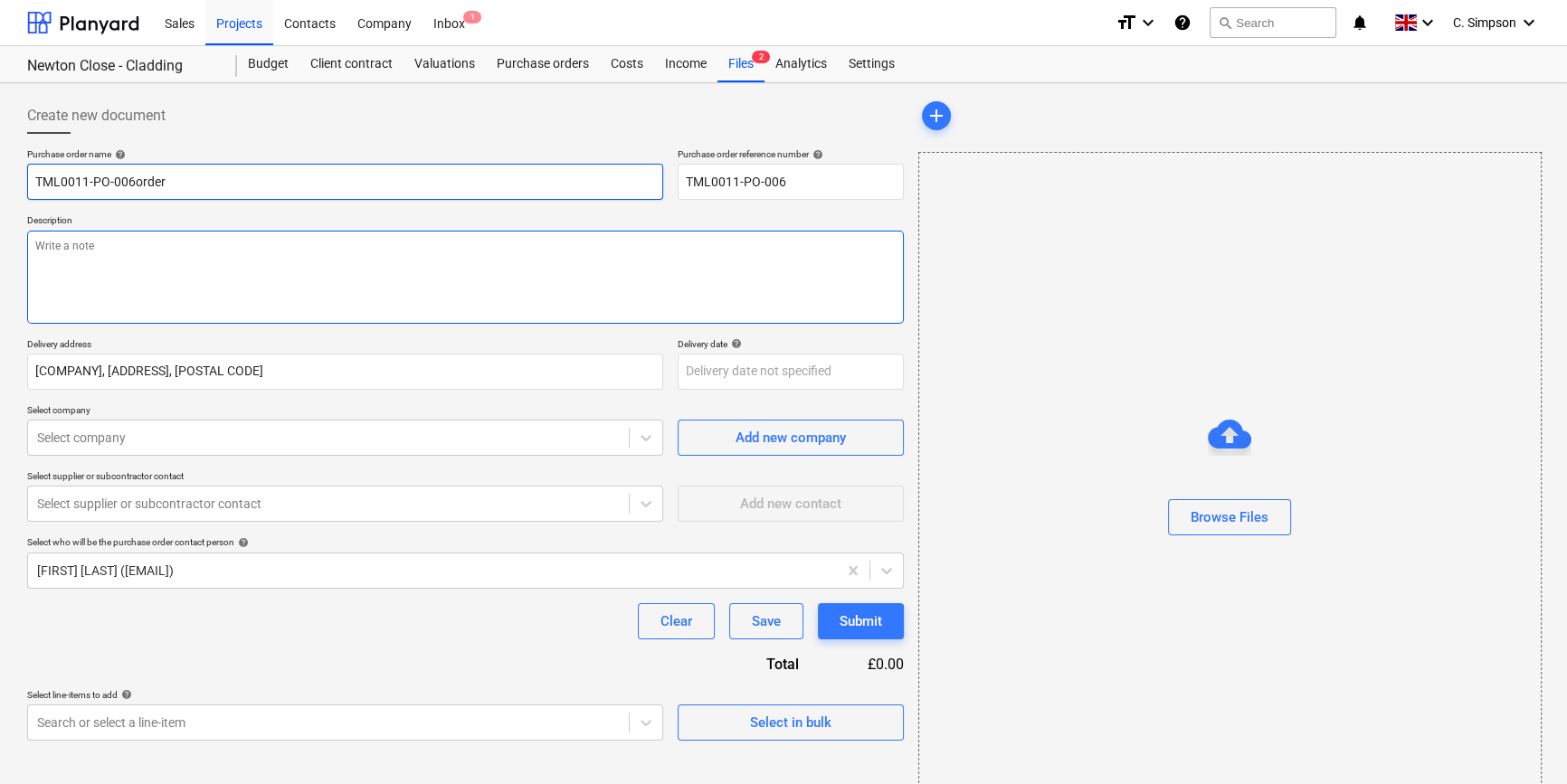 type on "x" 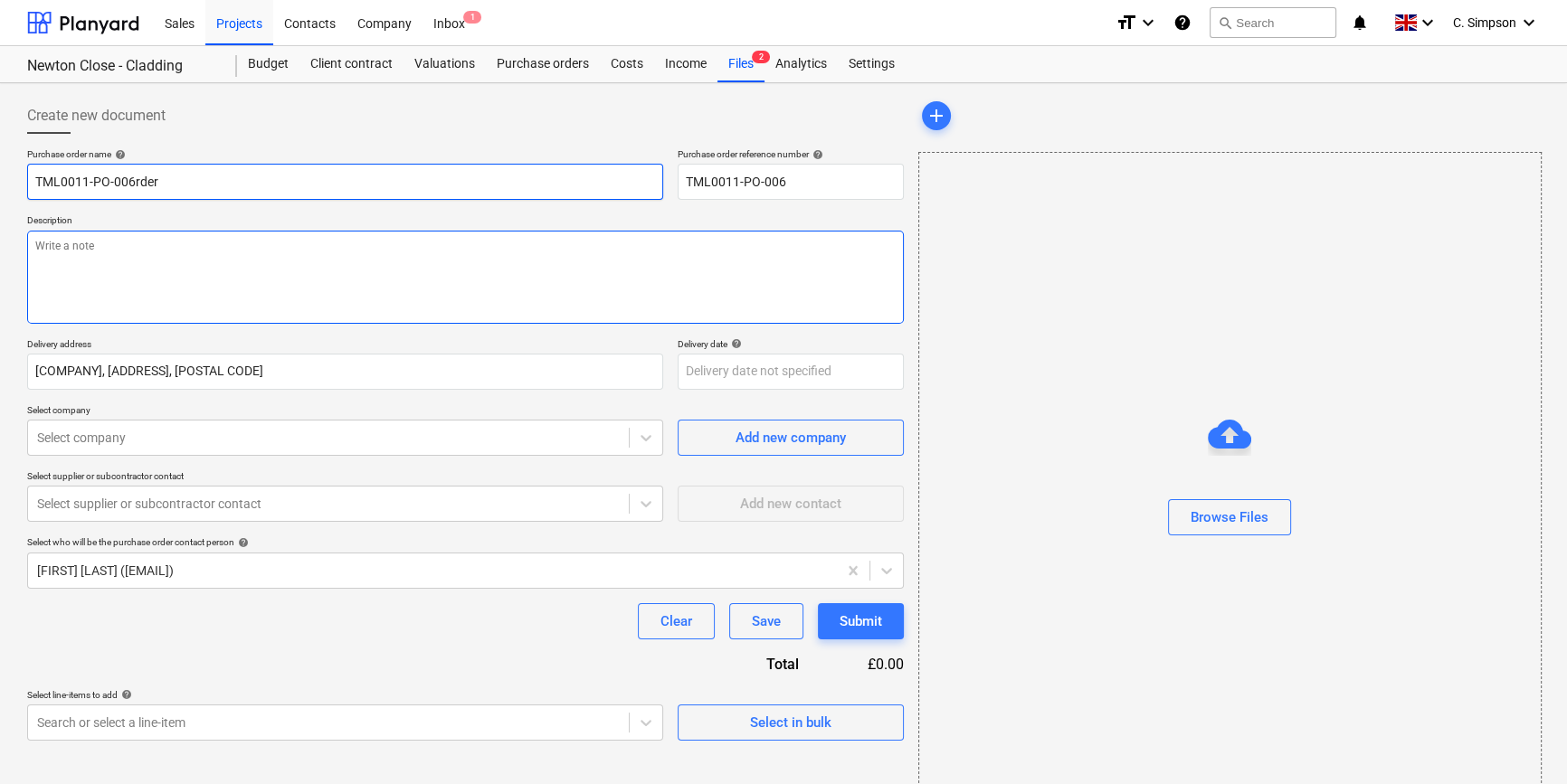 type on "x" 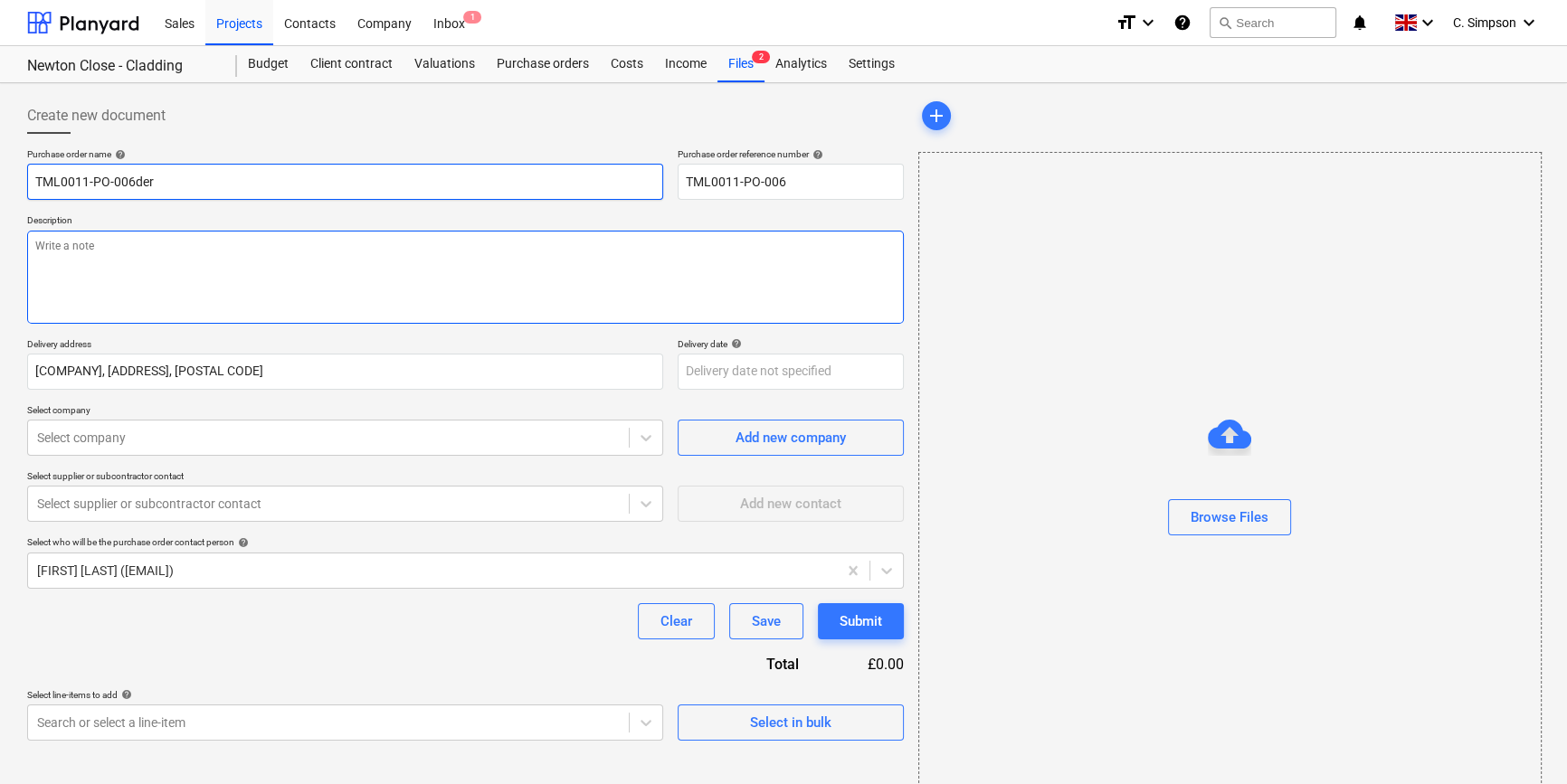 type on "x" 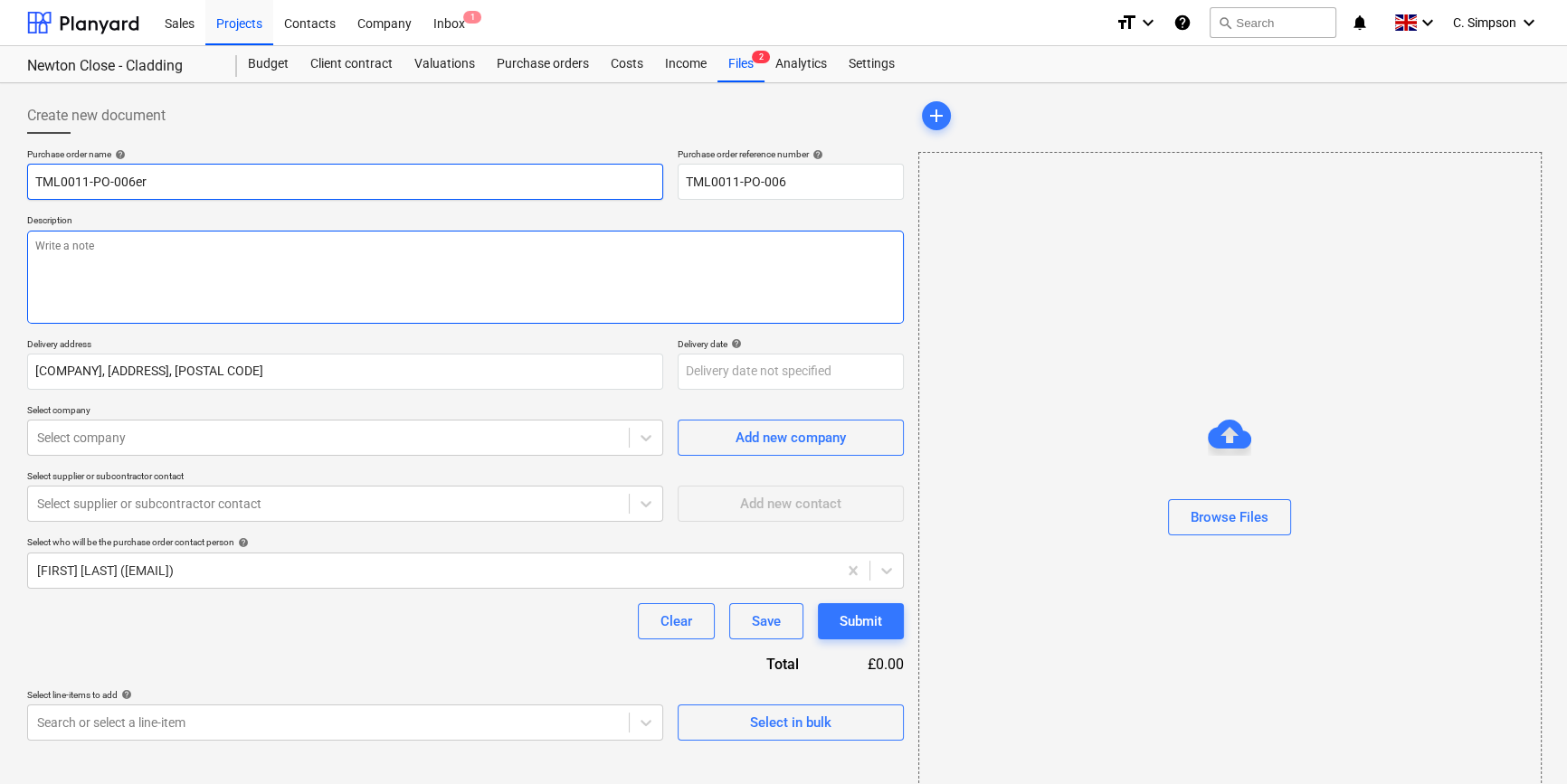 type on "x" 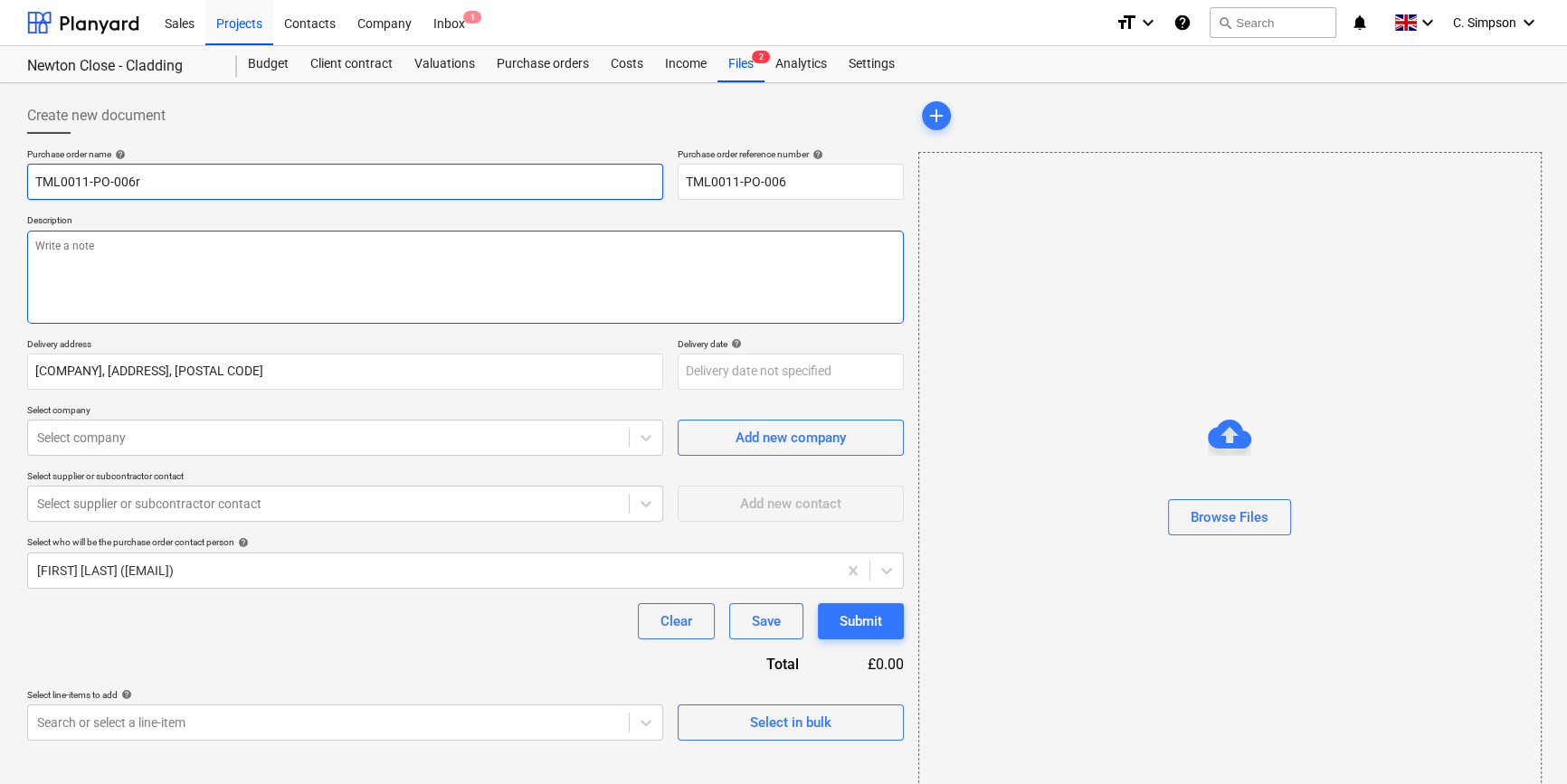 type on "x" 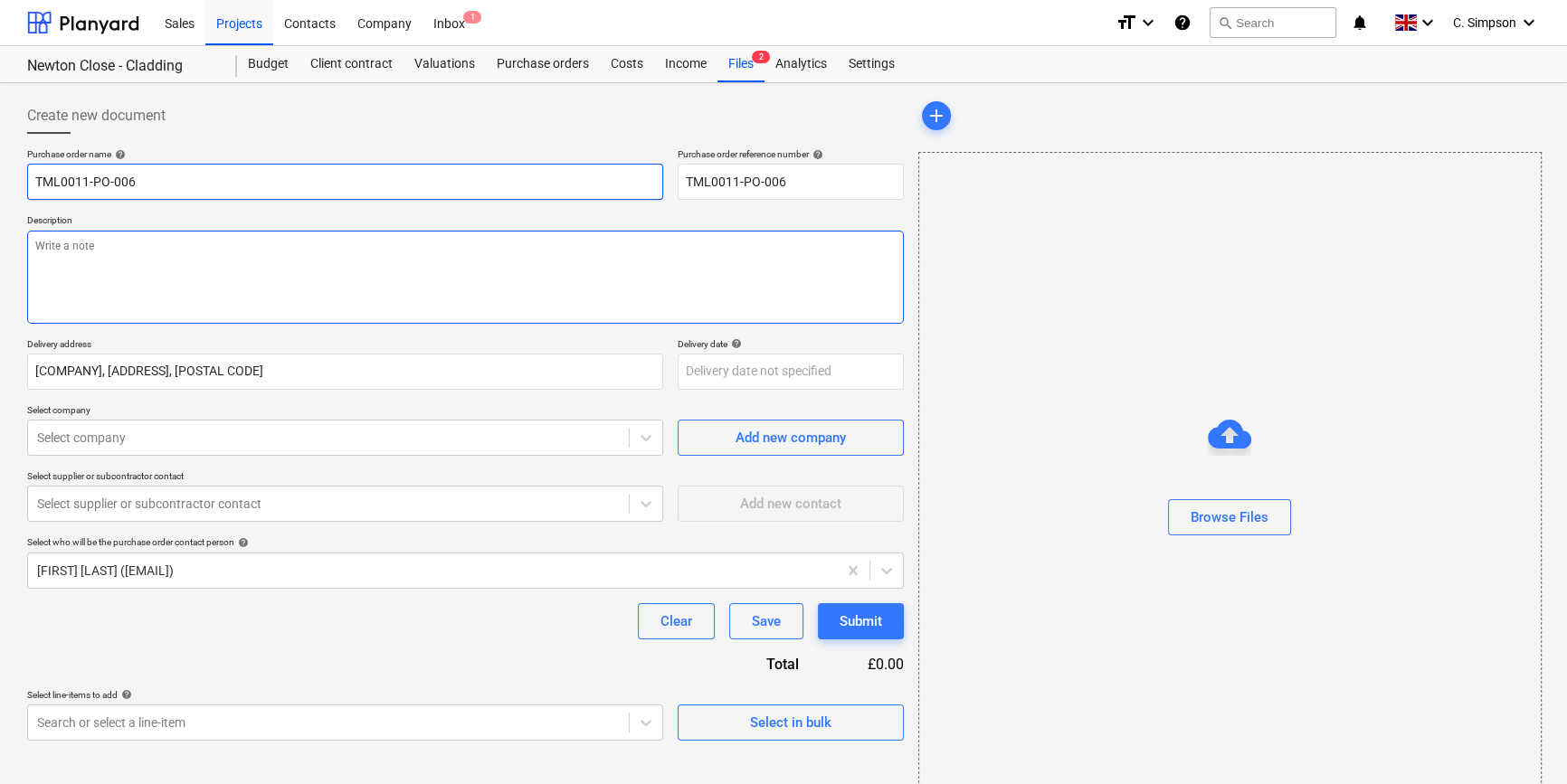 type on "x" 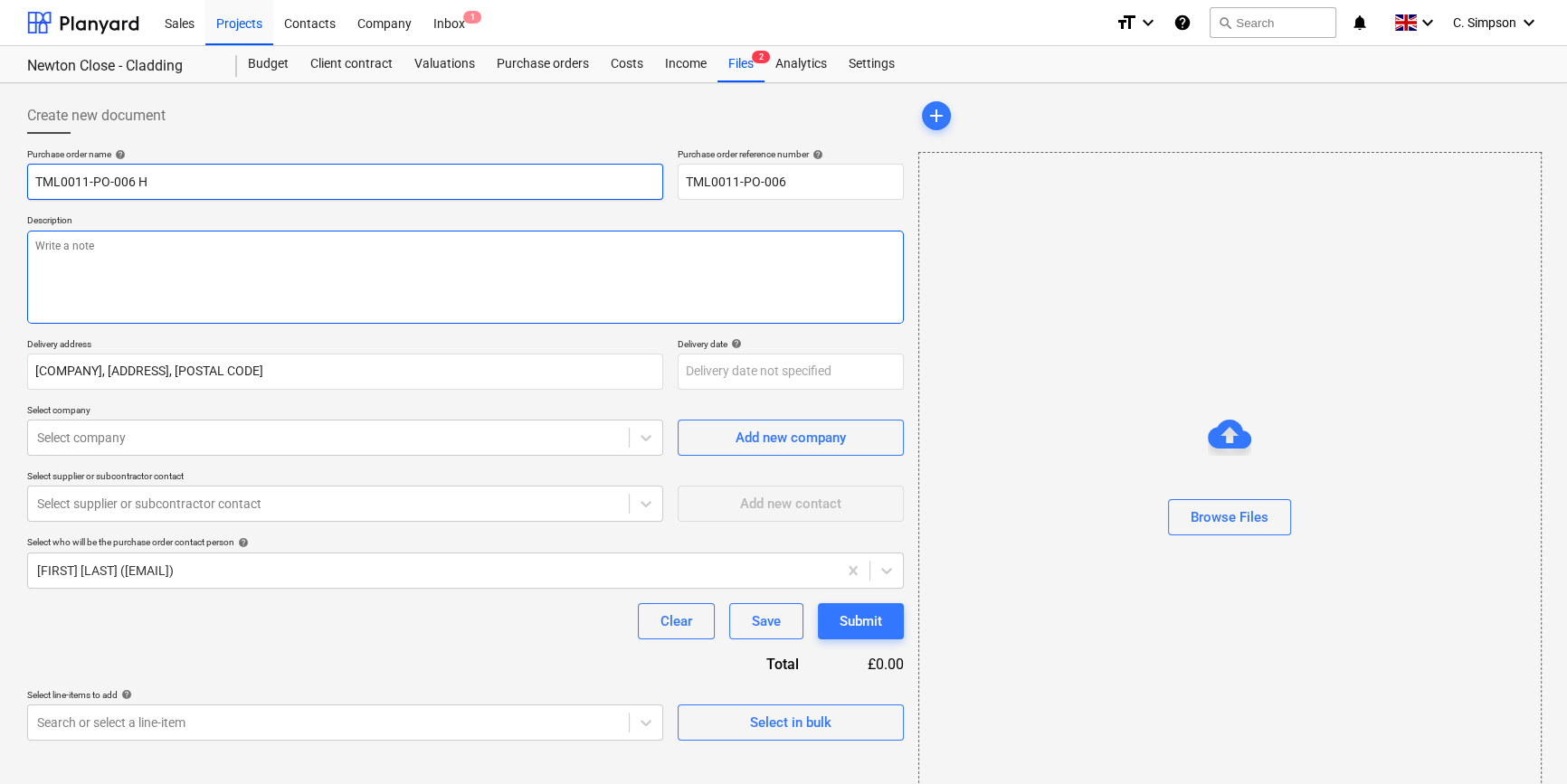 type on "x" 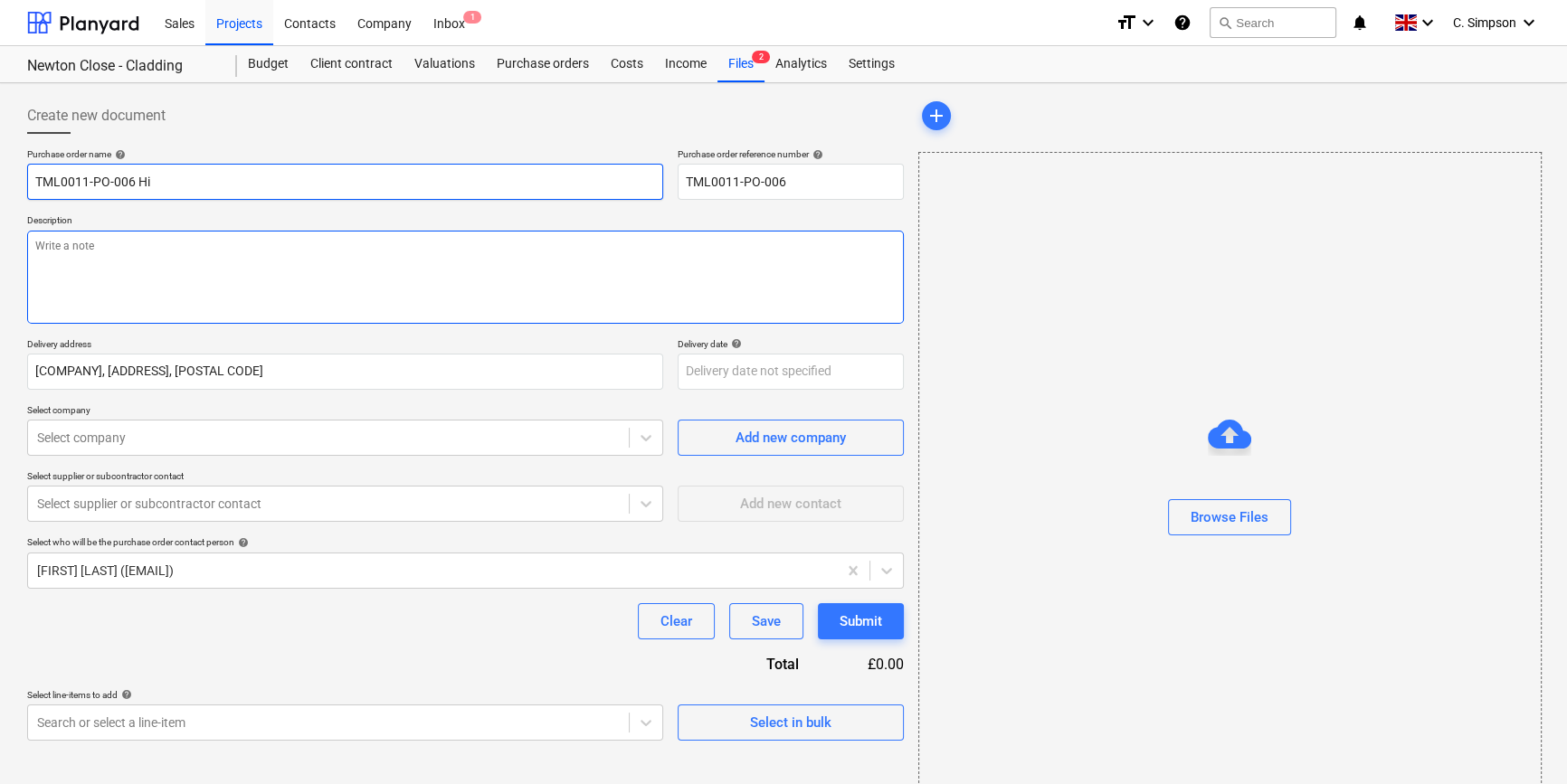type on "x" 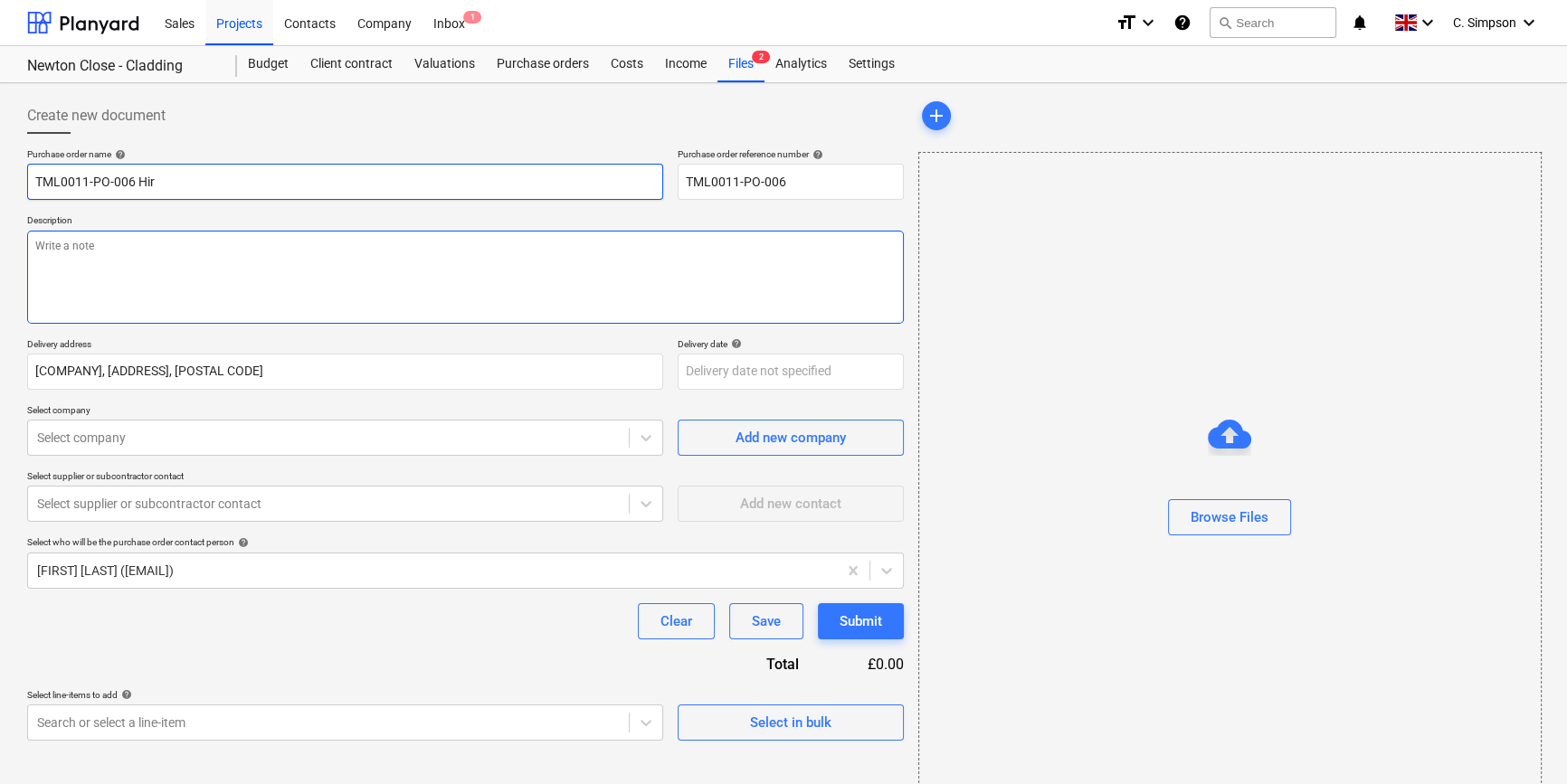 type on "x" 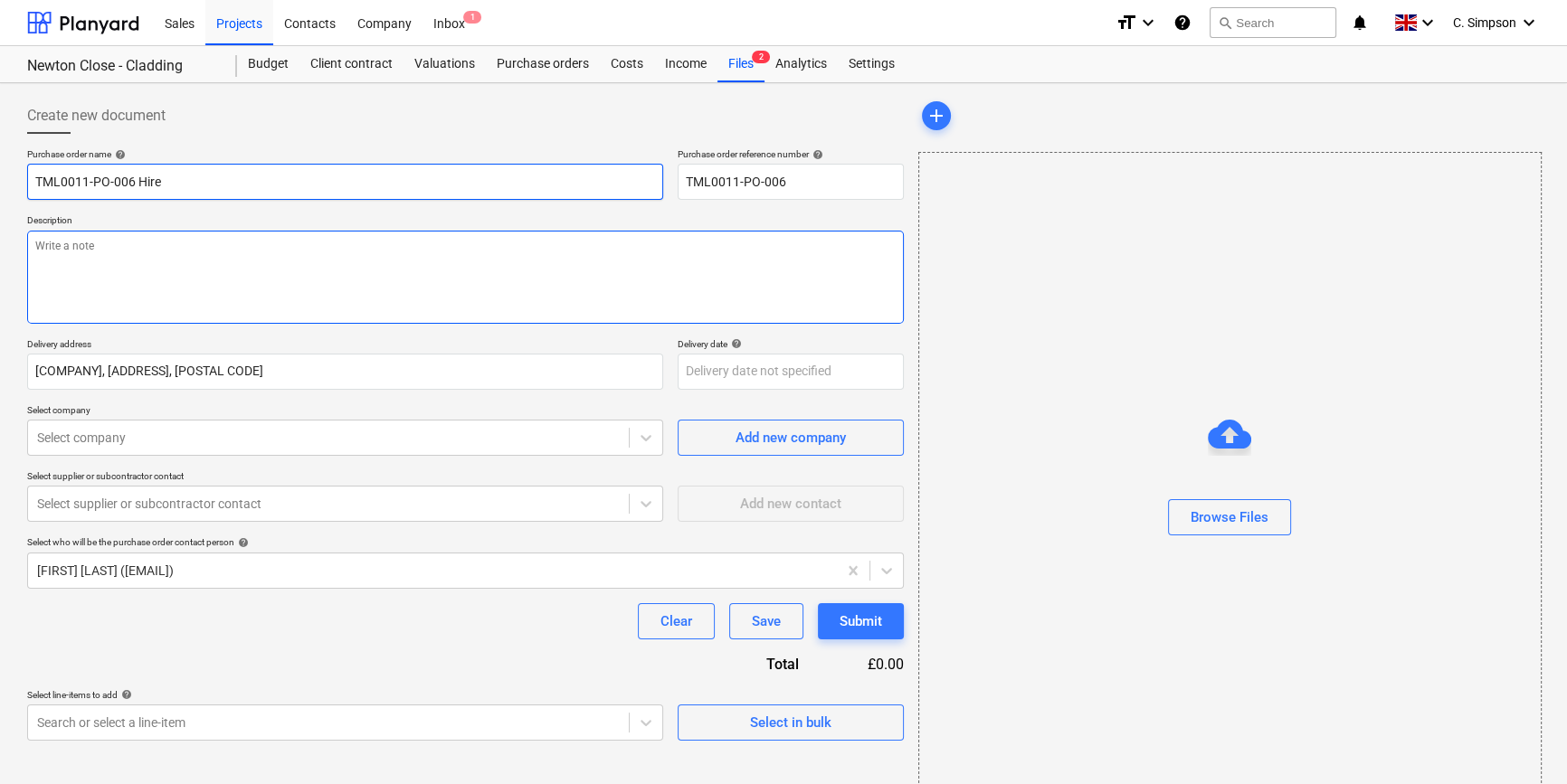 type on "x" 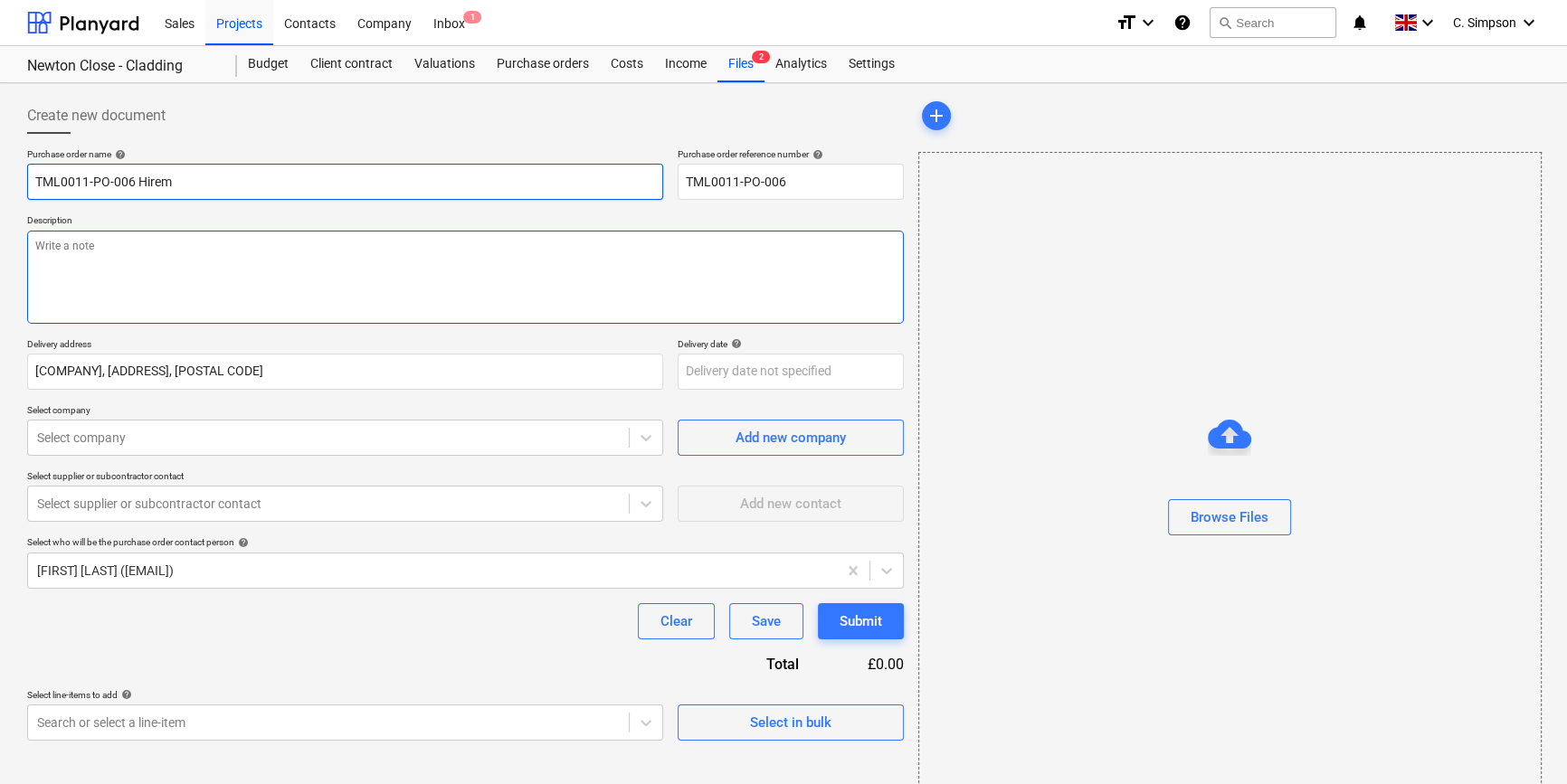 type on "x" 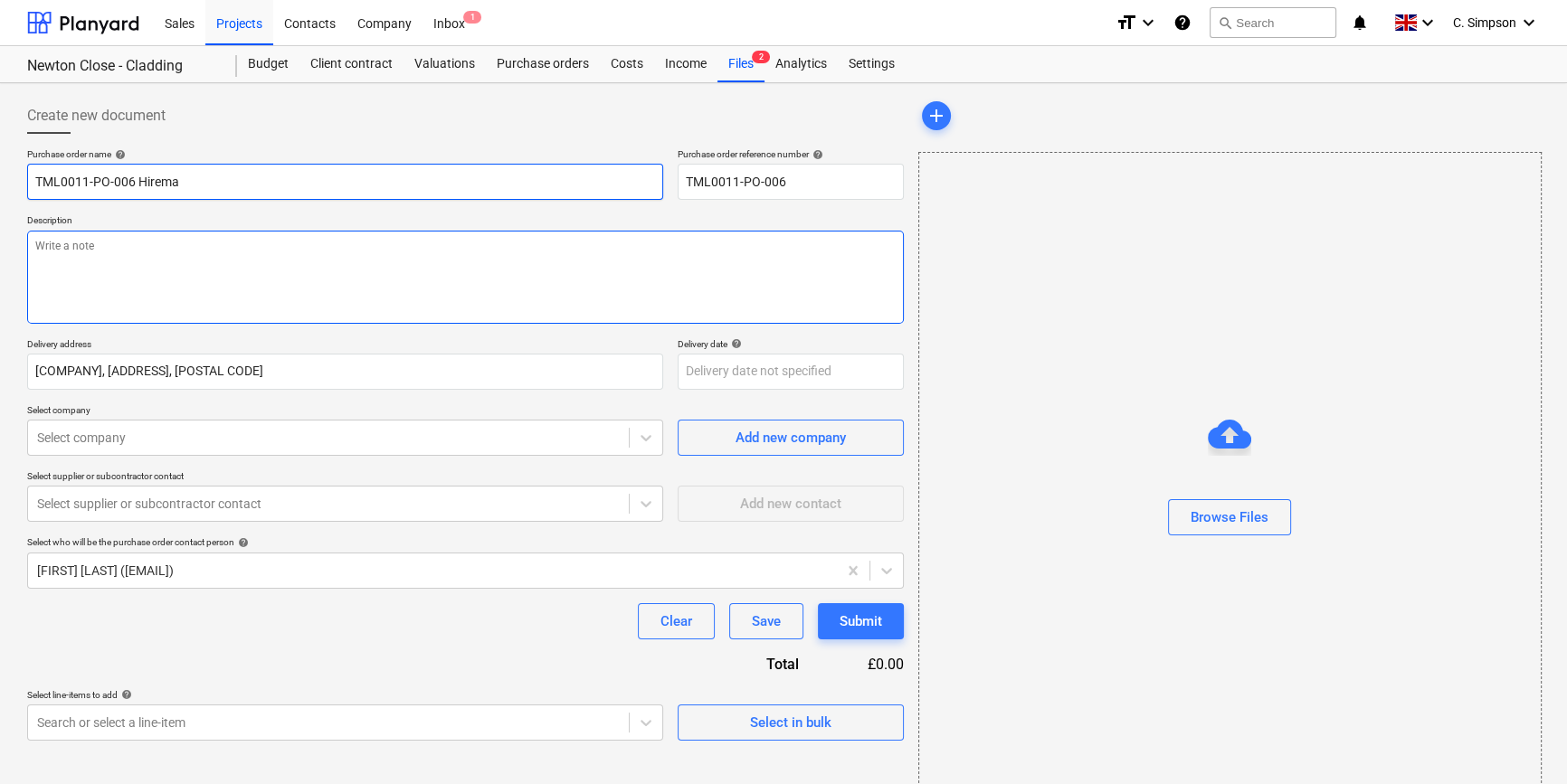 type on "x" 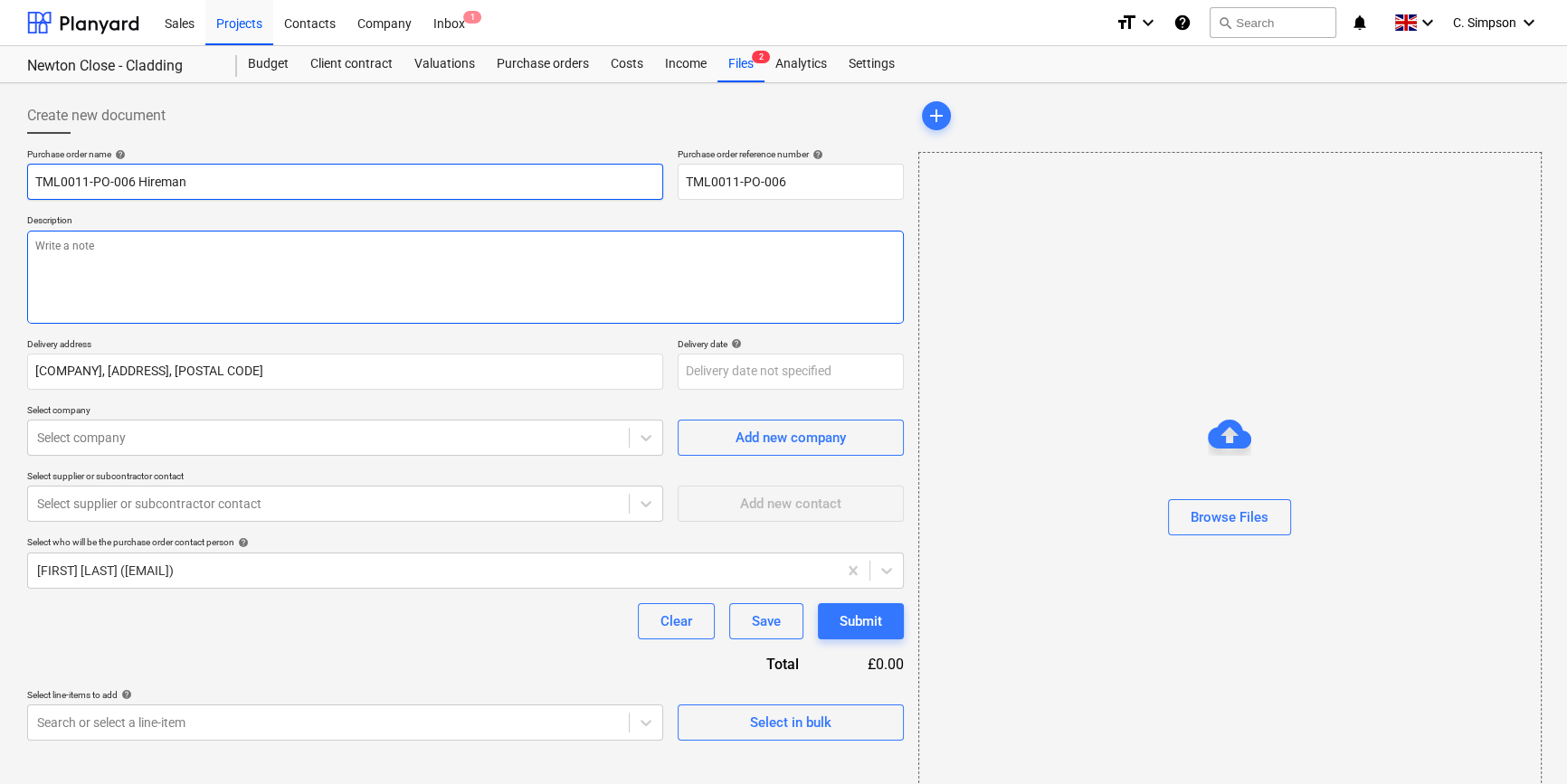type on "TML0011-PO-006 Hireman" 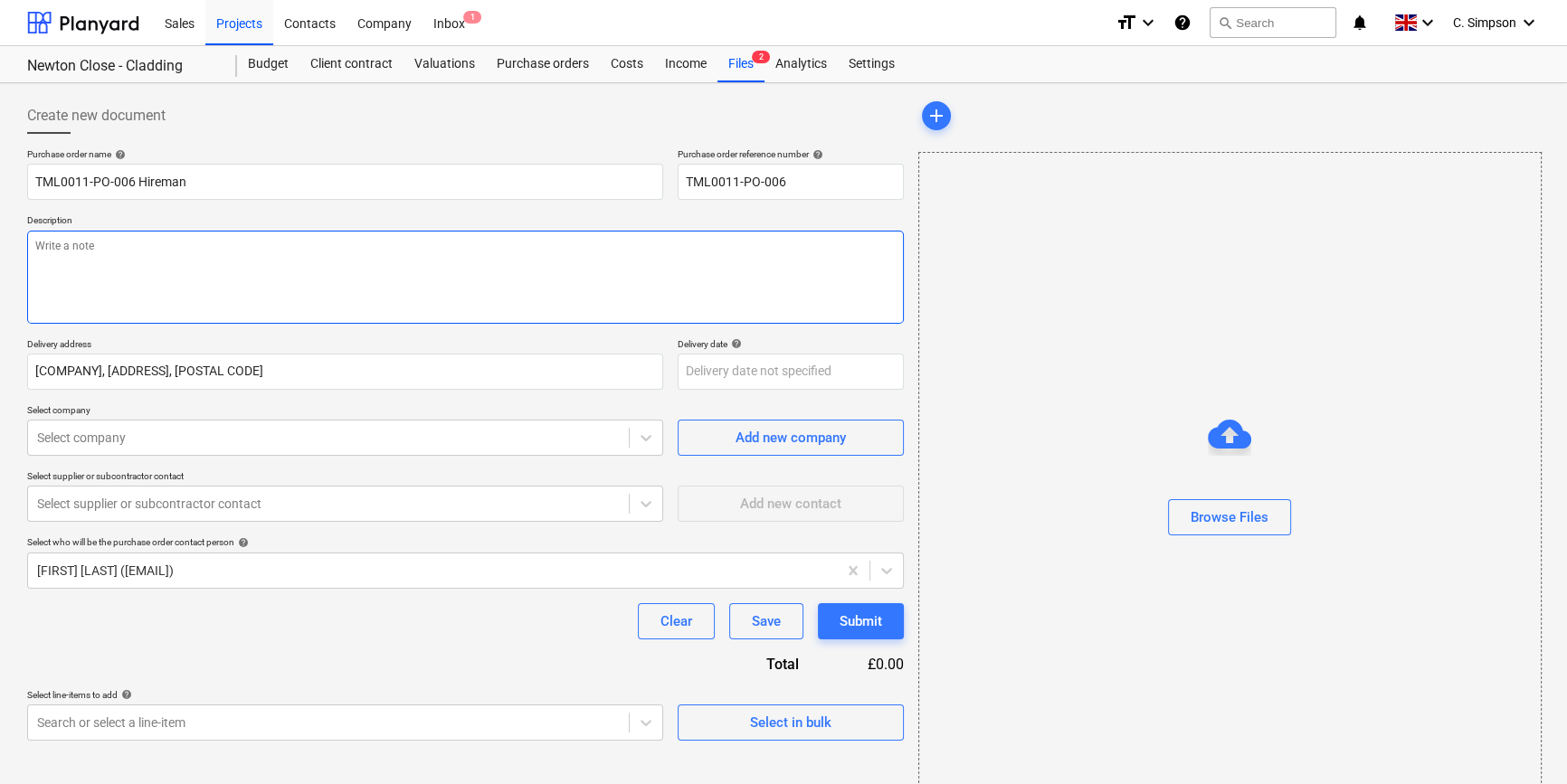click at bounding box center [465, 277] 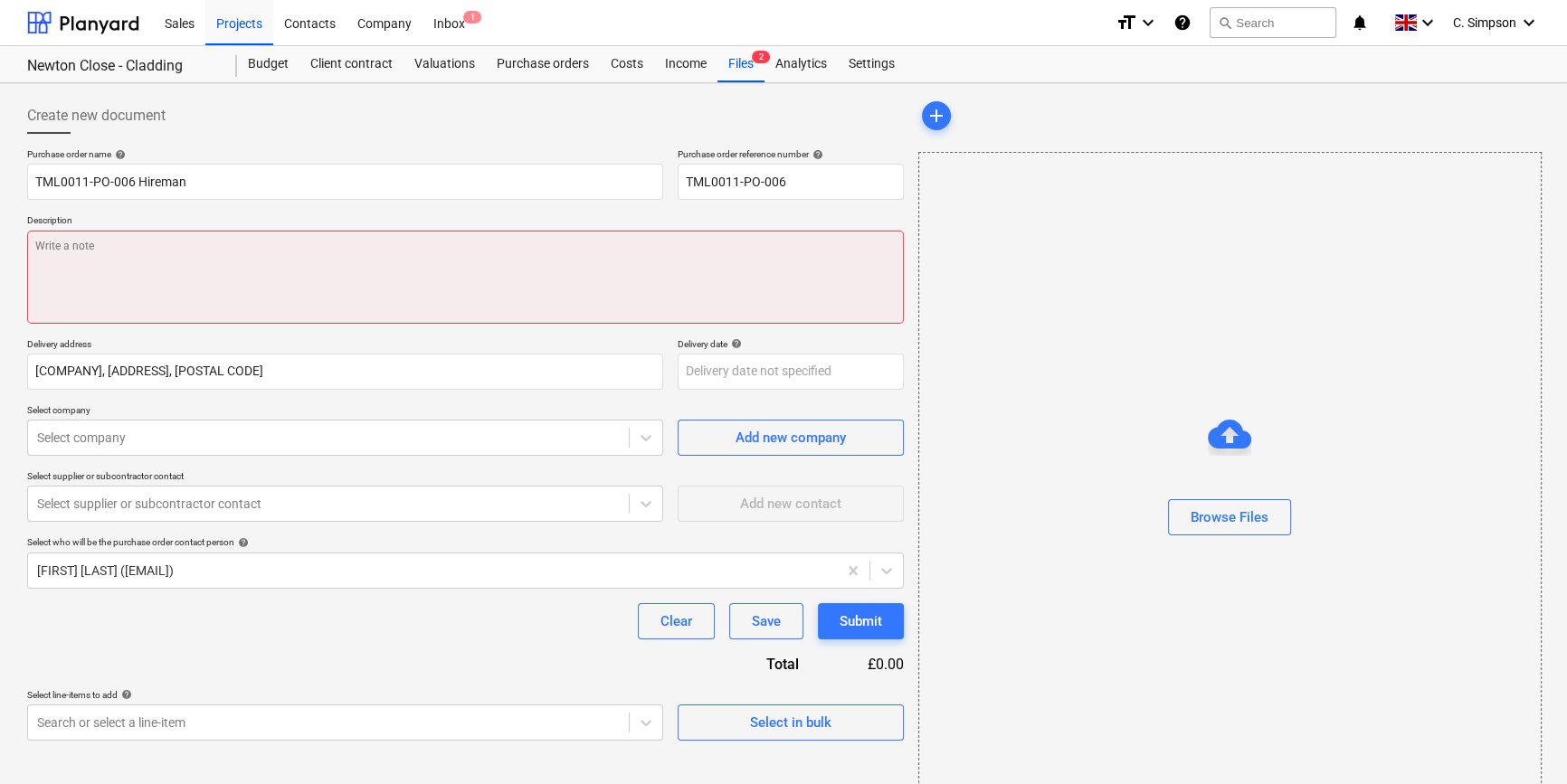 paste on "Site contact [PHONE] [NAME]" 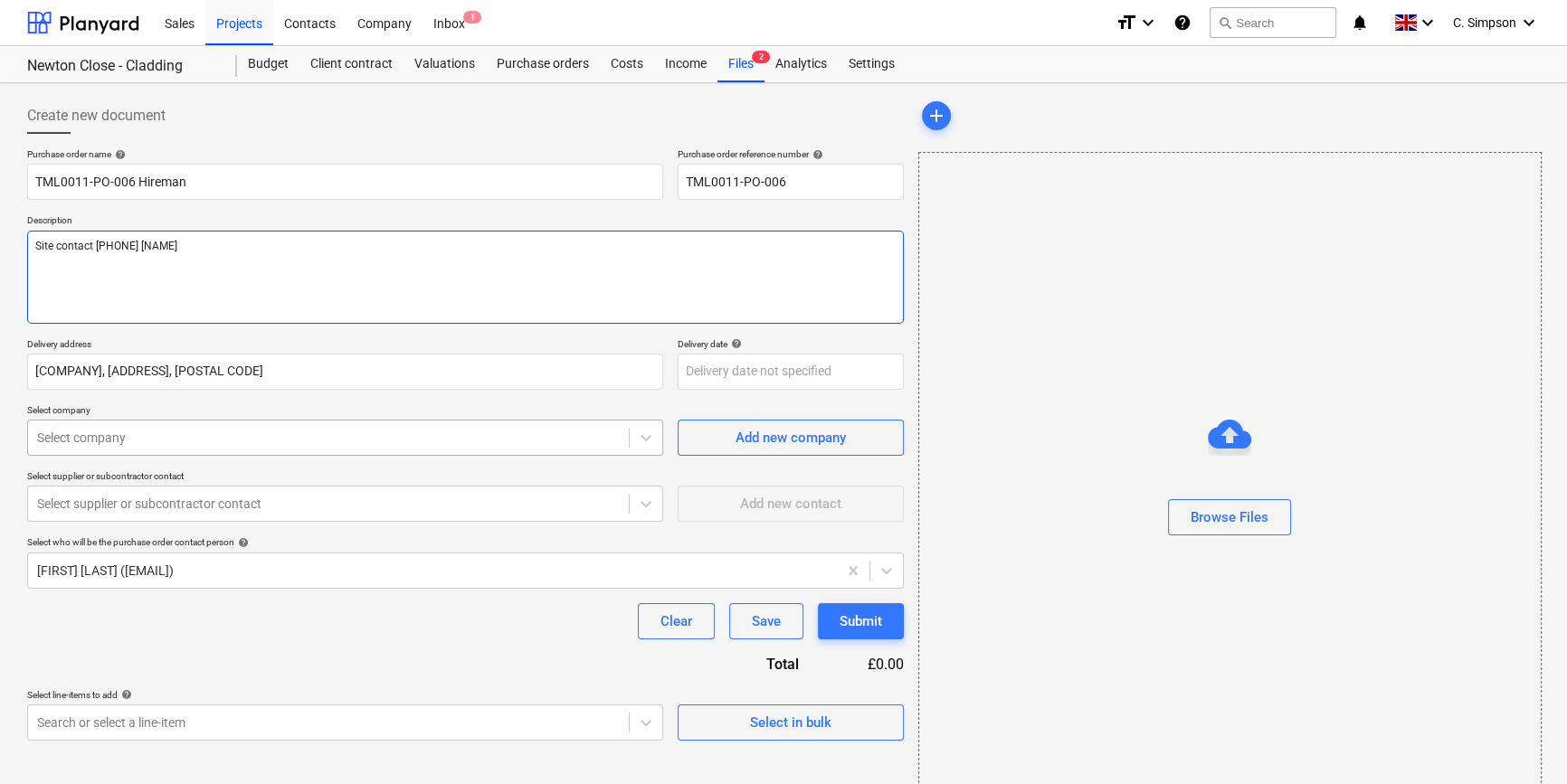 type on "Site contact [PHONE] [NAME]" 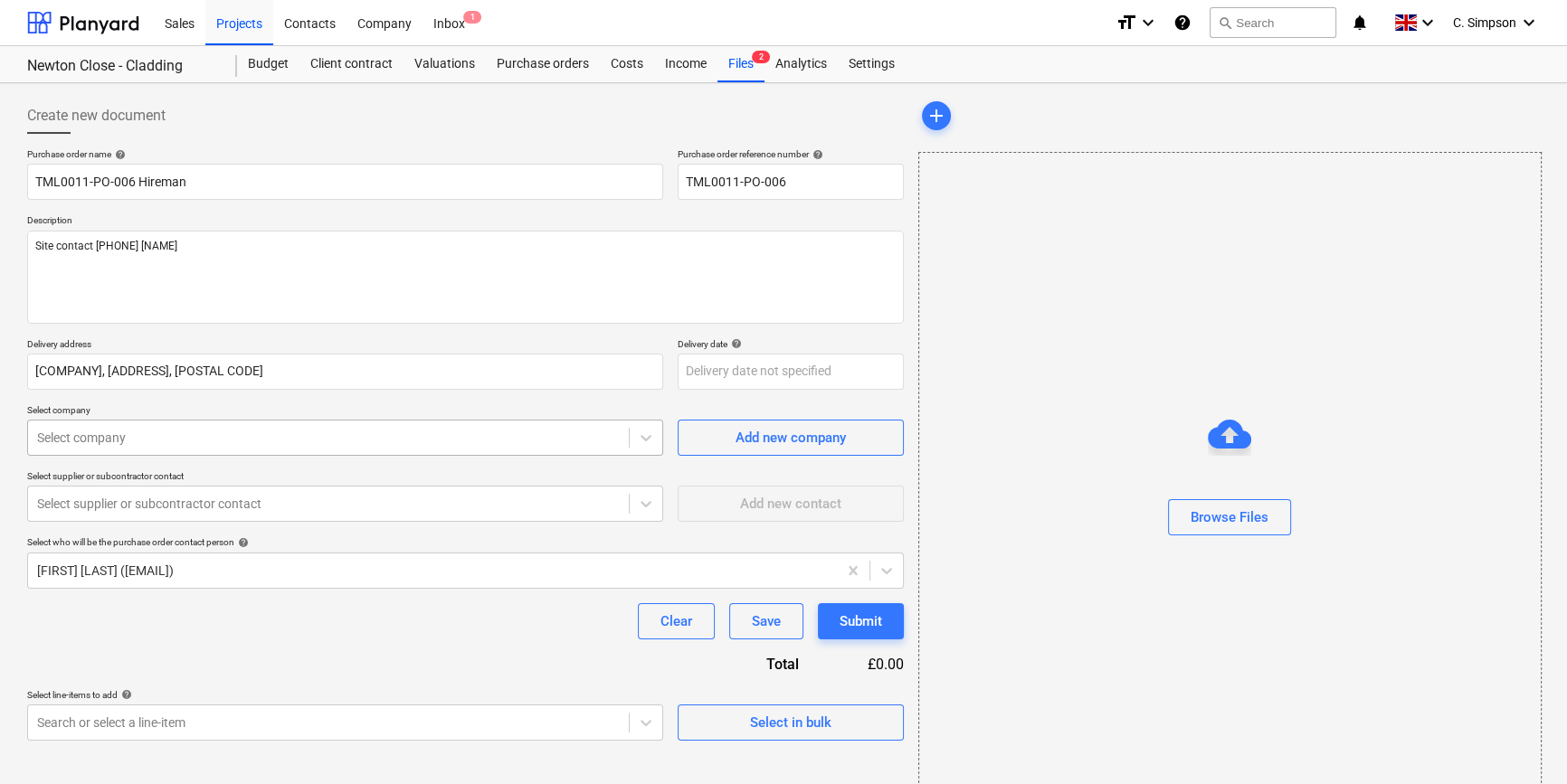 type on "x" 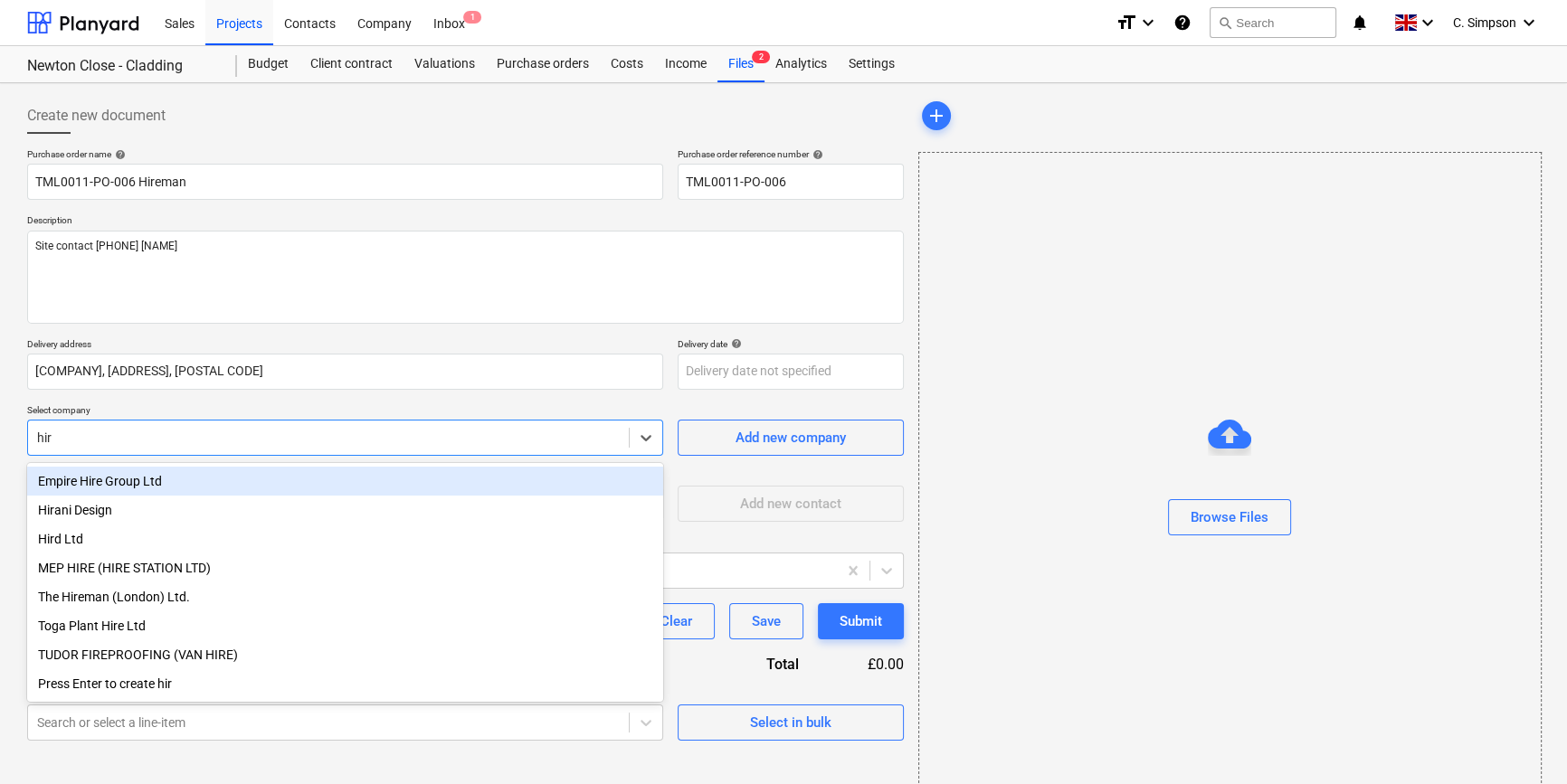 type on "hire" 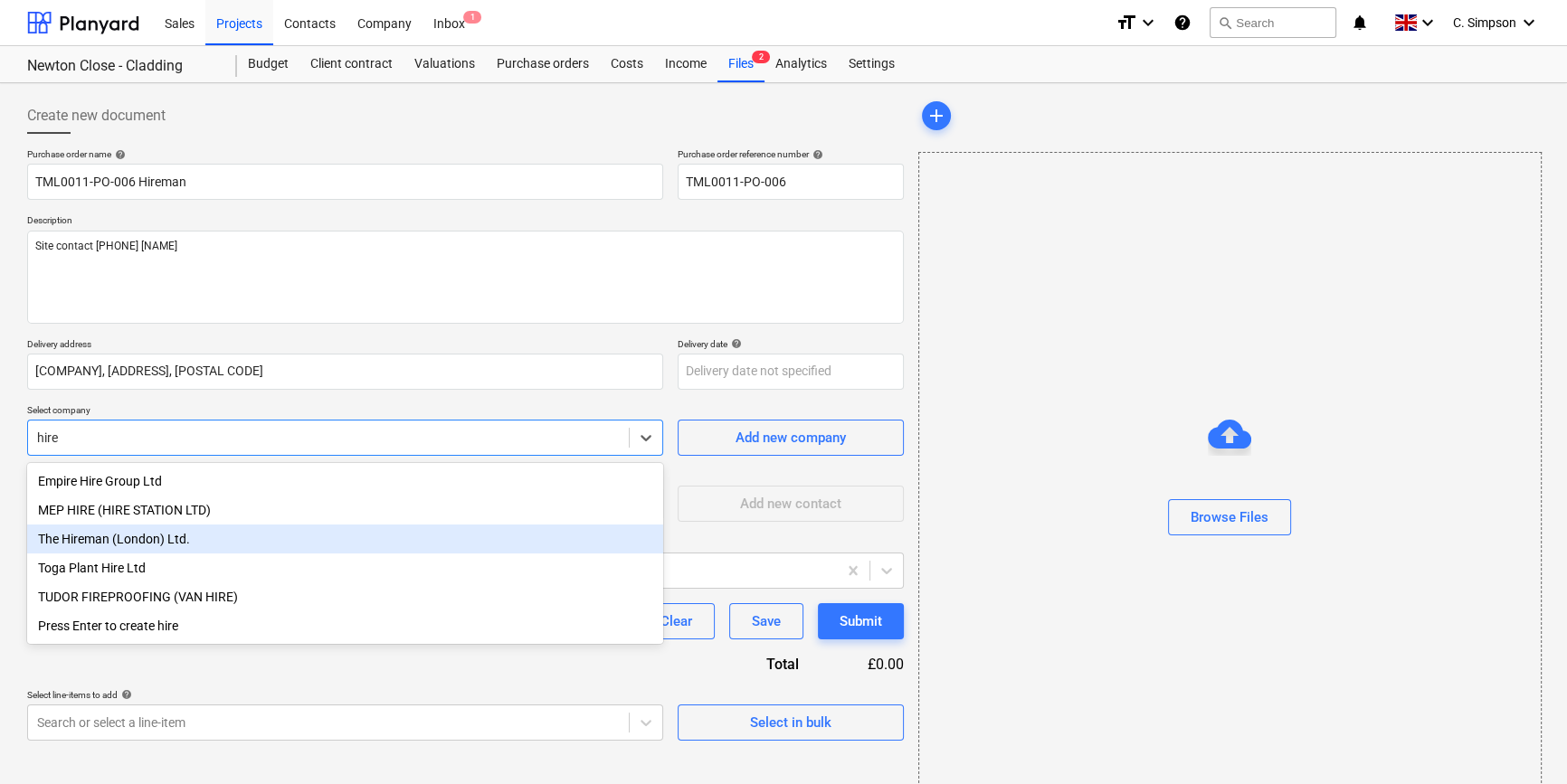 click on "The Hireman (London) Ltd." at bounding box center [345, 539] 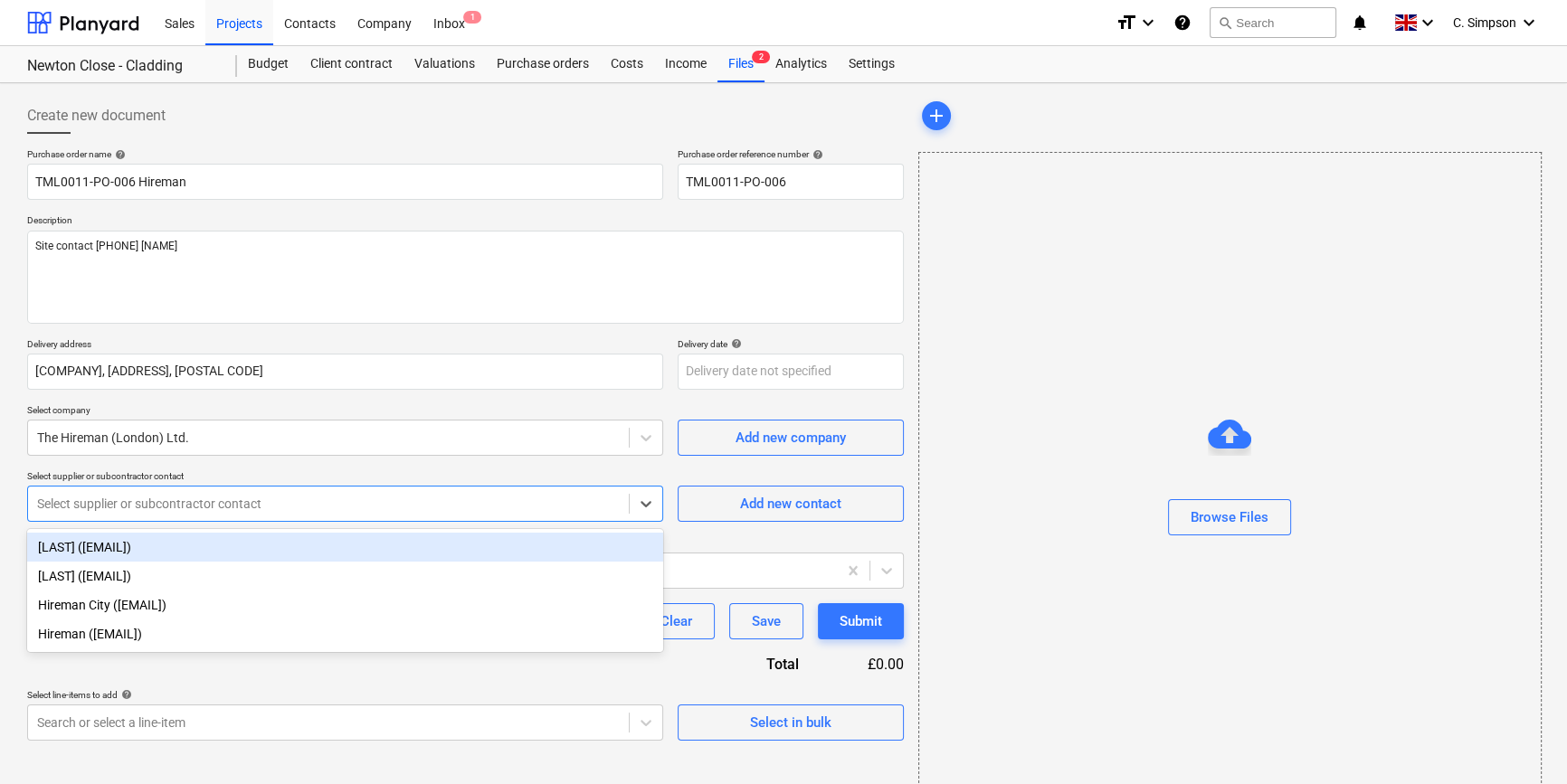 click at bounding box center [328, 504] 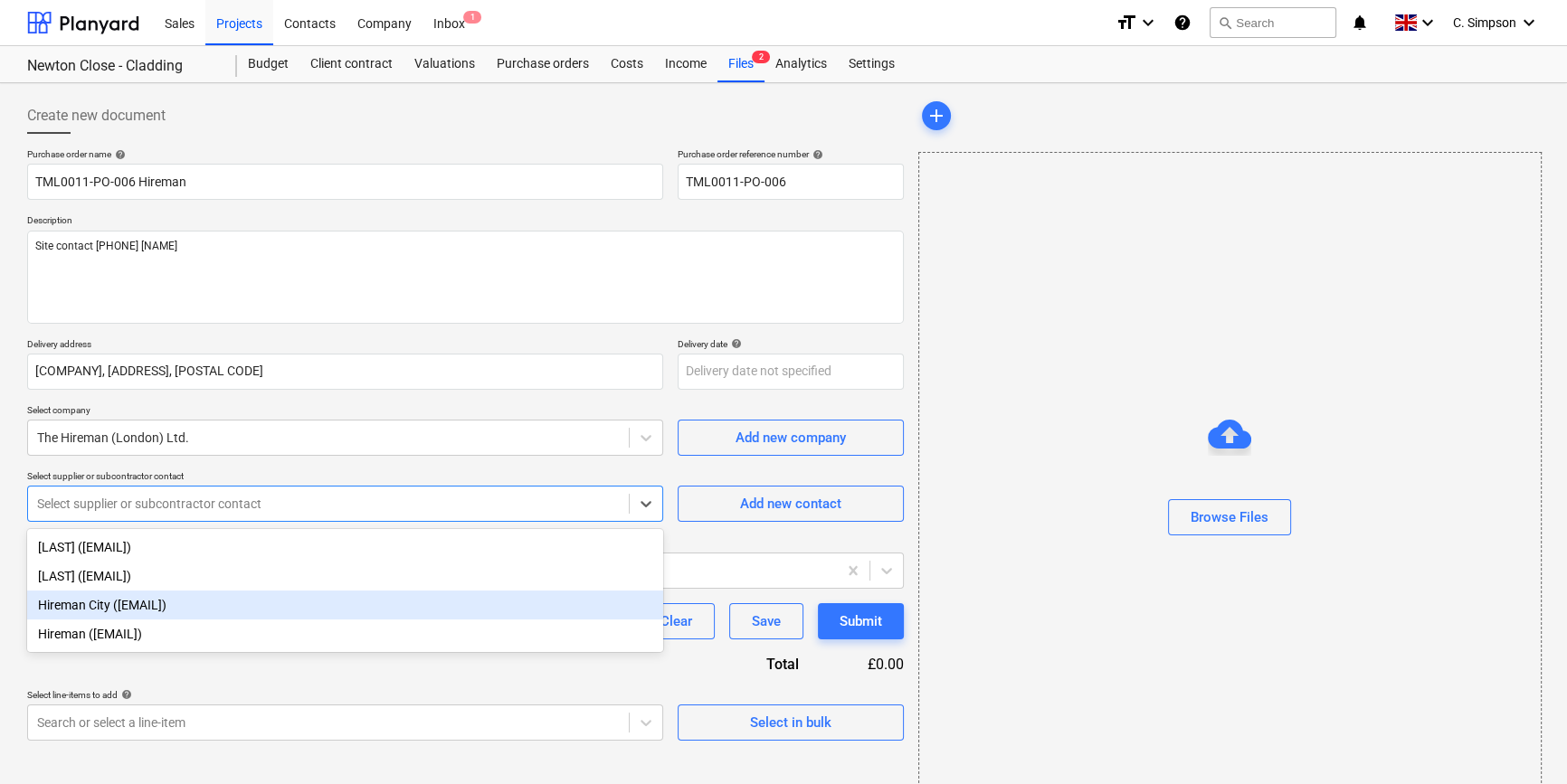 click on "Hireman City  ([EMAIL])" at bounding box center [345, 605] 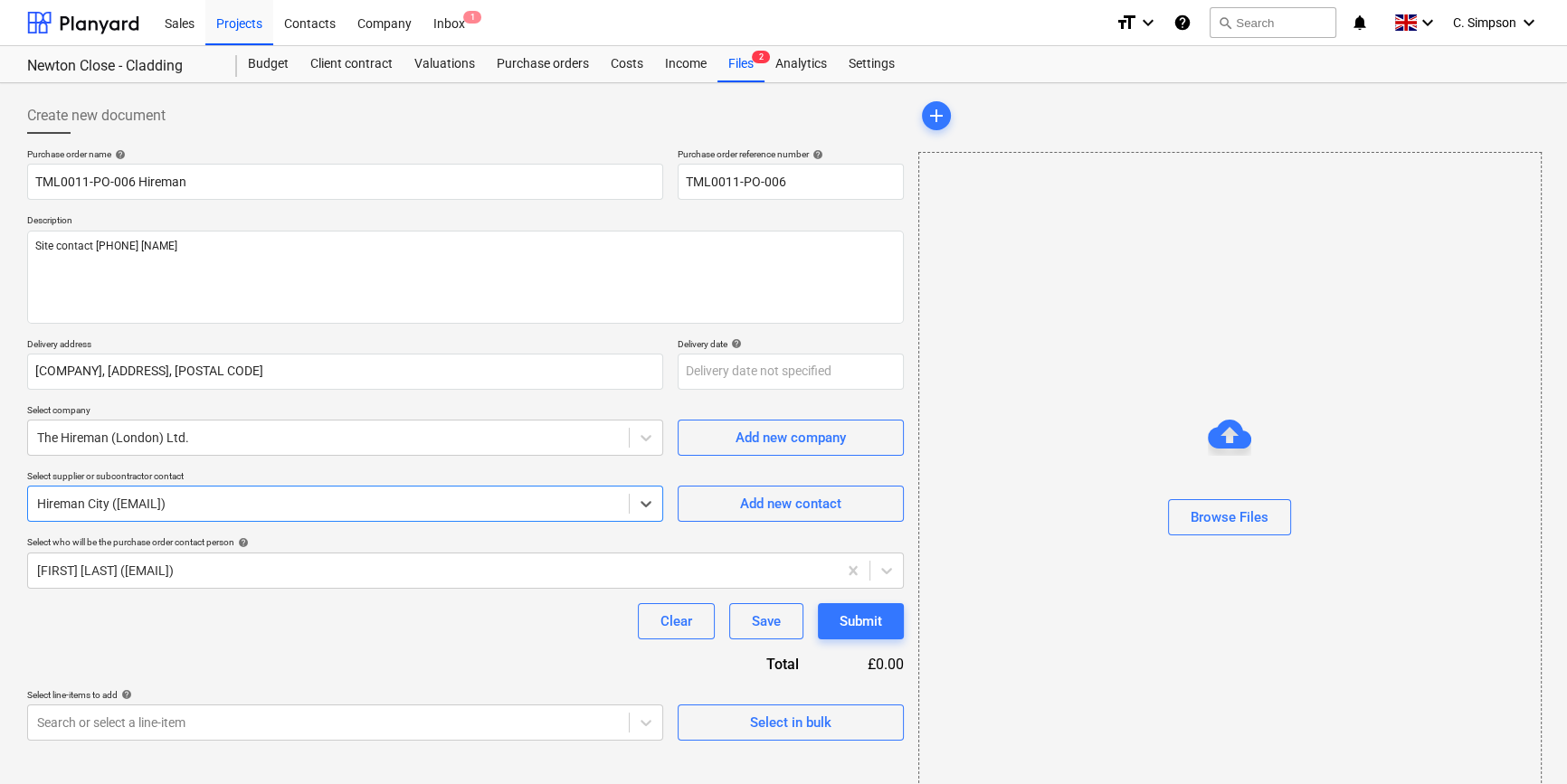 scroll, scrollTop: 39, scrollLeft: 0, axis: vertical 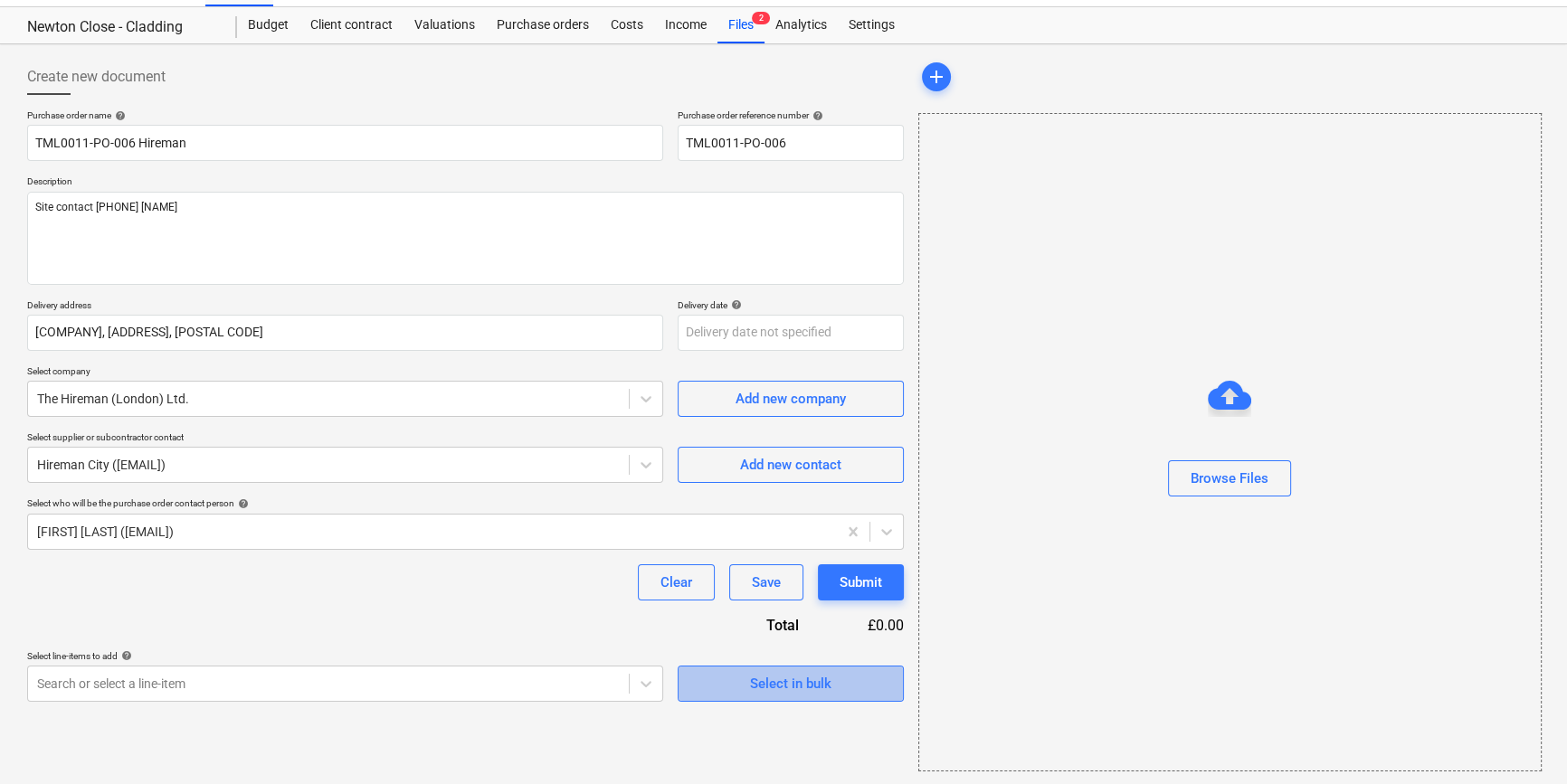 click on "Select in bulk" at bounding box center [791, 684] 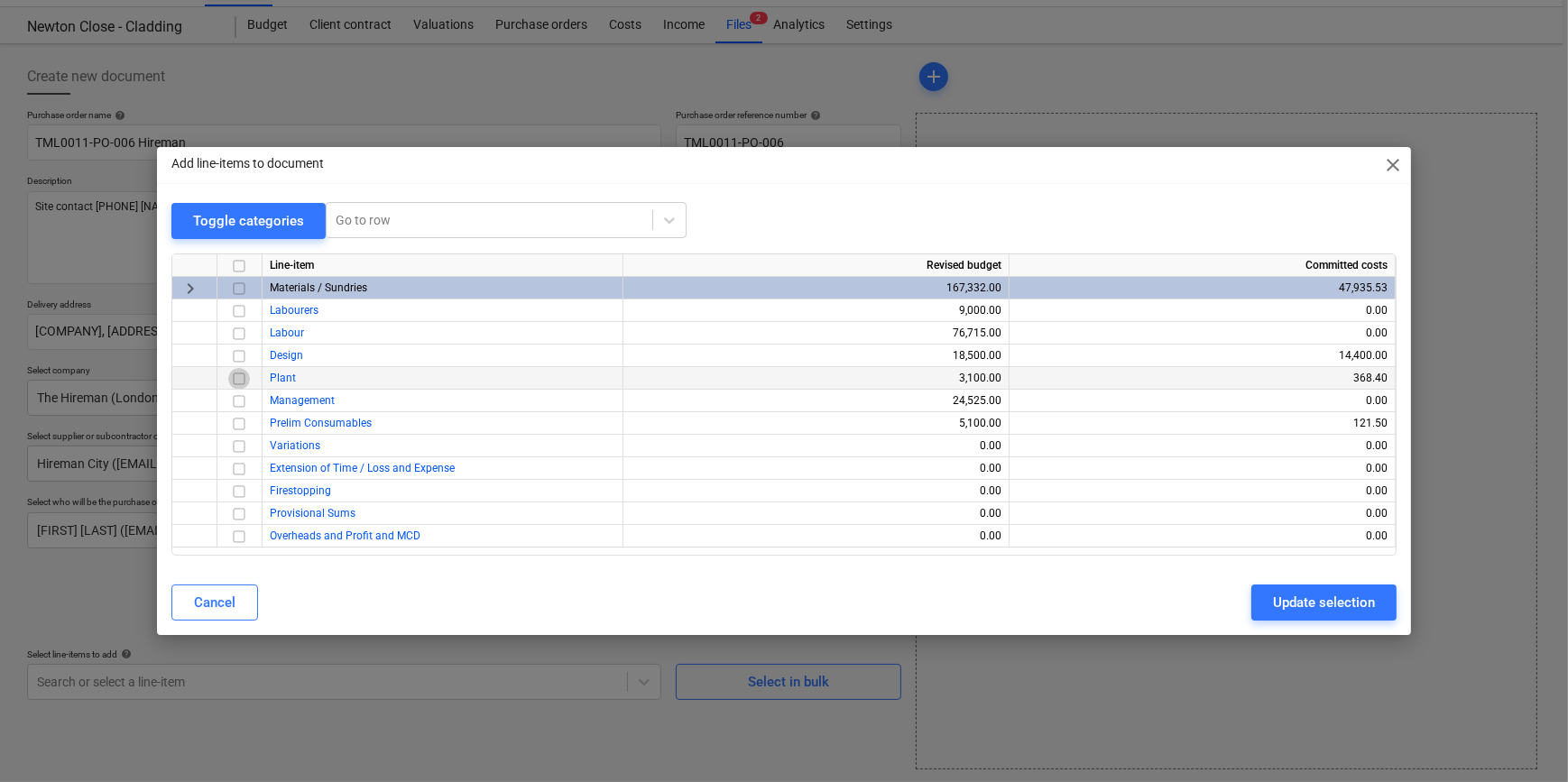 click at bounding box center [239, 379] 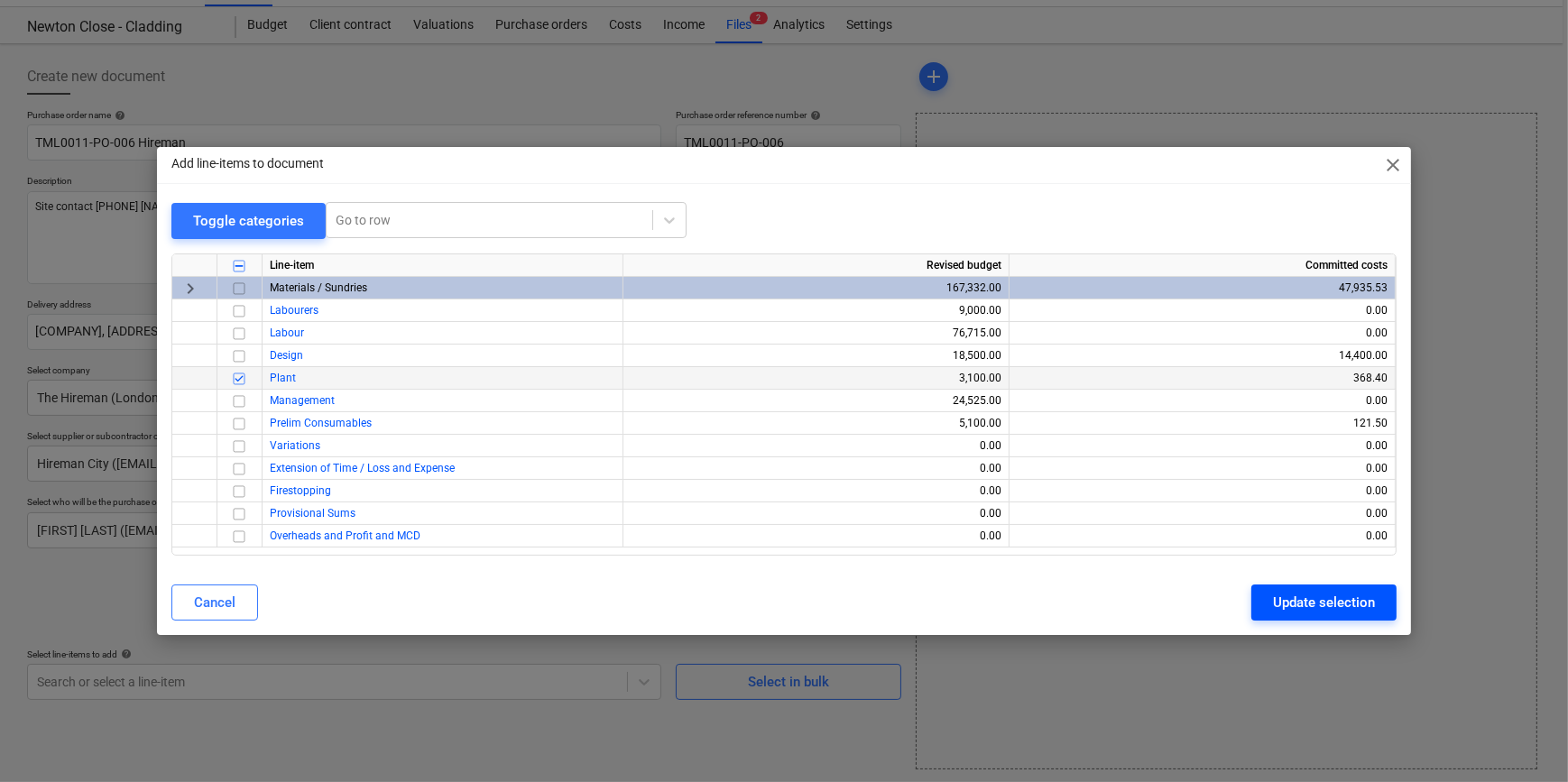 click on "Update selection" at bounding box center [1324, 603] 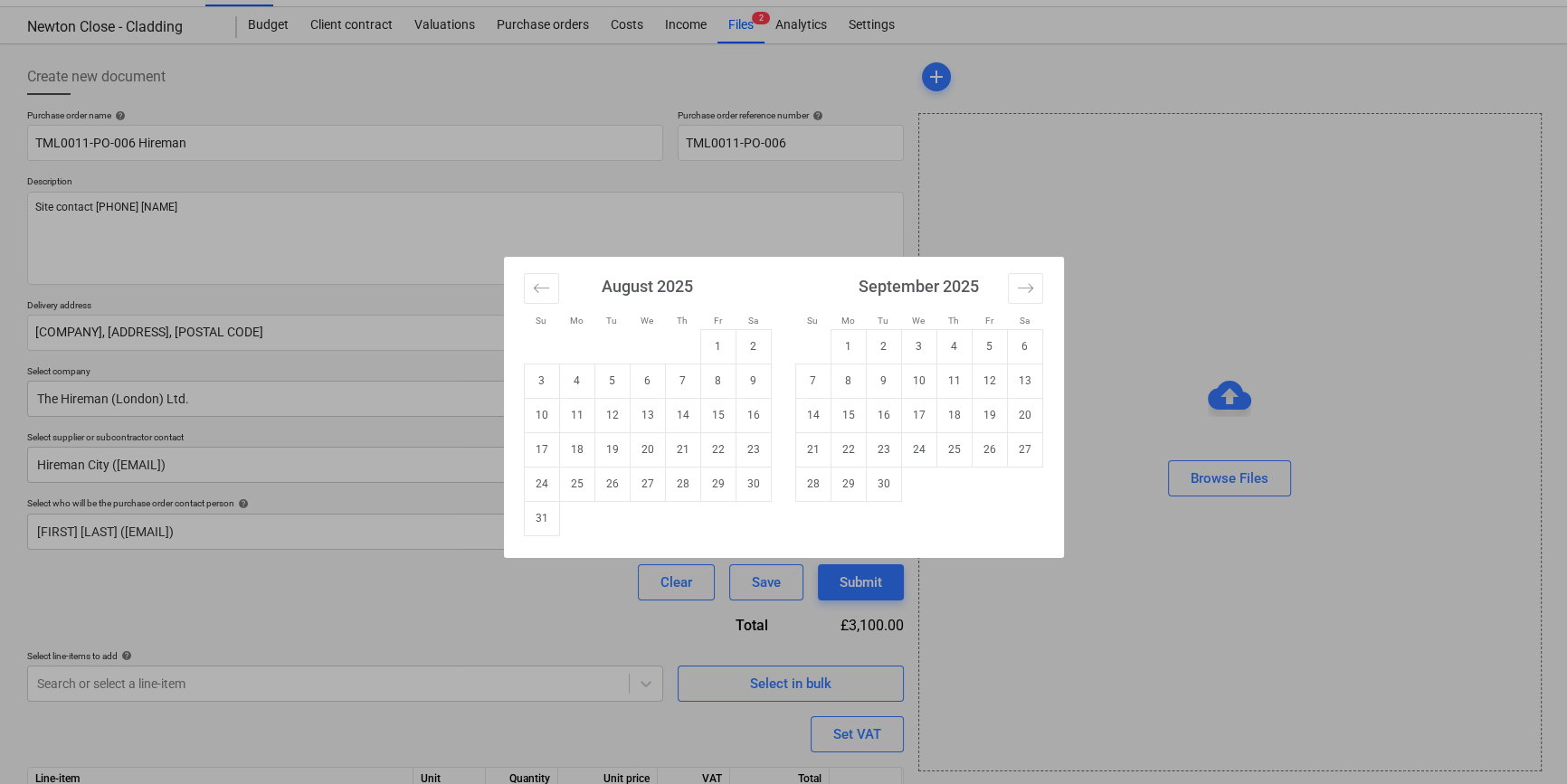 click on "Sales Projects Contacts Company Inbox 1 format_size keyboard_arrow_down help search Search notifications 0 keyboard_arrow_down [INITIALS]. [LAST]
Newton Close - Cladding Budget Client contract Valuations Purchase orders Costs Income Files 2 Analytics Settings Create new document Purchase order name help TML0011-PO-006 Hireman Purchase order reference number help TML0011-PO-006 Description  Site contact [PHONE]  [LAST] Delivery address Hill Partnership, Newton Close, 456 Seven Sisters Road, Hackney, [CITY], N4 2RQ Delivery date help Press the down arrow key to interact with the calendar and
select a date. Press the question mark key to get the keyboard shortcuts for changing dates. Select company The Hireman (London) Ltd.   Add new company Select supplier or subcontractor contact Hireman City ([EMAIL]) Add new contact Select who will be the purchase order contact person help [LAST] ([EMAIL]) Clear Save Submit Total [PRICE] help Select in bulk" at bounding box center (784, 353) 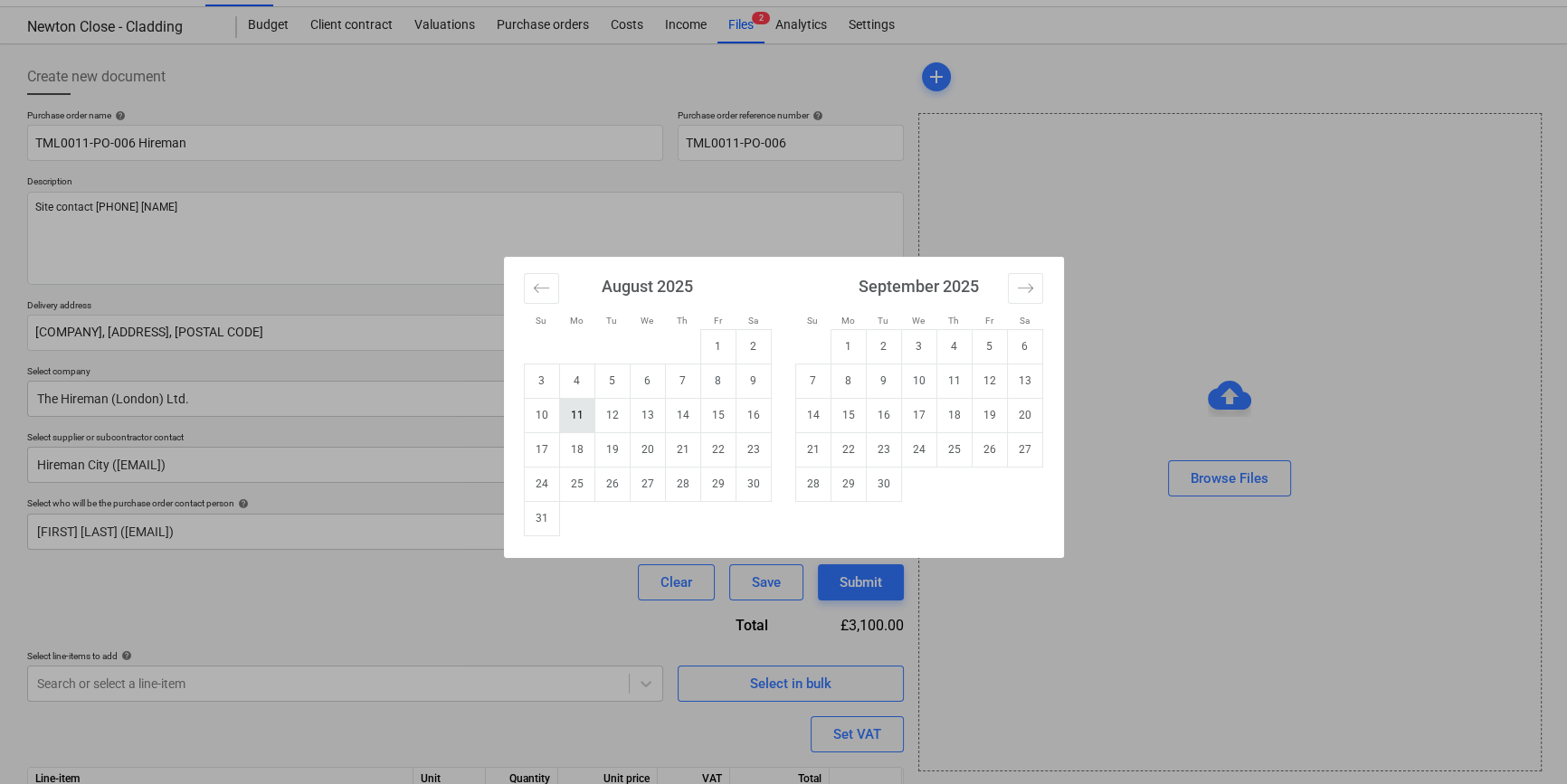 click on "11" at bounding box center [576, 415] 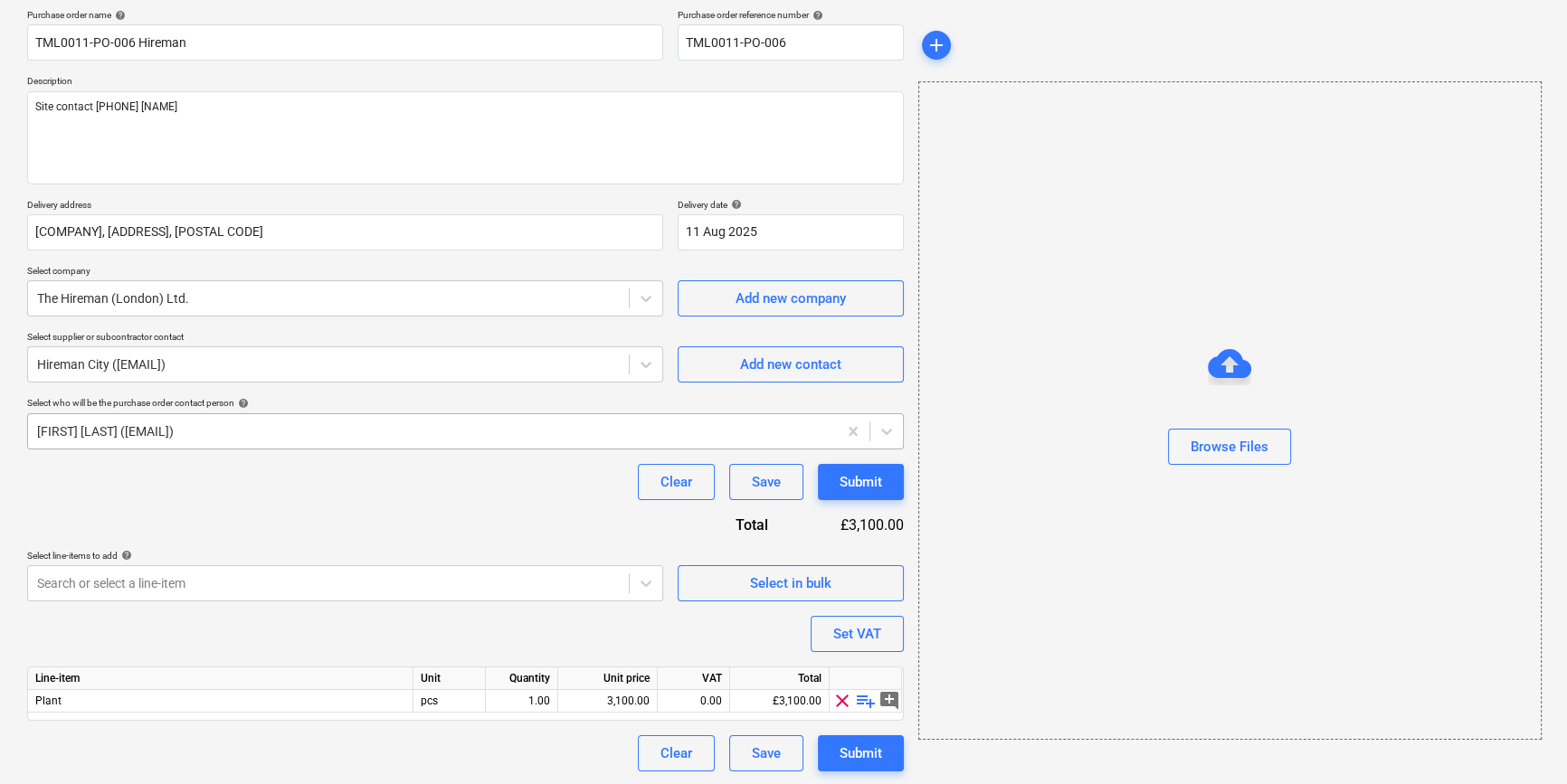 scroll, scrollTop: 140, scrollLeft: 0, axis: vertical 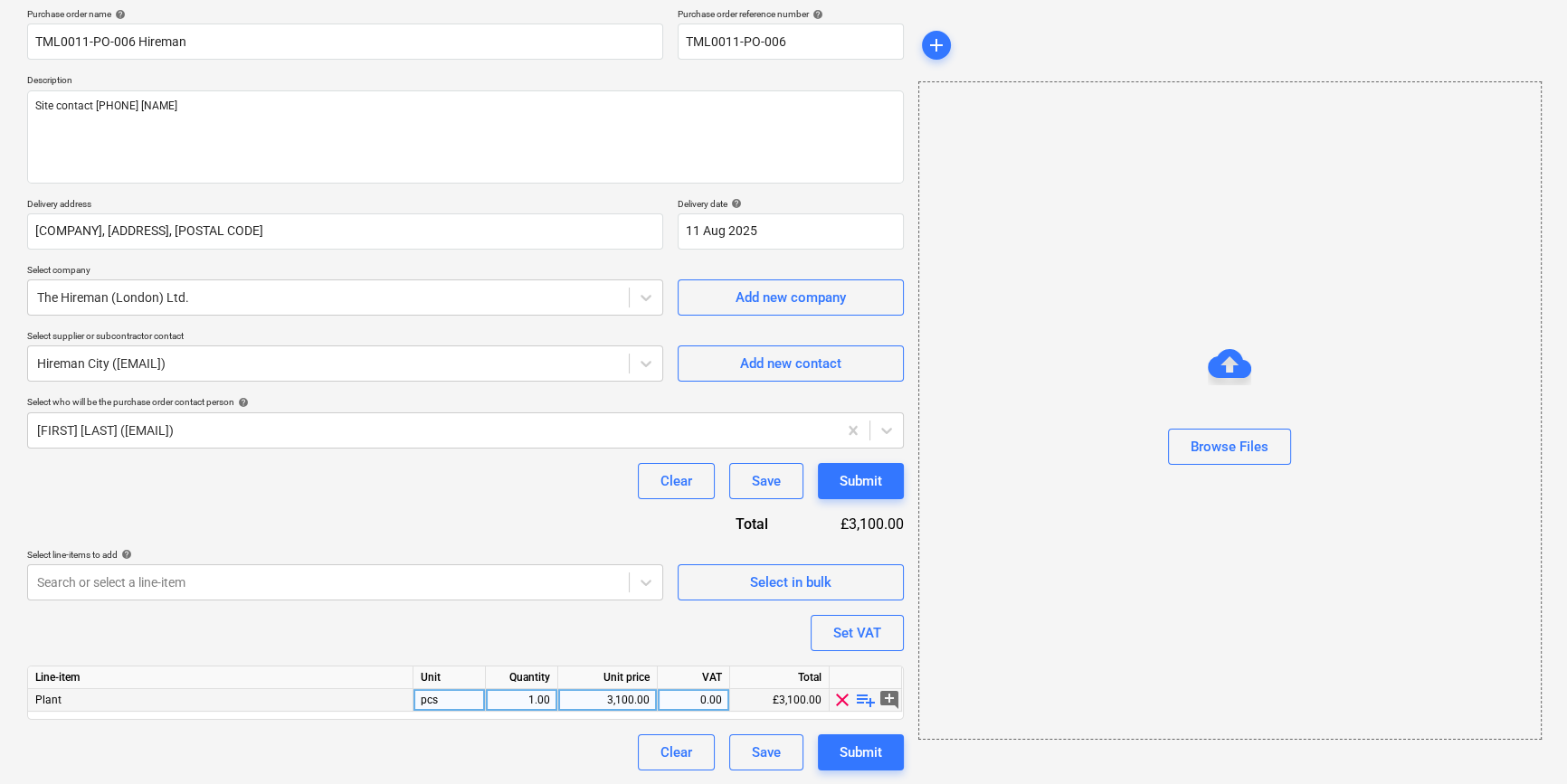click on "playlist_add" at bounding box center (866, 700) 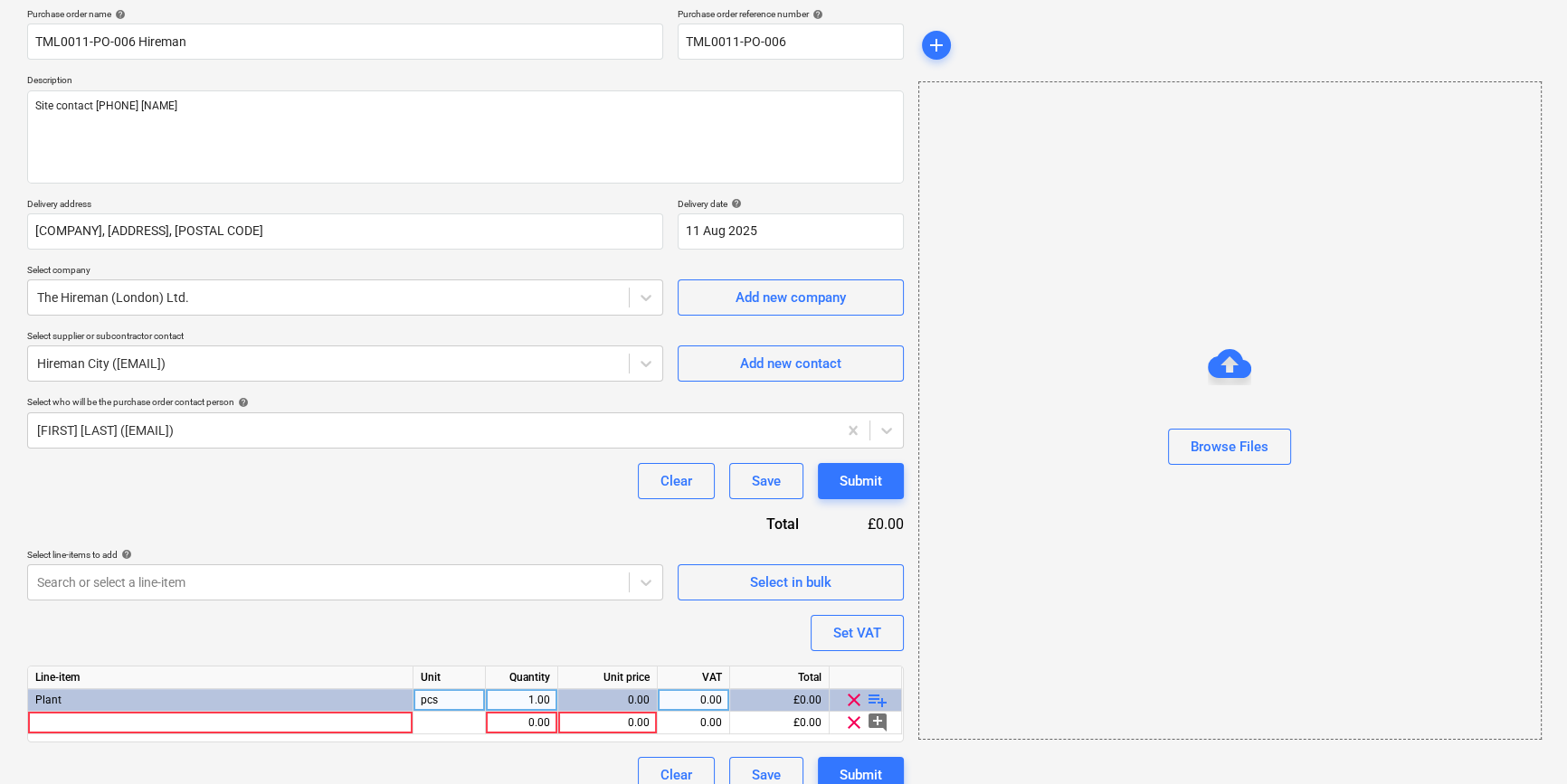 type on "x" 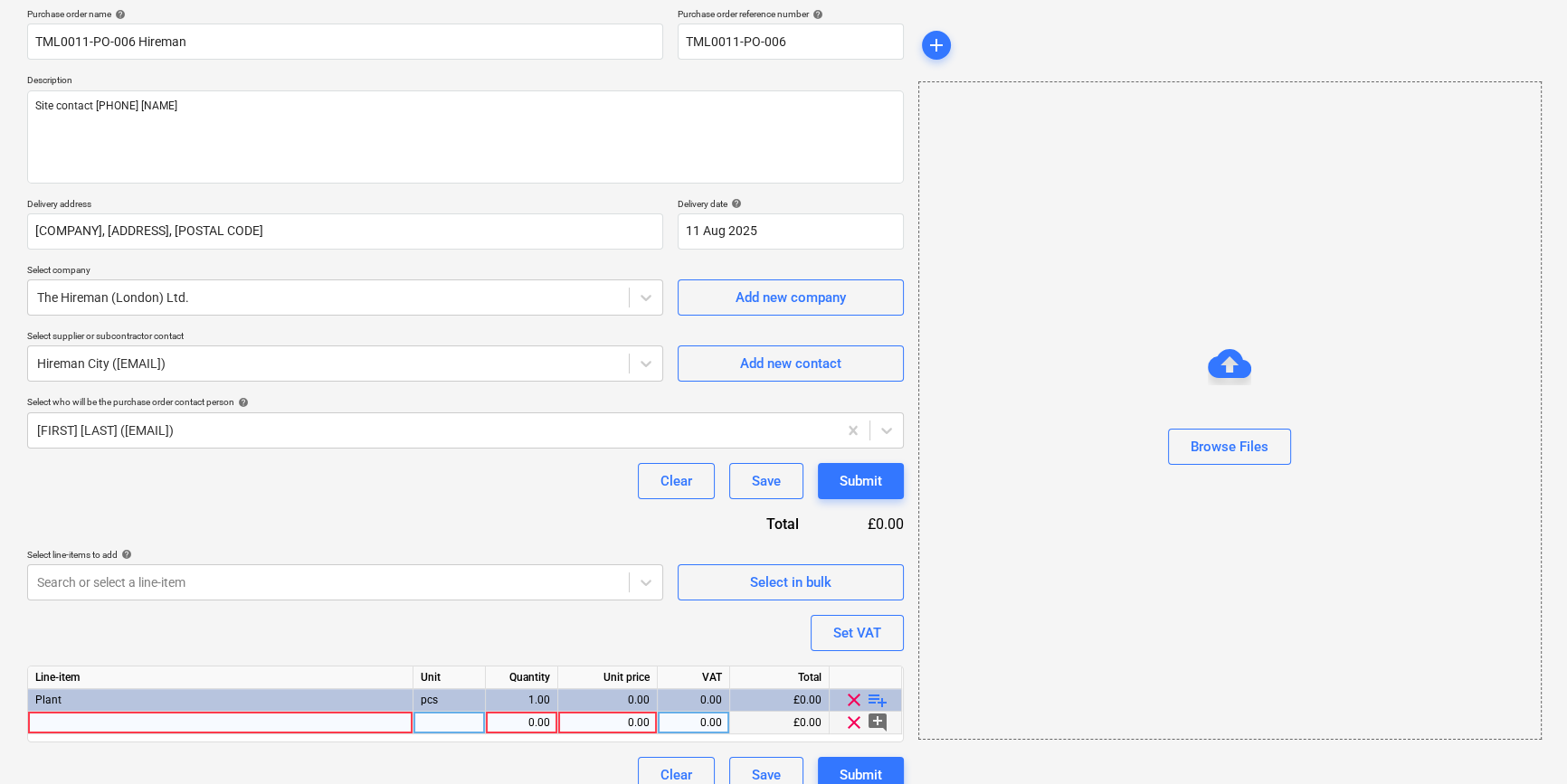 click at bounding box center [221, 723] 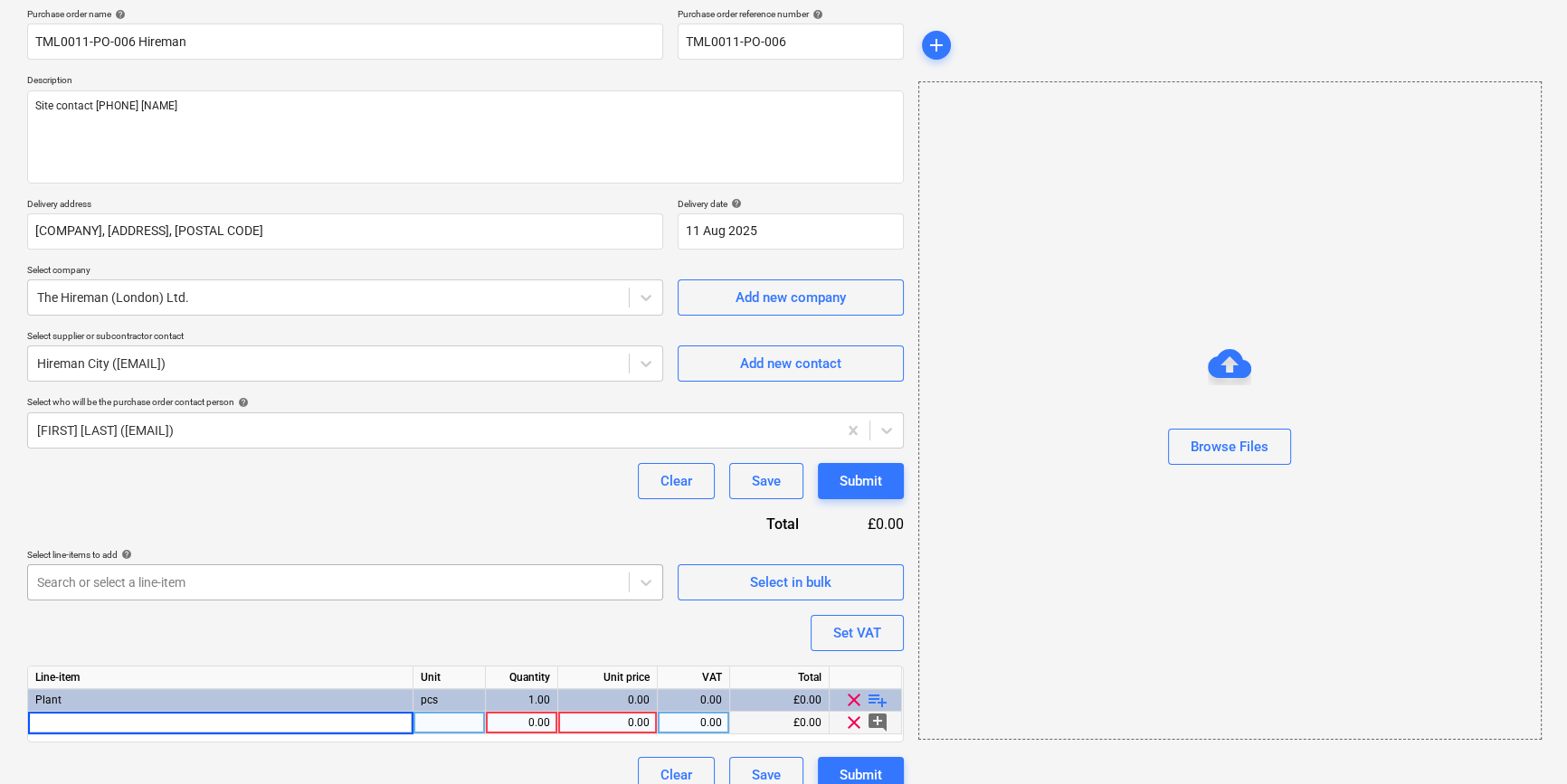 type on "H3.59xL2.0m Single Width Tower" 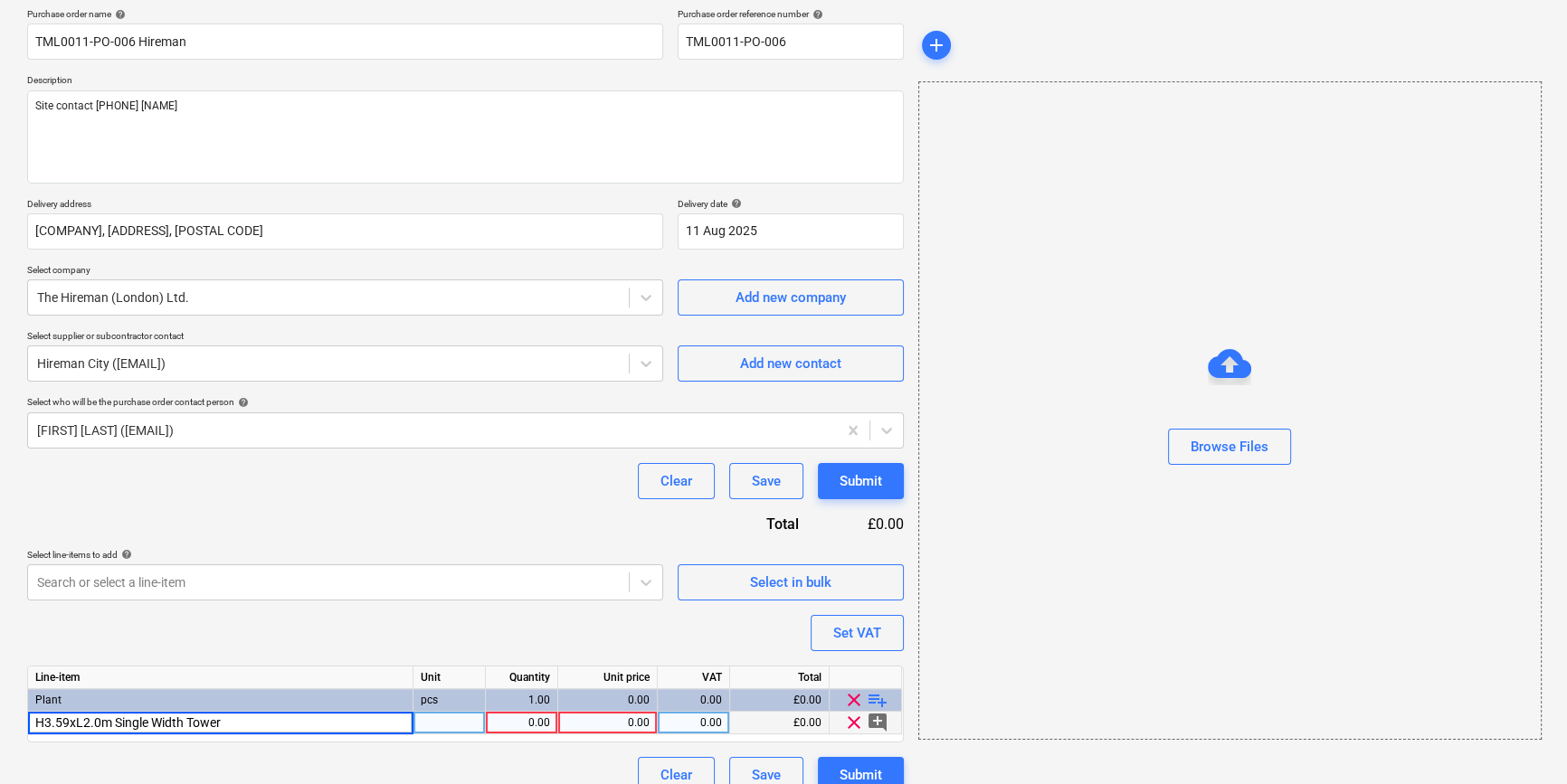 type on "x" 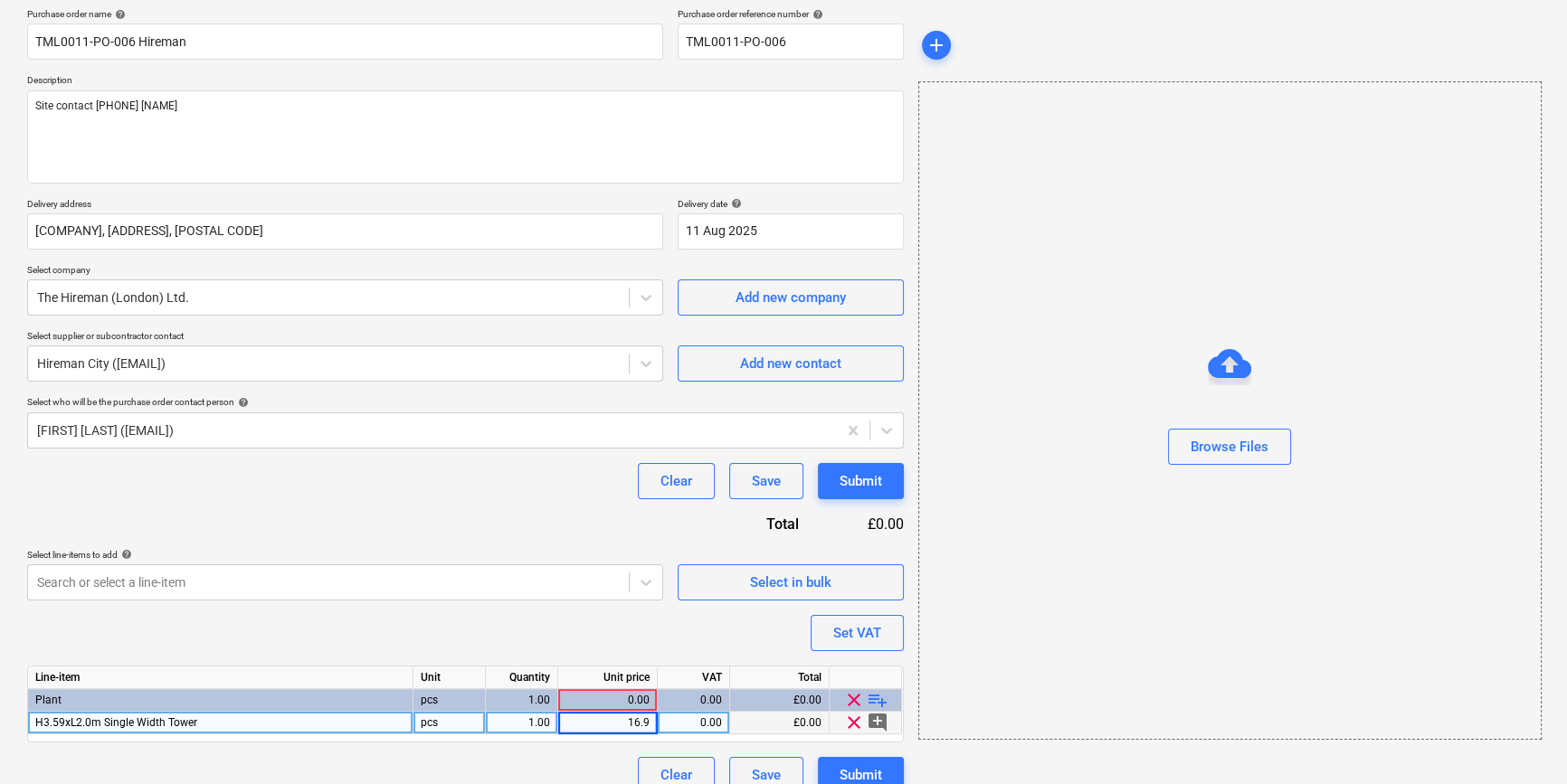 type on "16.94" 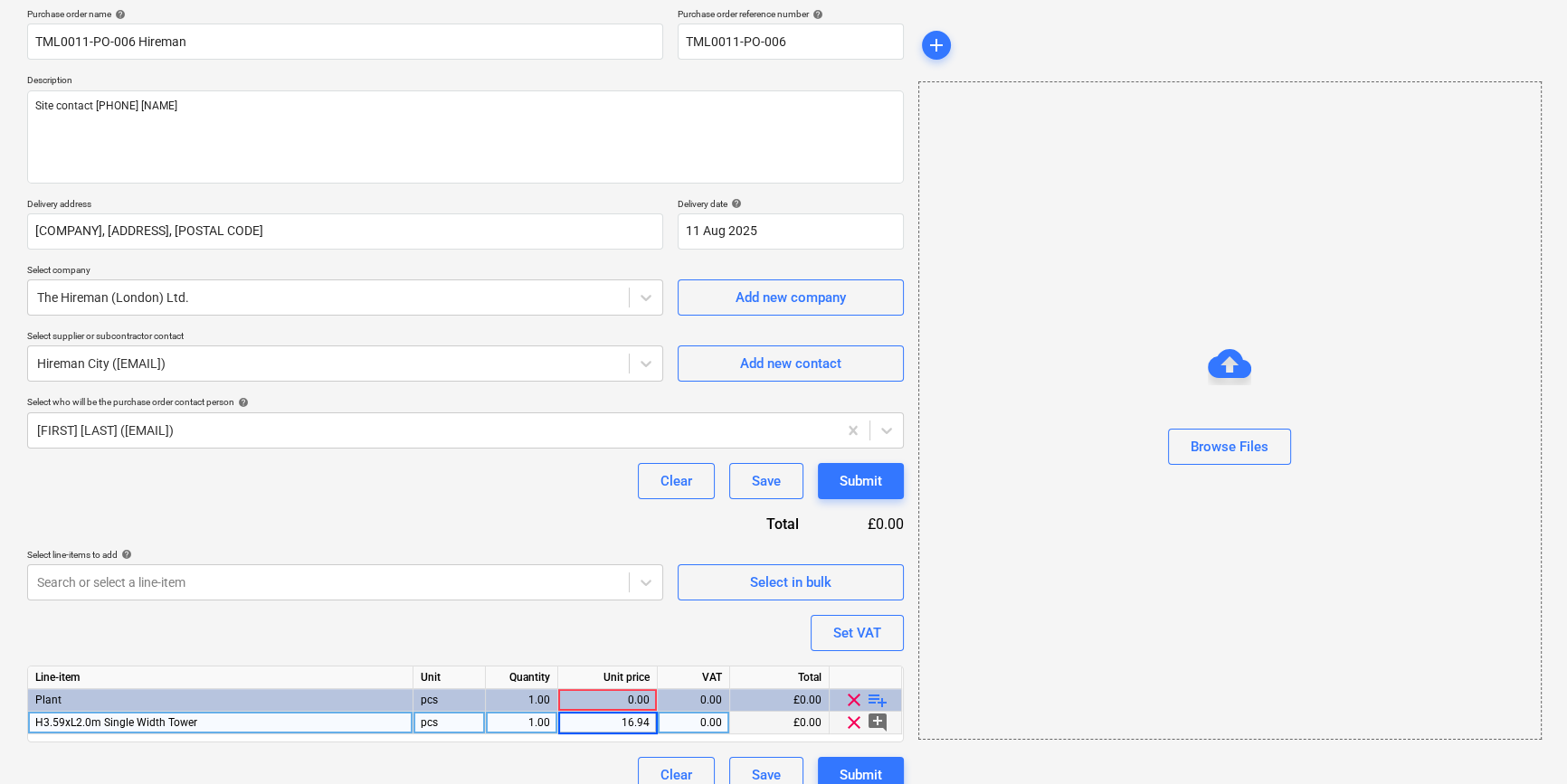 type on "x" 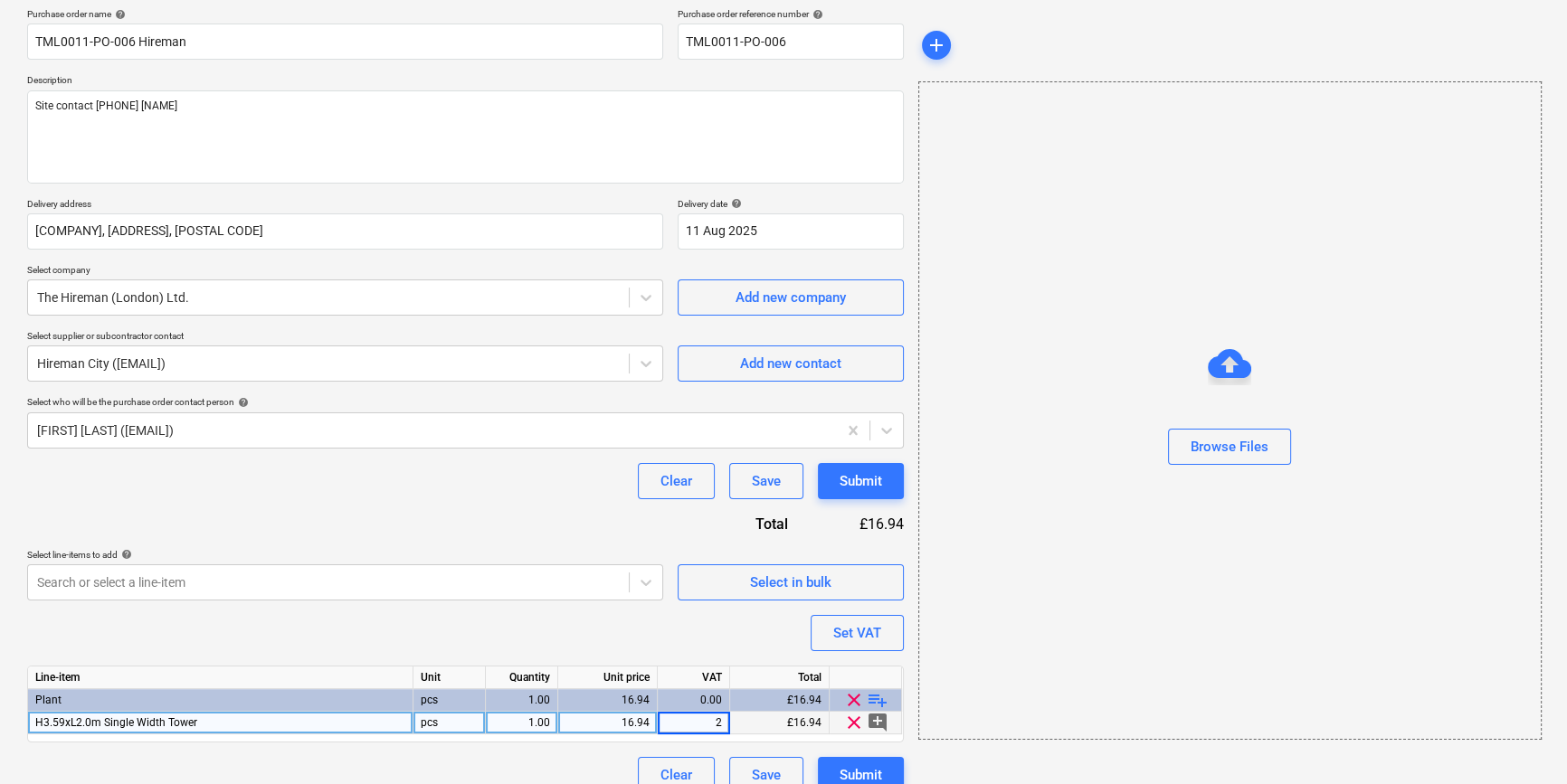 type on "20" 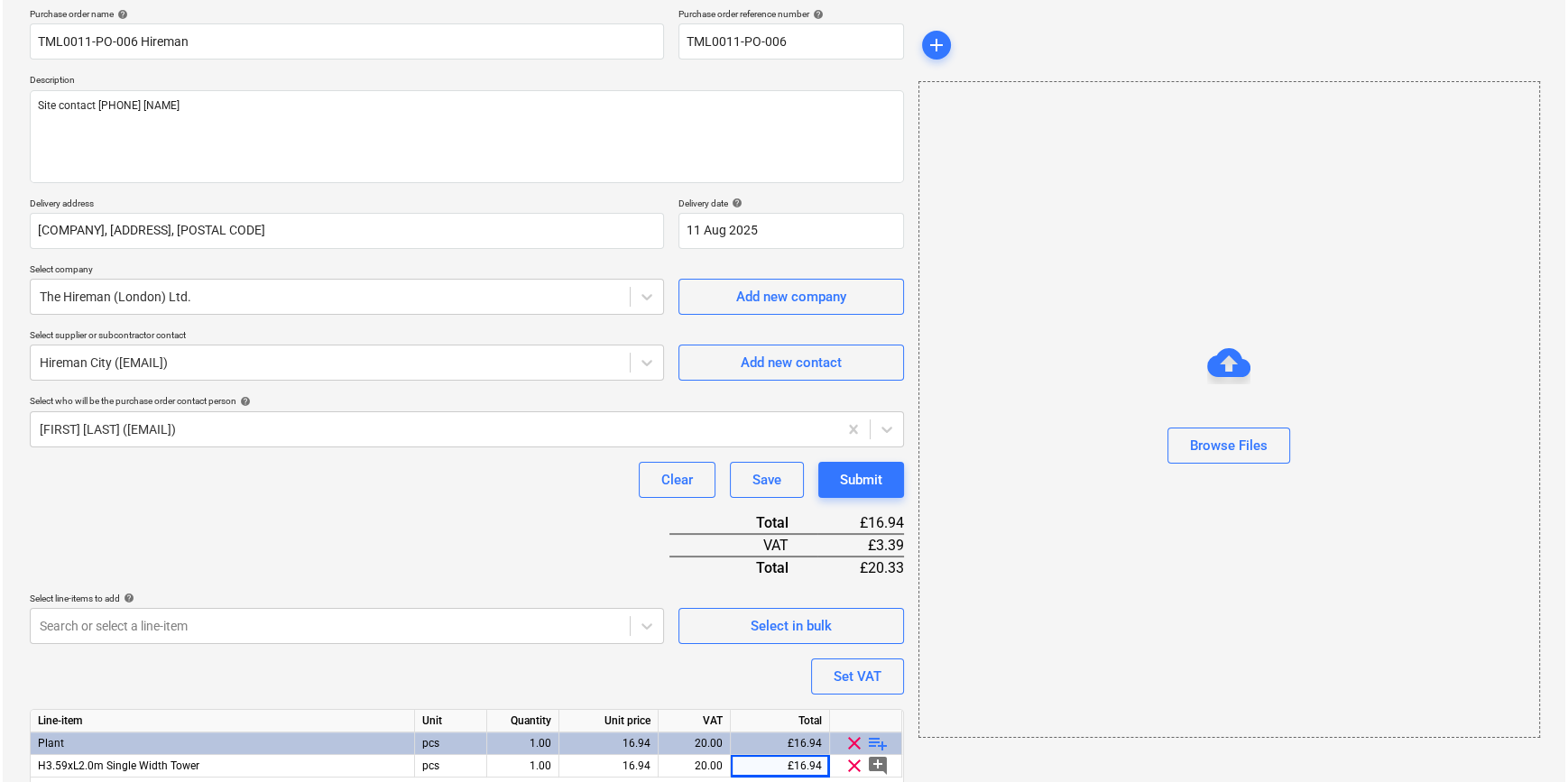 scroll, scrollTop: 207, scrollLeft: 0, axis: vertical 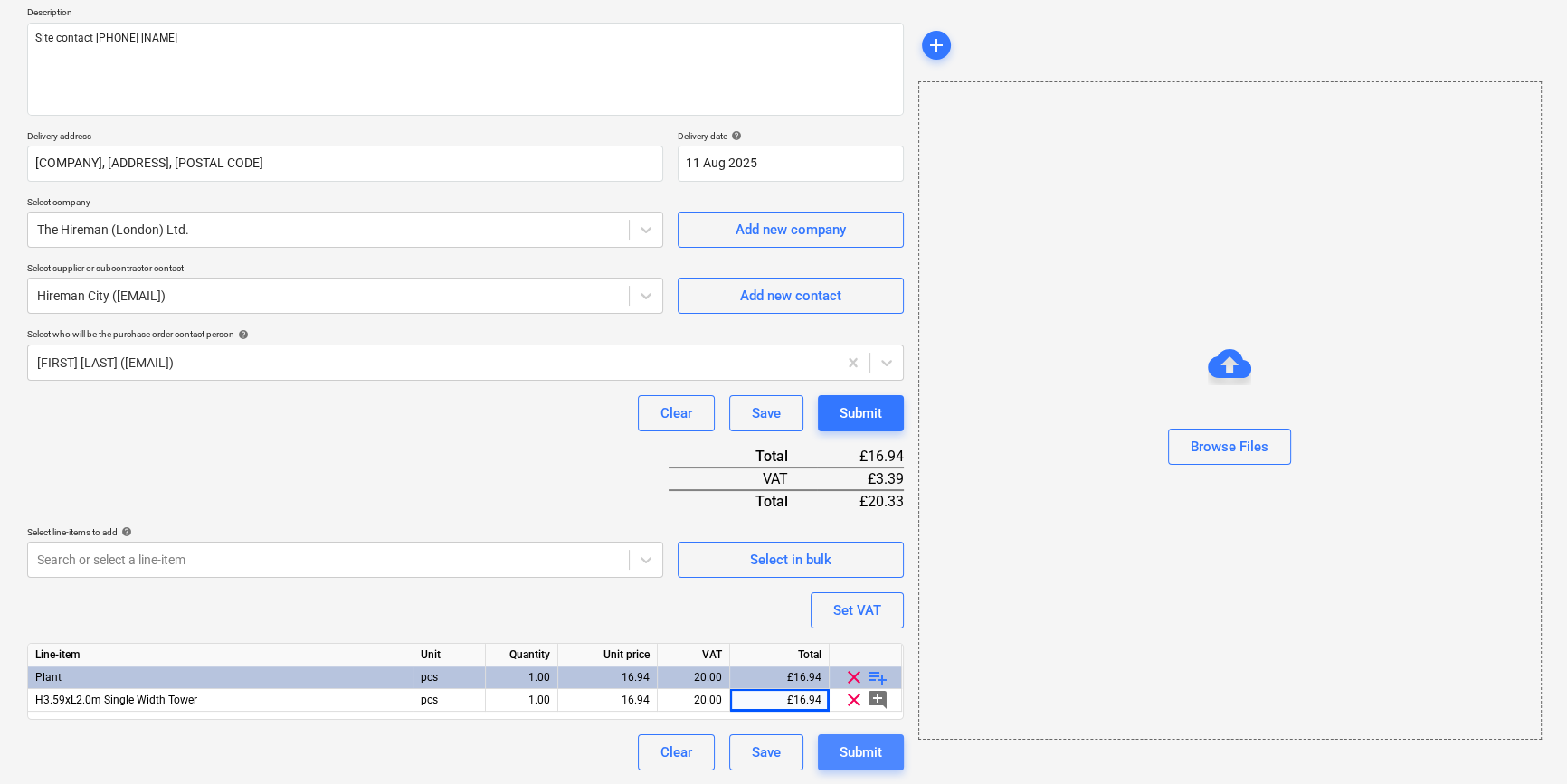 click on "Submit" at bounding box center (860, 752) 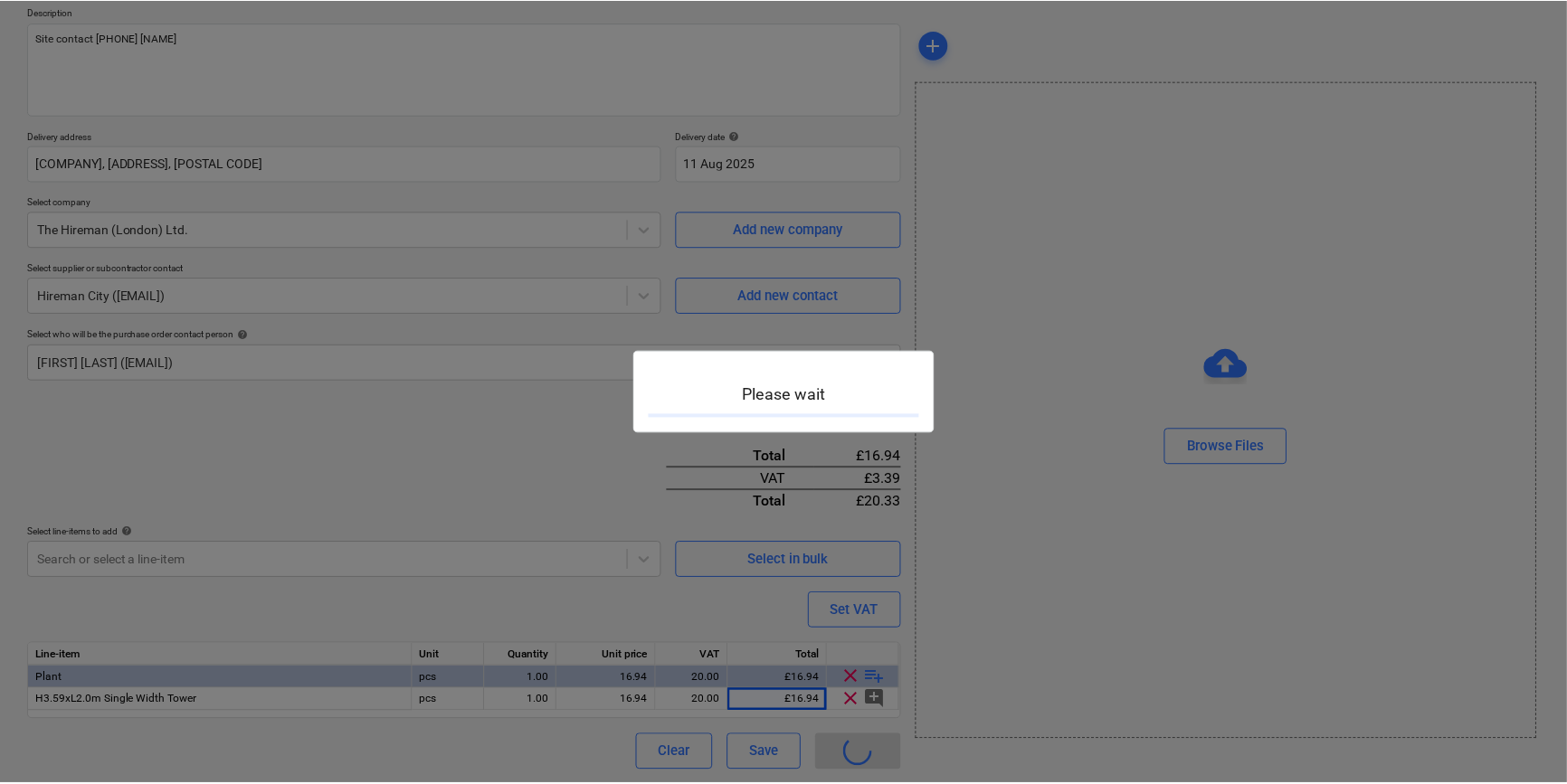 scroll, scrollTop: 0, scrollLeft: 0, axis: both 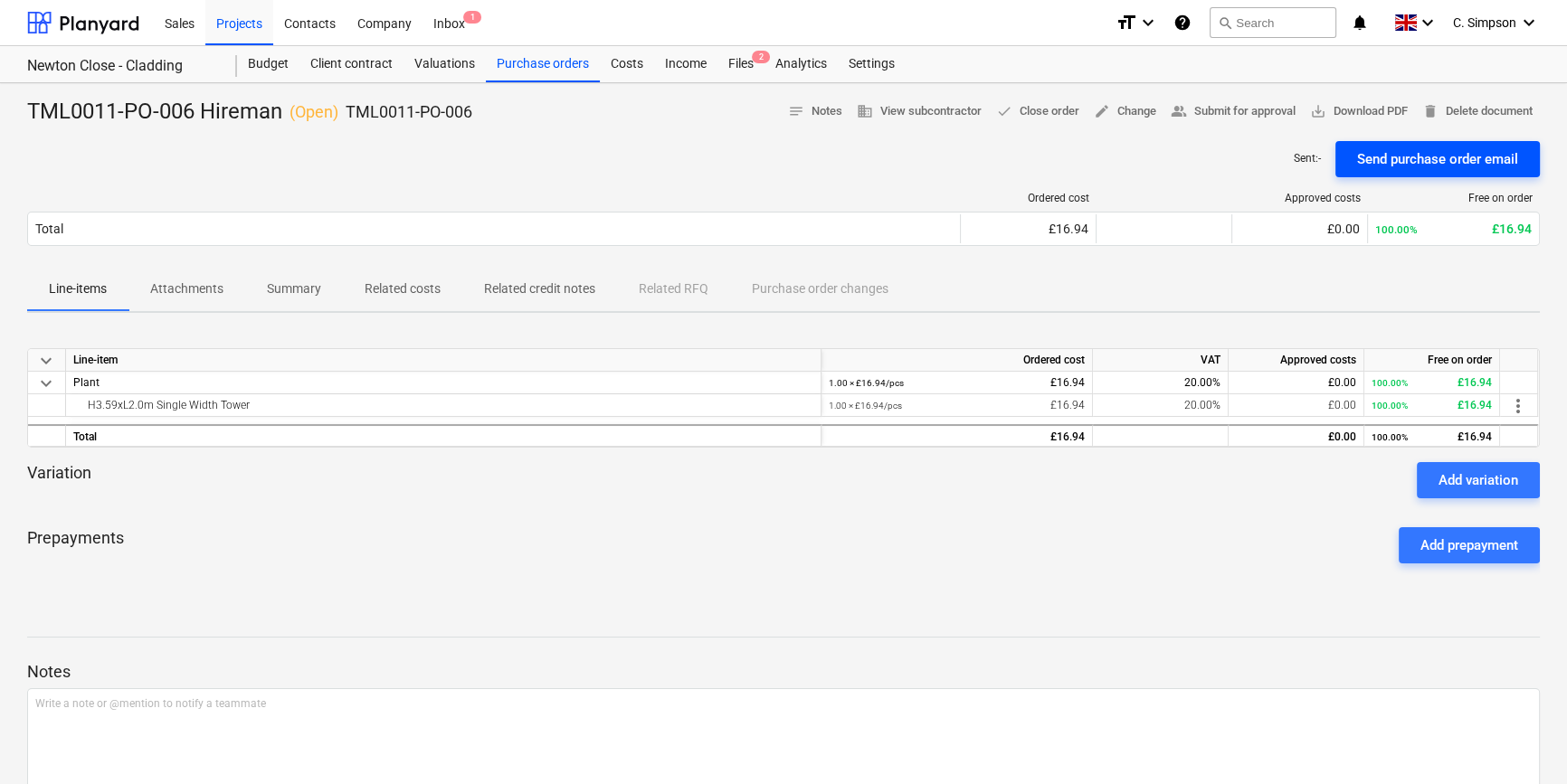 click on "Send purchase order email" at bounding box center [1438, 159] 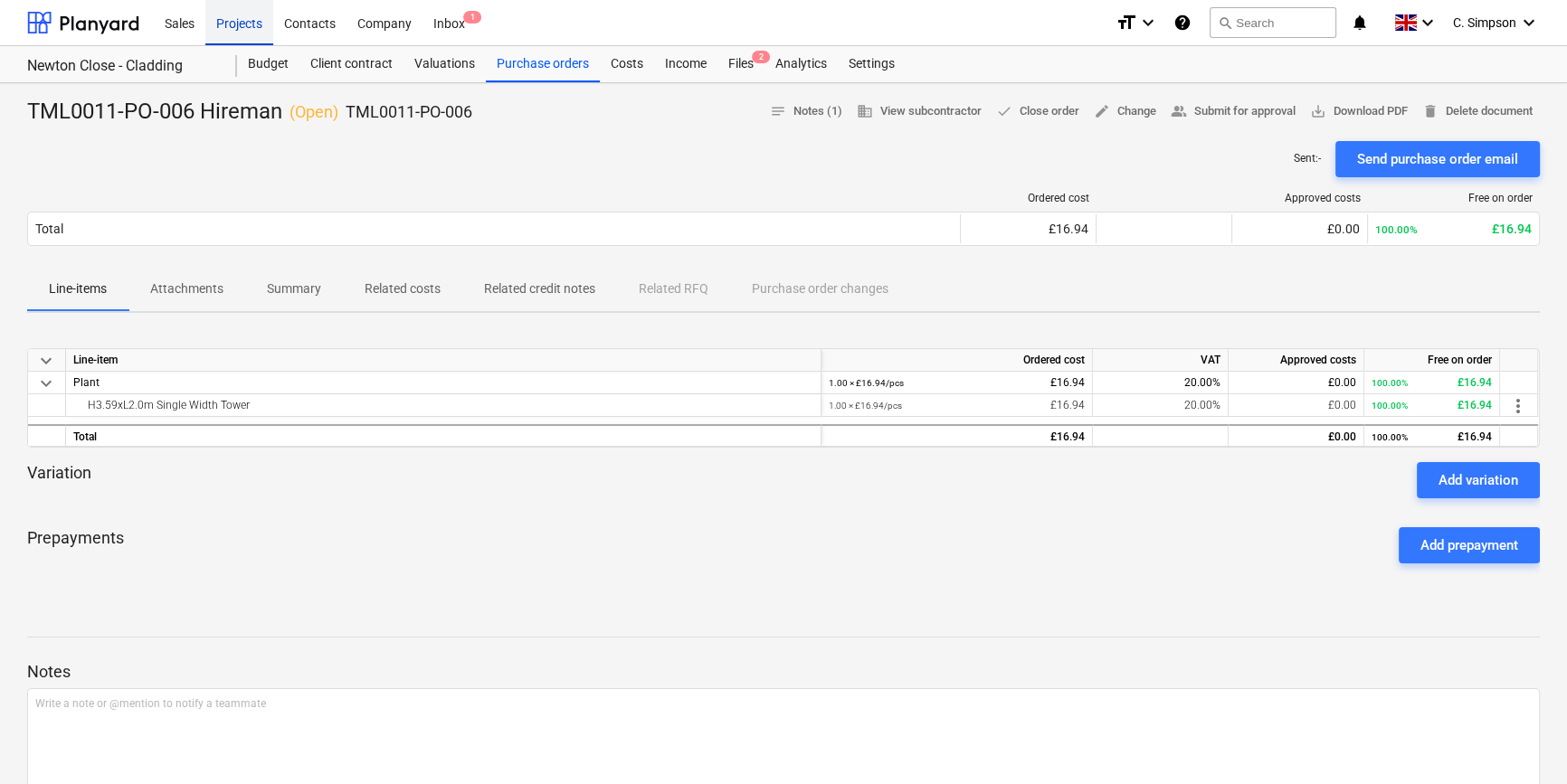 click on "Projects" at bounding box center [239, 22] 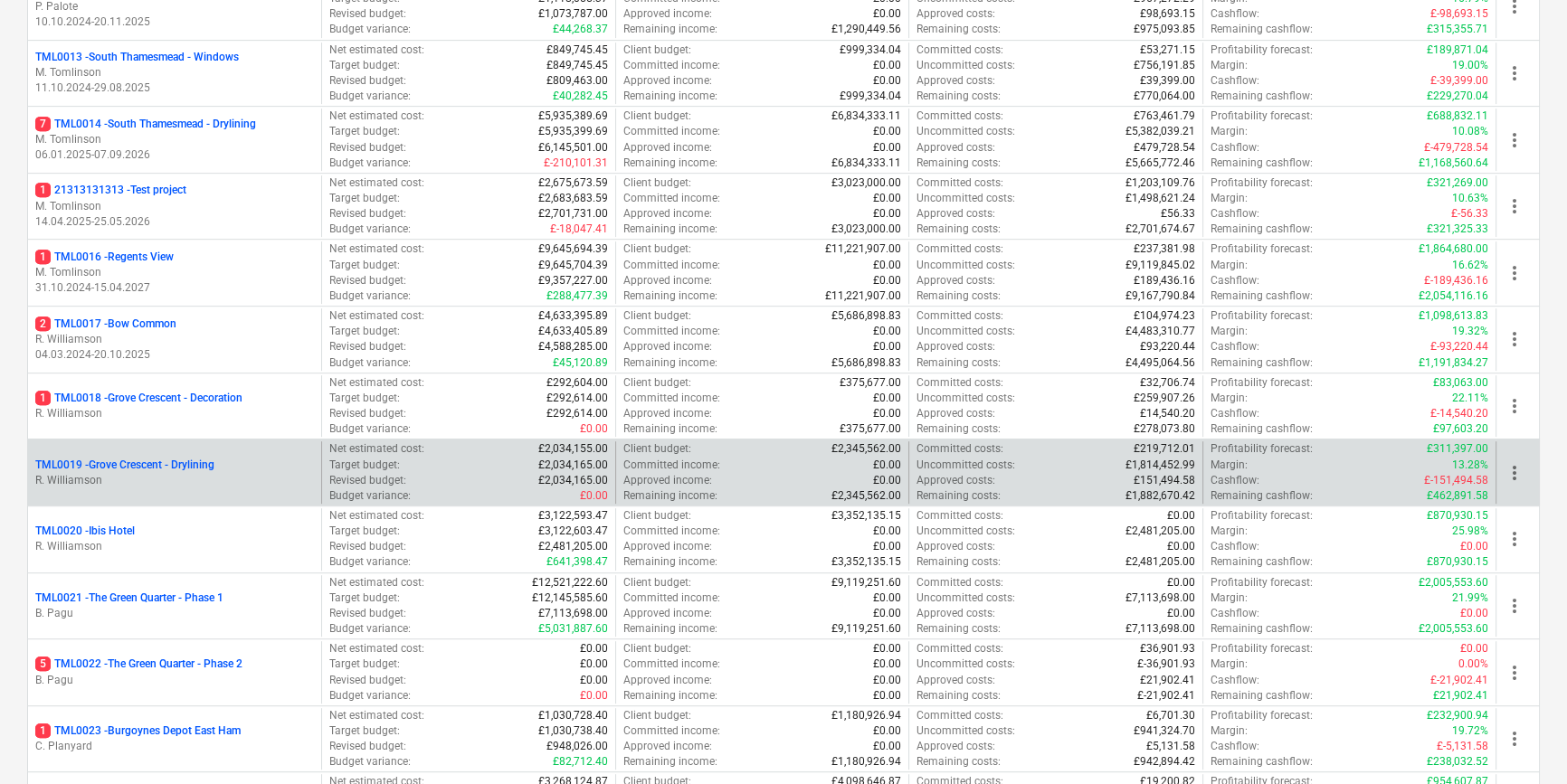 scroll, scrollTop: 1068, scrollLeft: 0, axis: vertical 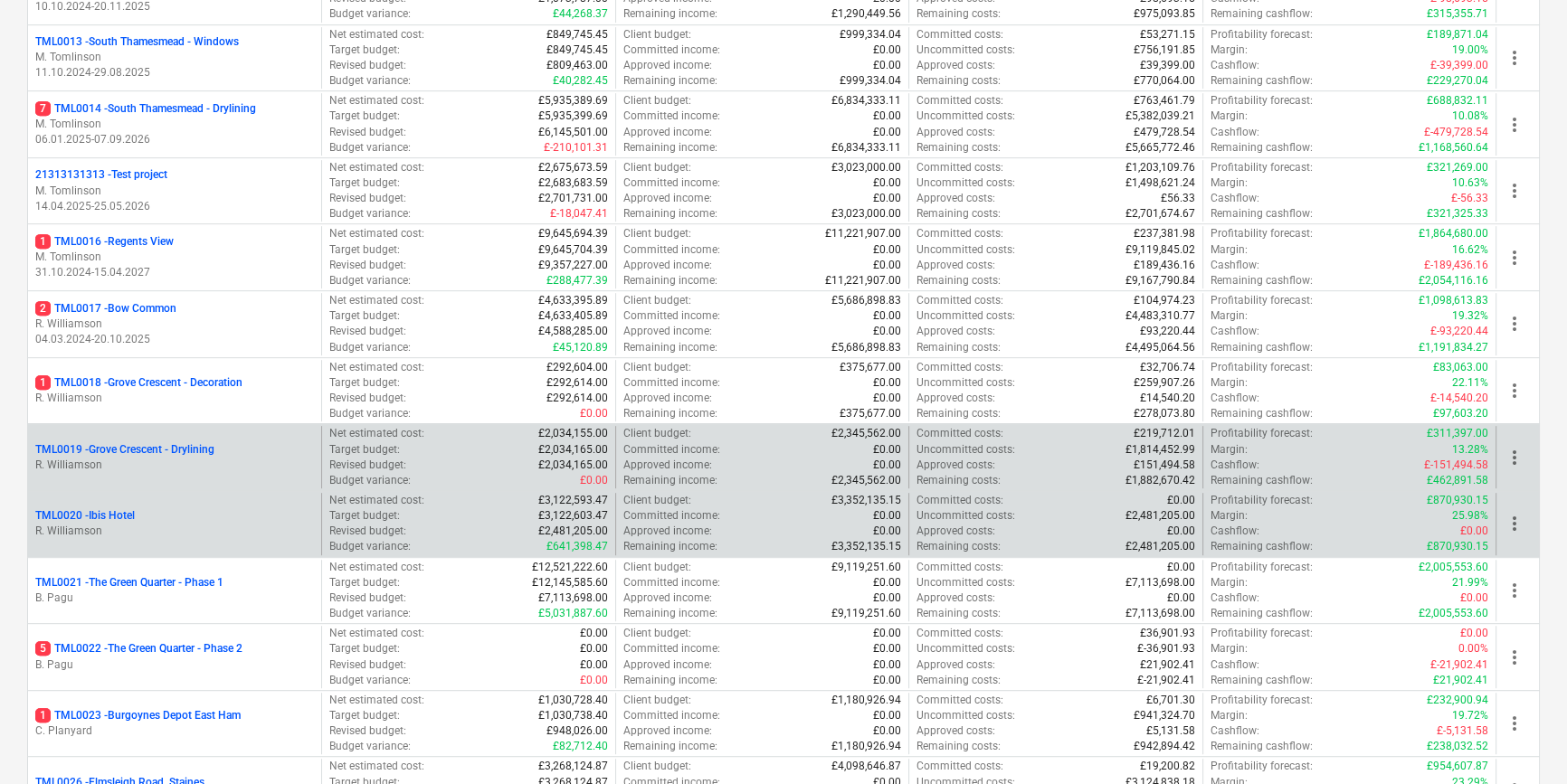 click on "TML0019 -  Grove Crescent - Drylining" at bounding box center [125, 449] 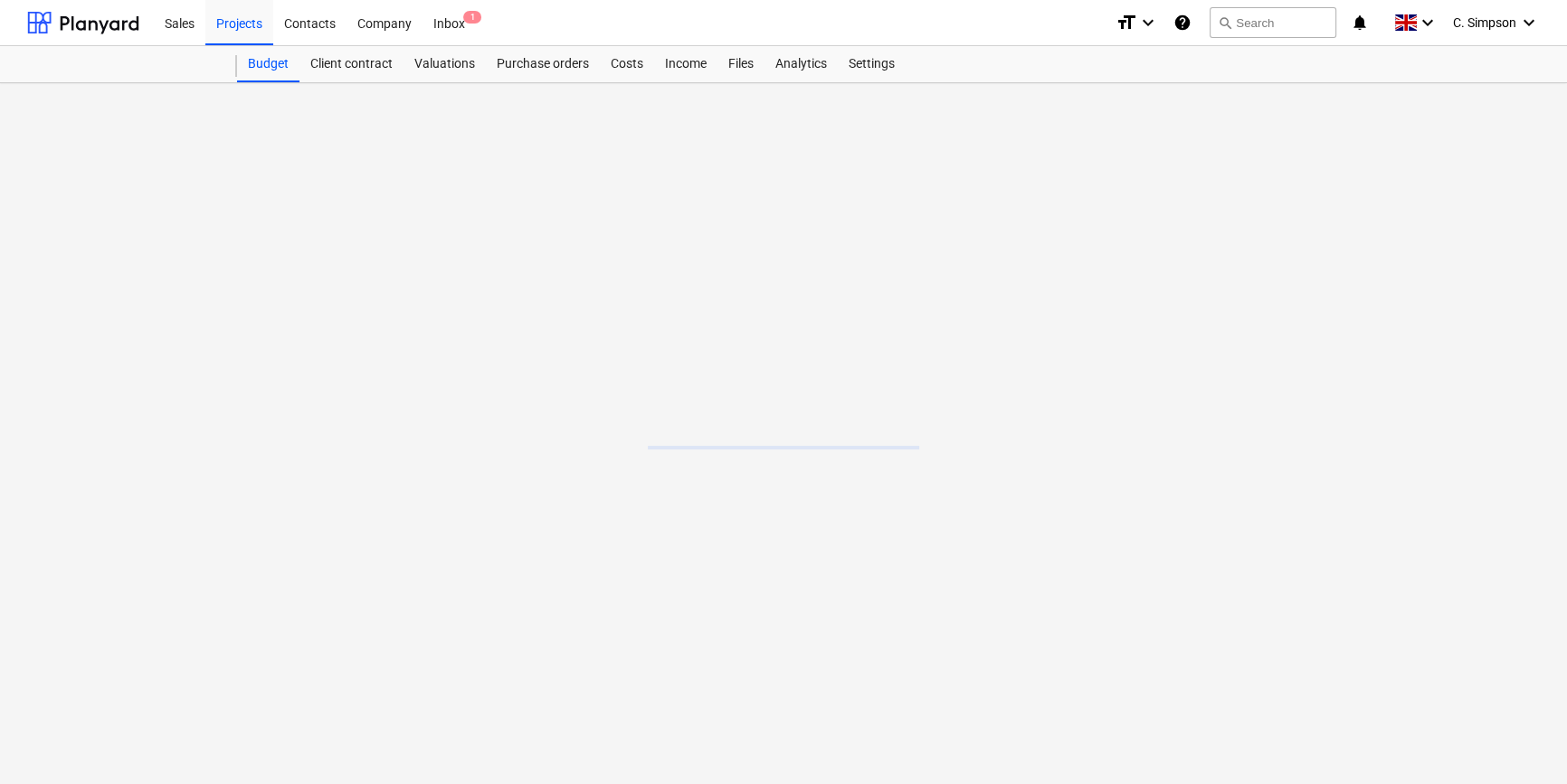 scroll, scrollTop: 0, scrollLeft: 0, axis: both 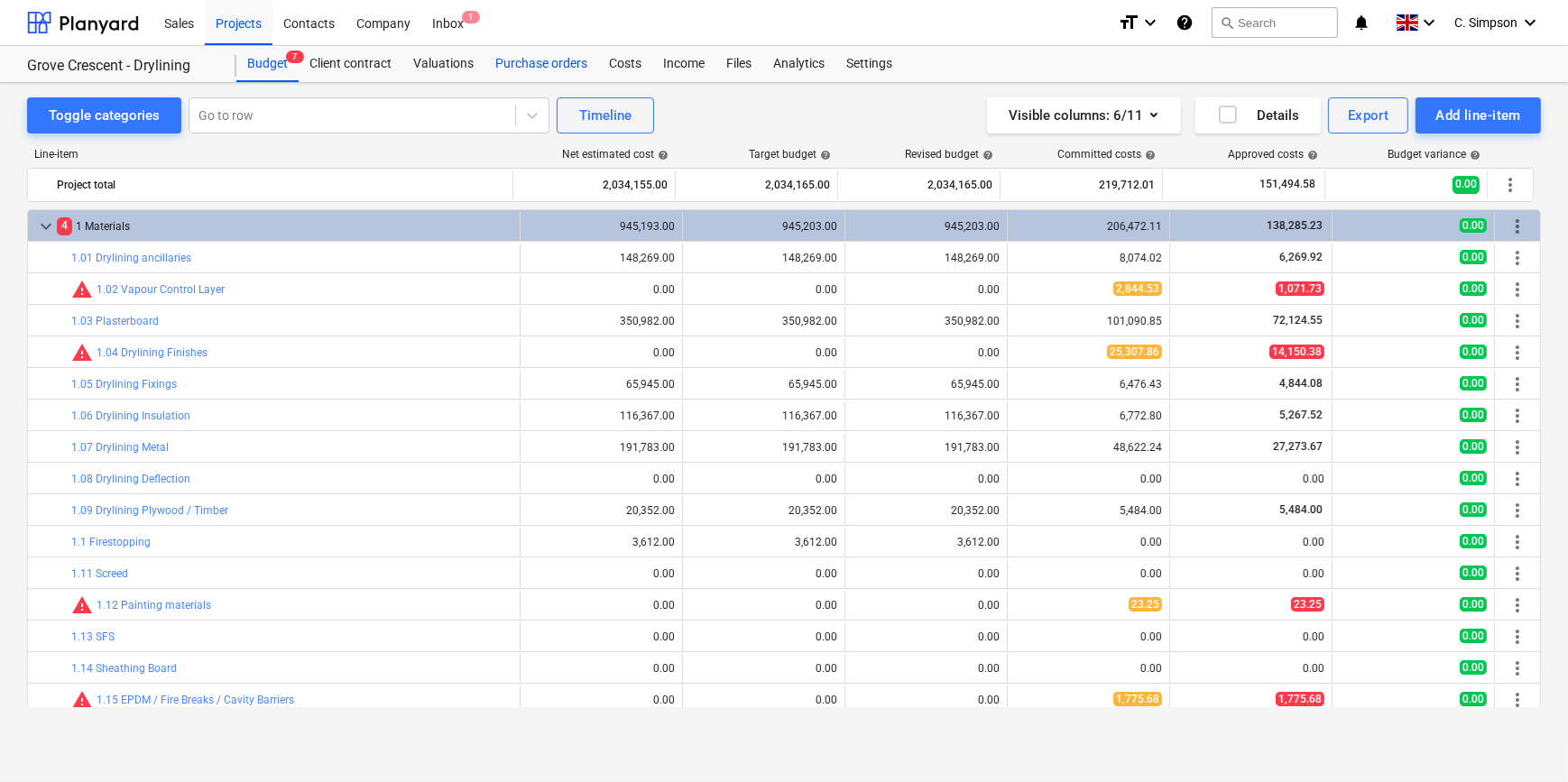 click on "Purchase orders" at bounding box center (541, 64) 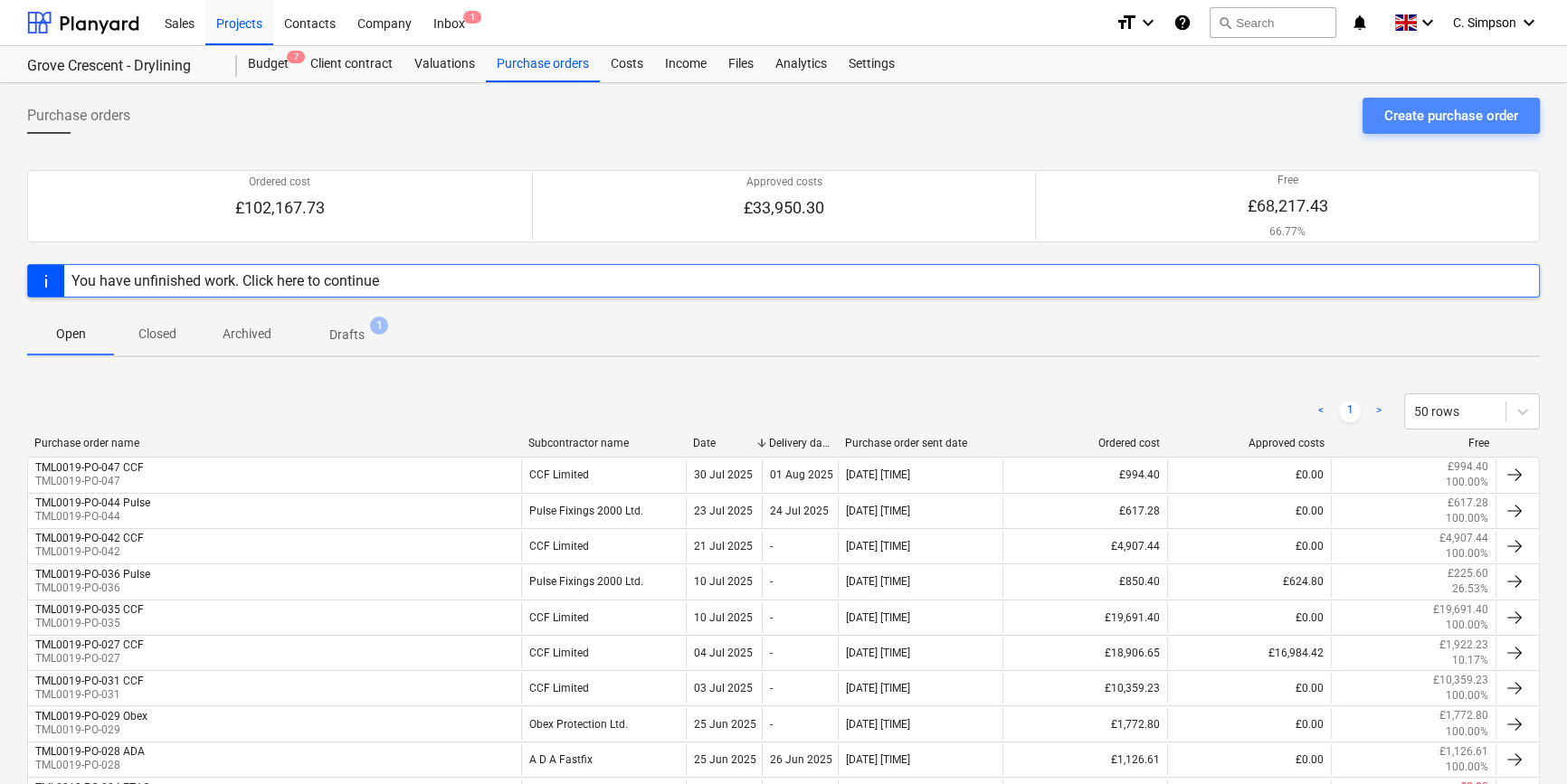 click on "Create purchase order" at bounding box center [1451, 116] 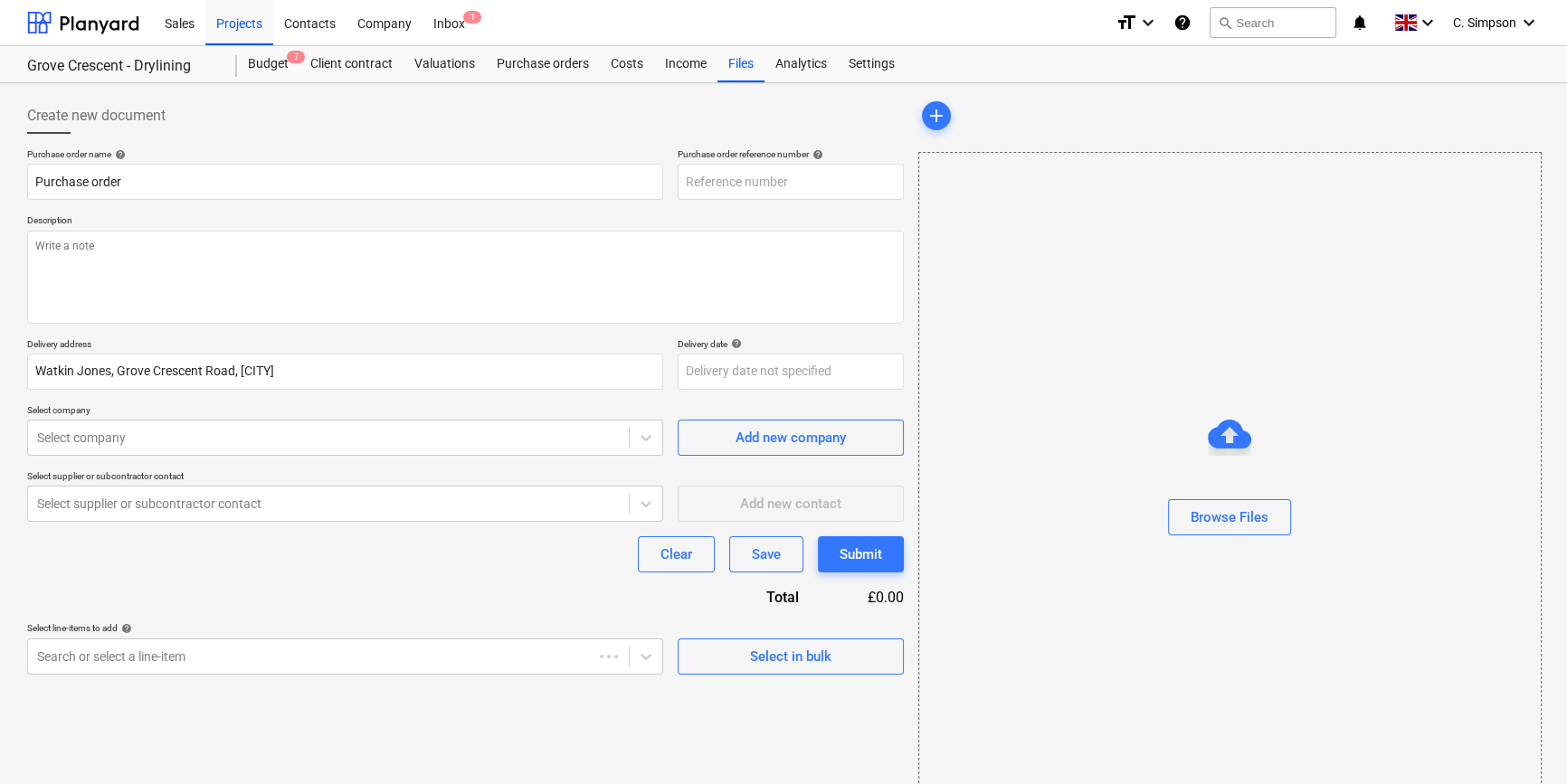 type on "x" 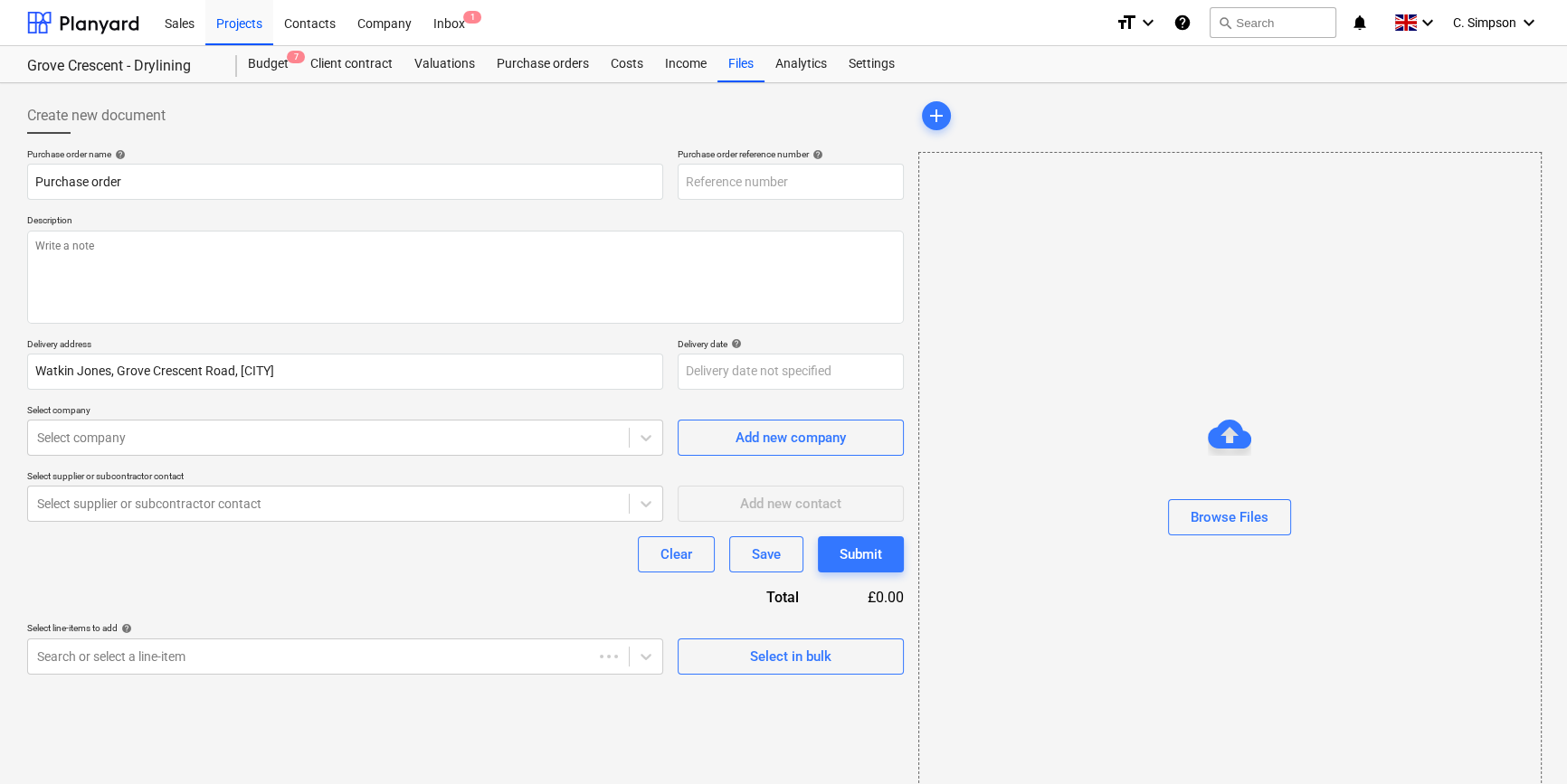 type on "TML0019-PO-050" 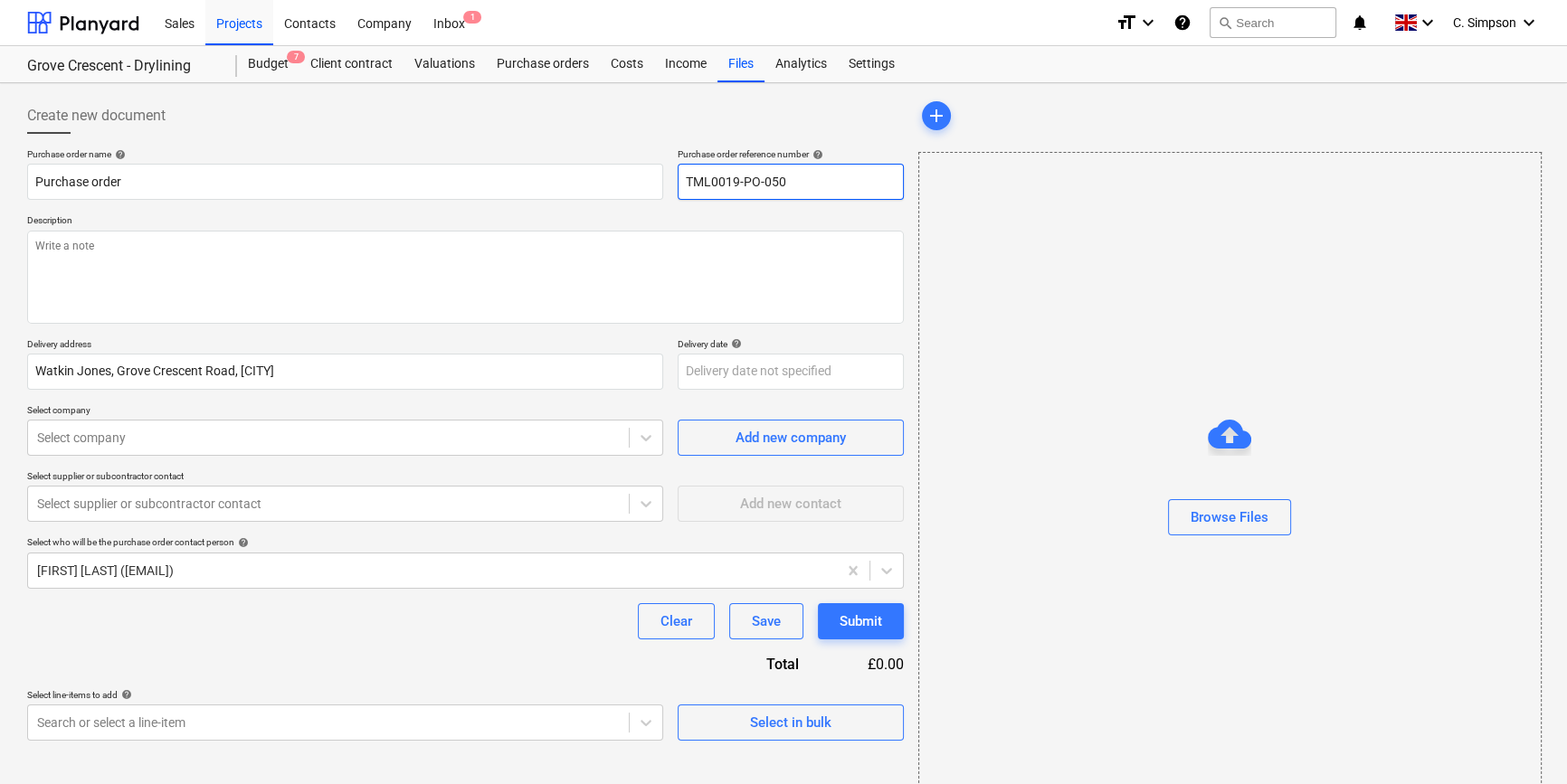drag, startPoint x: 789, startPoint y: 178, endPoint x: 682, endPoint y: 188, distance: 107.466274 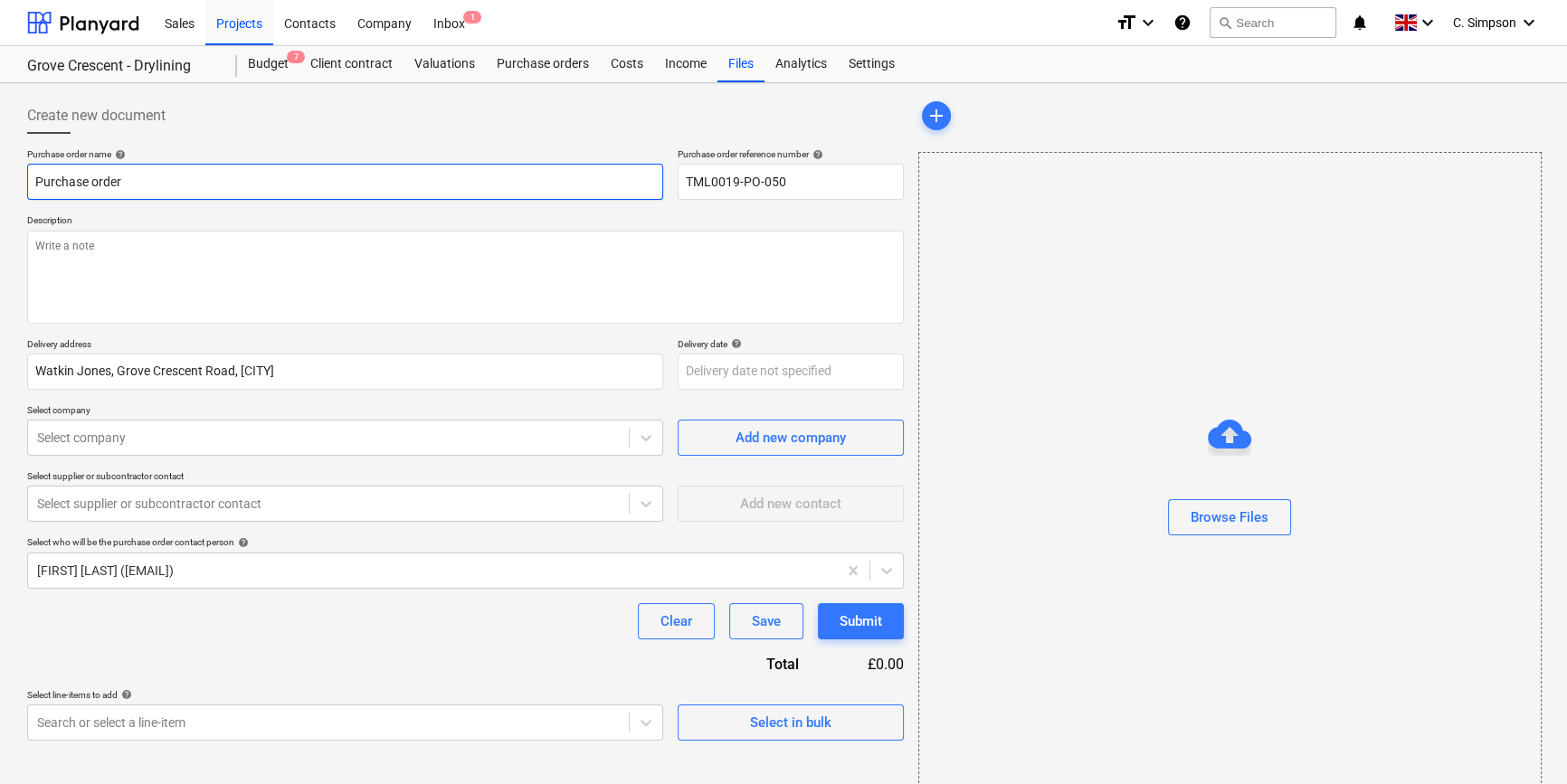 click on "Purchase order" at bounding box center (345, 182) 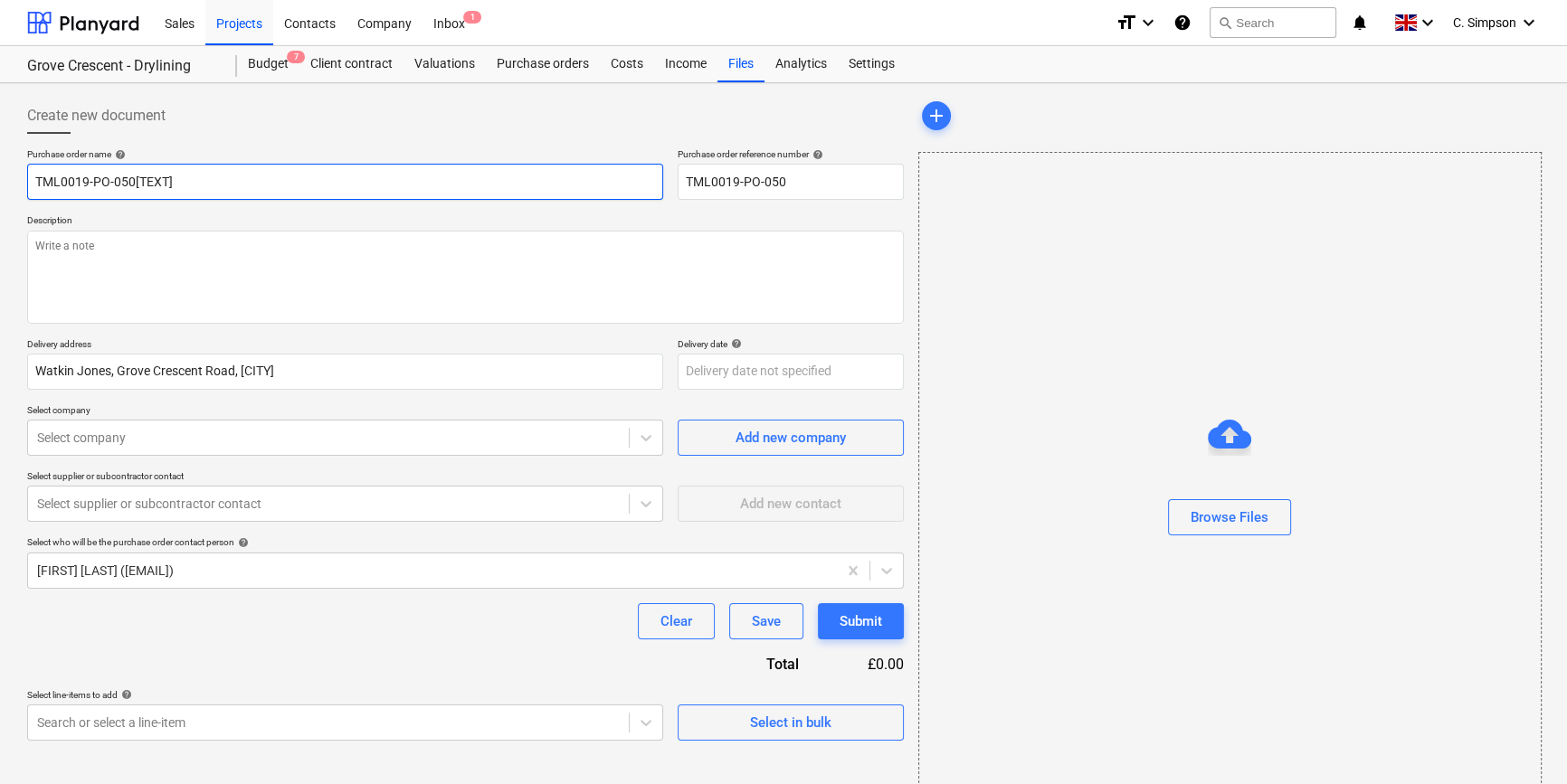 type on "x" 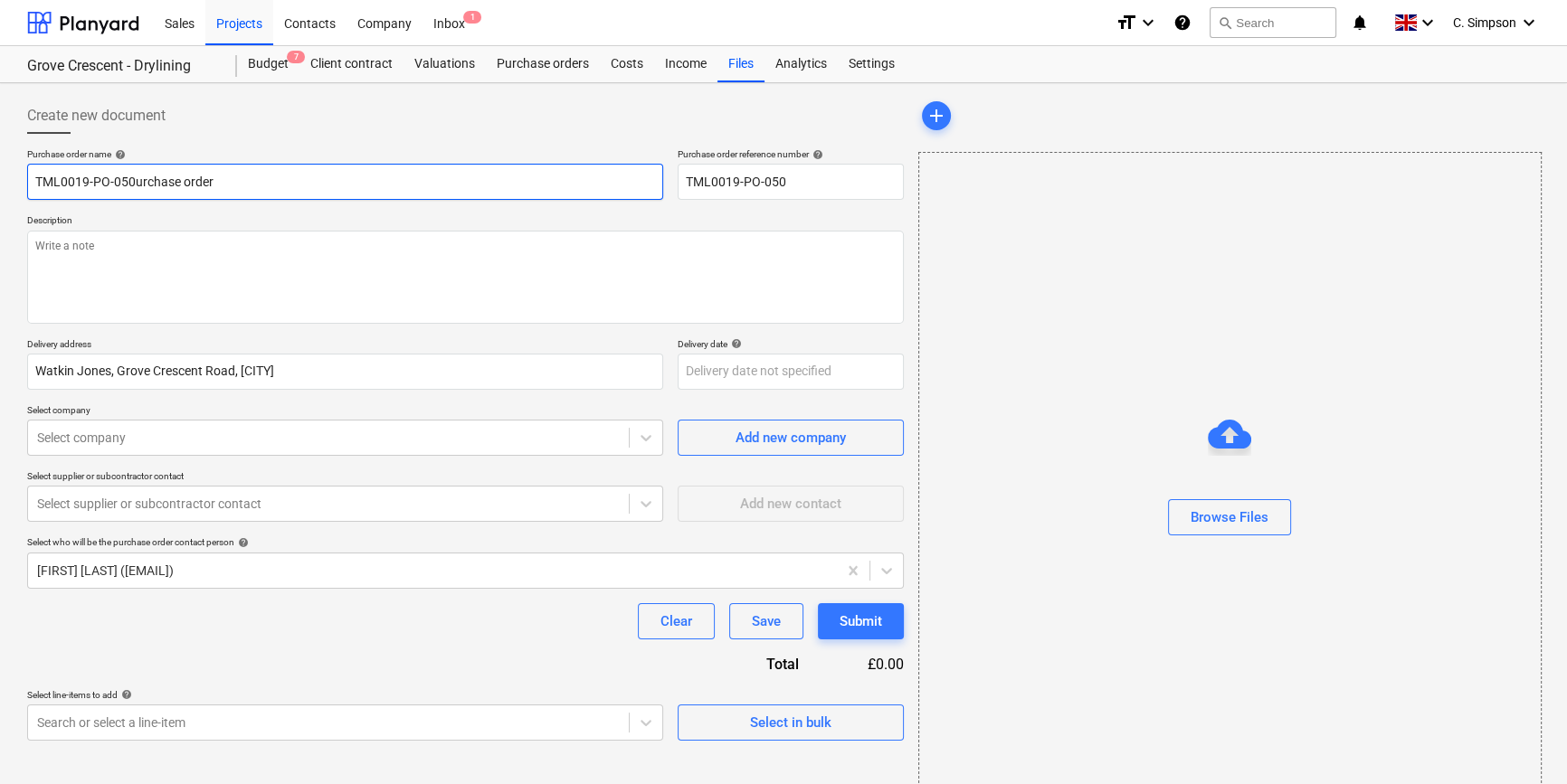 type on "x" 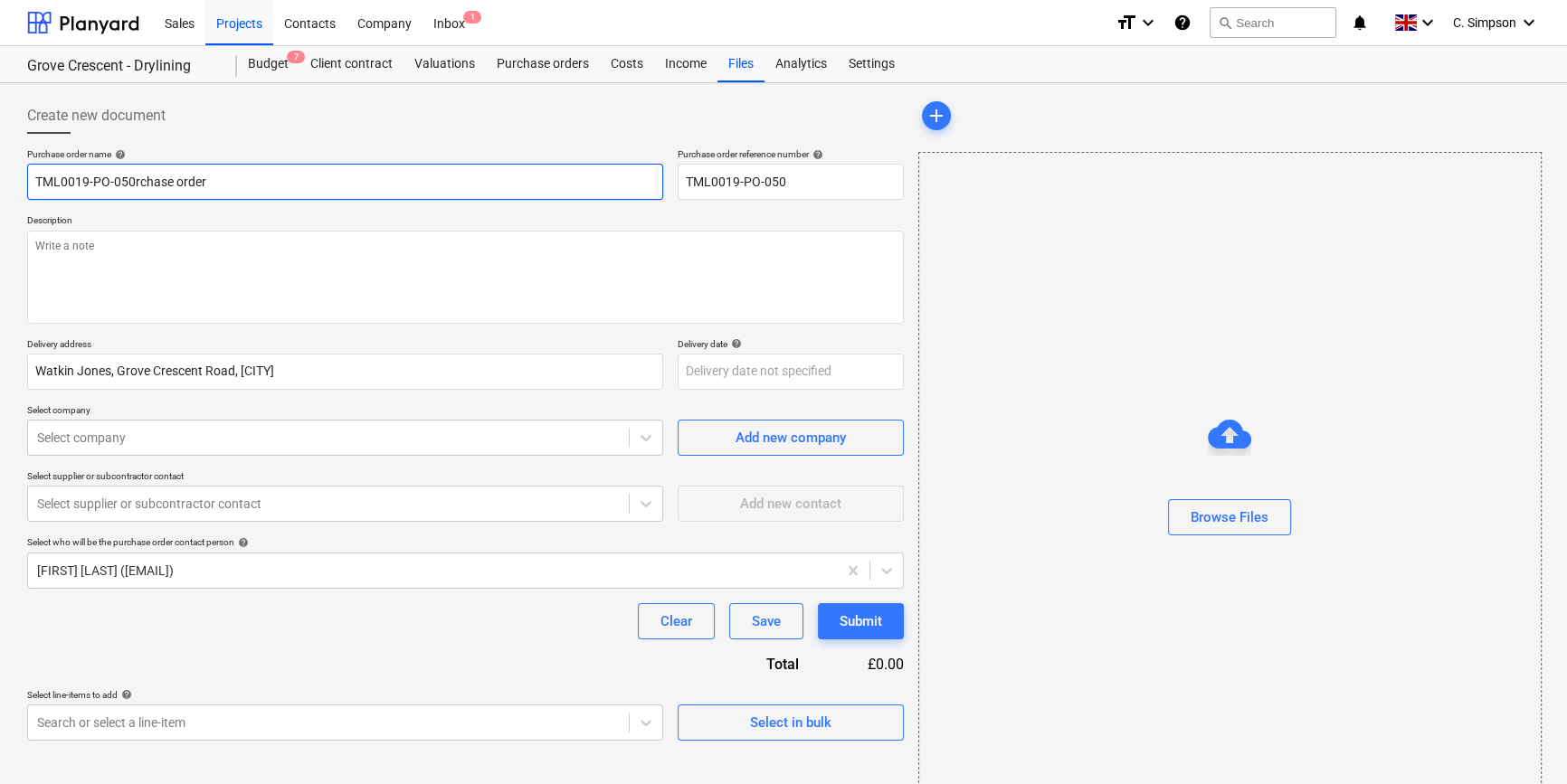 type on "x" 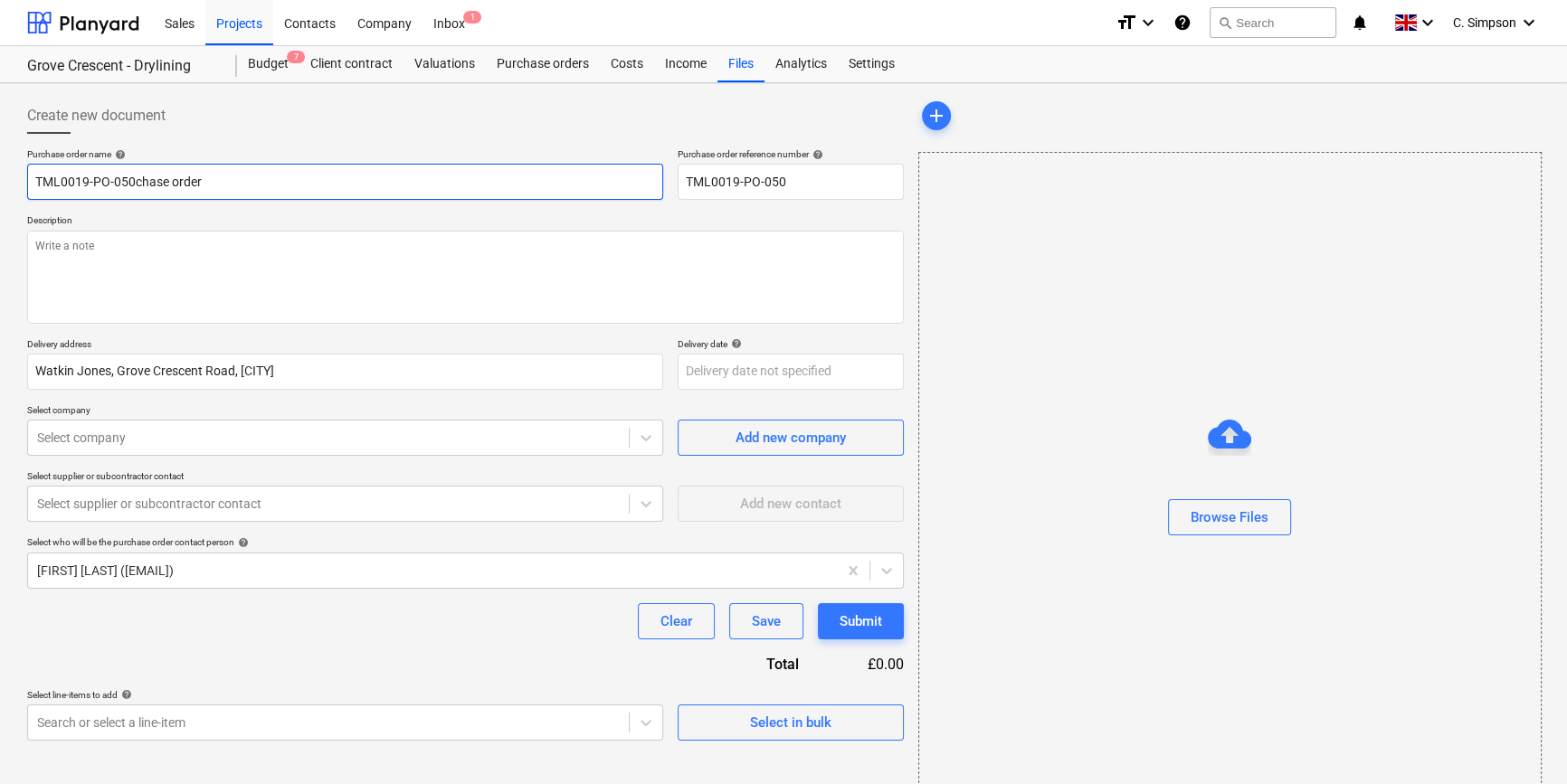 type on "x" 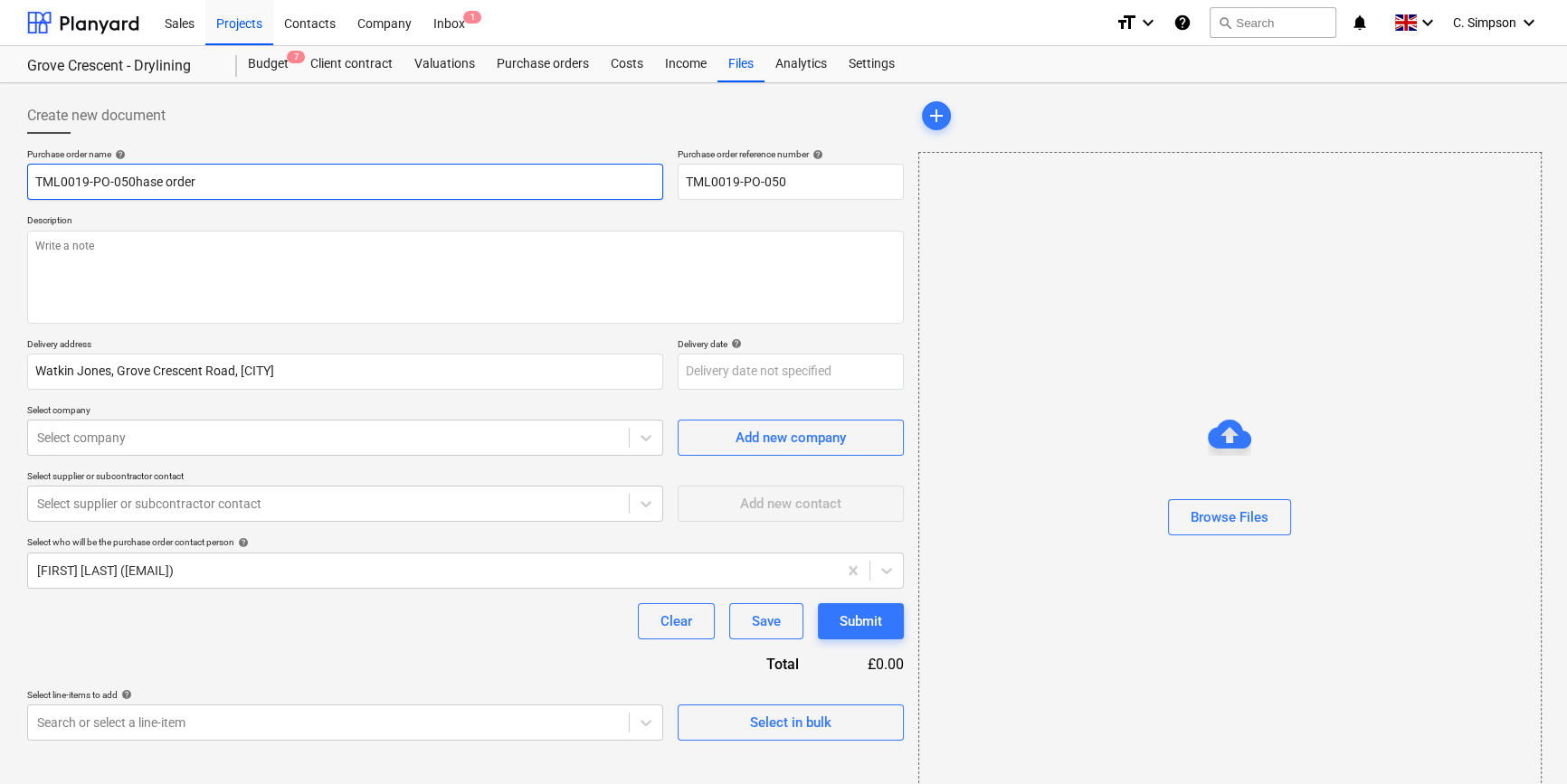 type on "x" 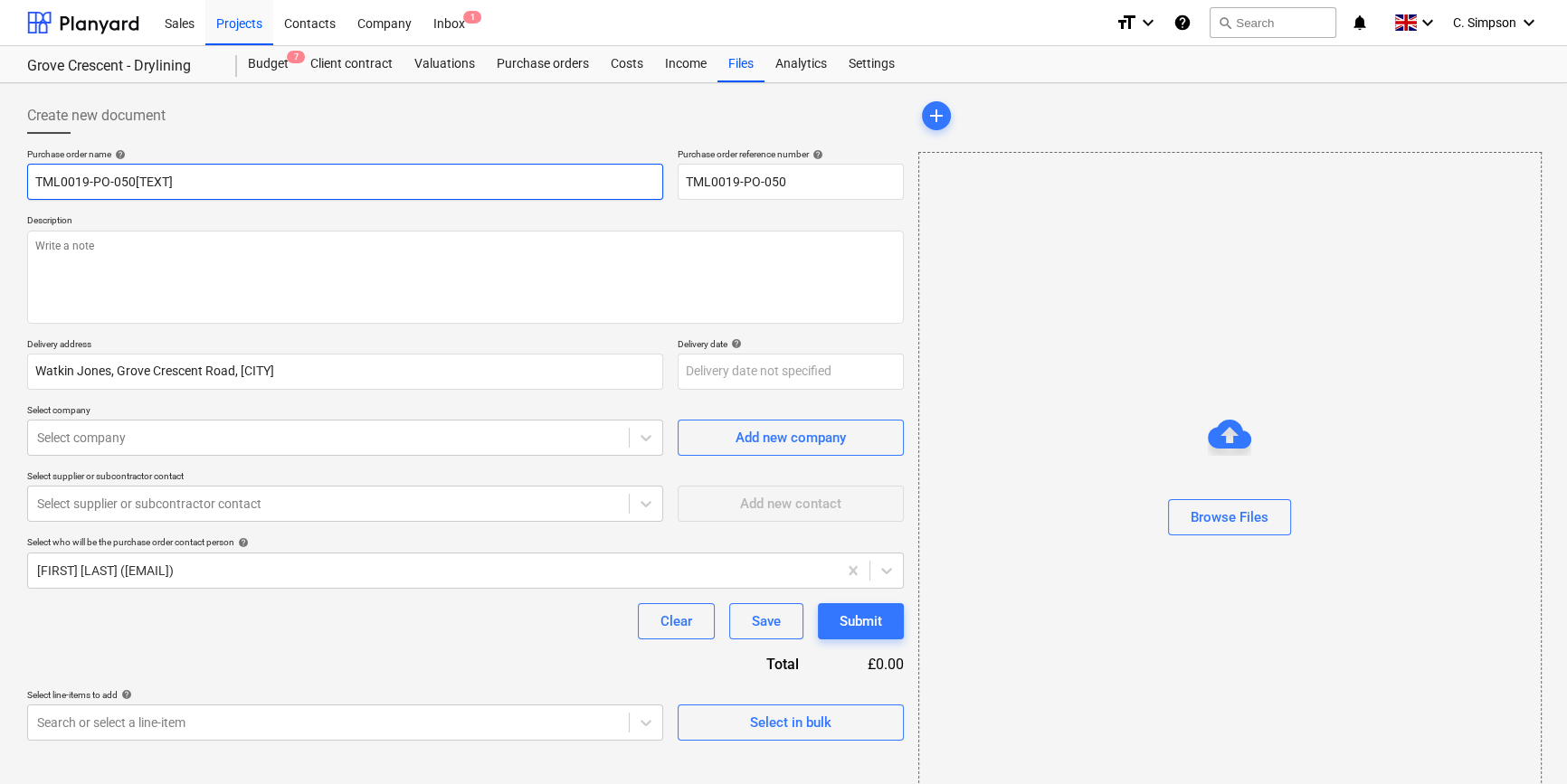 type on "x" 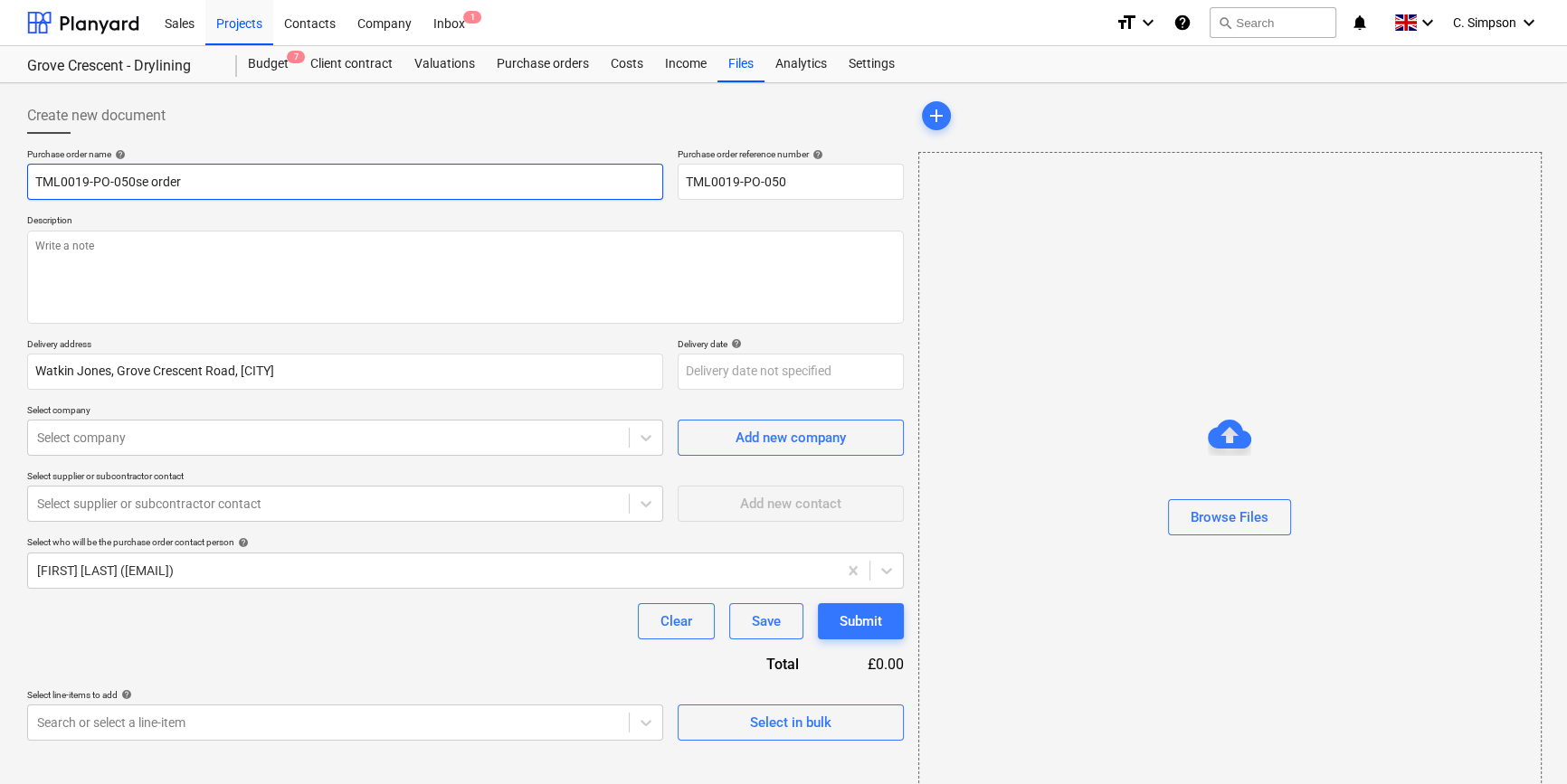 type on "x" 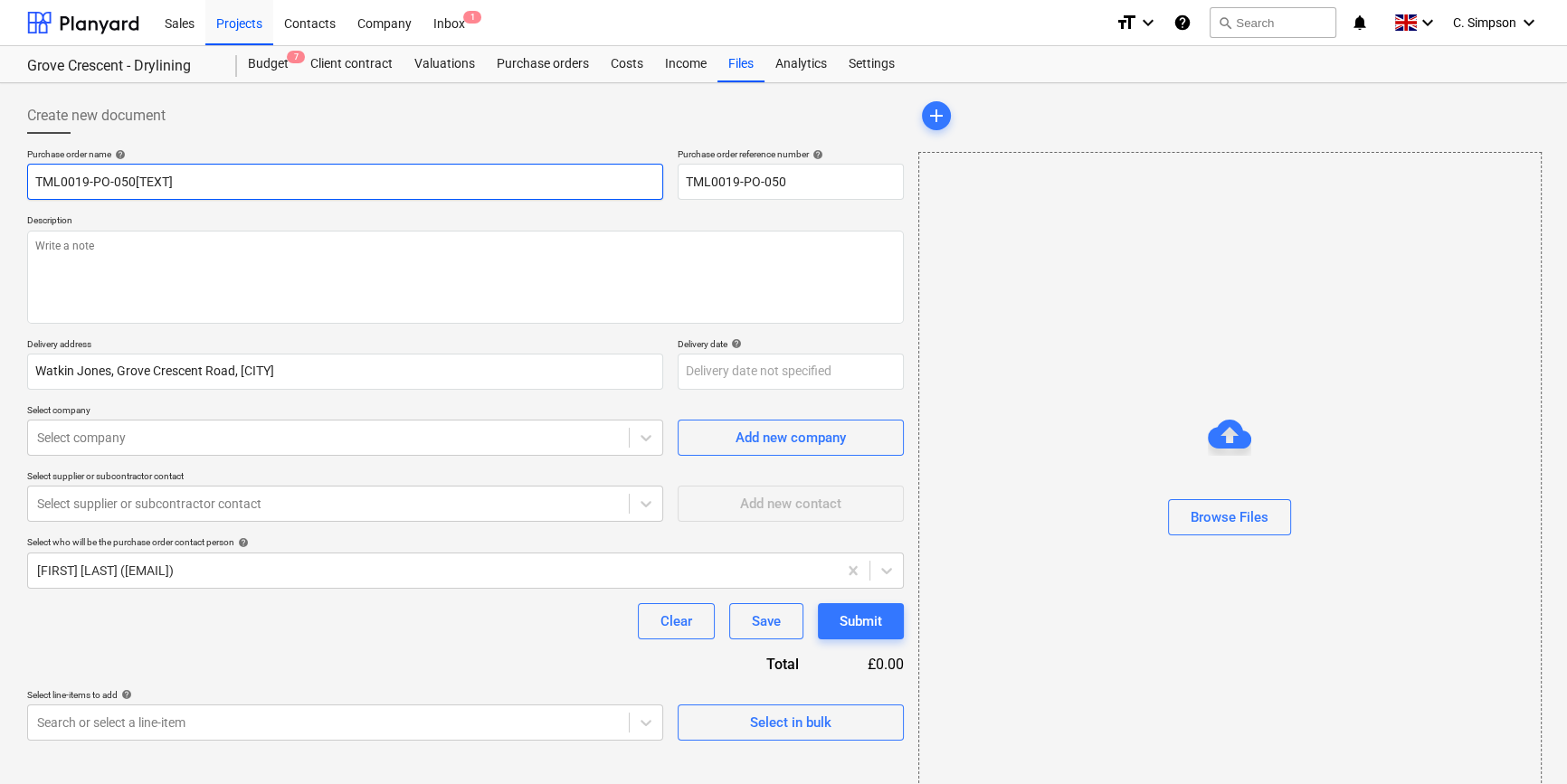 type on "x" 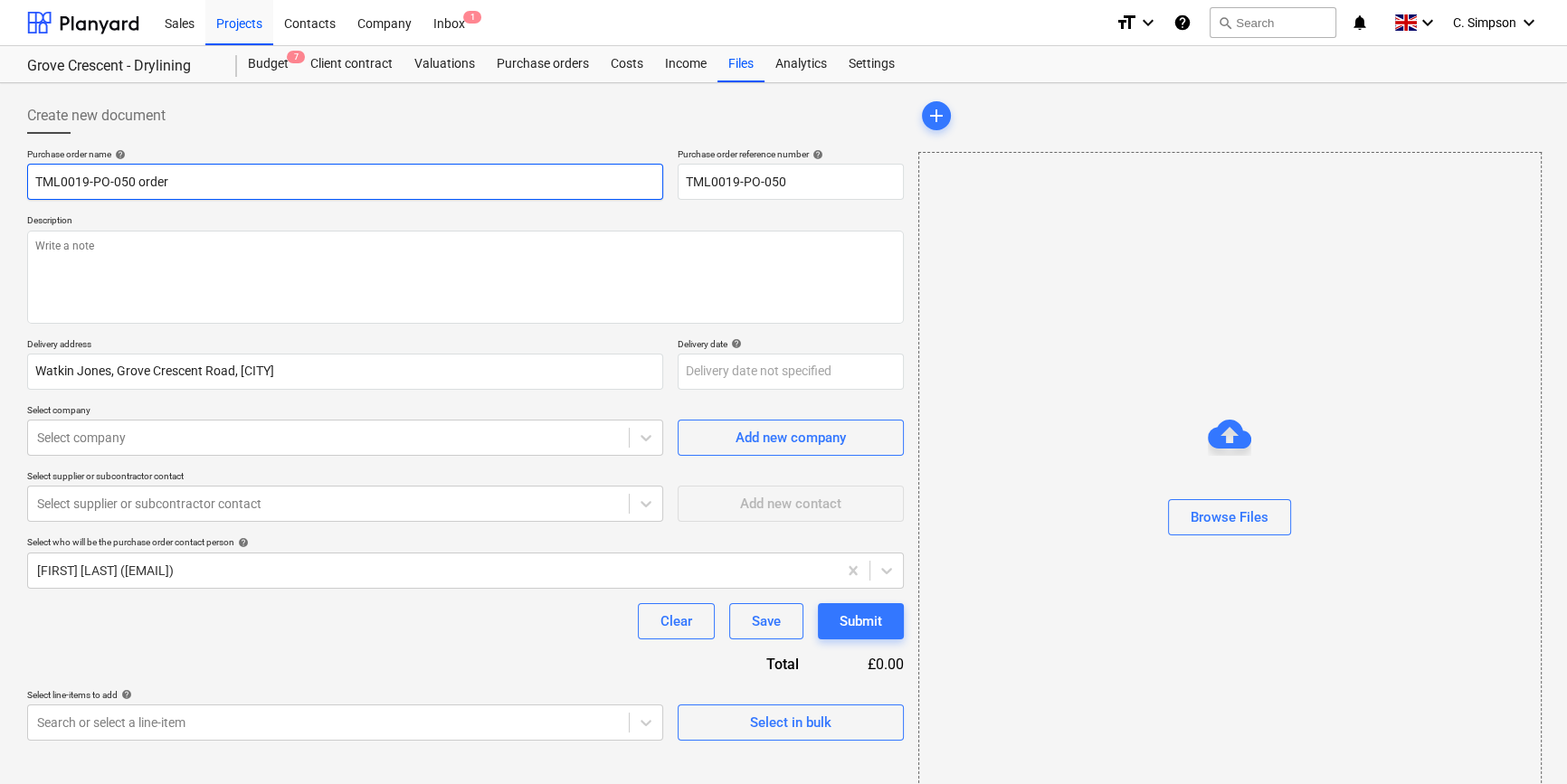 type on "x" 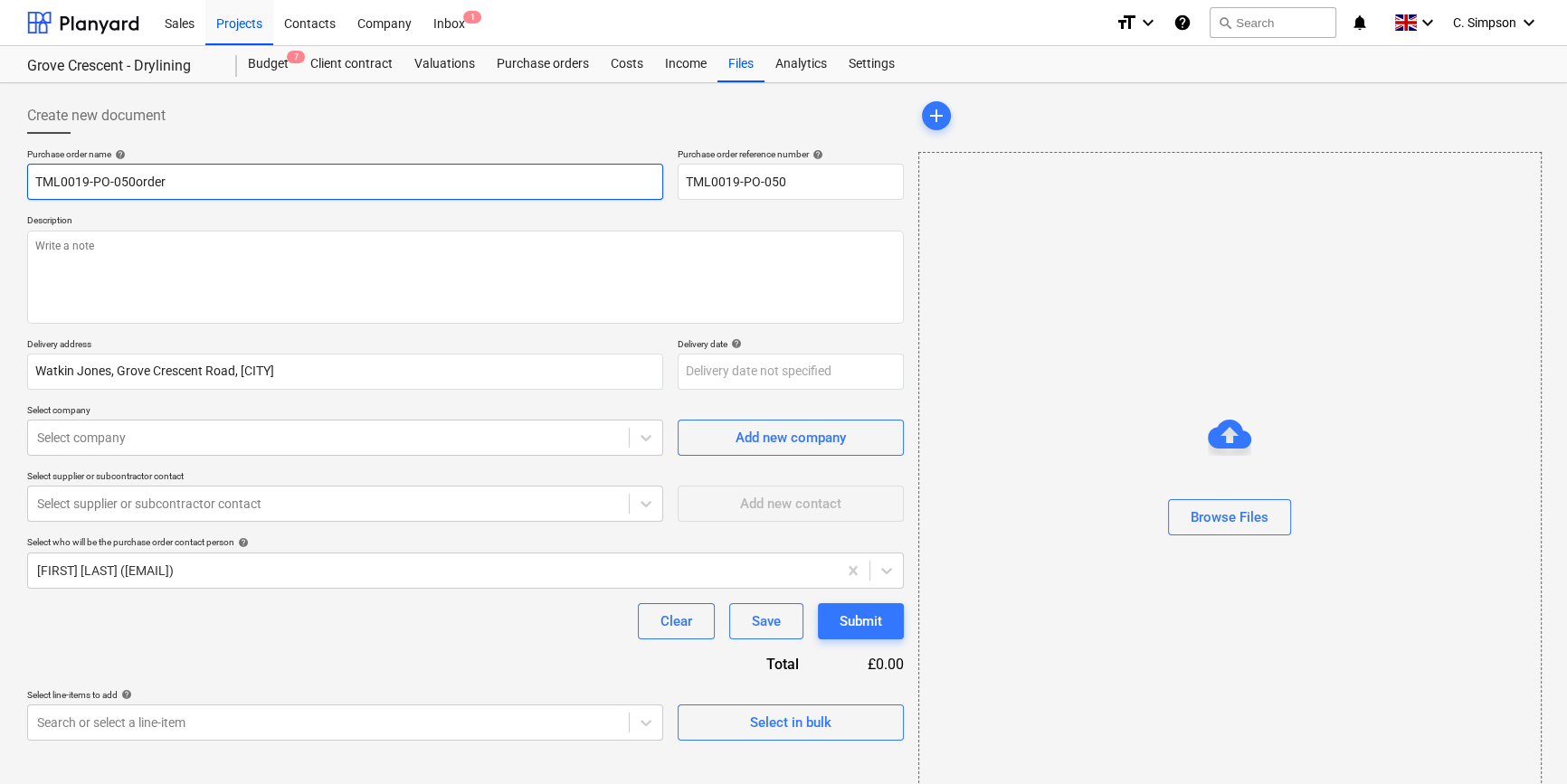 type on "x" 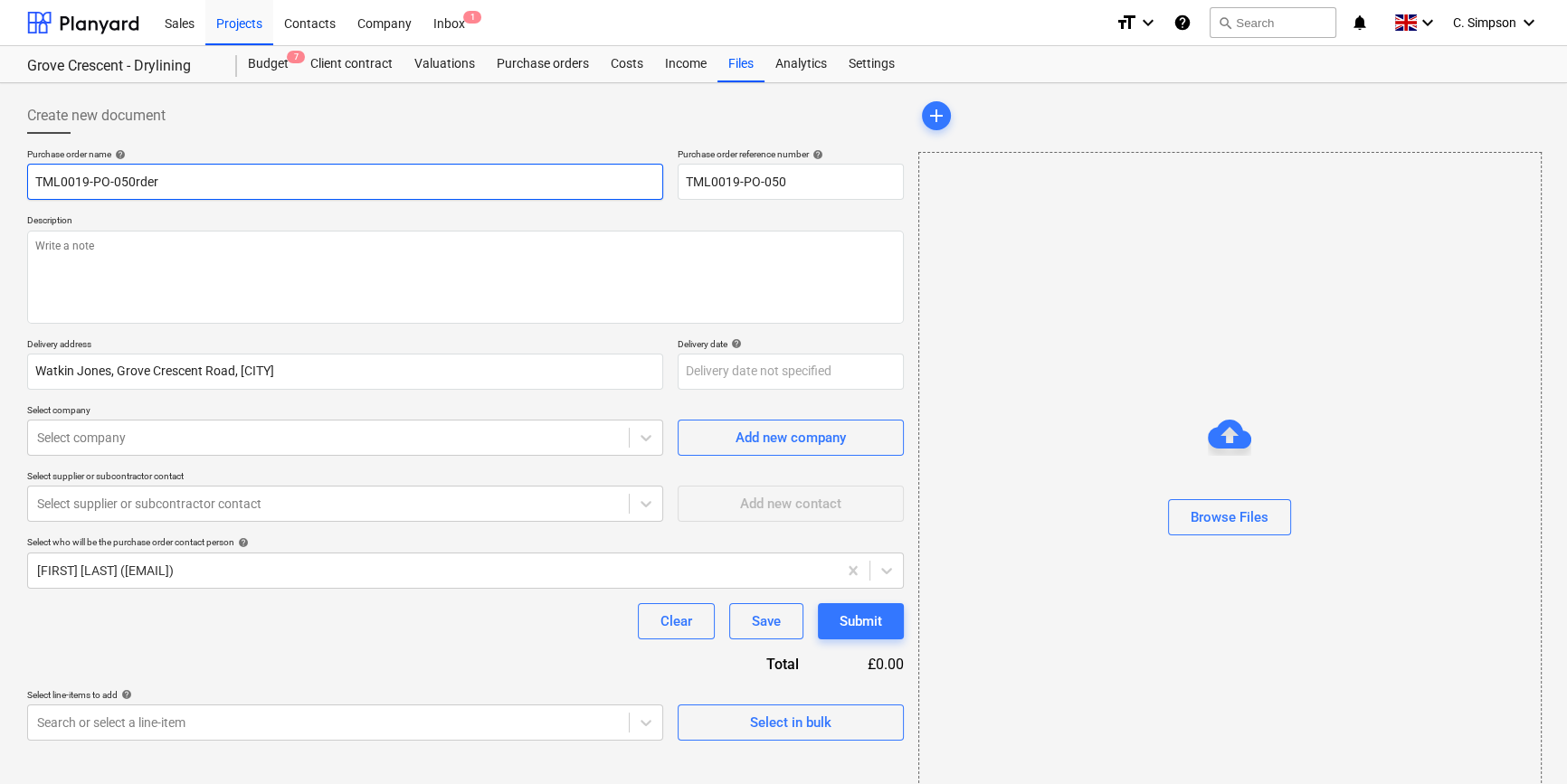 type on "x" 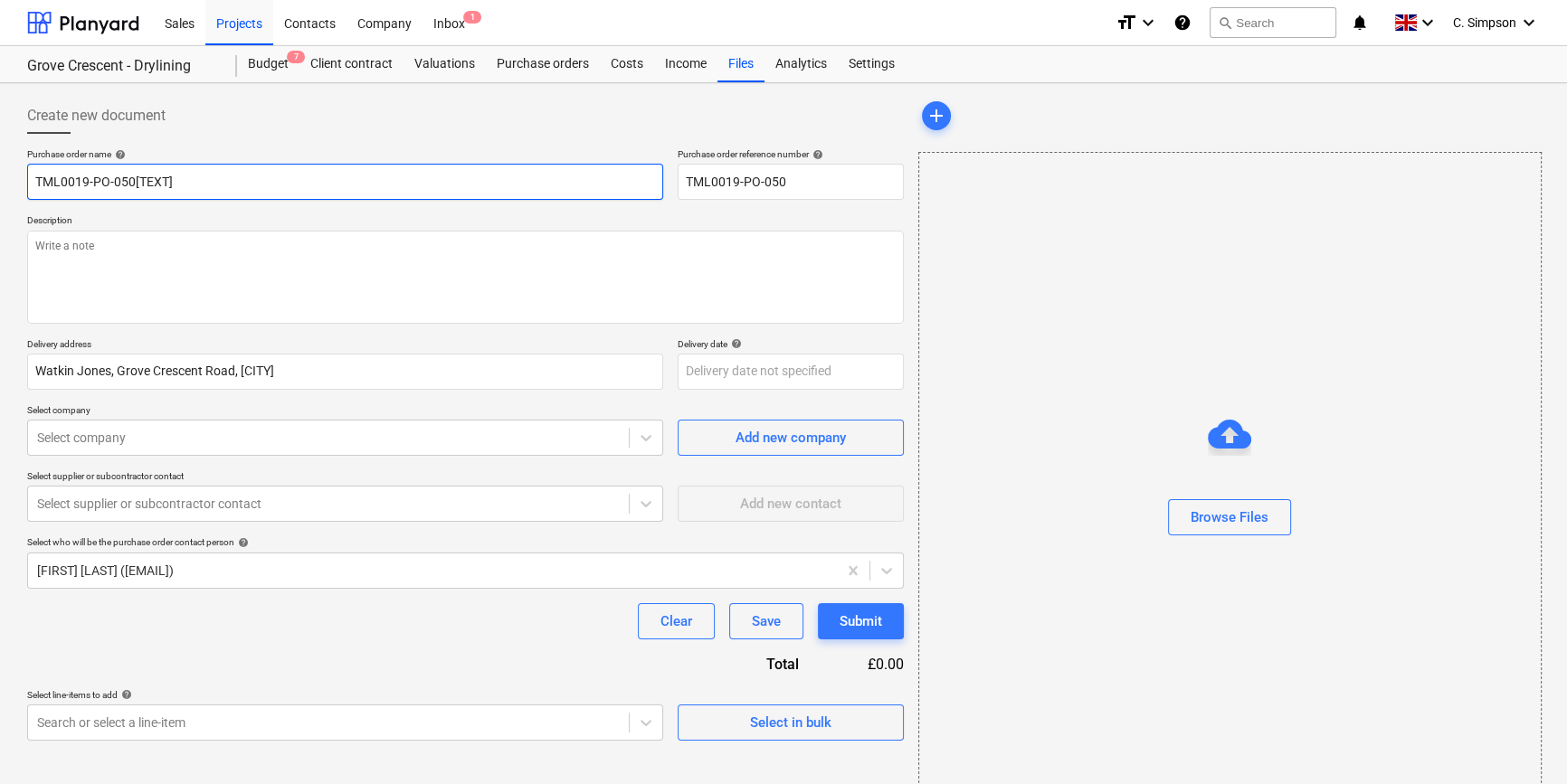 type on "x" 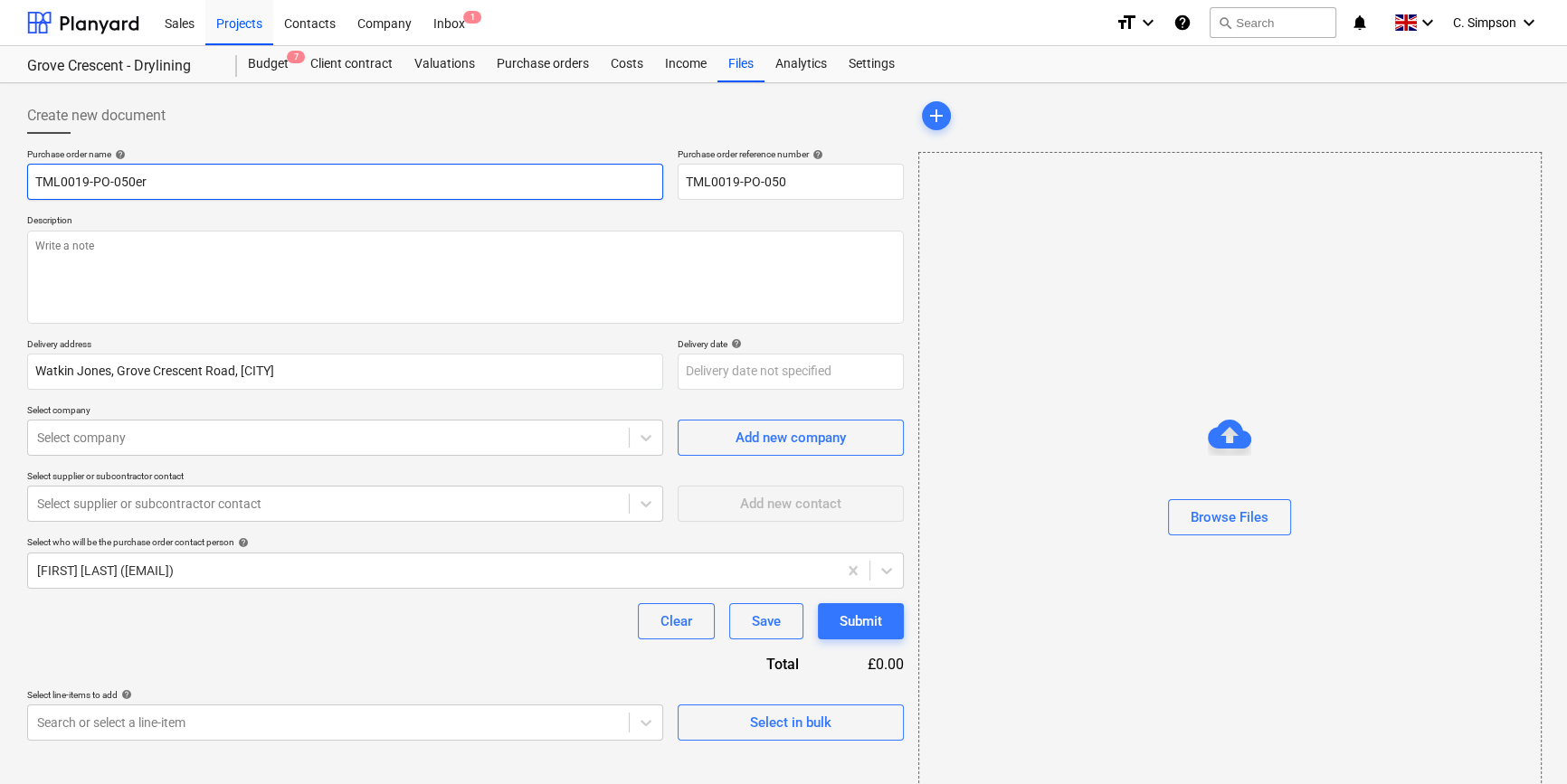 type on "x" 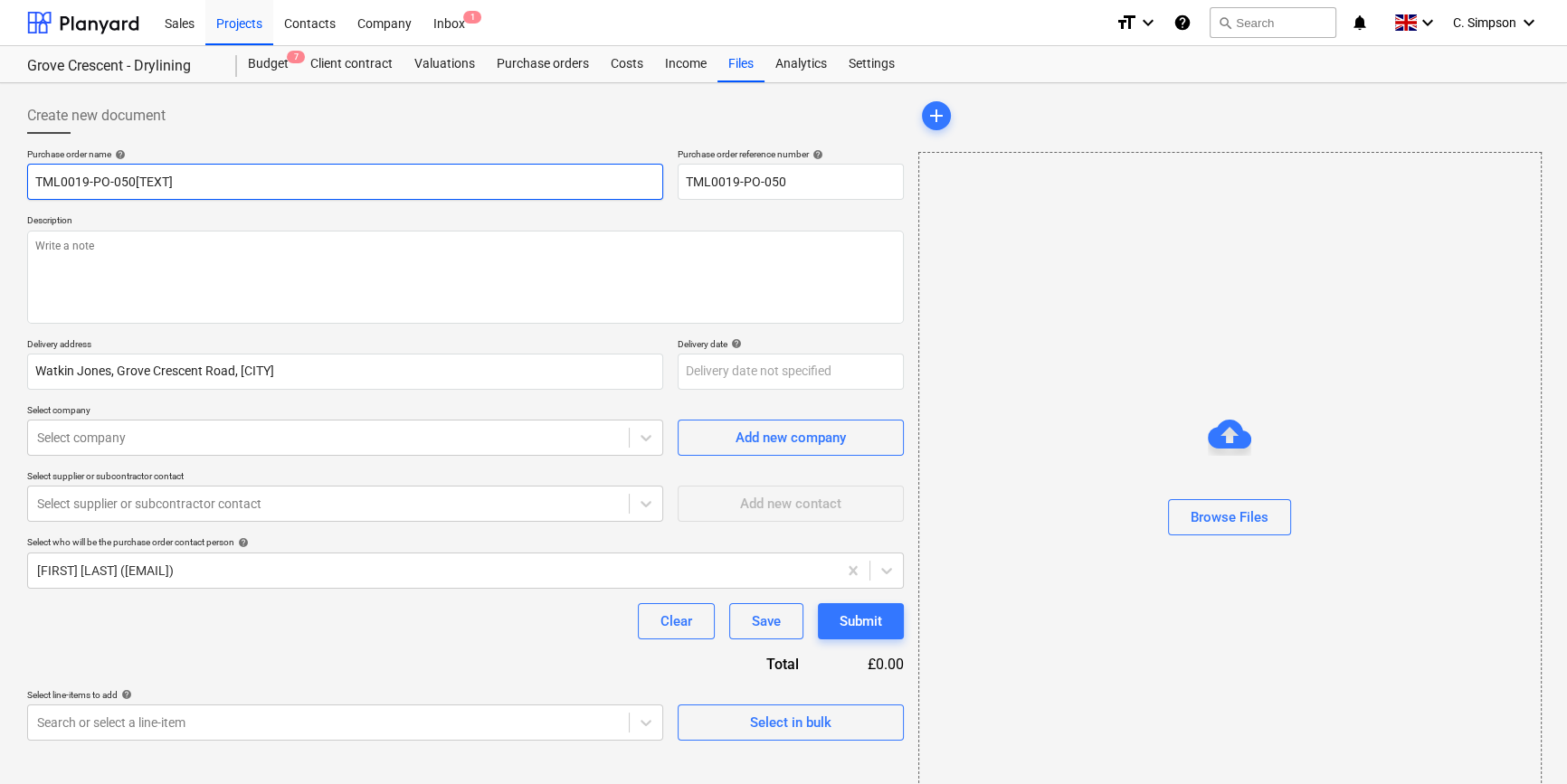type on "x" 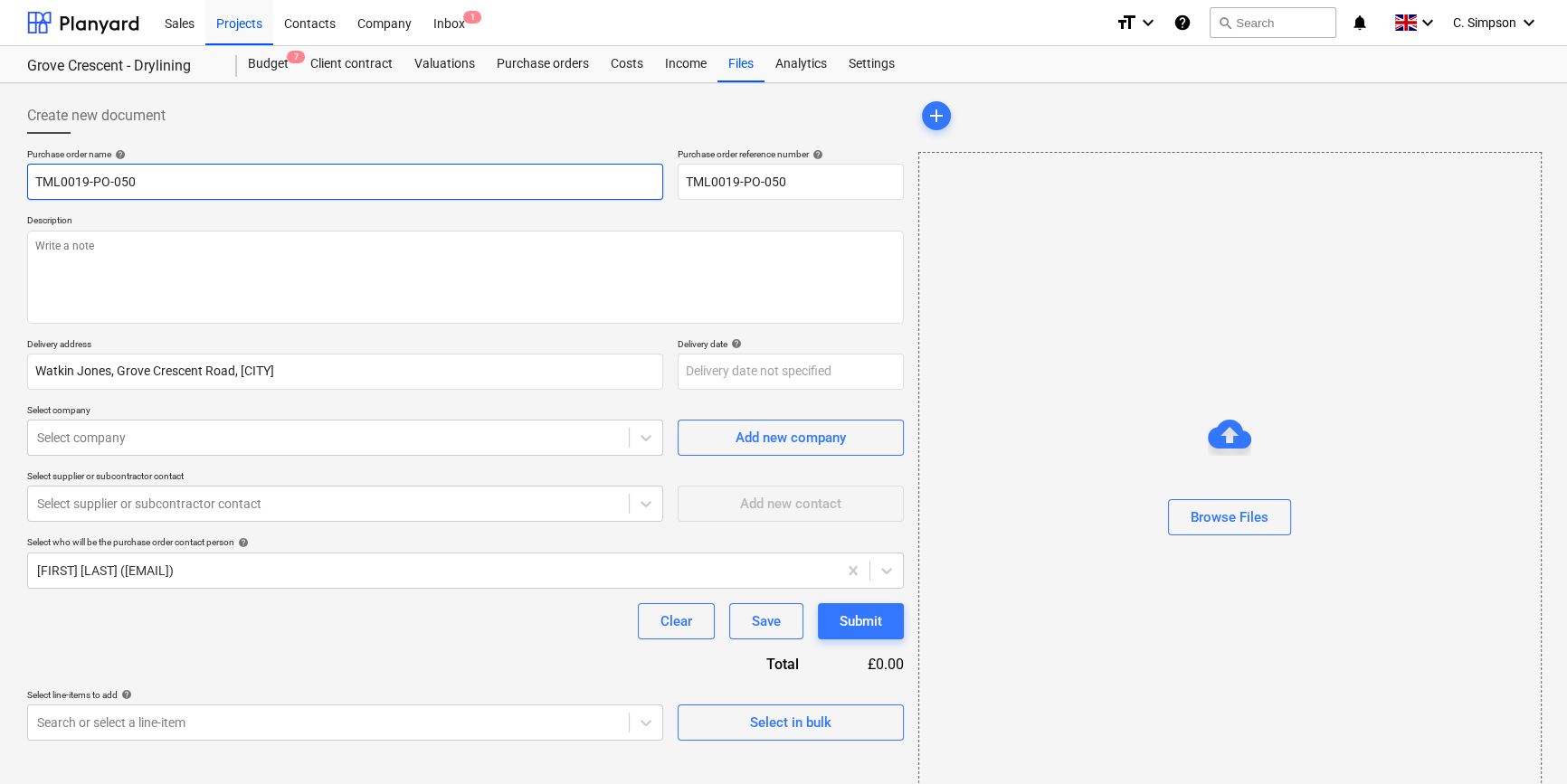 type on "x" 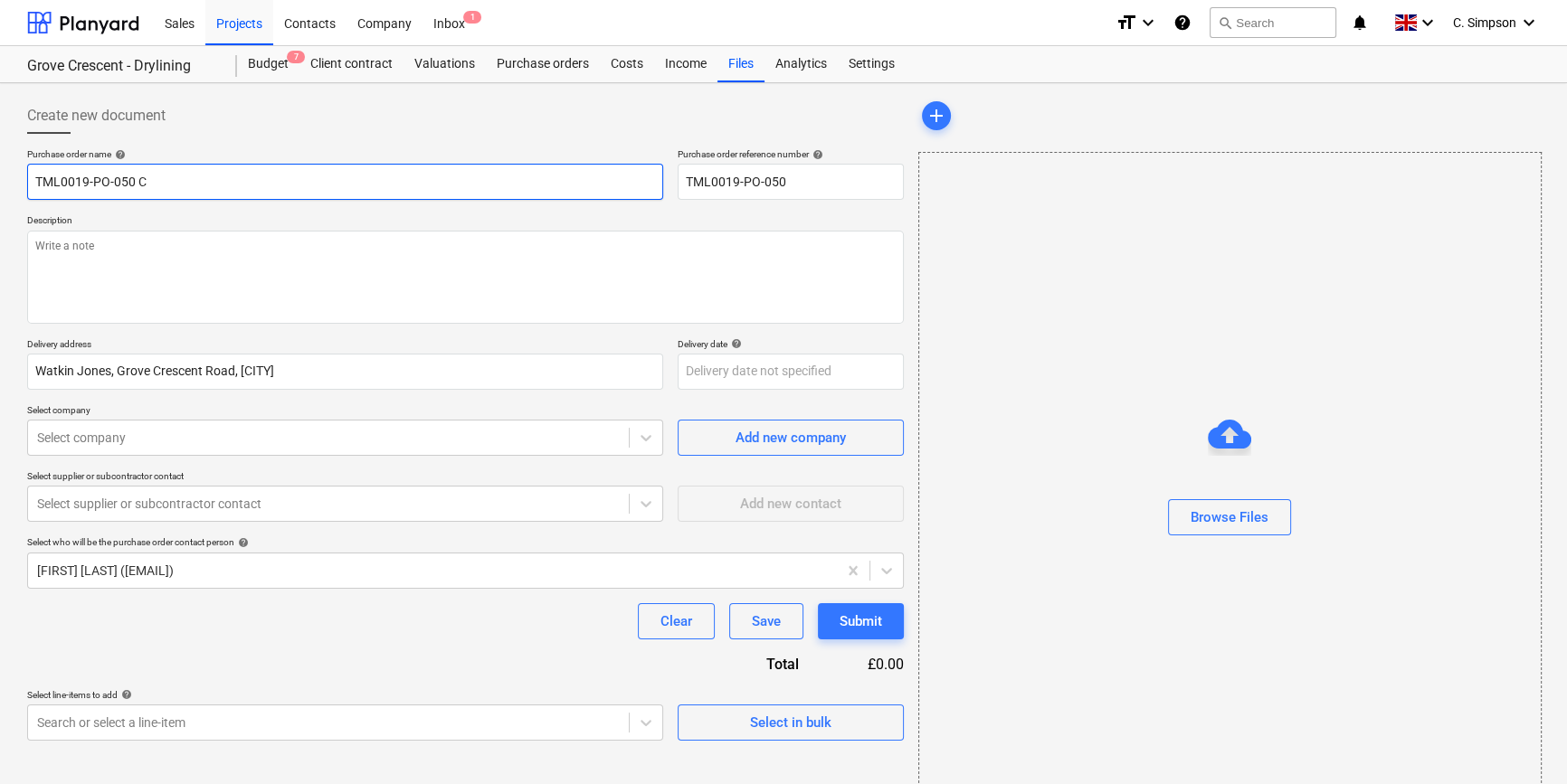 type on "x" 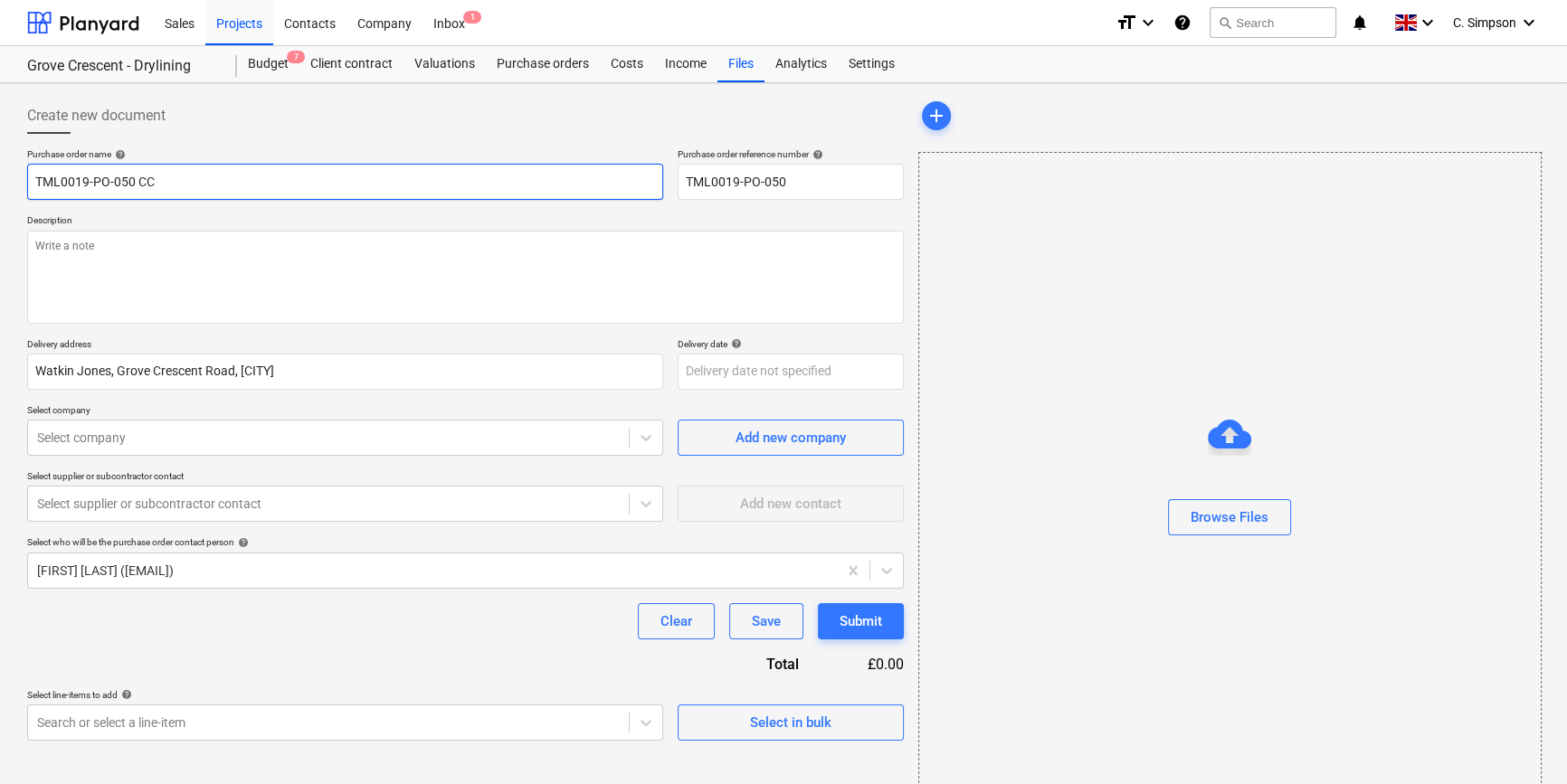 type on "x" 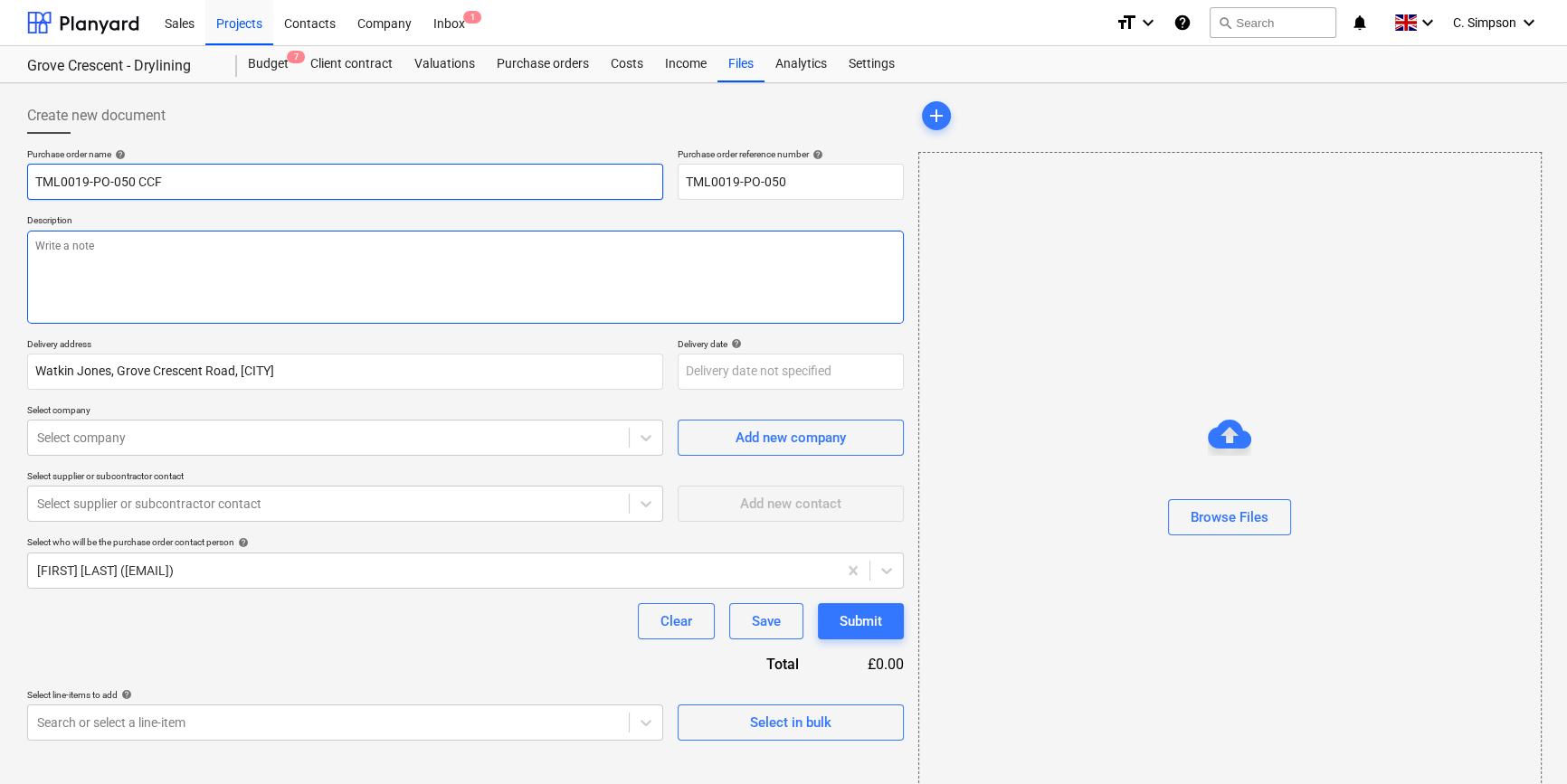 type on "TML0019-PO-050 CCF" 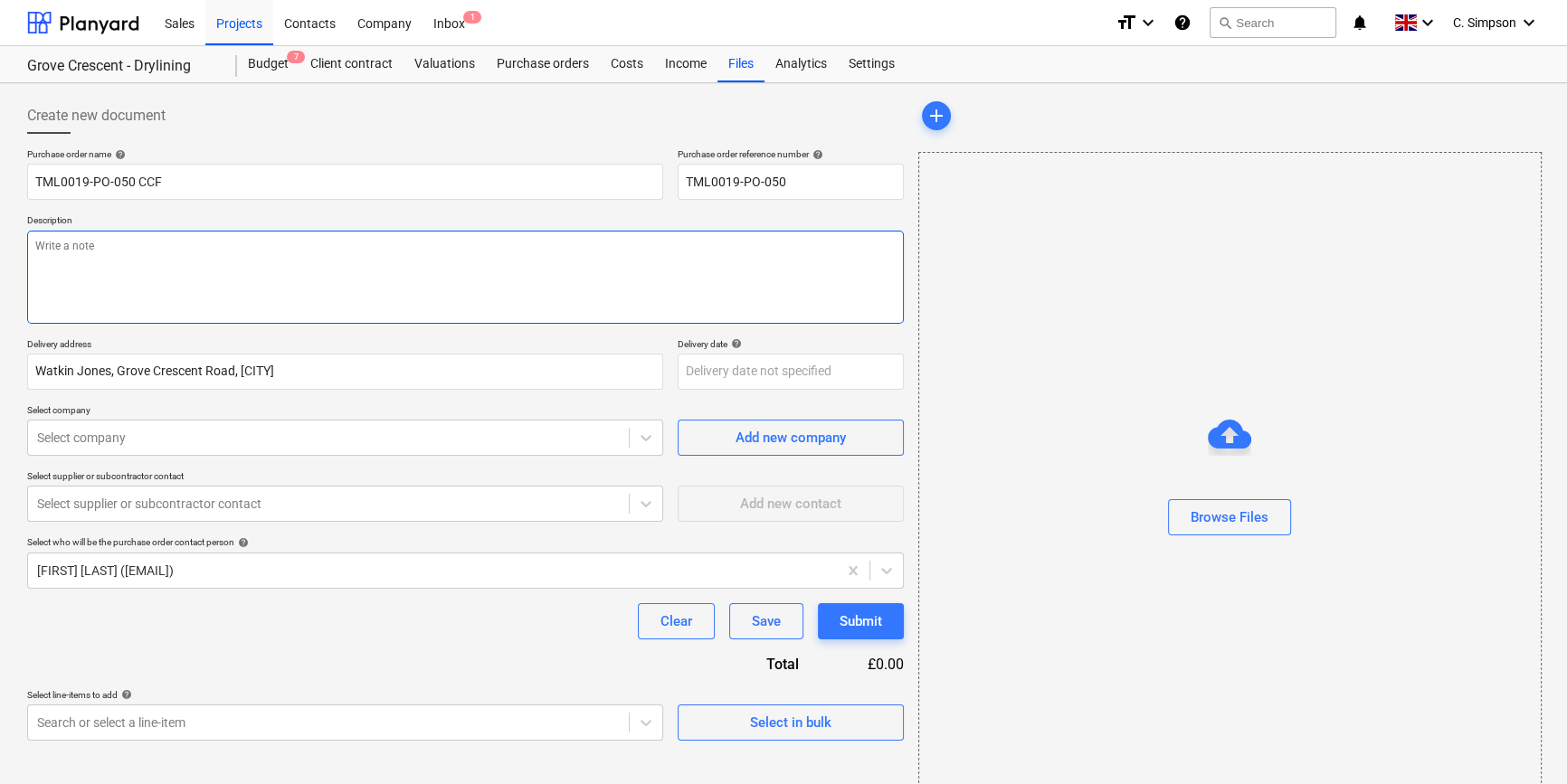 click at bounding box center (465, 277) 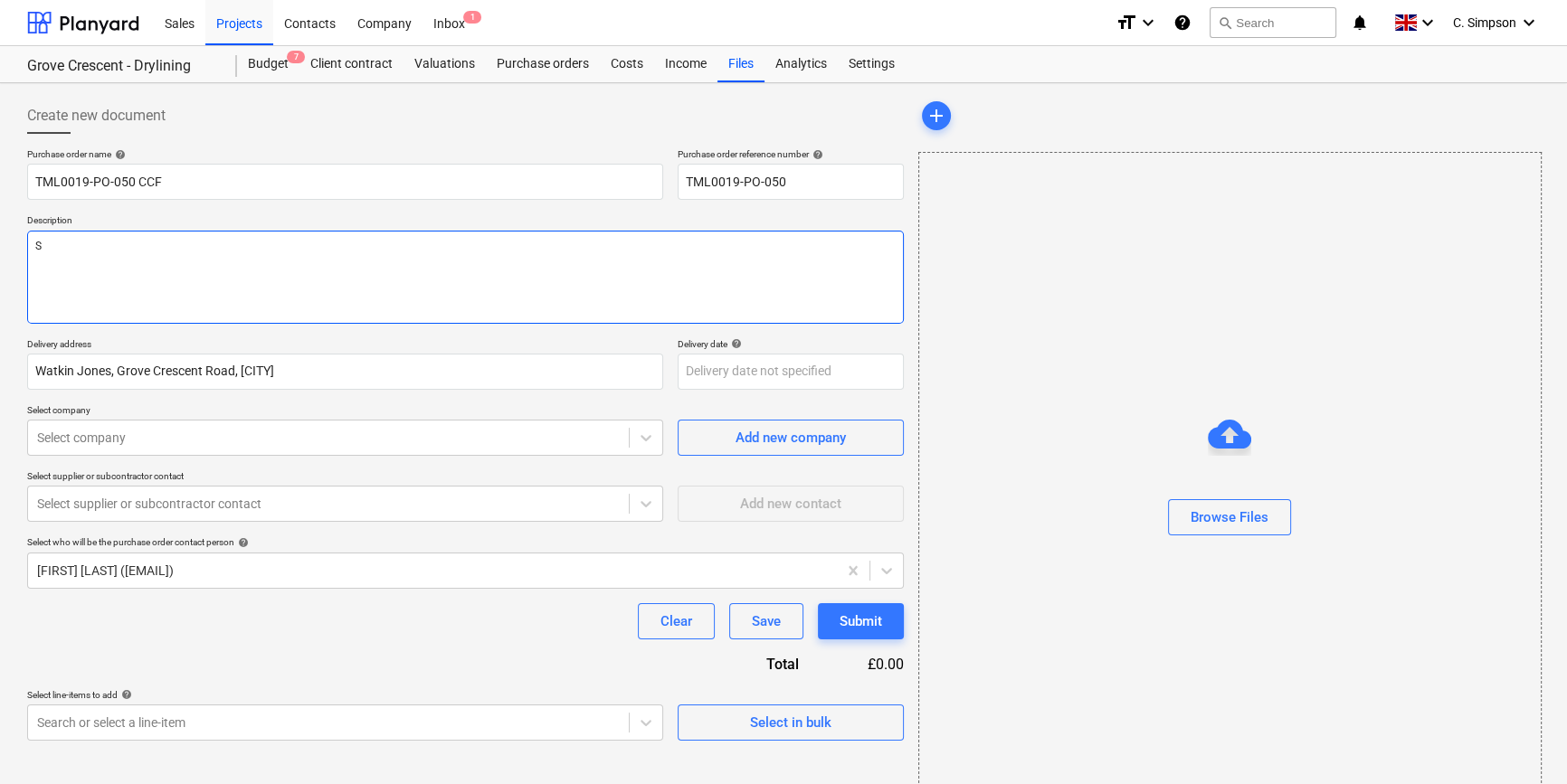 type on "x" 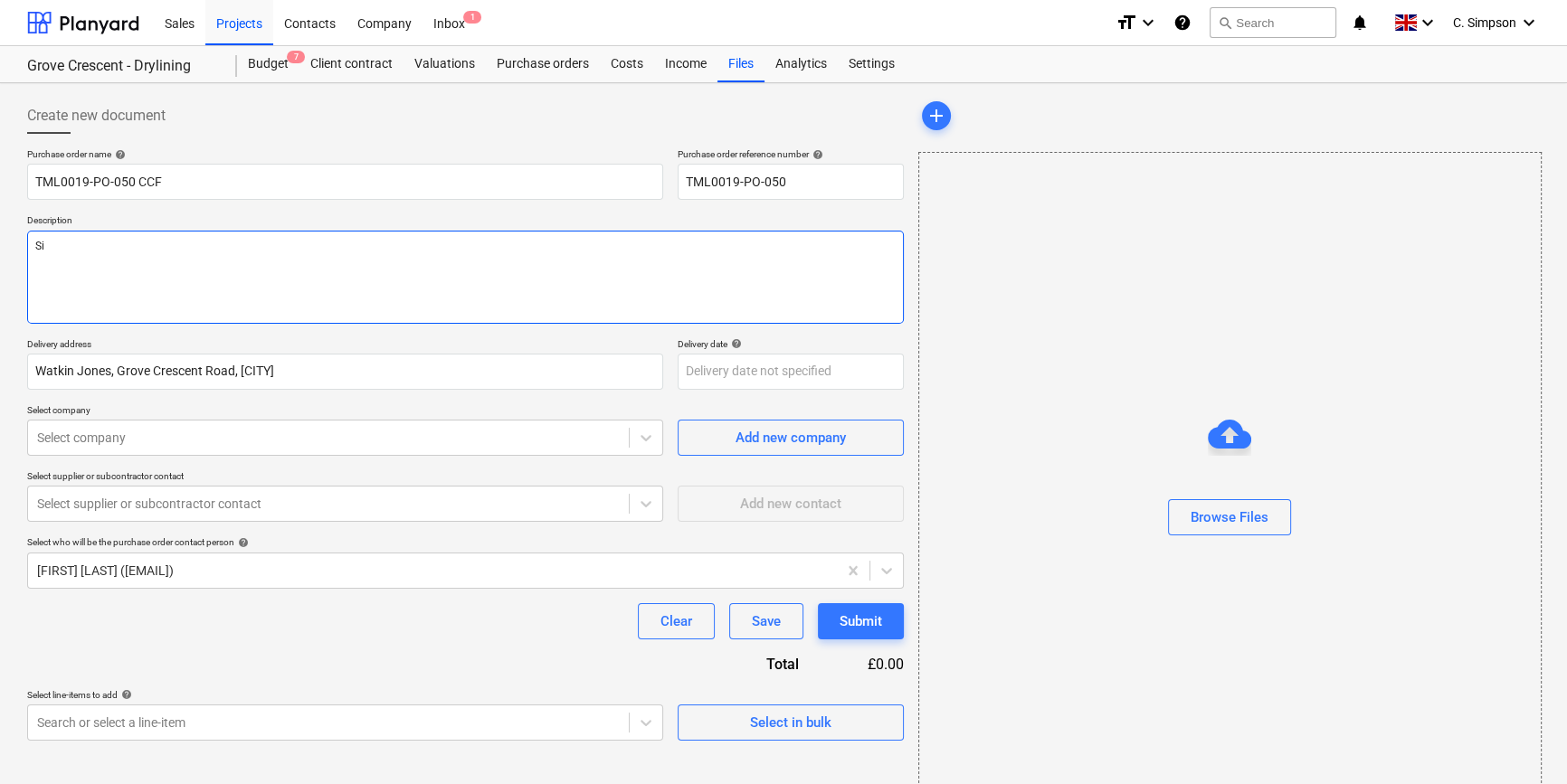 type on "x" 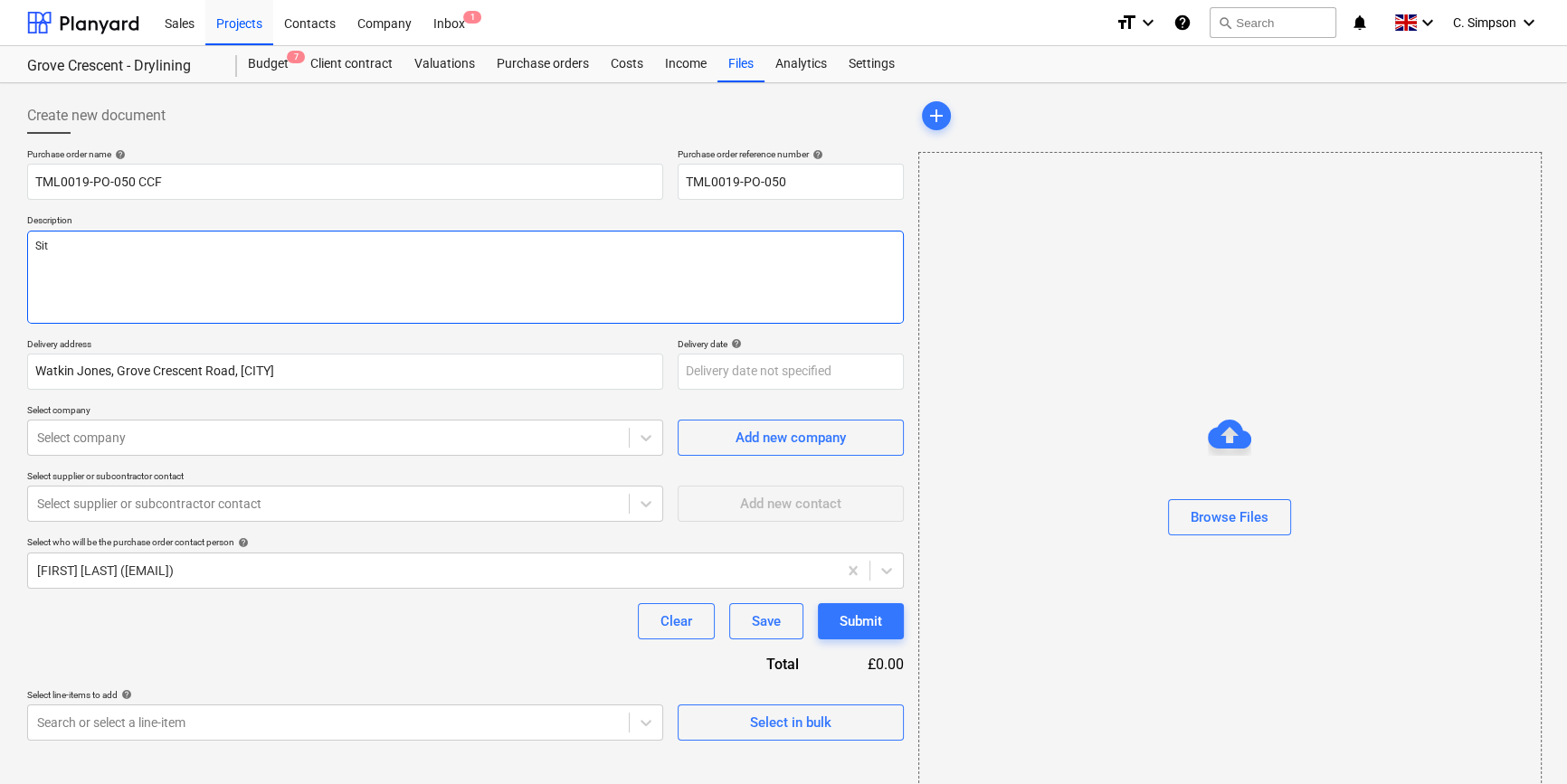 type on "x" 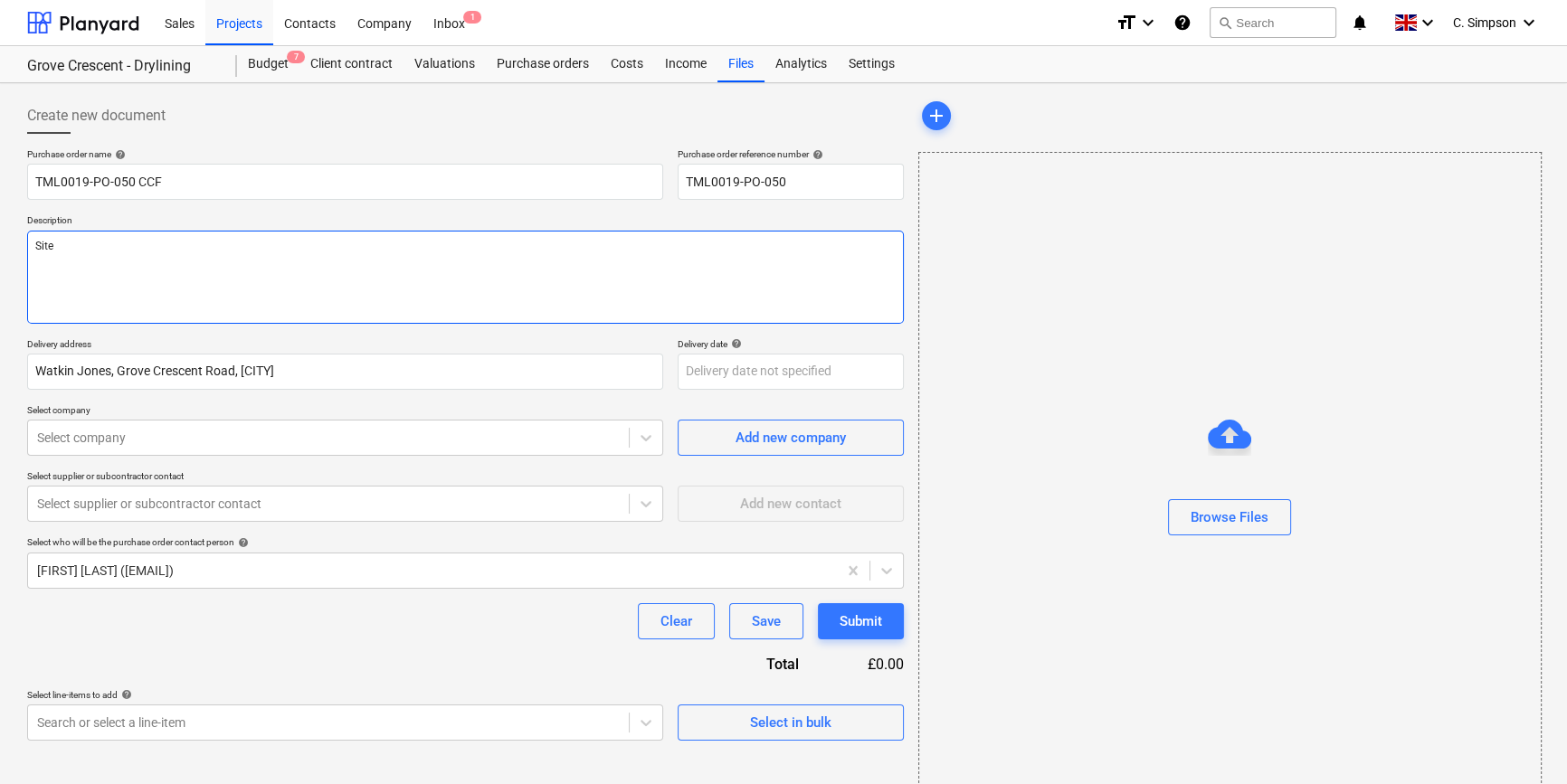 type on "x" 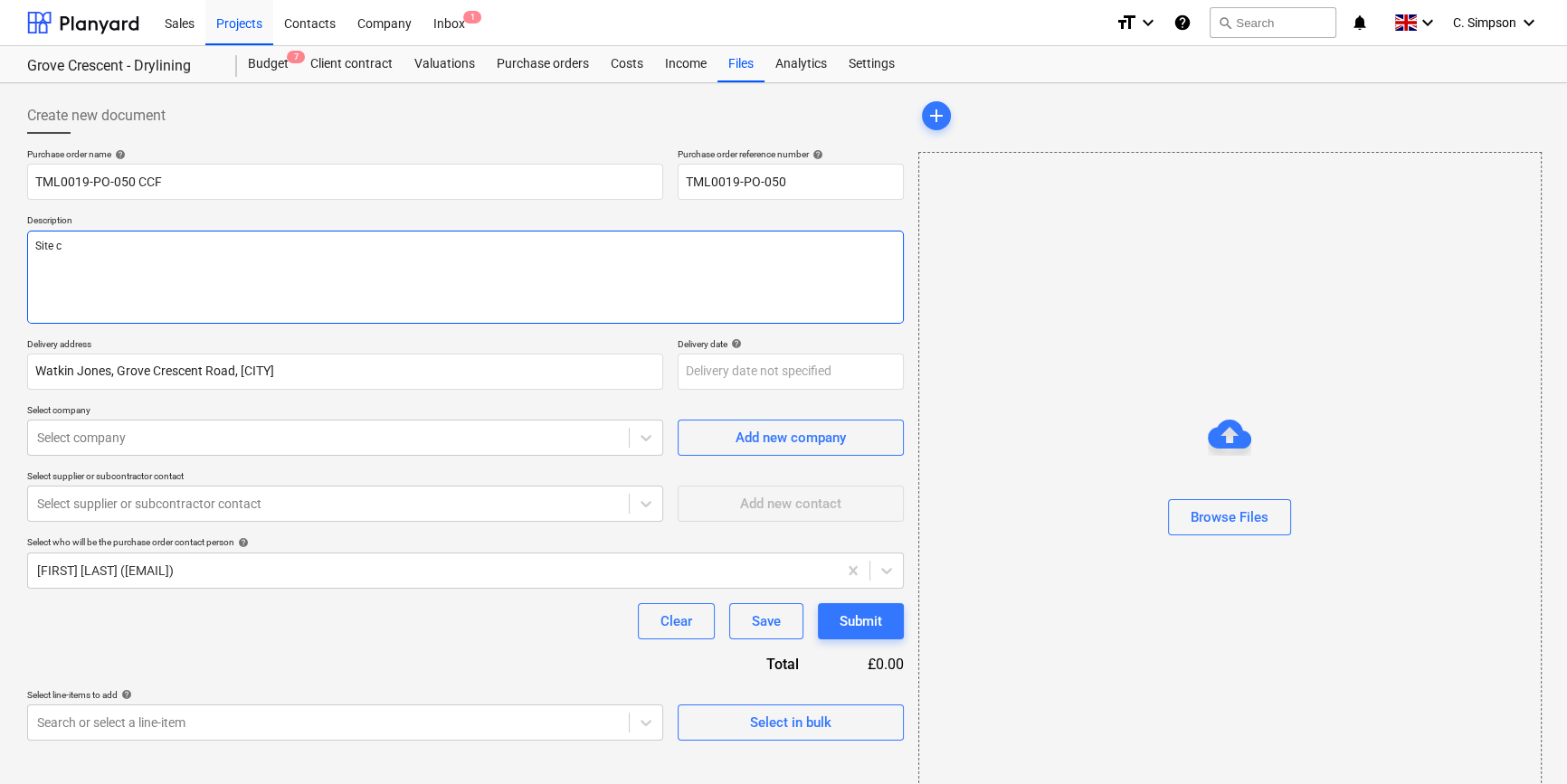 type on "x" 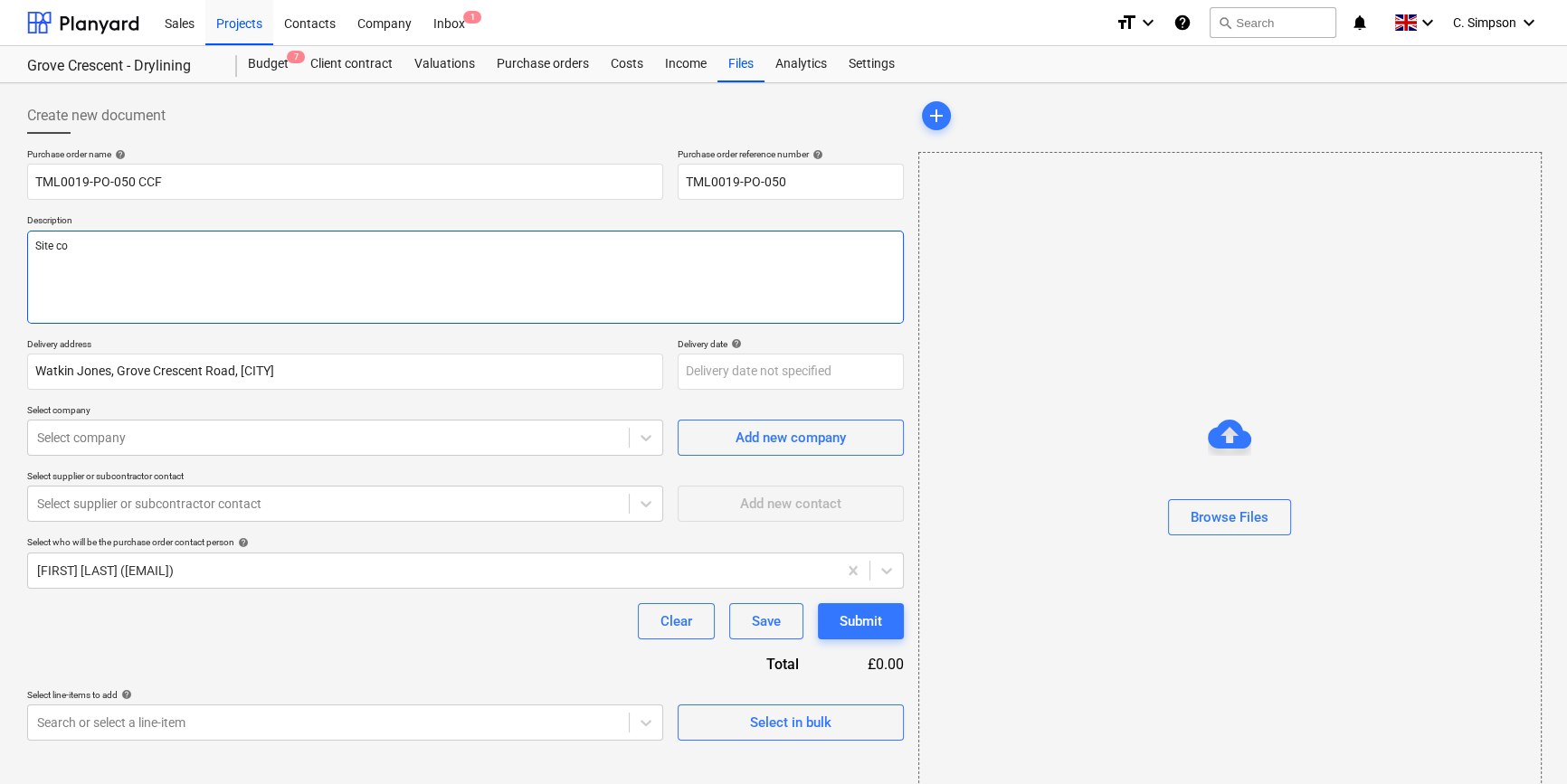 type on "x" 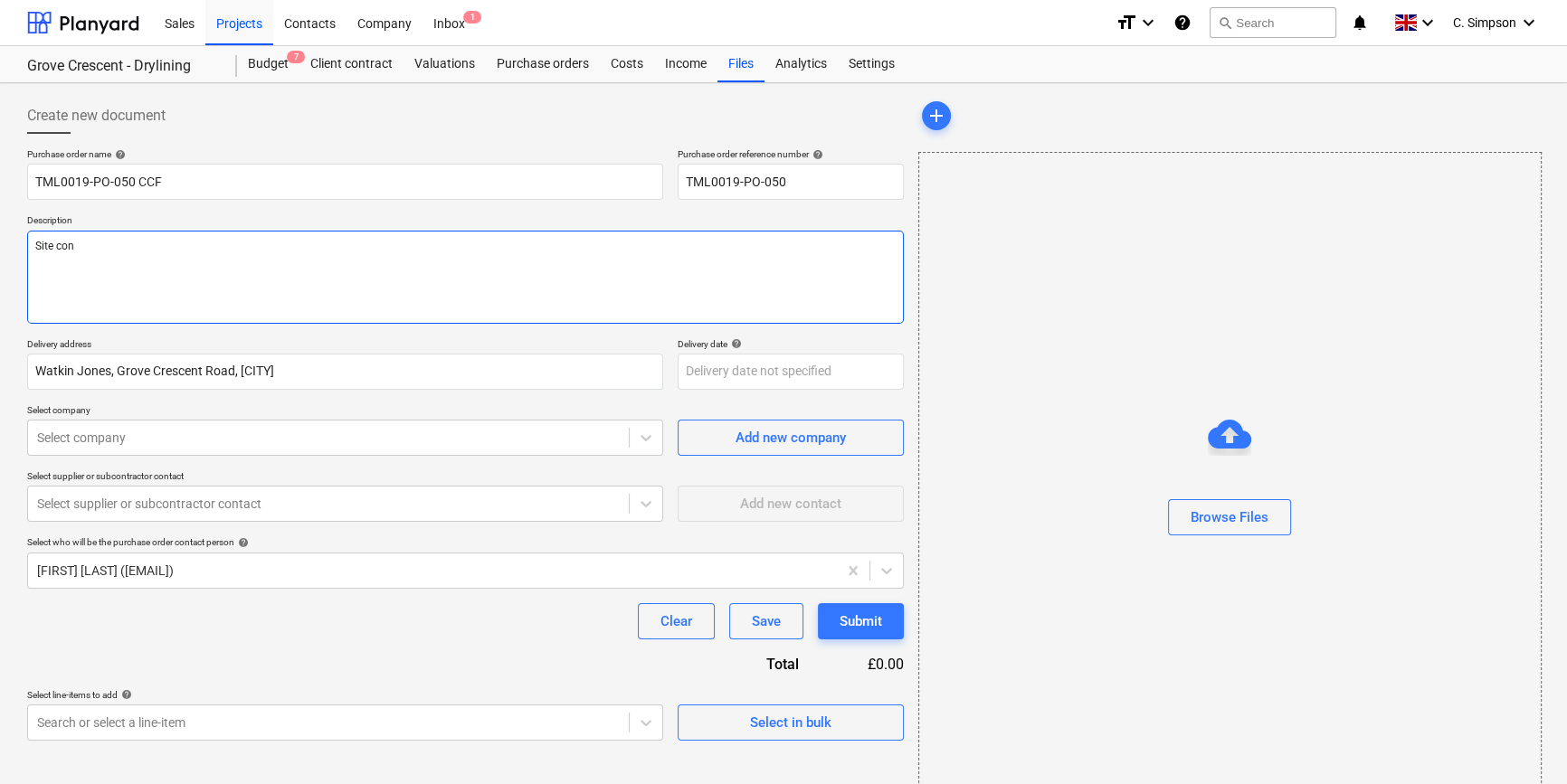 type on "x" 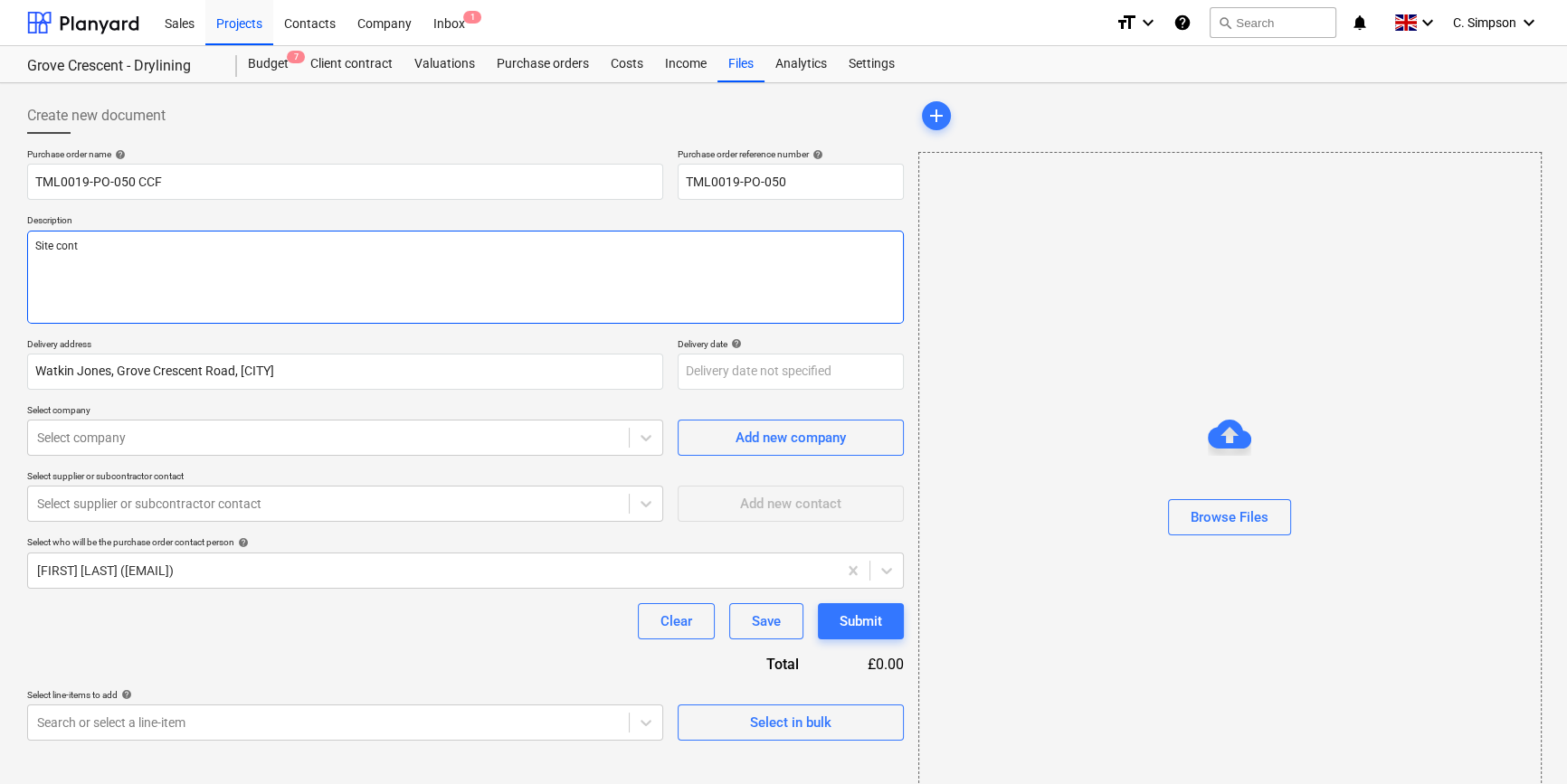 type on "x" 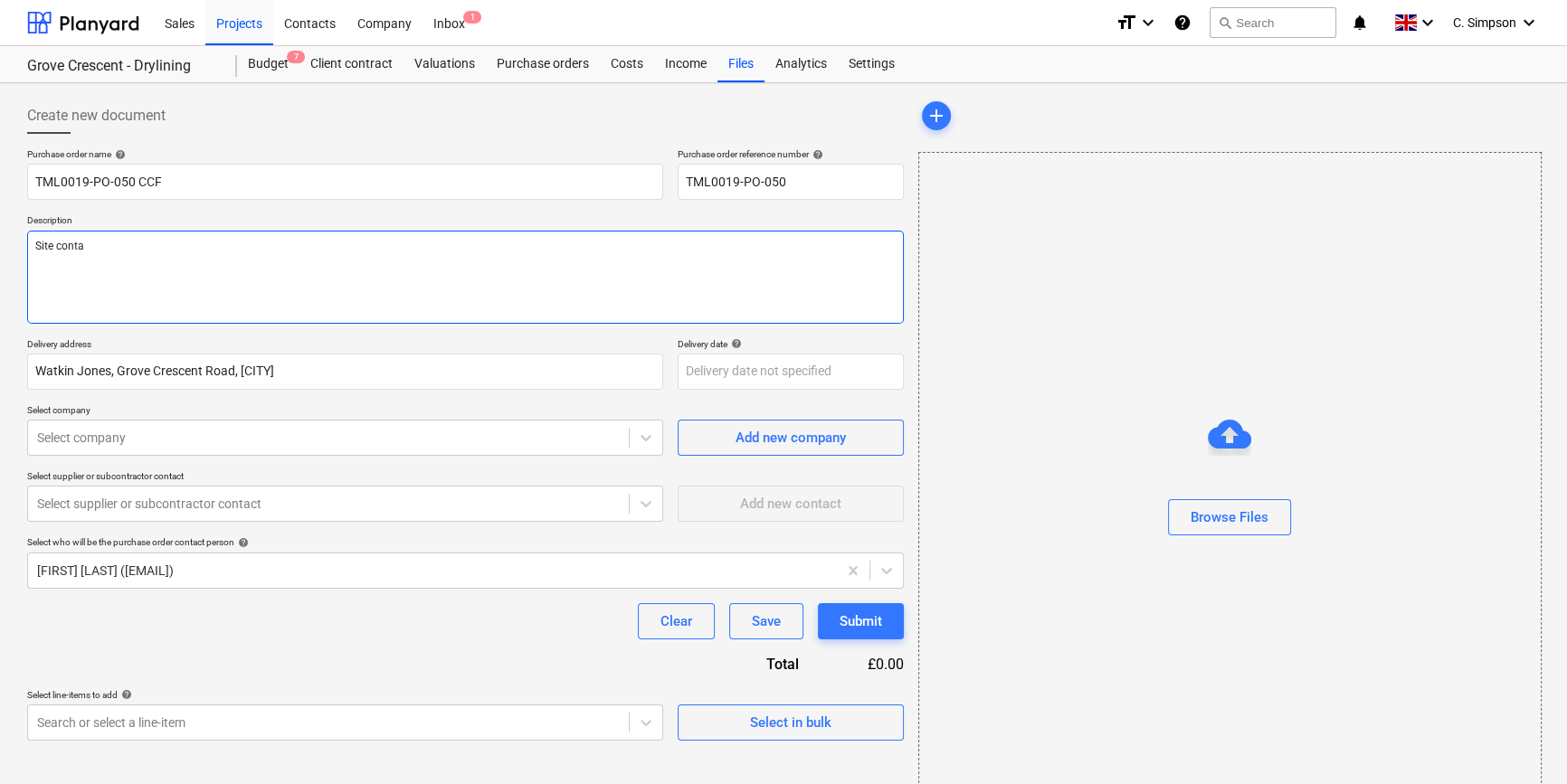 type on "x" 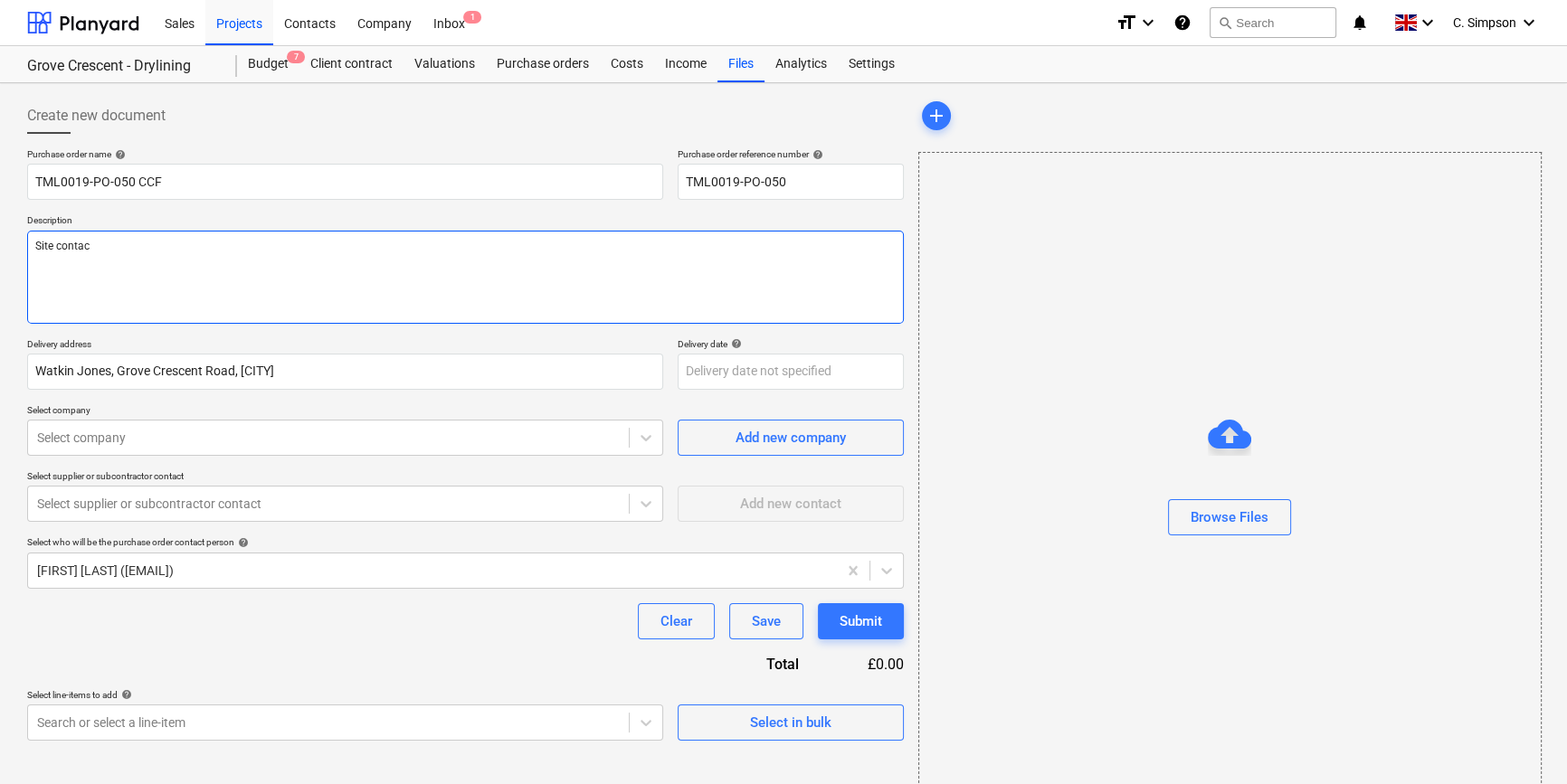 type on "x" 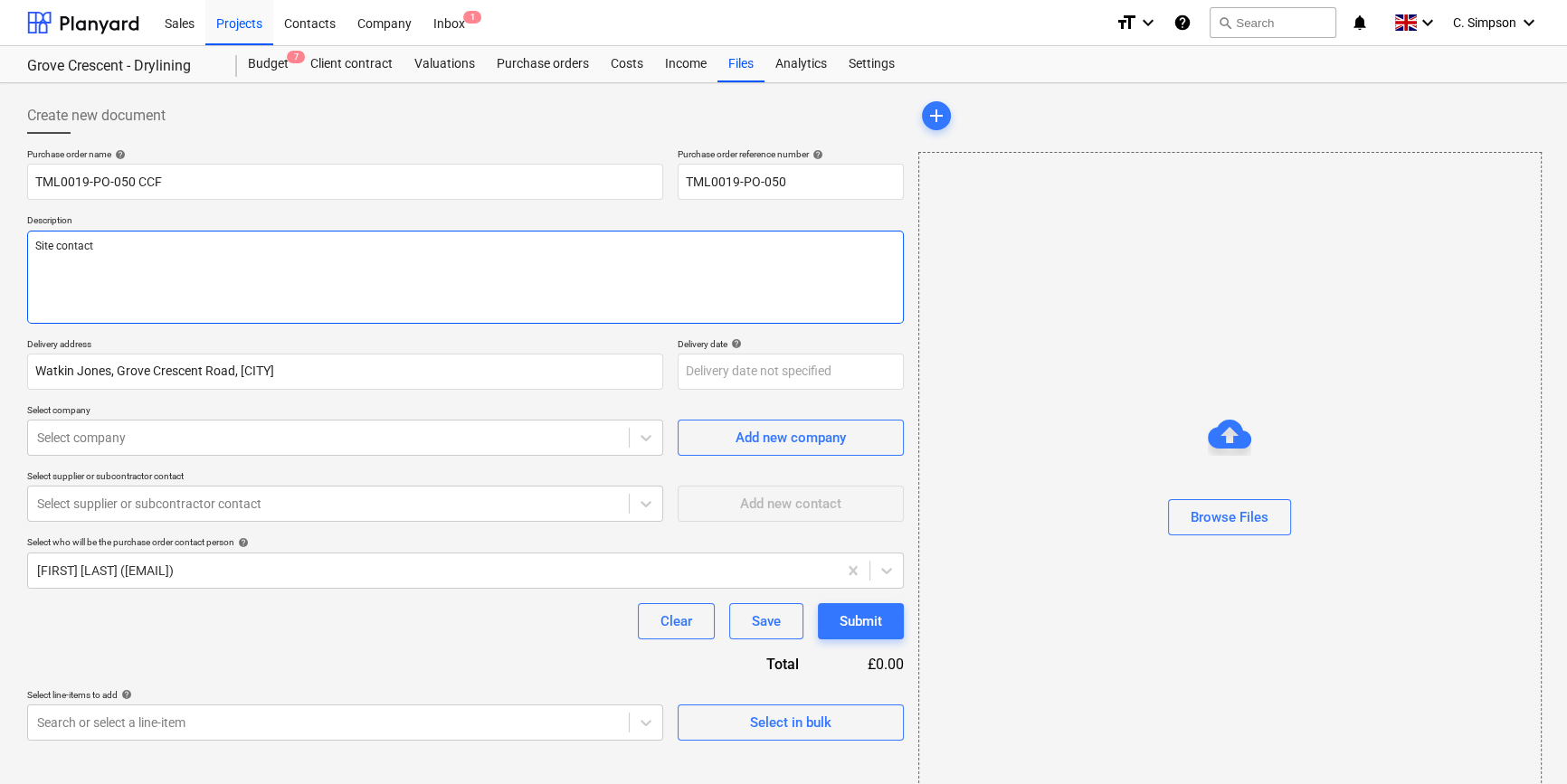 type on "x" 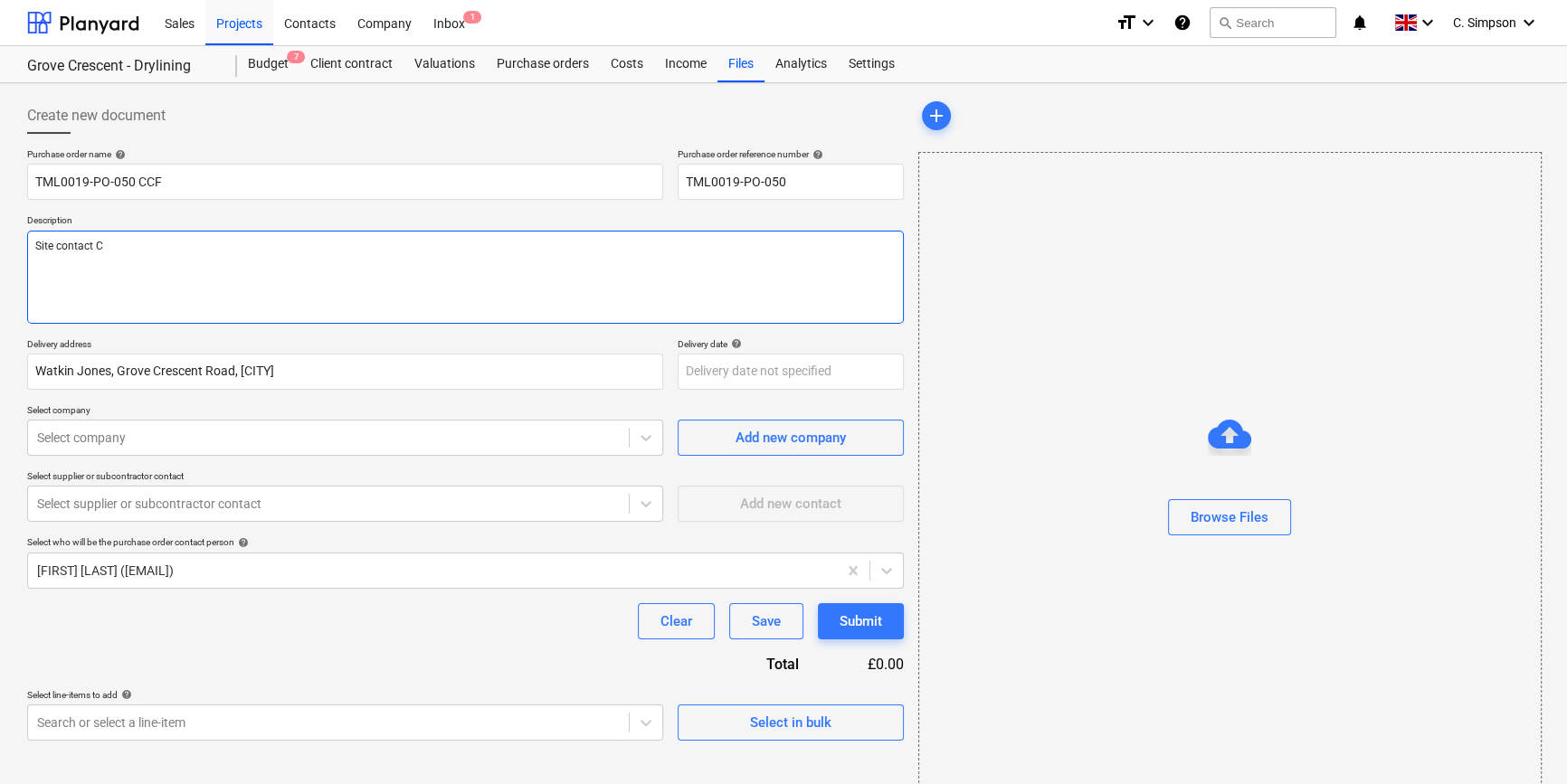 type on "x" 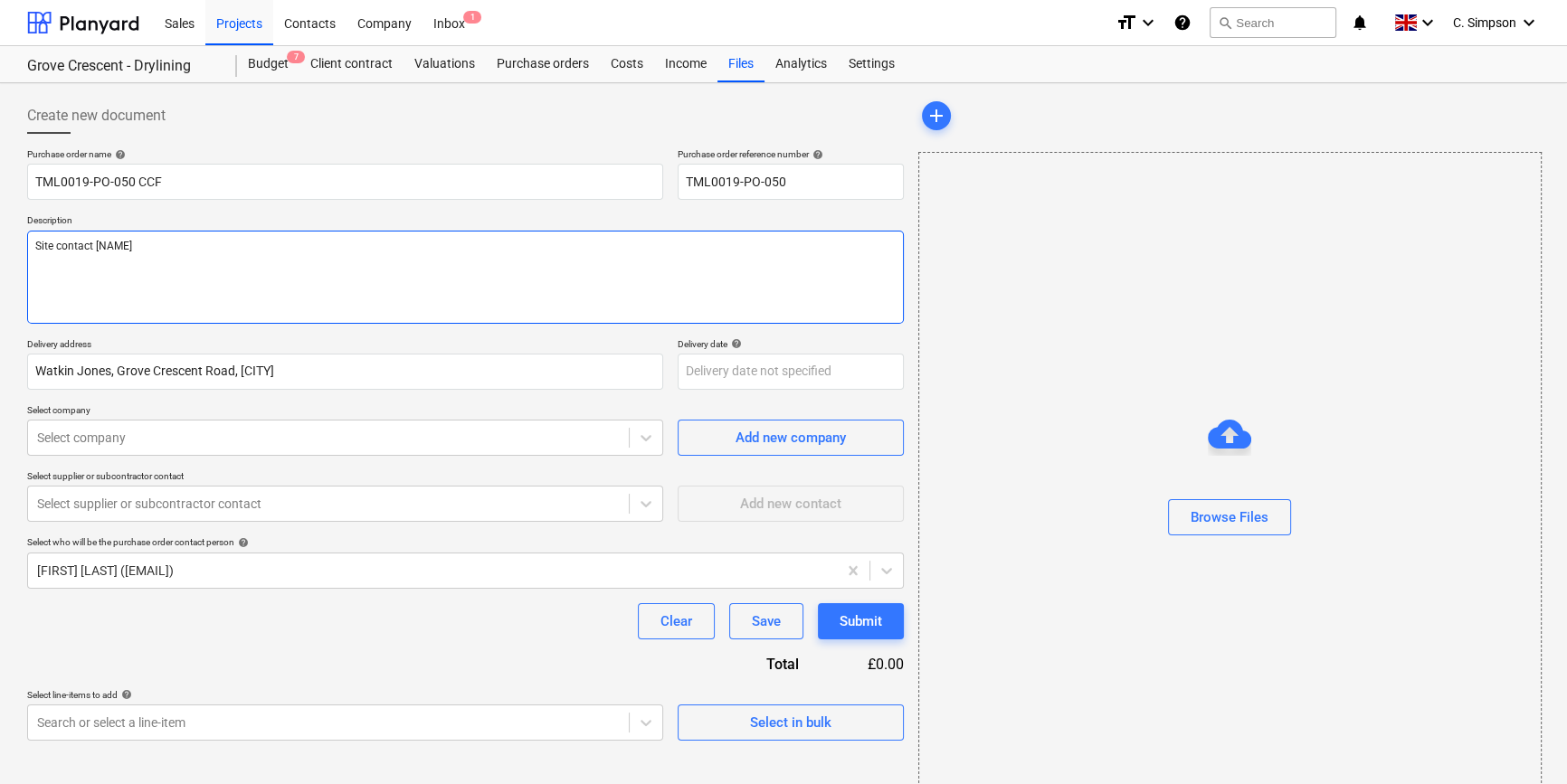type on "x" 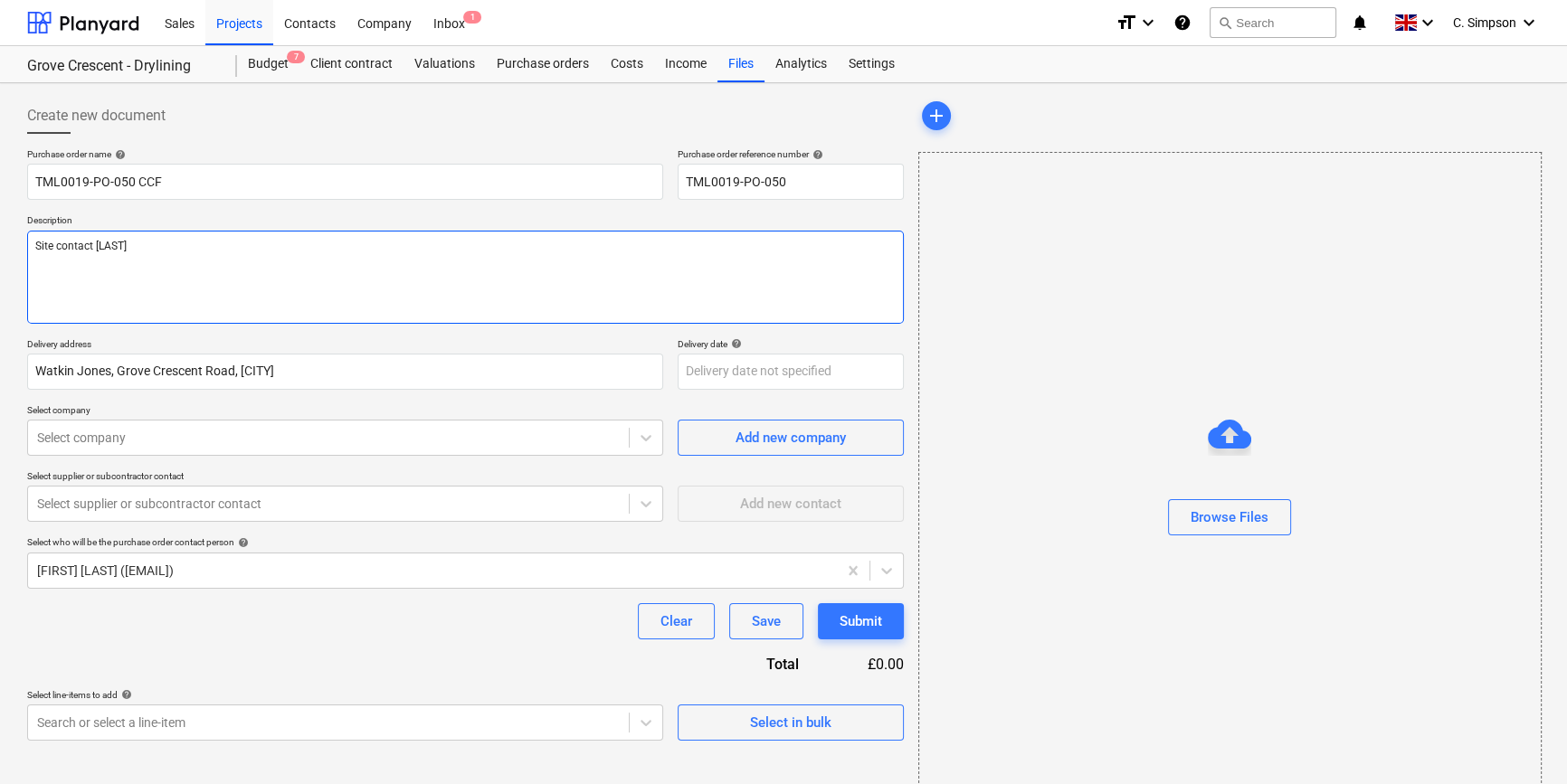 type on "x" 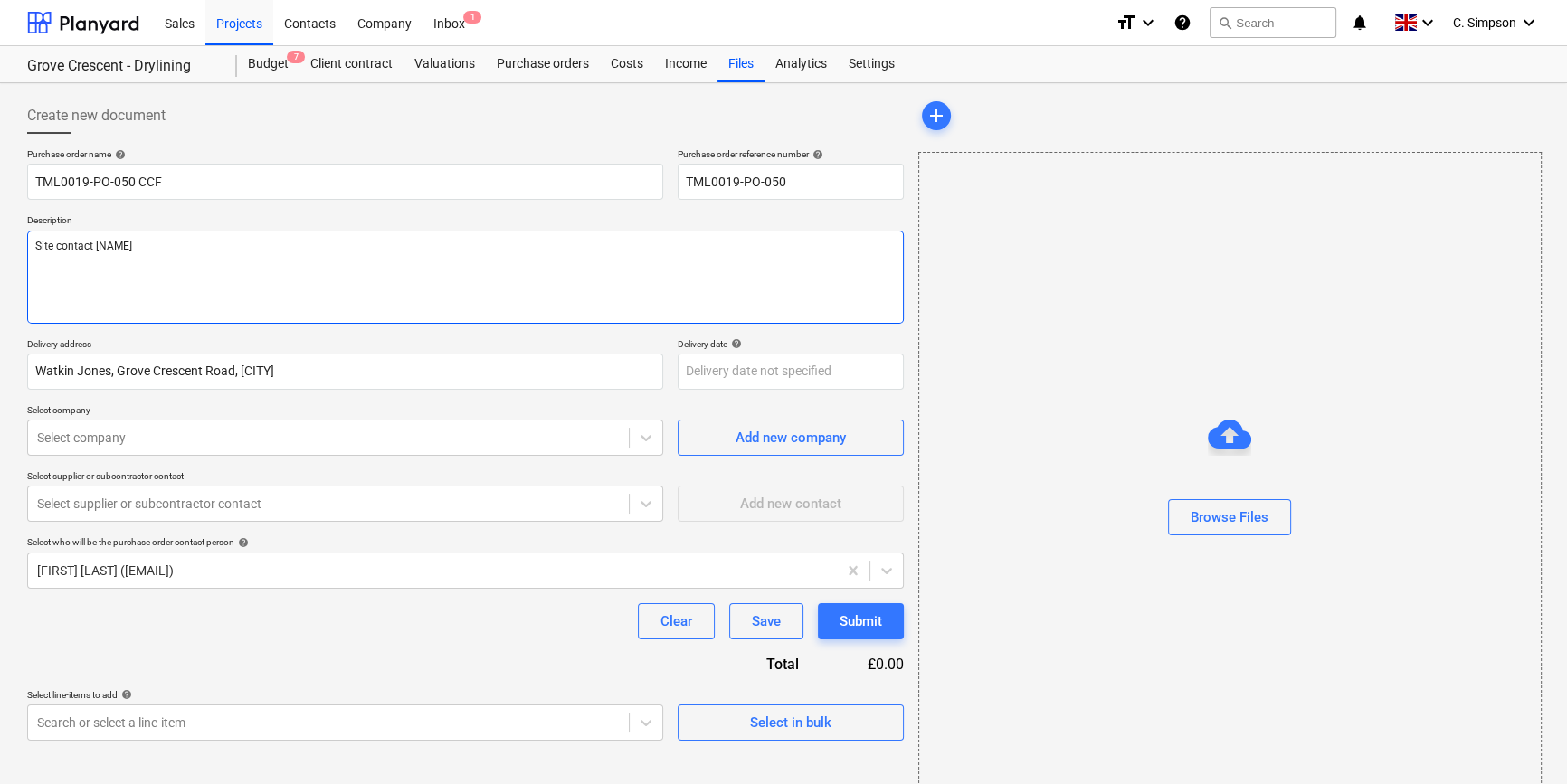 type on "x" 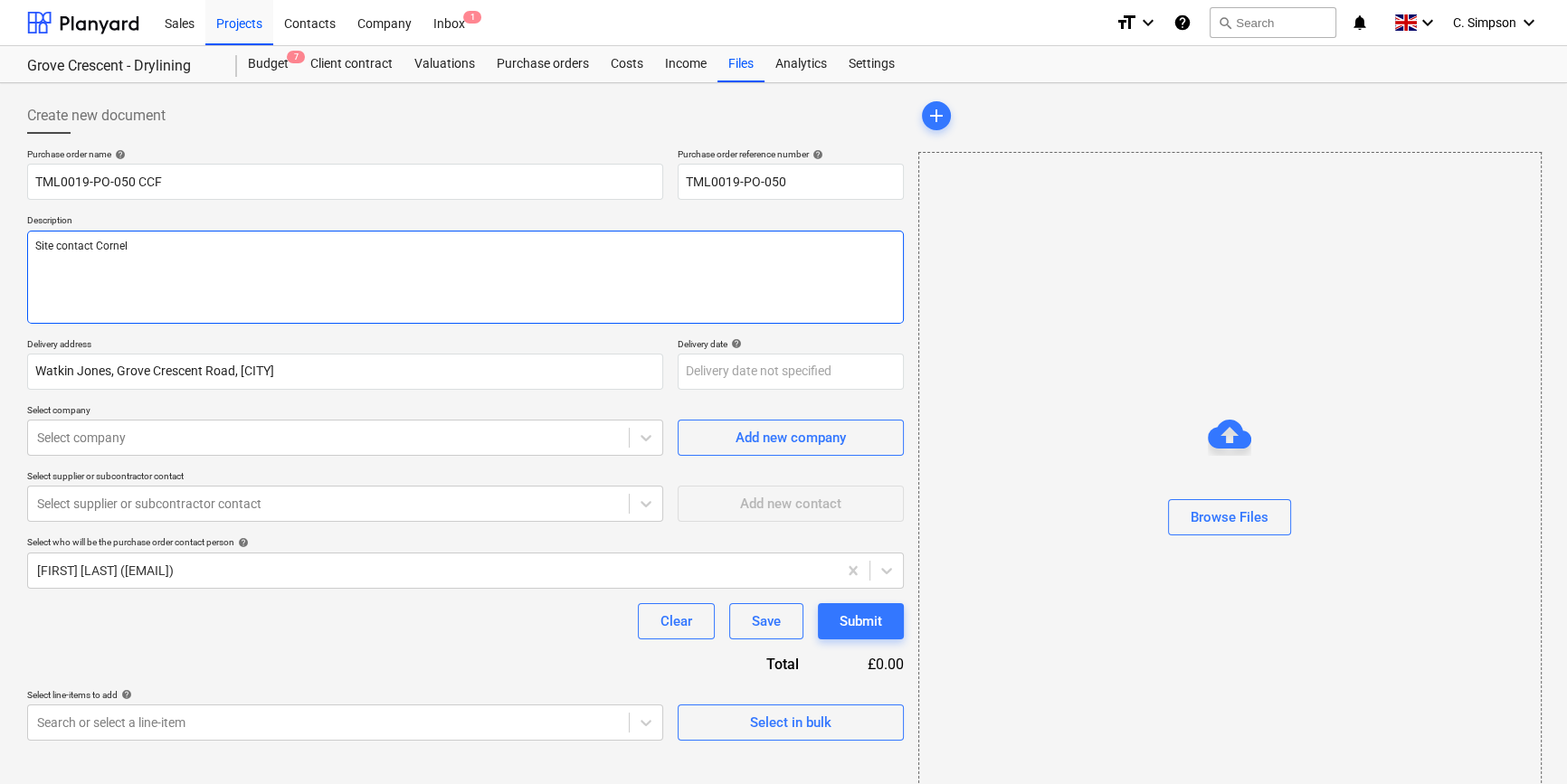 type on "x" 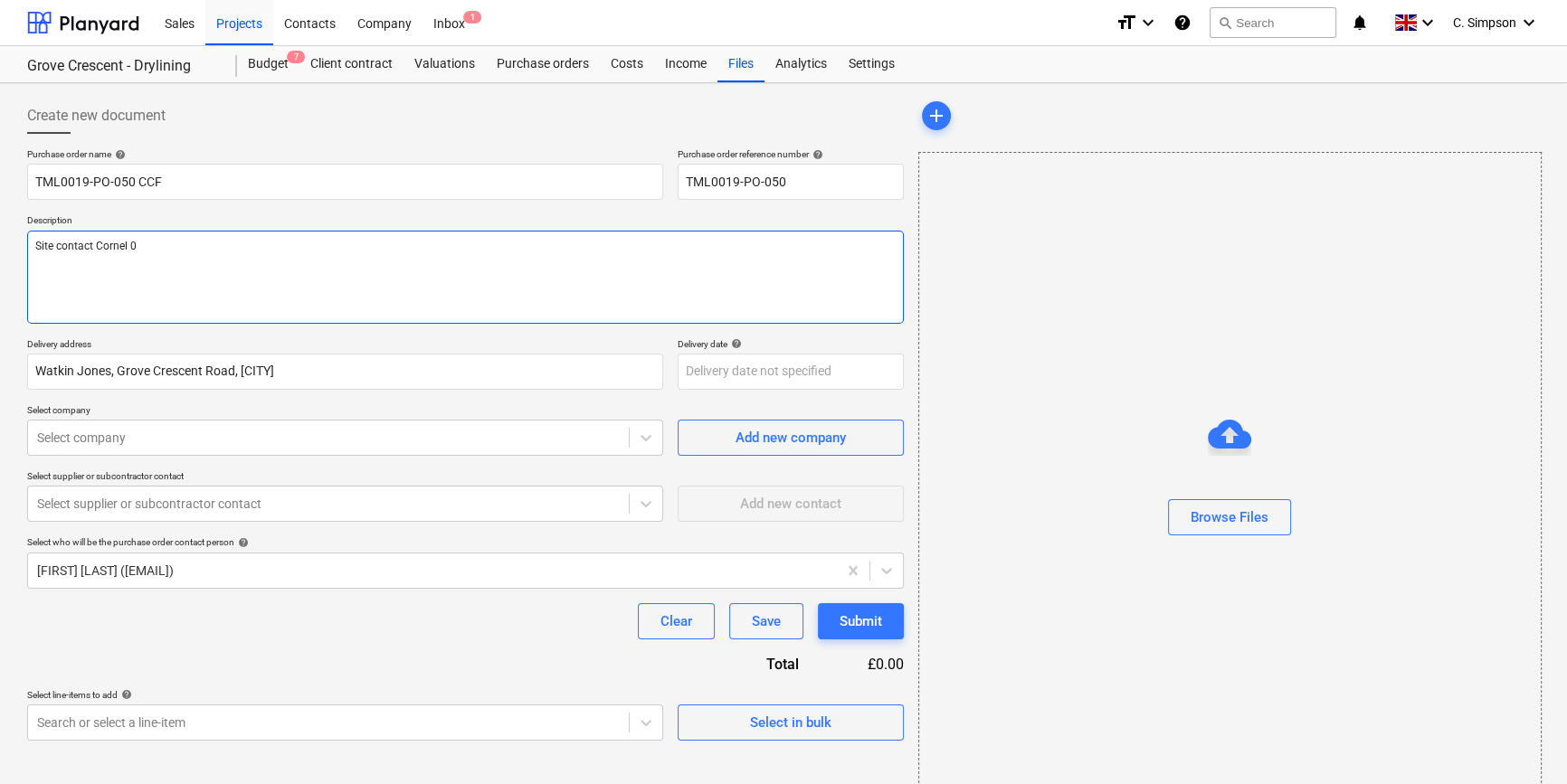 type on "x" 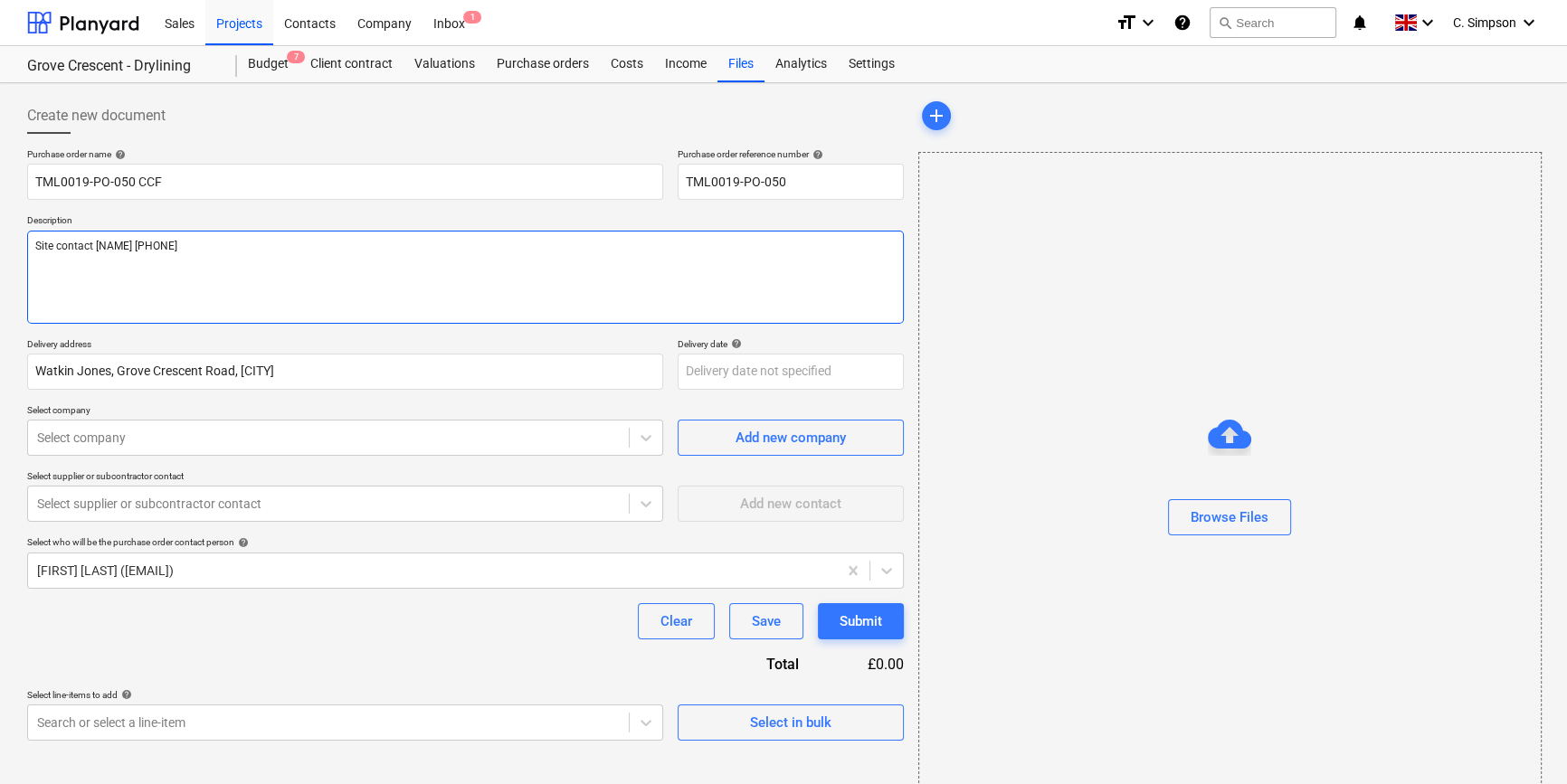 type on "x" 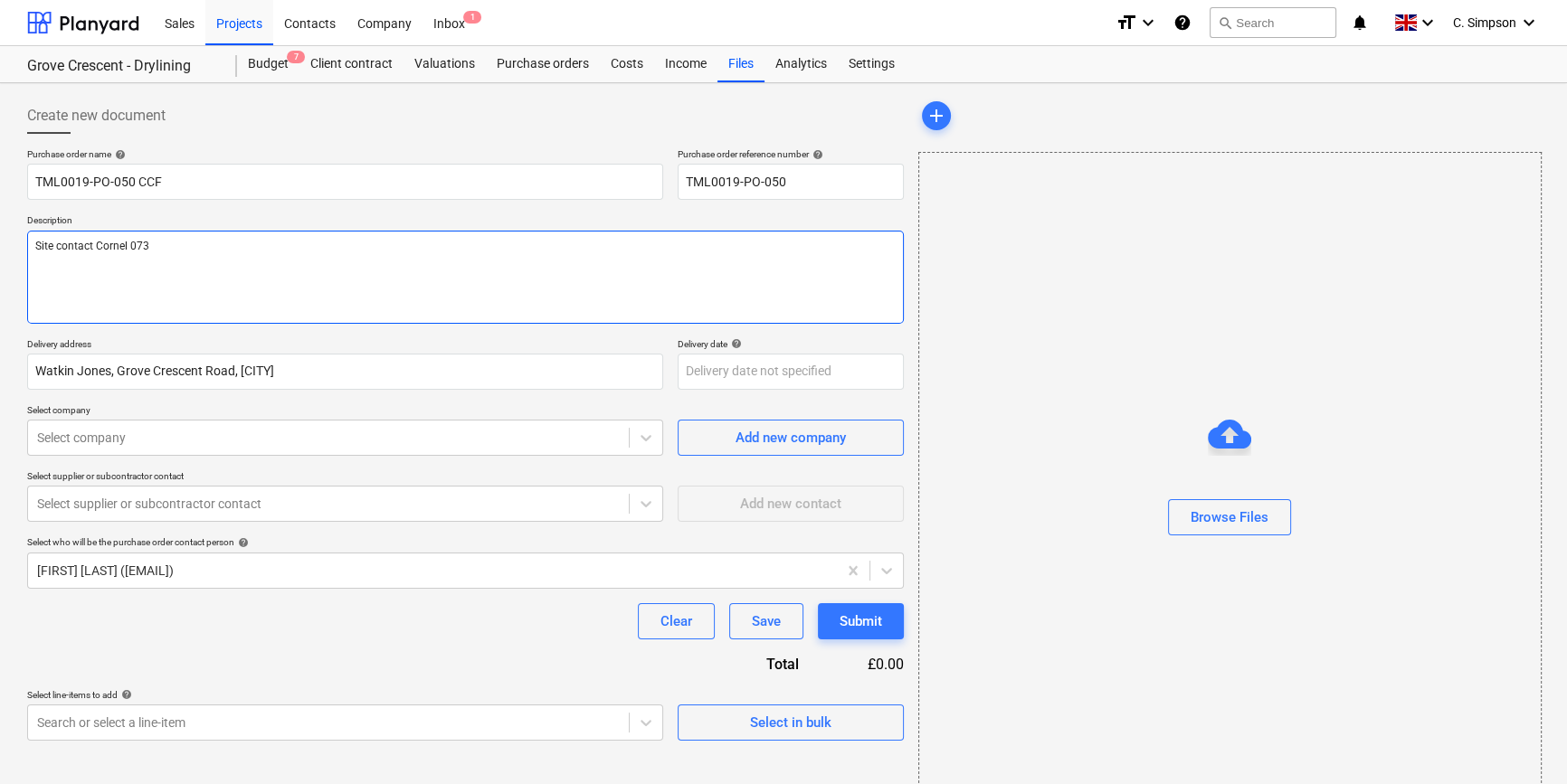 type on "x" 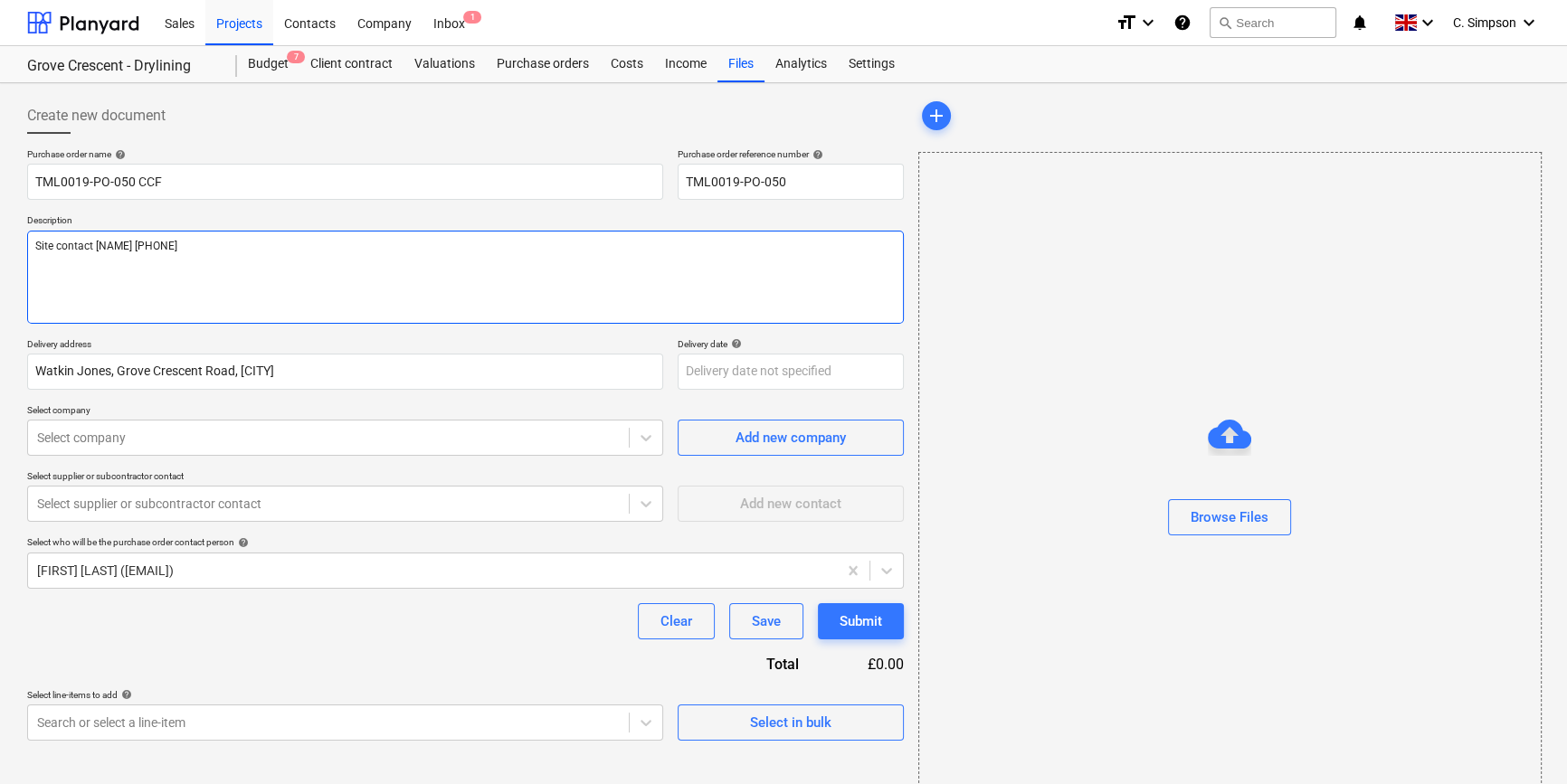 type on "x" 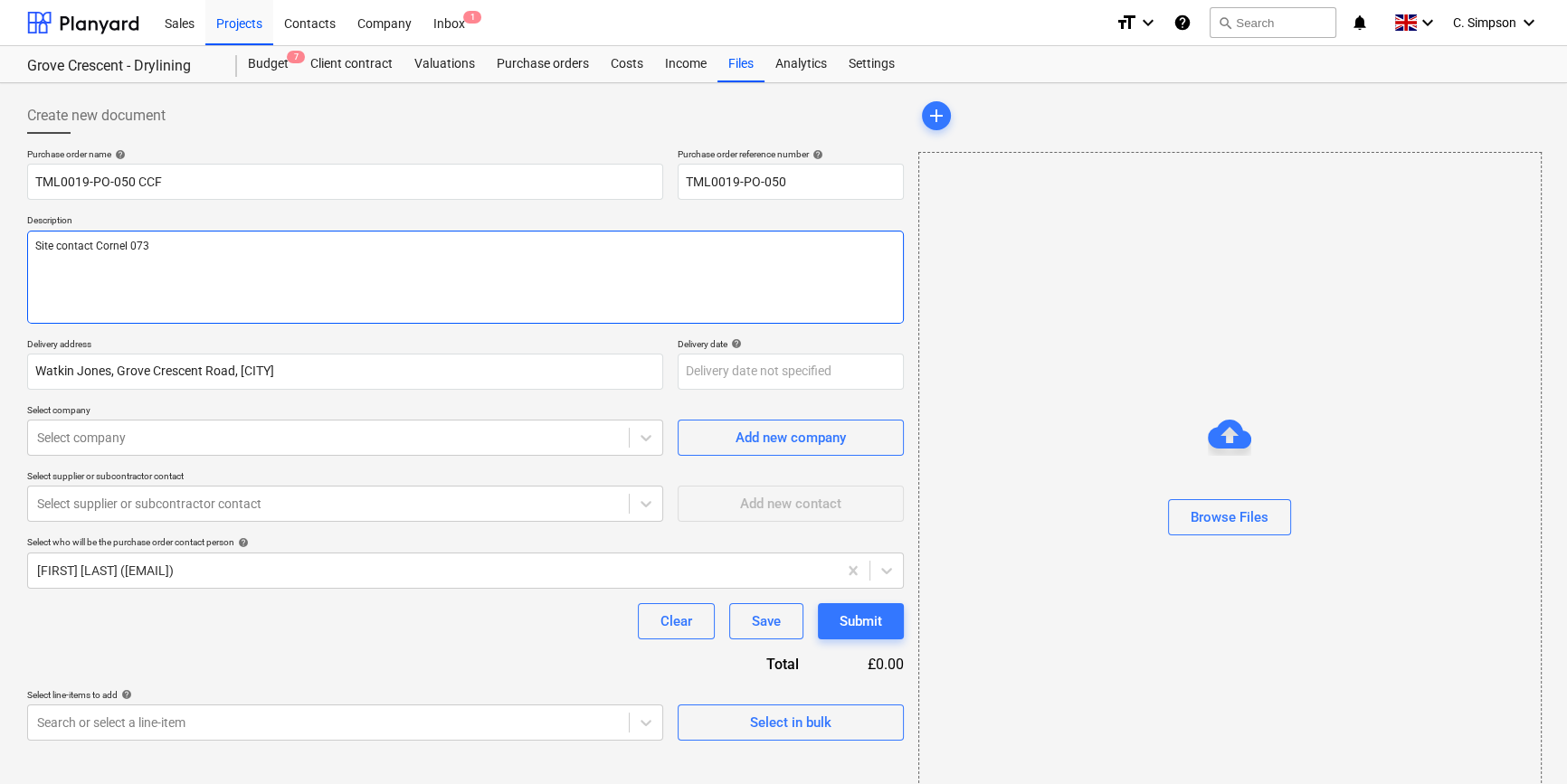 type on "x" 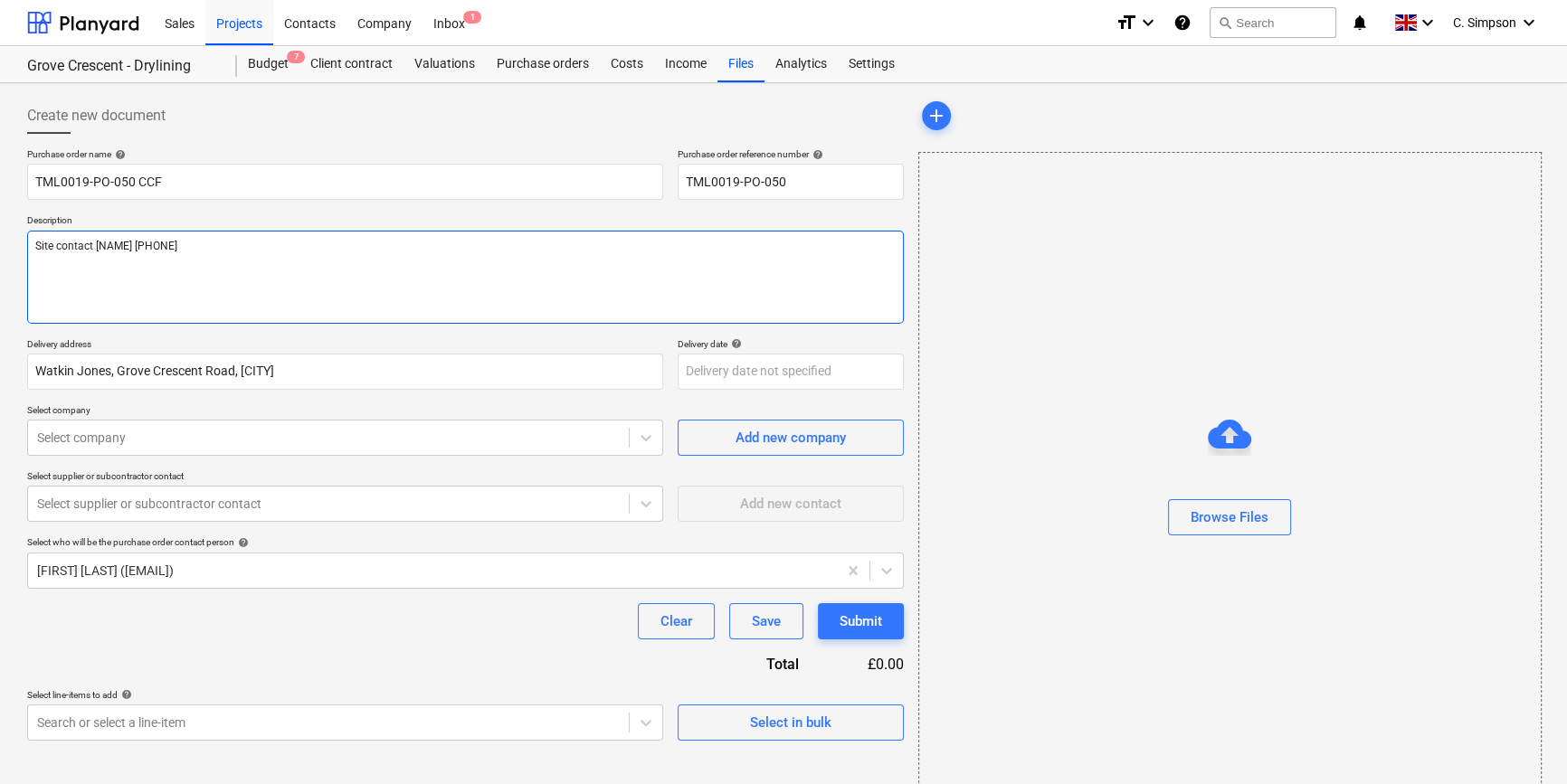 type on "x" 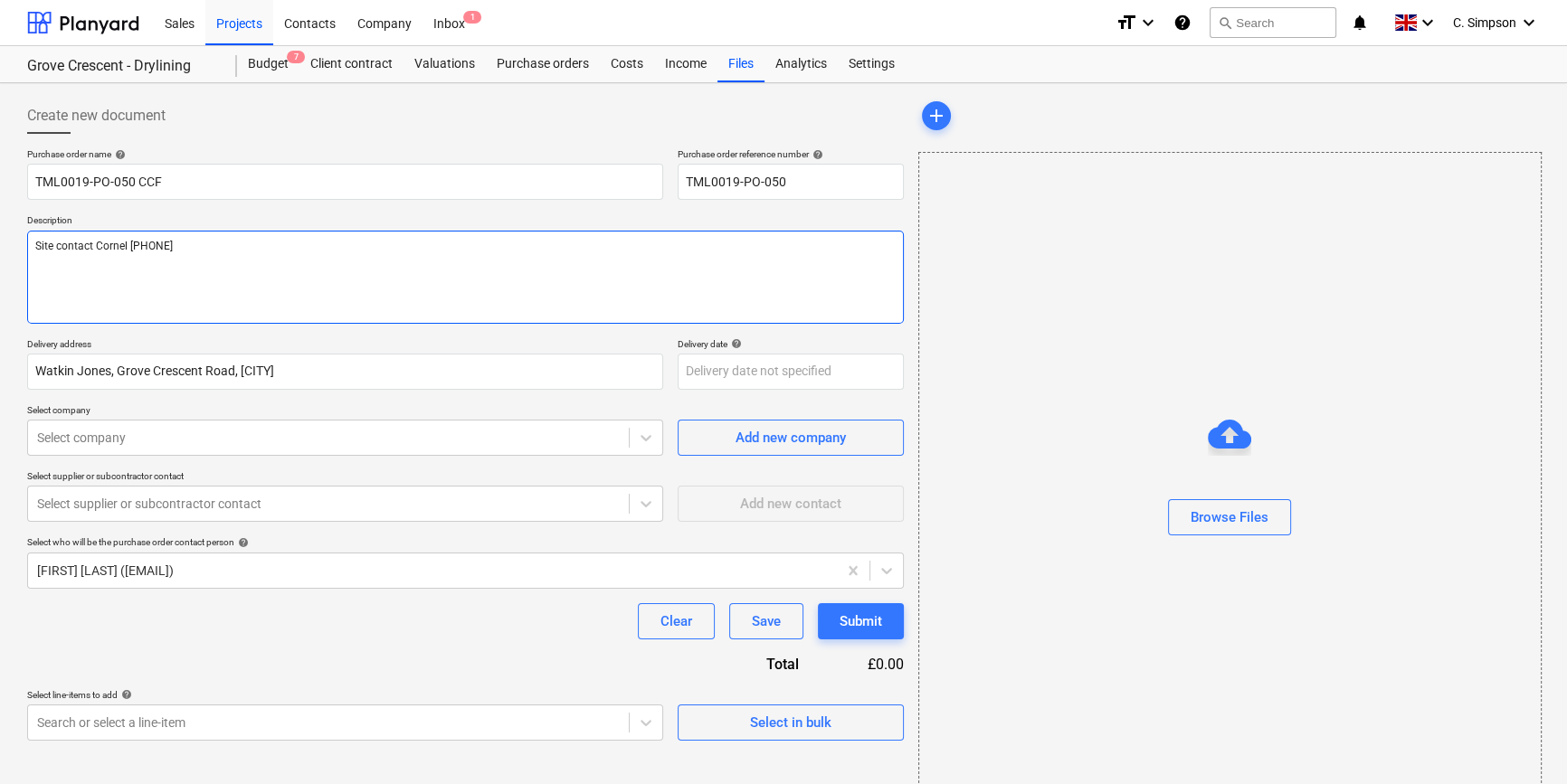 type on "x" 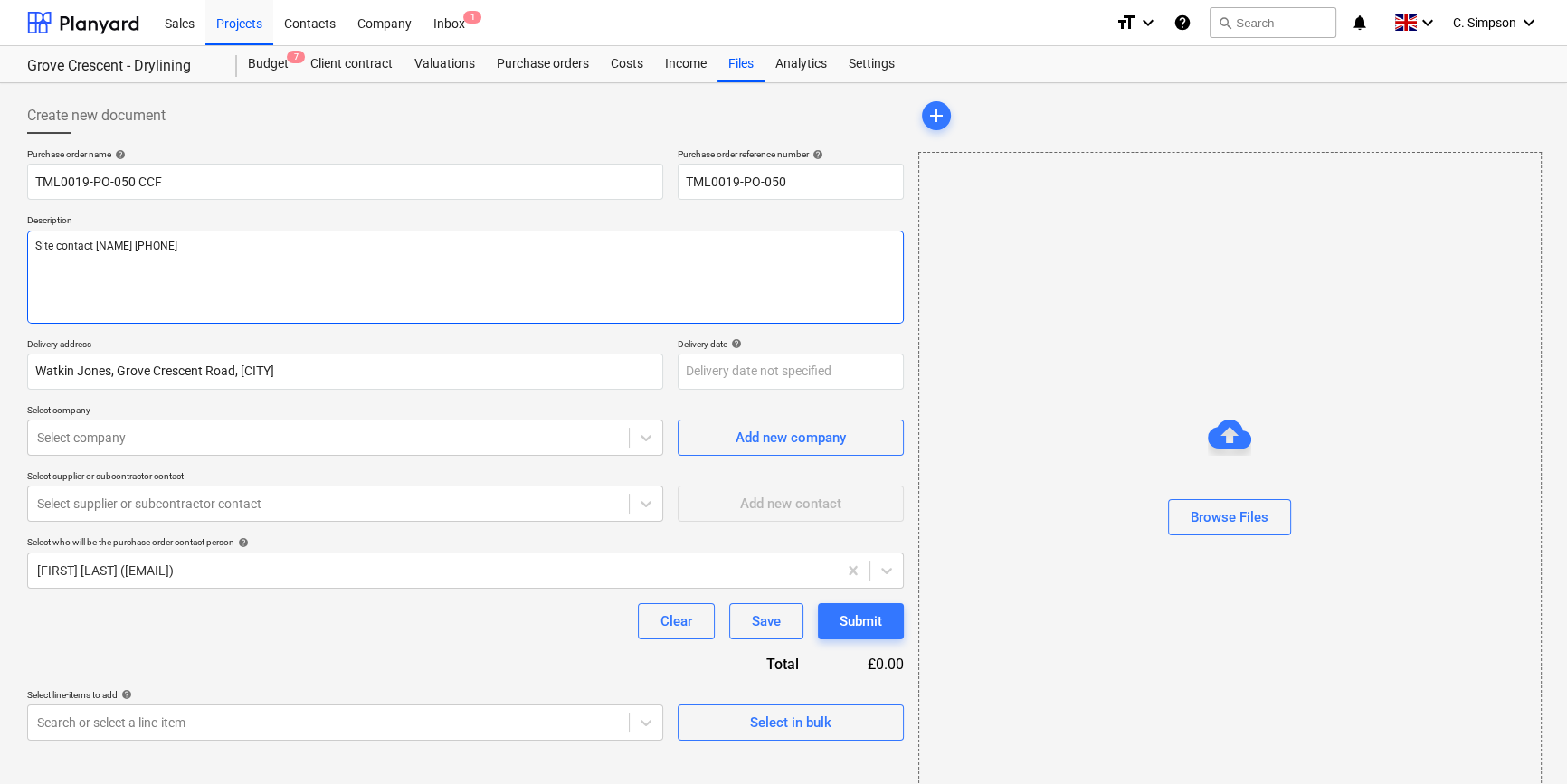 type on "x" 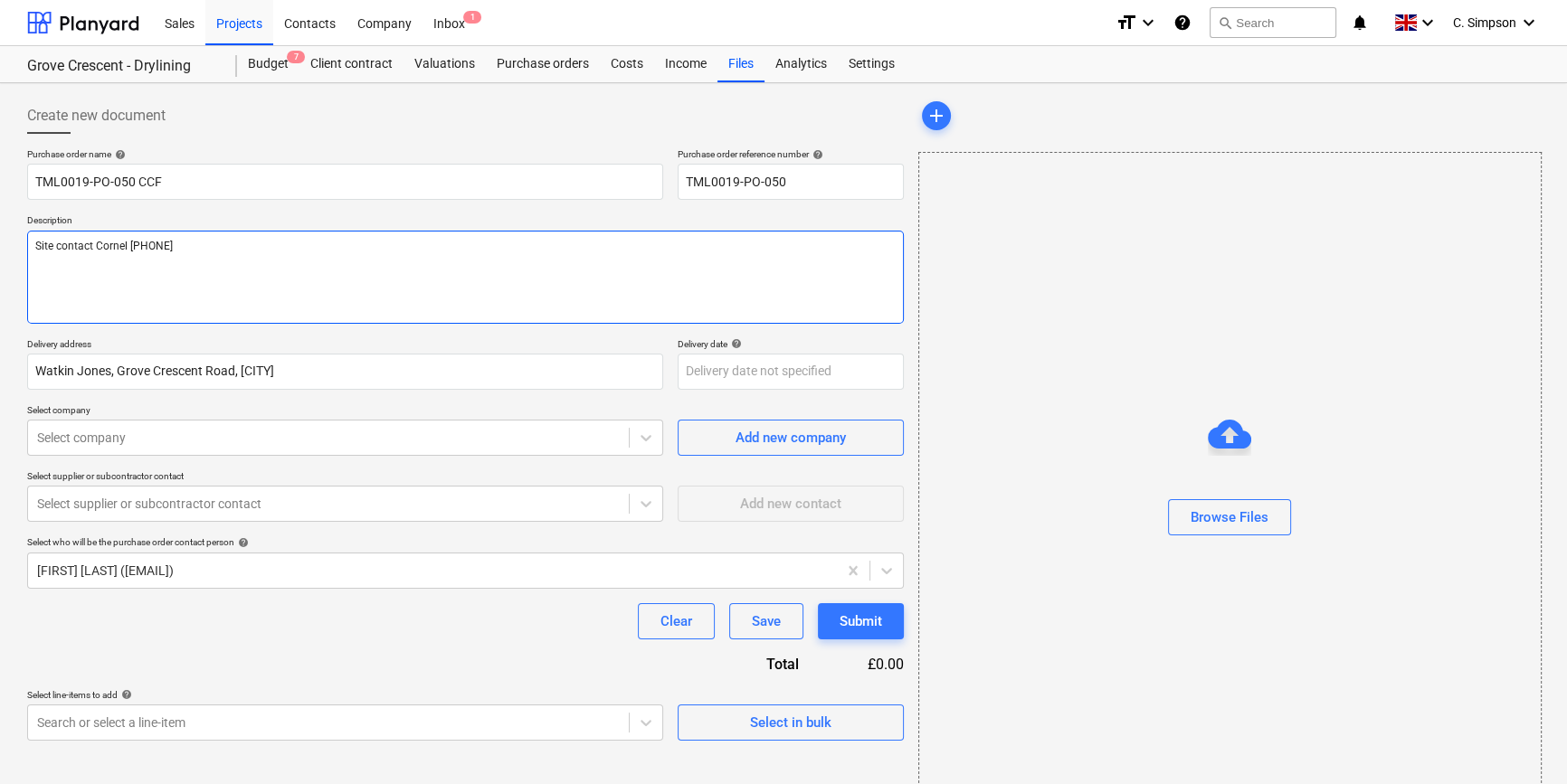 type on "x" 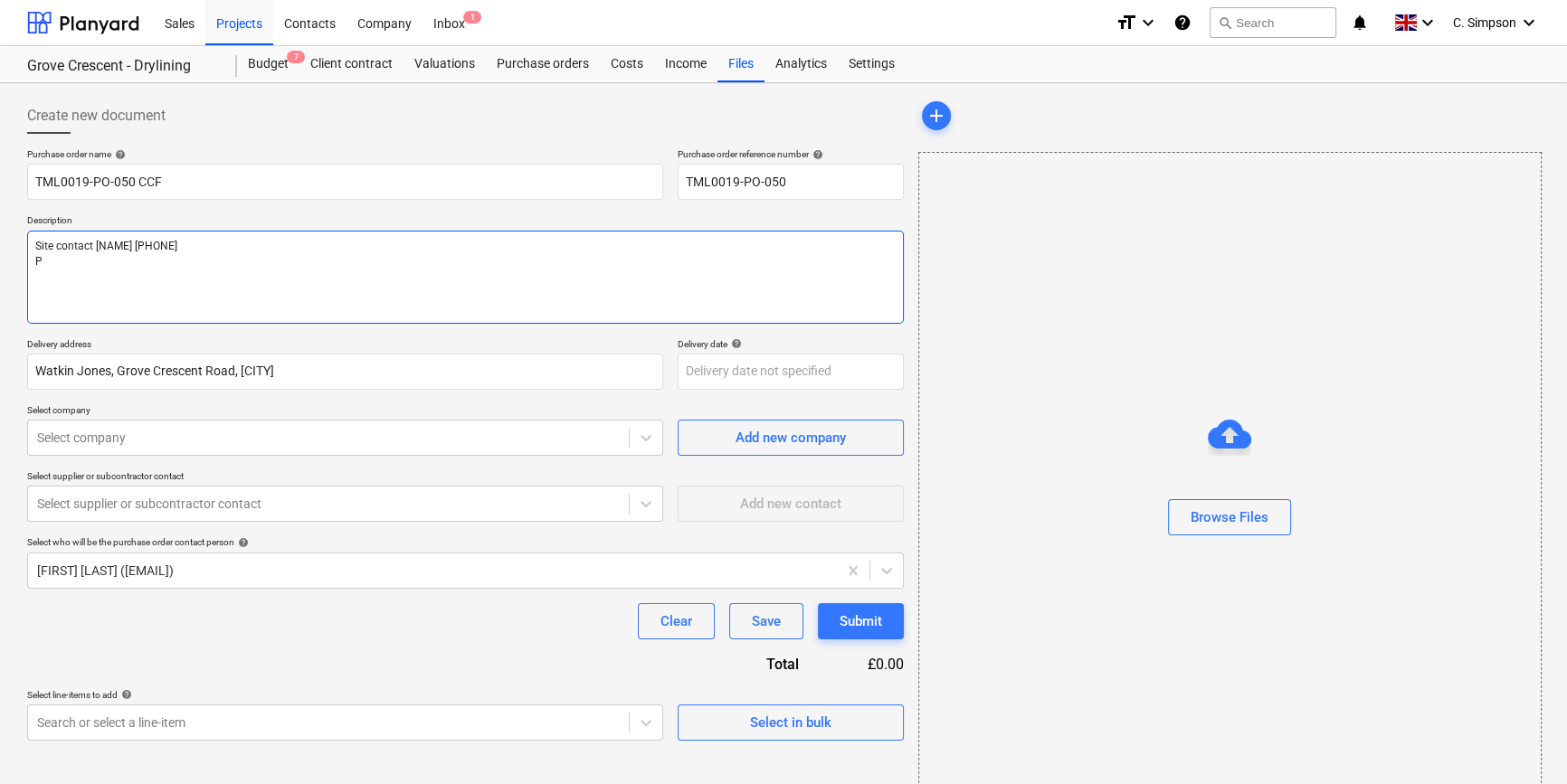 type on "x" 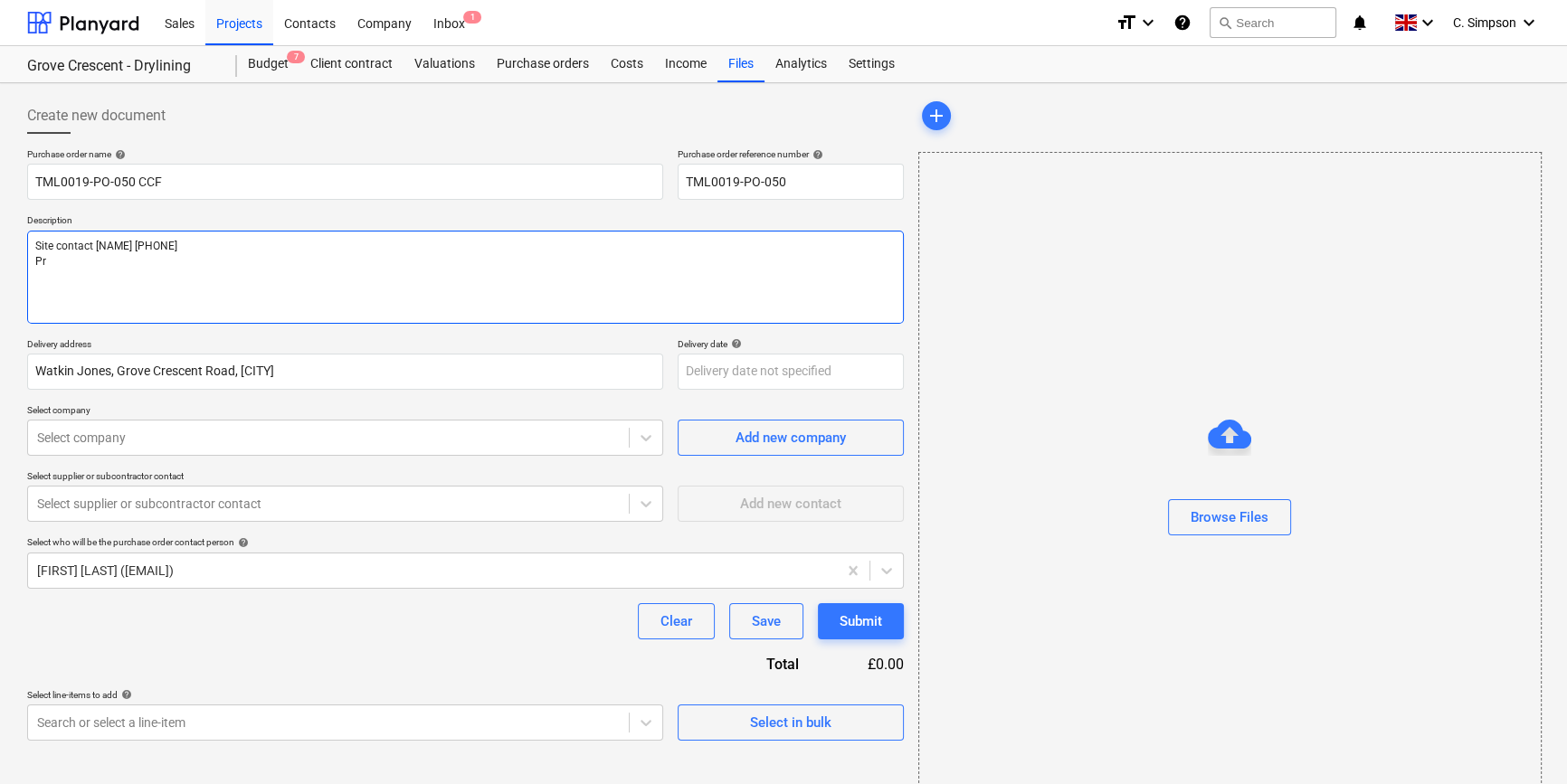 type on "x" 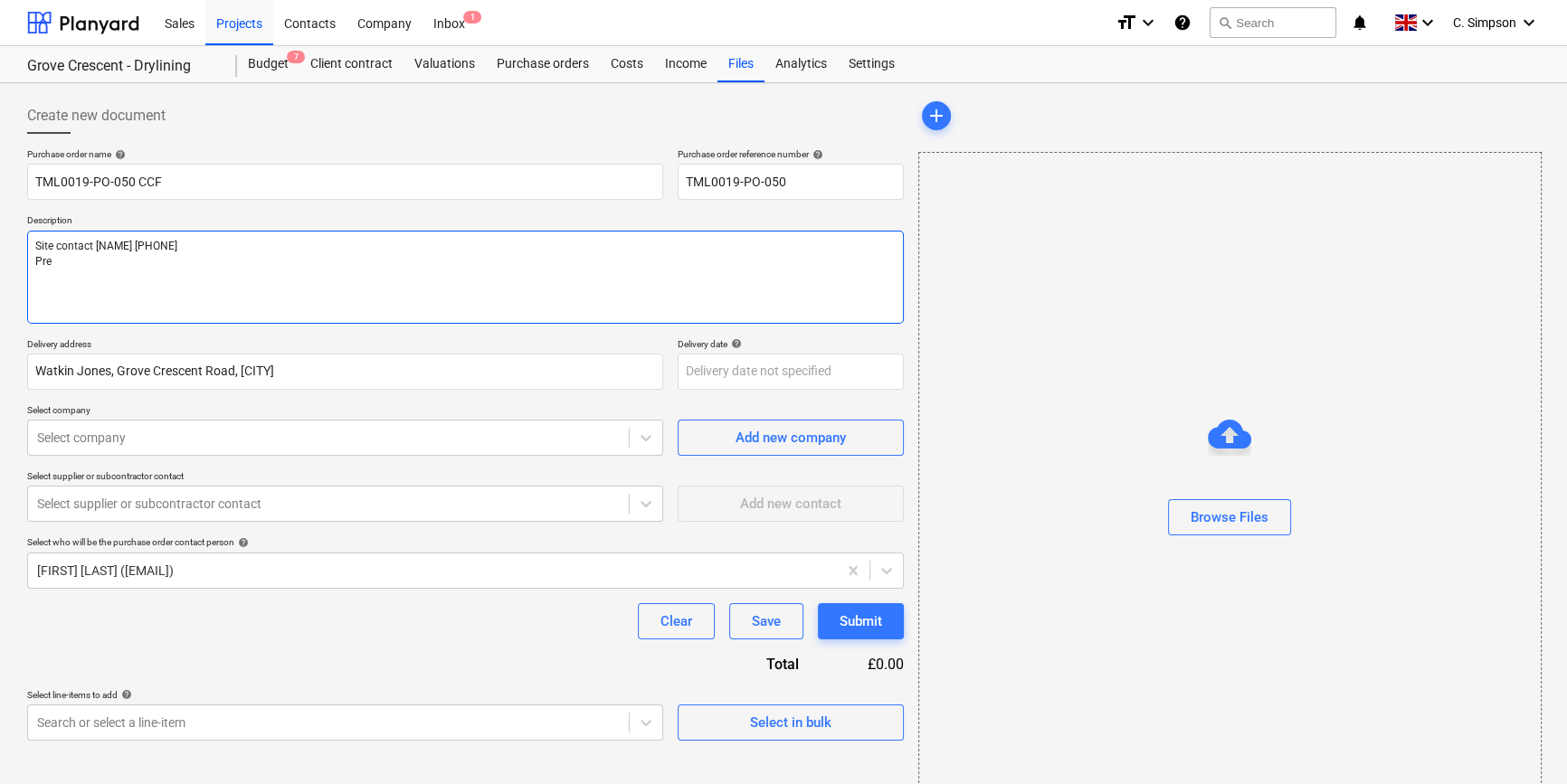 type on "x" 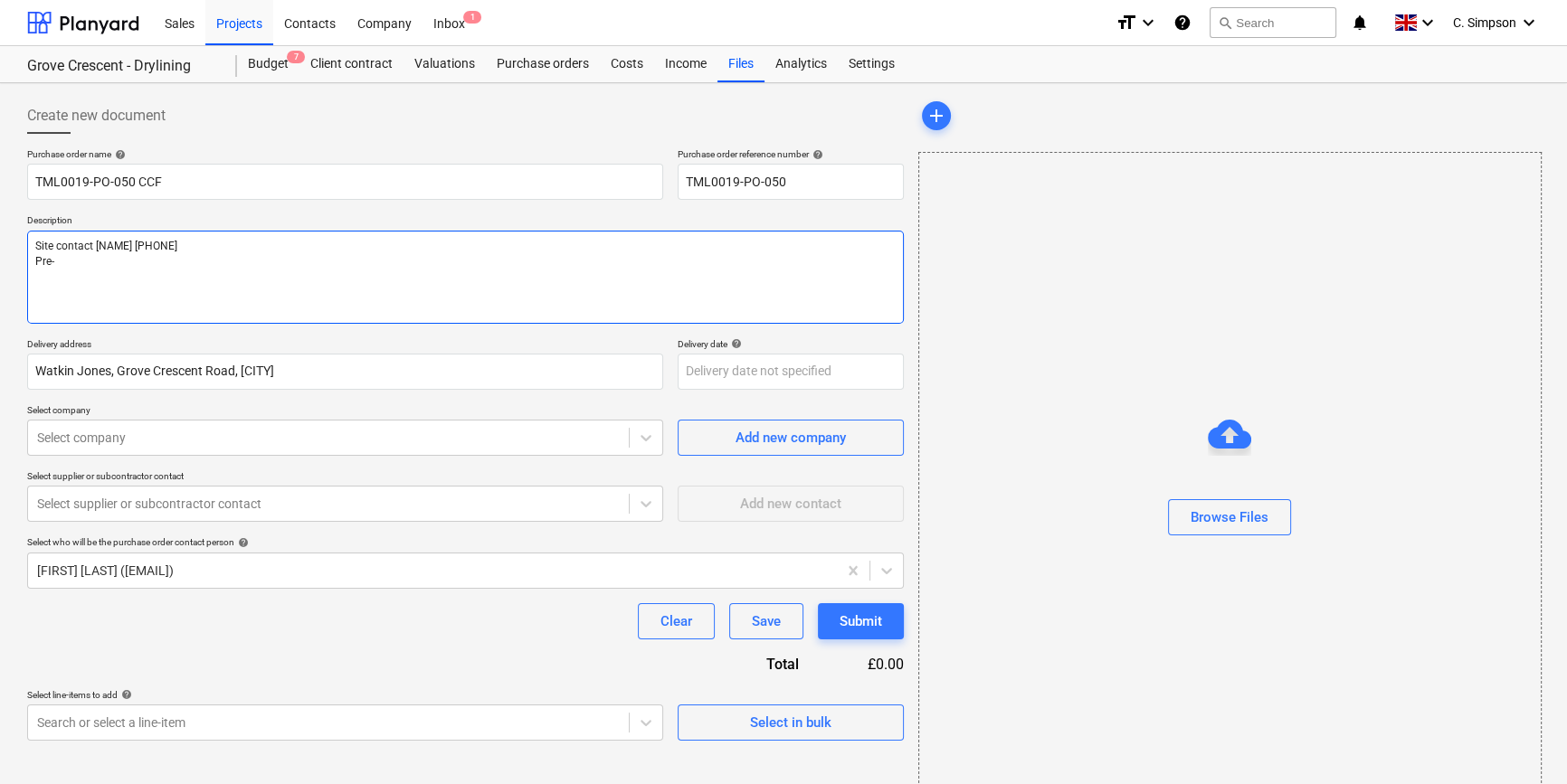 type on "x" 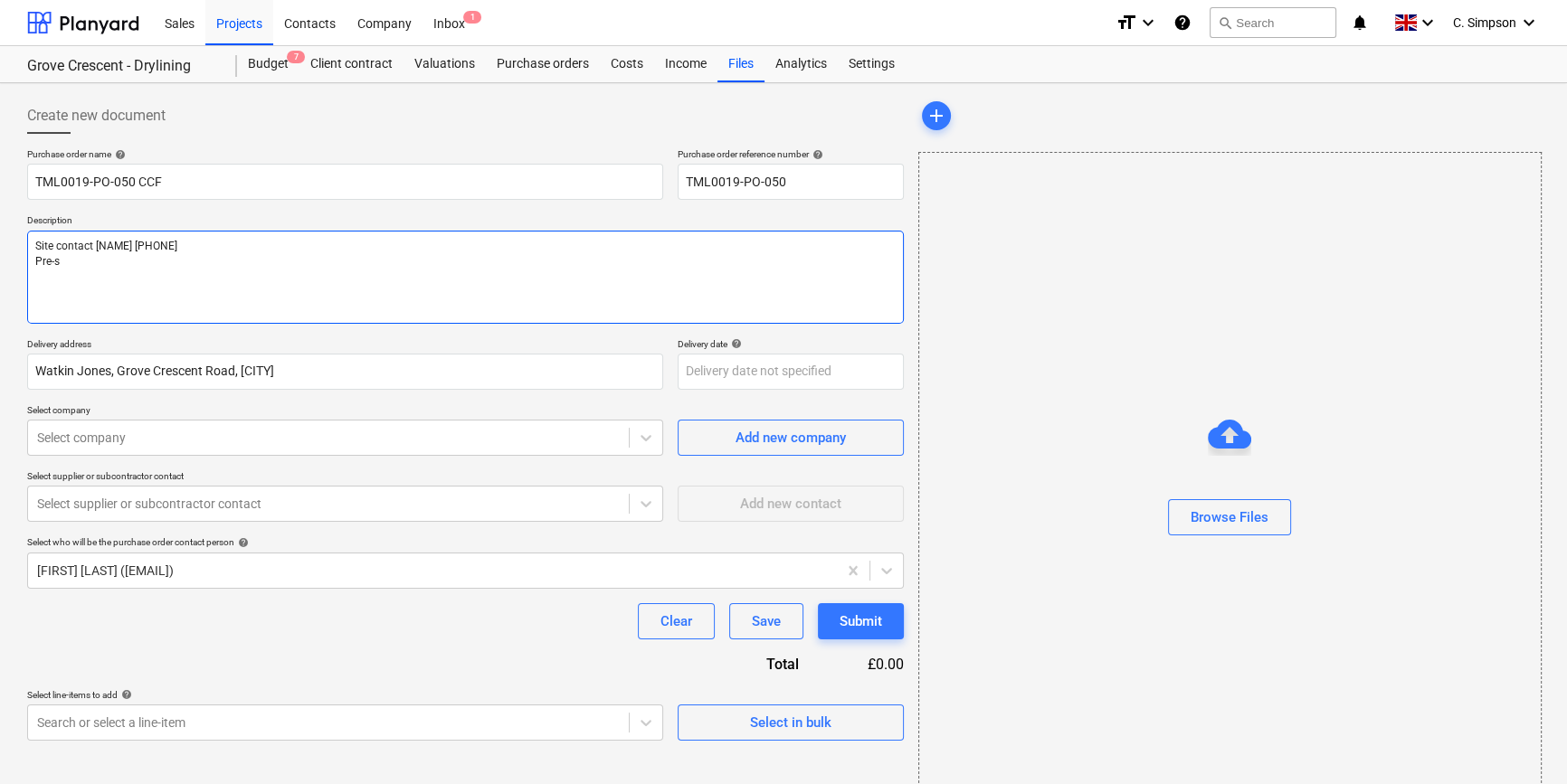 type on "x" 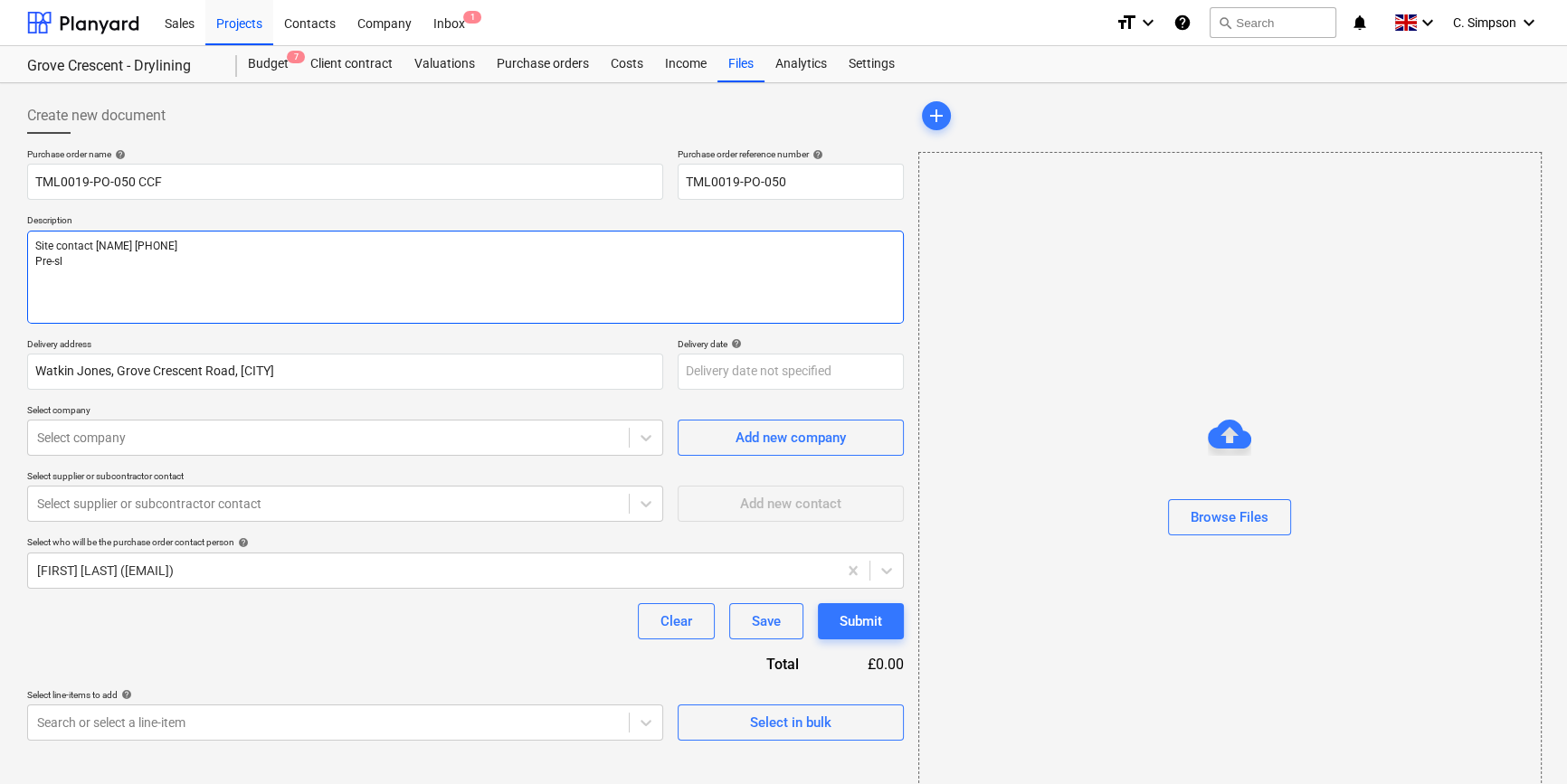 type on "x" 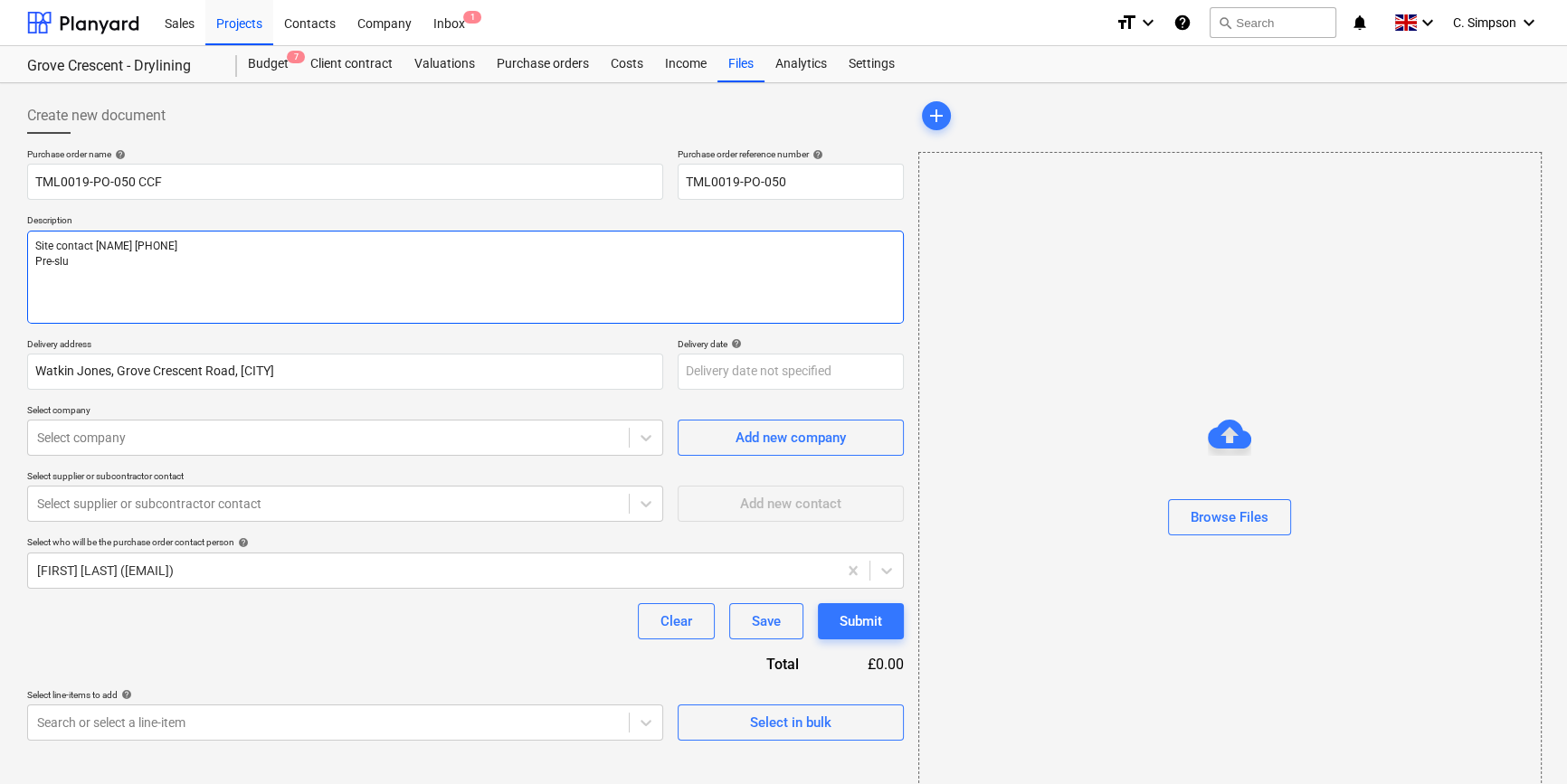 type on "x" 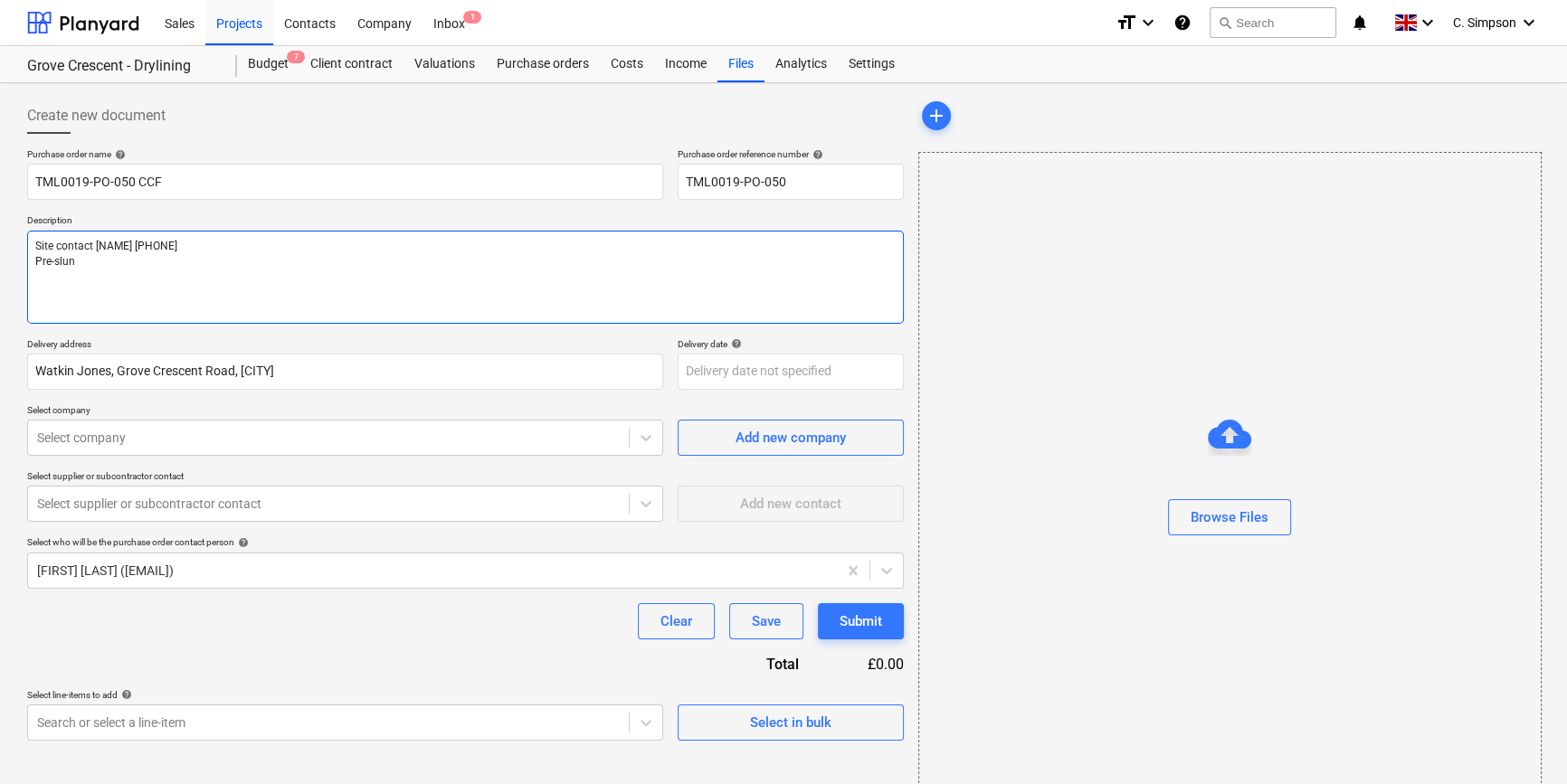 type on "x" 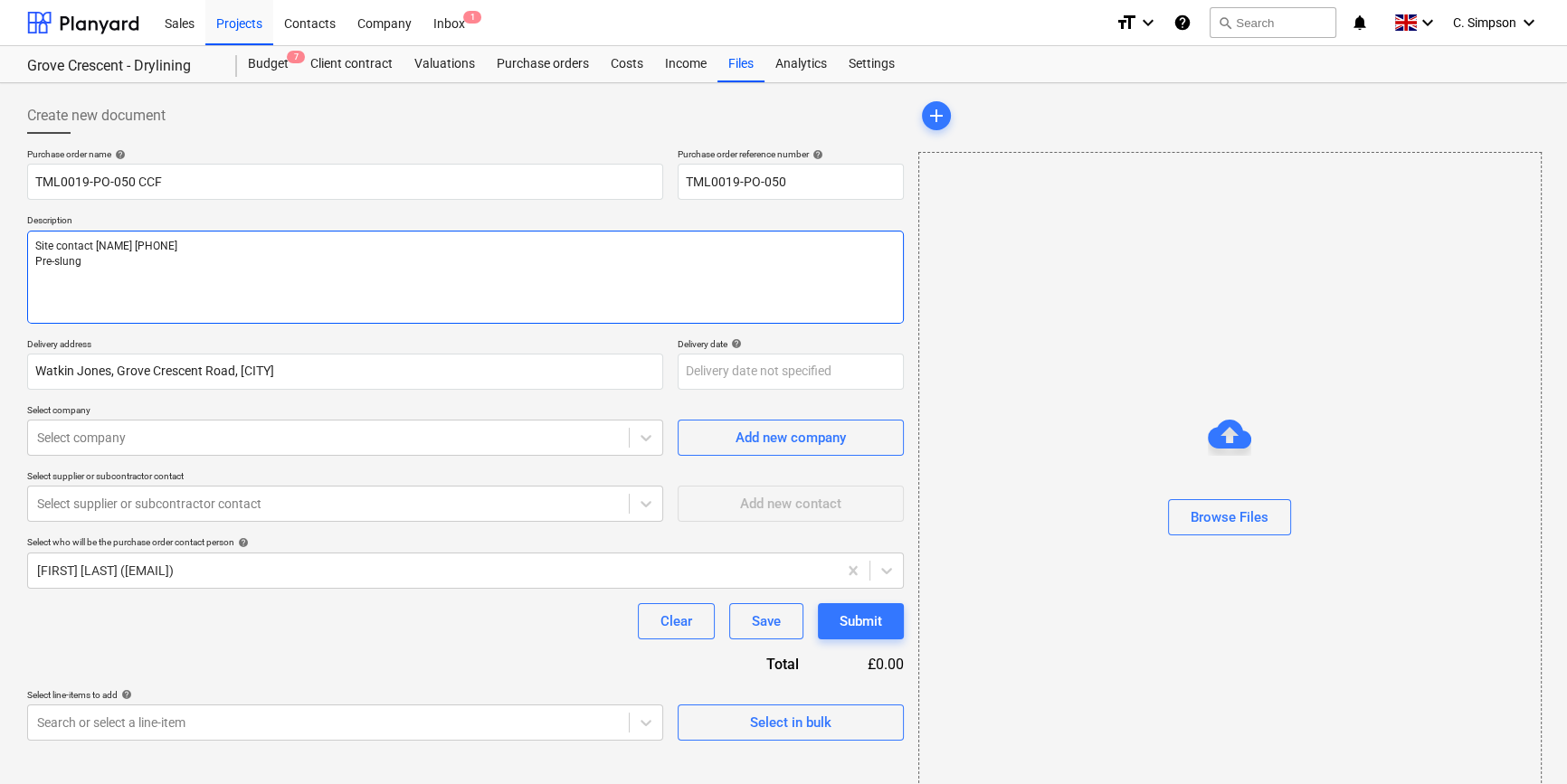 type on "x" 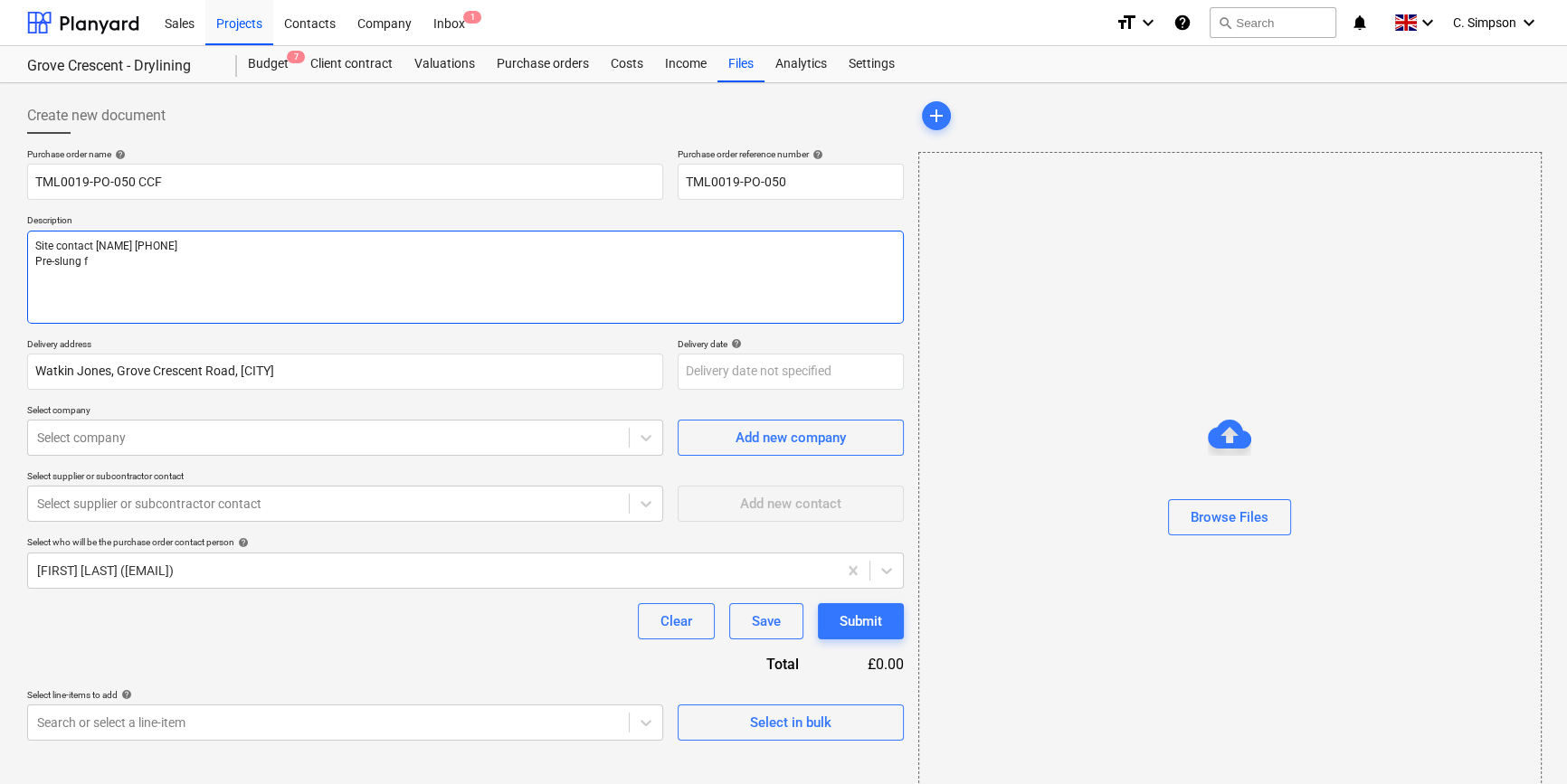 type 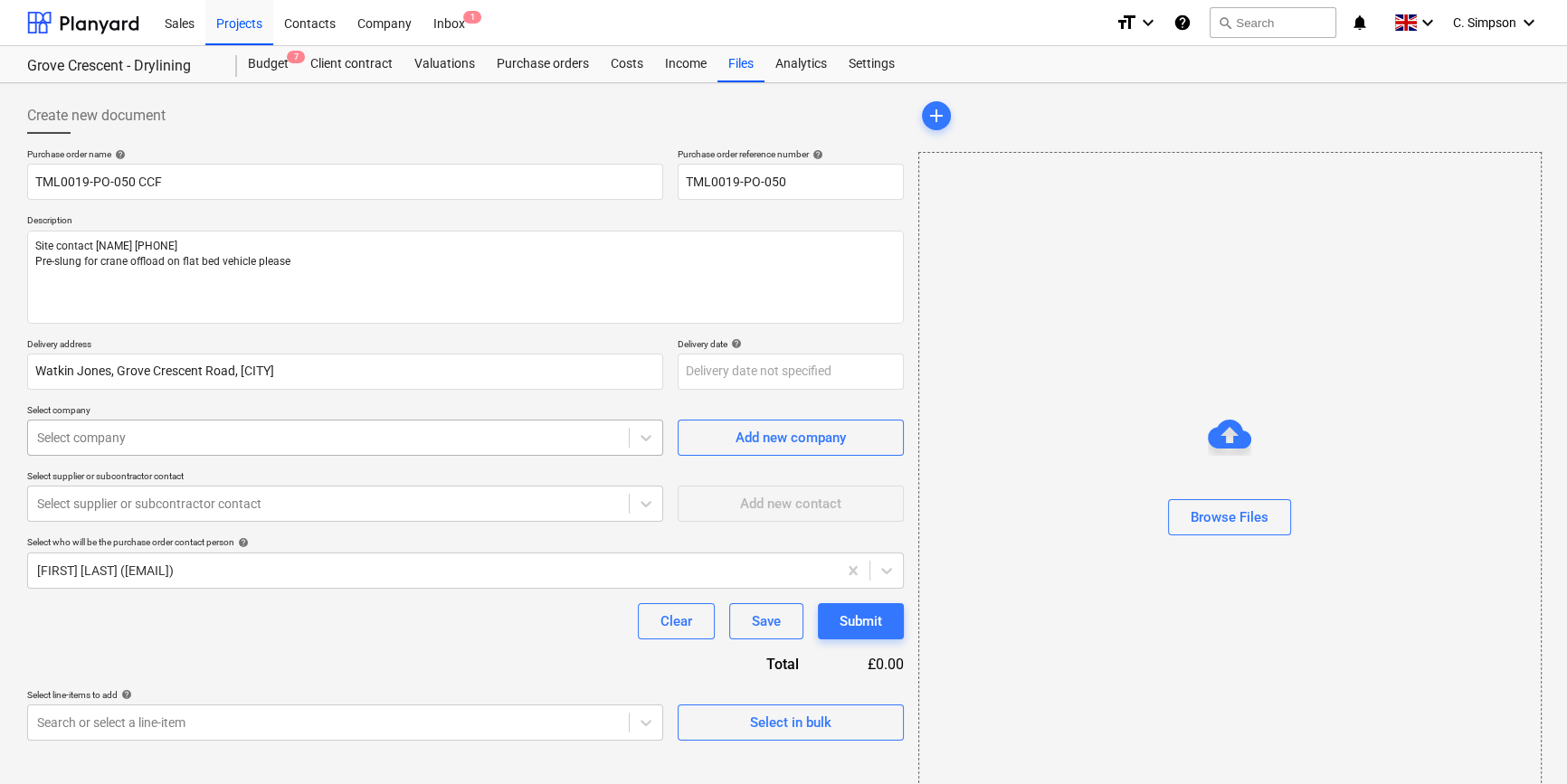 click at bounding box center [328, 438] 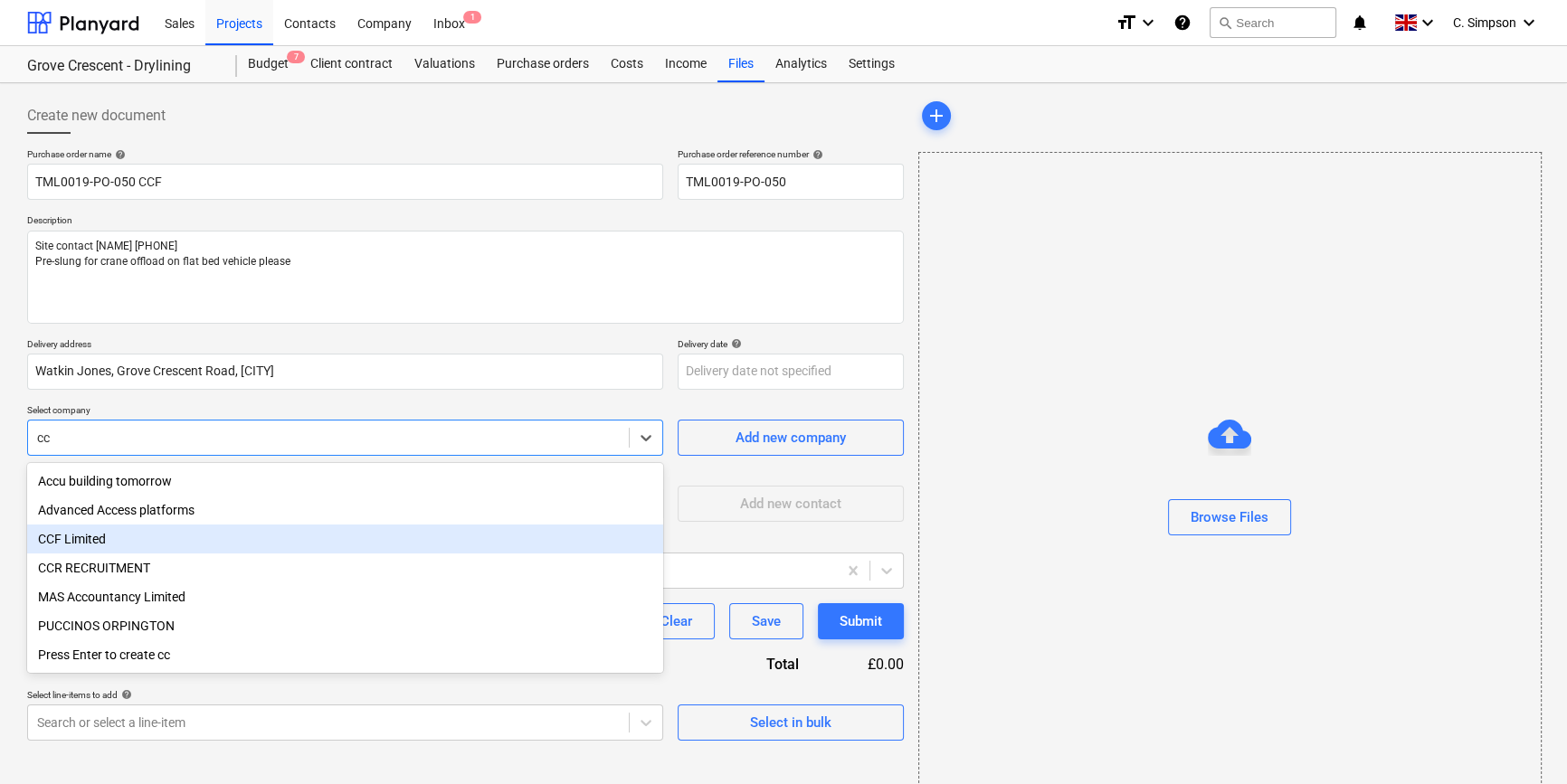 click on "CCF Limited" at bounding box center (345, 539) 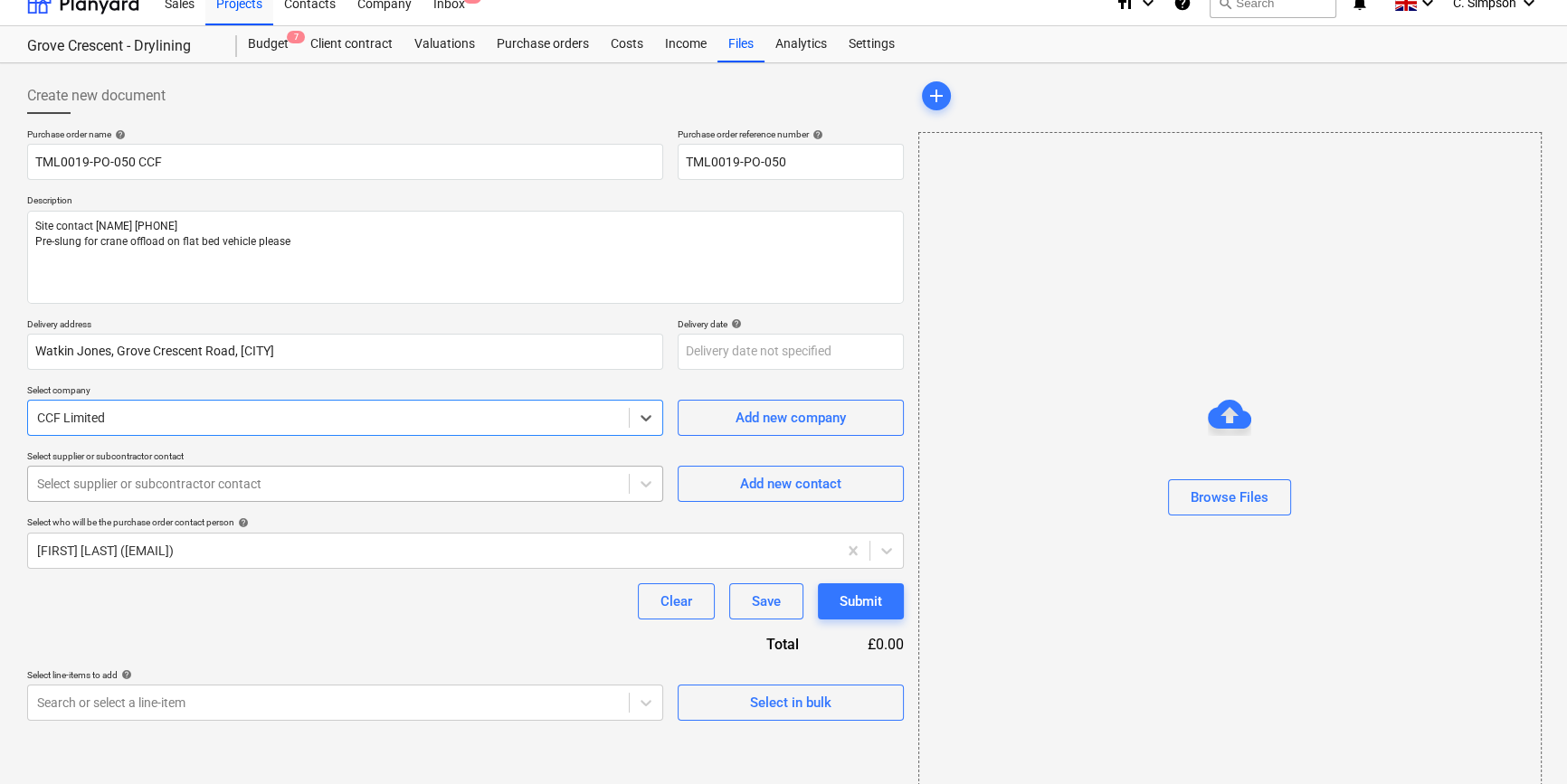 click on "Purchase order name help TML0019-PO-050 CCF Purchase order reference number help TML0019-PO-050 Description Site contact [NAME] [PHONE]
Pre-slung for crane offload on flat bed vehicle please Delivery address Watkin Jones, Grove Crescent Road, [CITY] Delivery date help Press the down arrow key to interact with the calendar and
select a date. Press the question mark key to get the keyboard shortcuts for changing dates. Select company option CCF Limited , selected.   Select is focused ,type to refine list, press Down to open the menu,  CCF Limited   Add new company Select supplier or subcontractor contact Select supplier or subcontractor contact Add new contact Select who will be the purchase order contact person help [LAST] ([EMAIL]) Clear Save Submit Total [PRICE] Select line-items to add help Search or select a line-item Select in bulk" at bounding box center [465, 424] 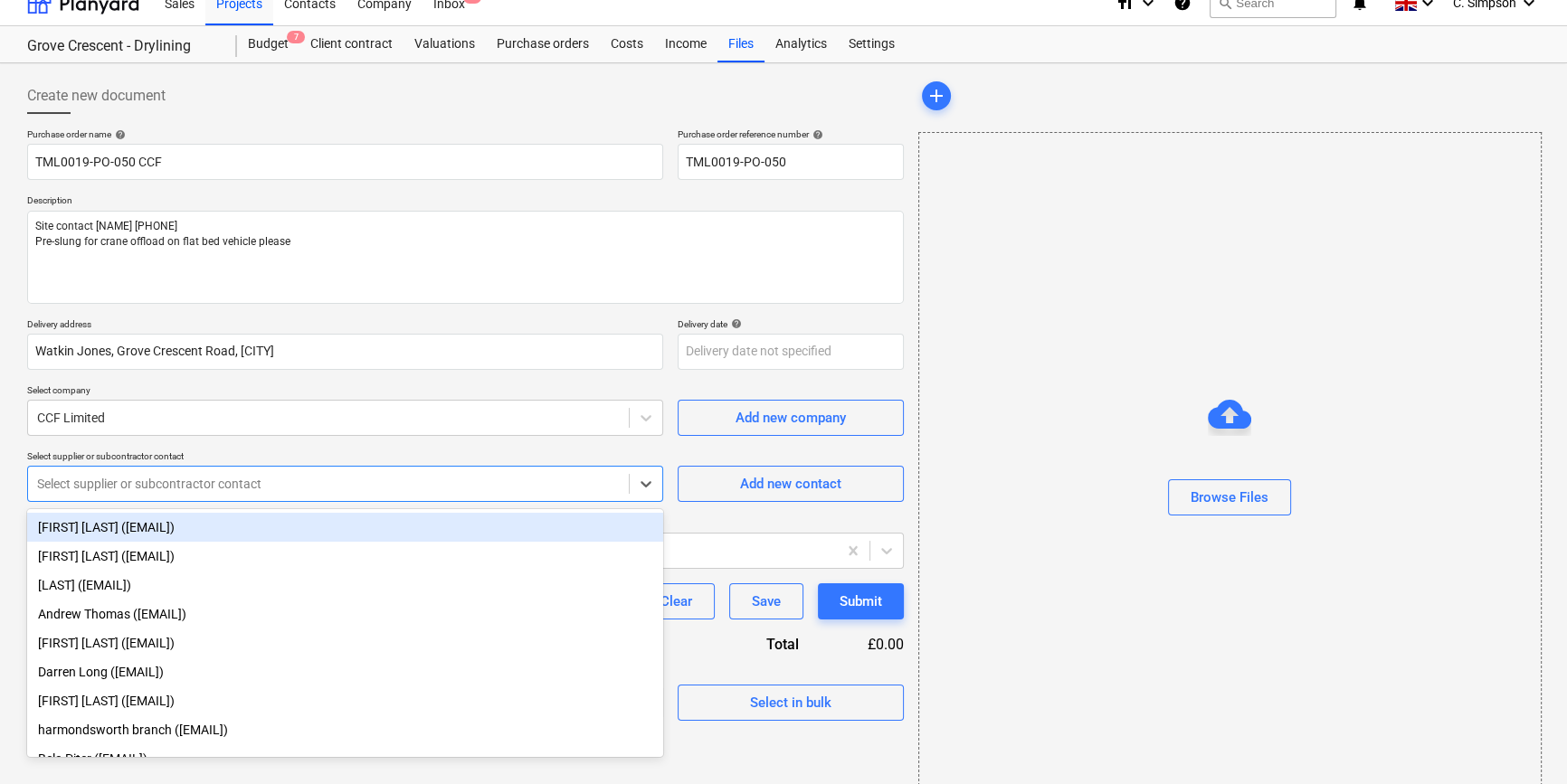 scroll, scrollTop: 24, scrollLeft: 0, axis: vertical 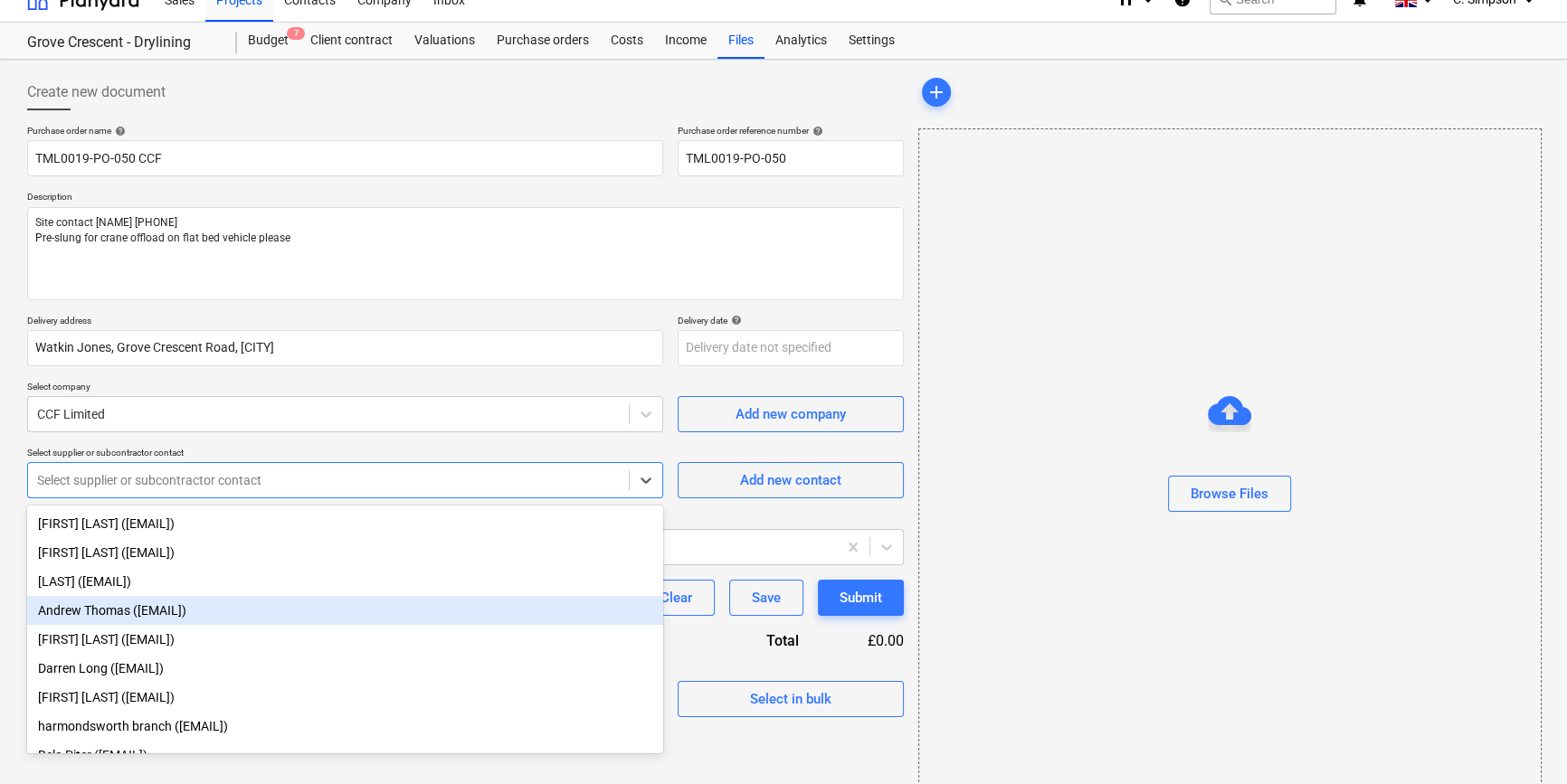 click on "Andrew  Thomas ([EMAIL])" at bounding box center (345, 610) 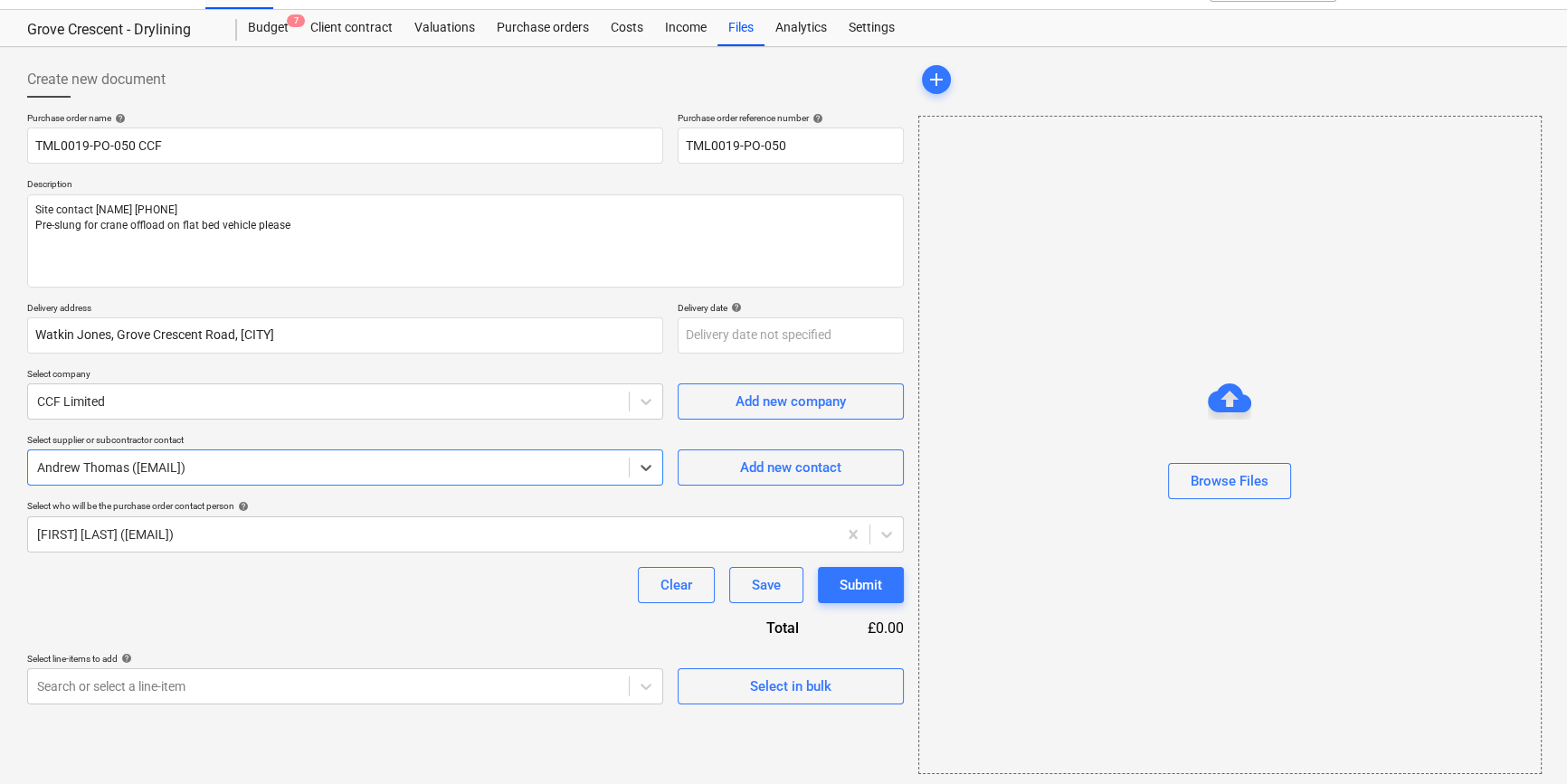 scroll, scrollTop: 39, scrollLeft: 0, axis: vertical 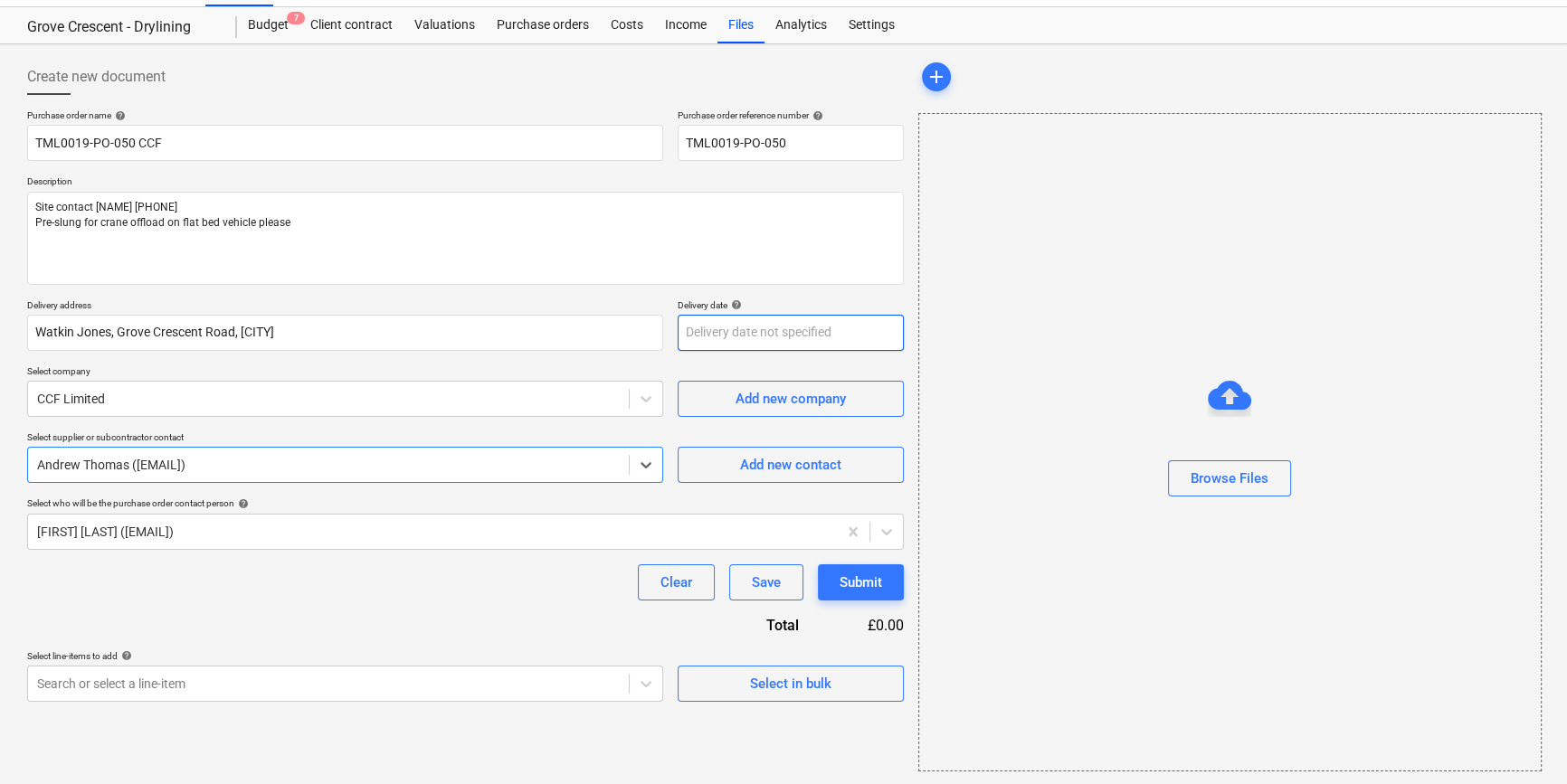 click on "Sales Projects Contacts Company Inbox 1 format_size keyboard_arrow_down help search Search notifications 0 keyboard_arrow_down C. Simpson keyboard_arrow_down Grove Crescent - Drylining Budget 7 Client contract Valuations Purchase orders Costs Income Files Analytics Settings Create new document Purchase order name help TML0019-PO-050 CCF Purchase order reference number help TML0019-PO-050 Description Site contact Cornel [PHONE]
Pre-slung for crane offload on flat bed vehicle please Delivery address Watkin Jones, Grove Crescent Road, London Delivery date help Press the down arrow key to interact with the calendar and
select a date. Press the question mark key to get the keyboard shortcuts for changing dates. Select company CCF Limited   Add new company Select supplier or subcontractor contact option Andrew  Thomas ([EMAIL]), selected.   Select is focused ,type to refine list, press Down to open the menu,  Andrew  Thomas ([EMAIL]) Add new contact help Clear x" at bounding box center [784, 353] 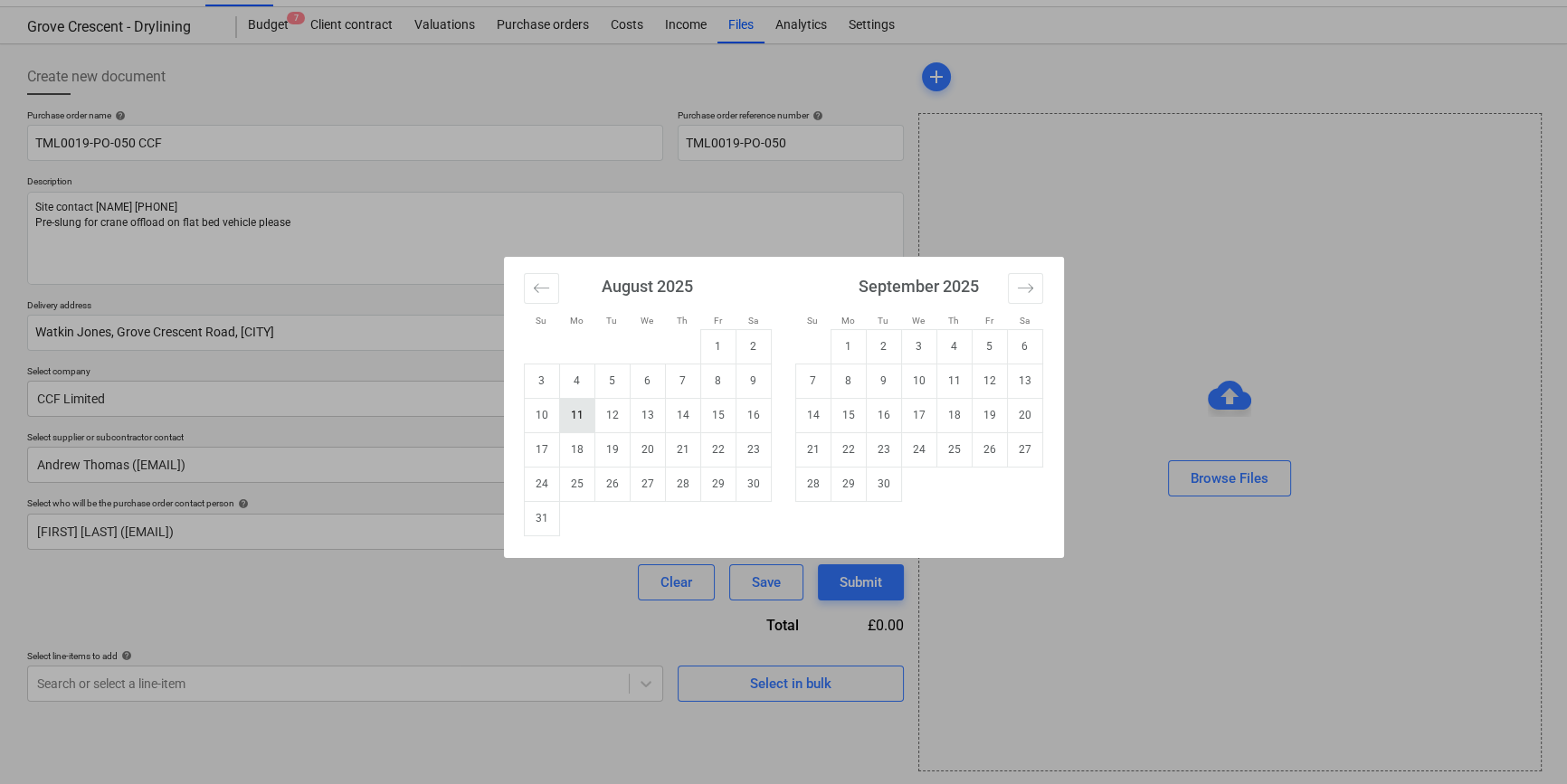 click on "11" at bounding box center [576, 415] 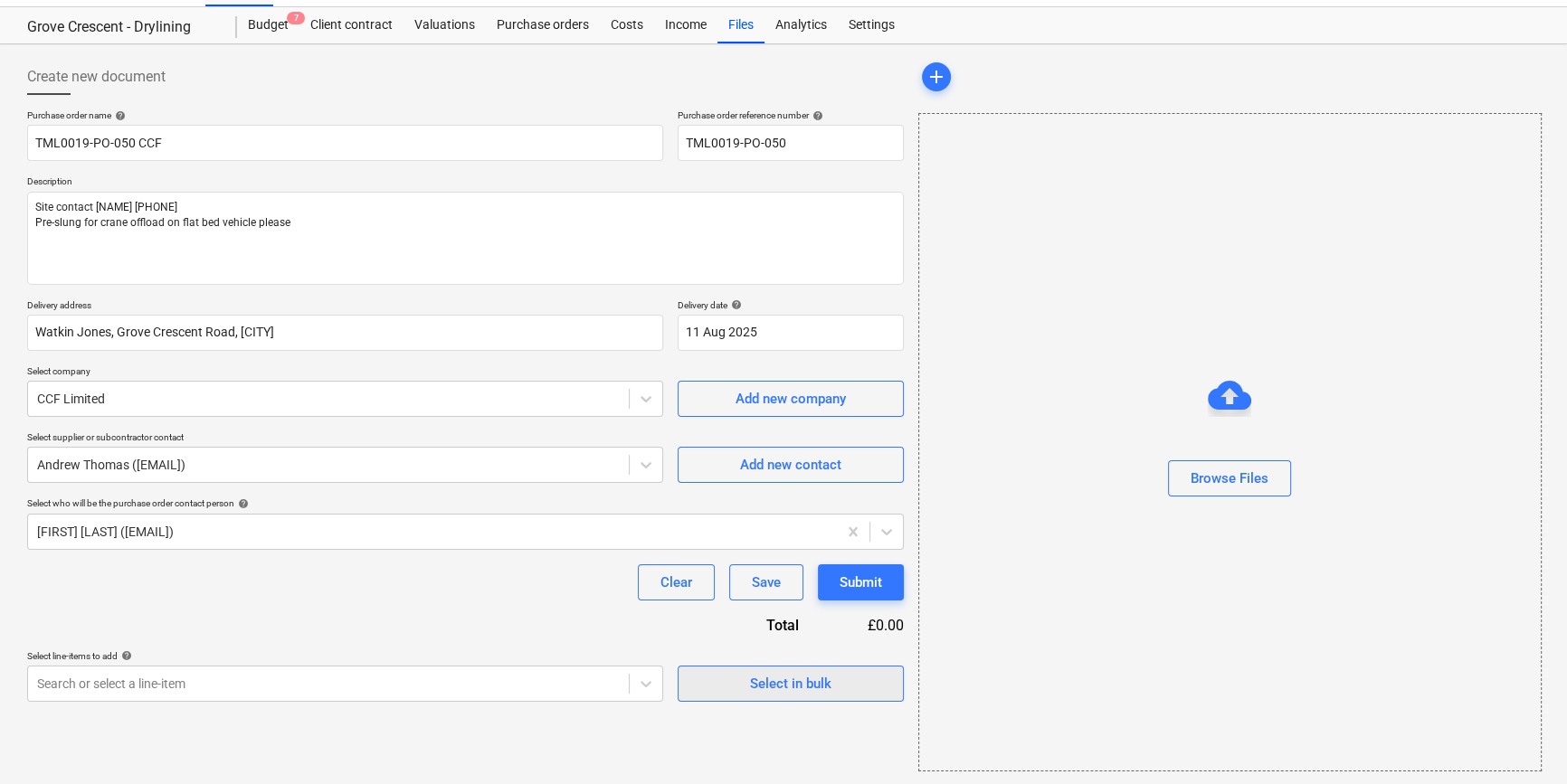 click on "Select in bulk" at bounding box center (791, 684) 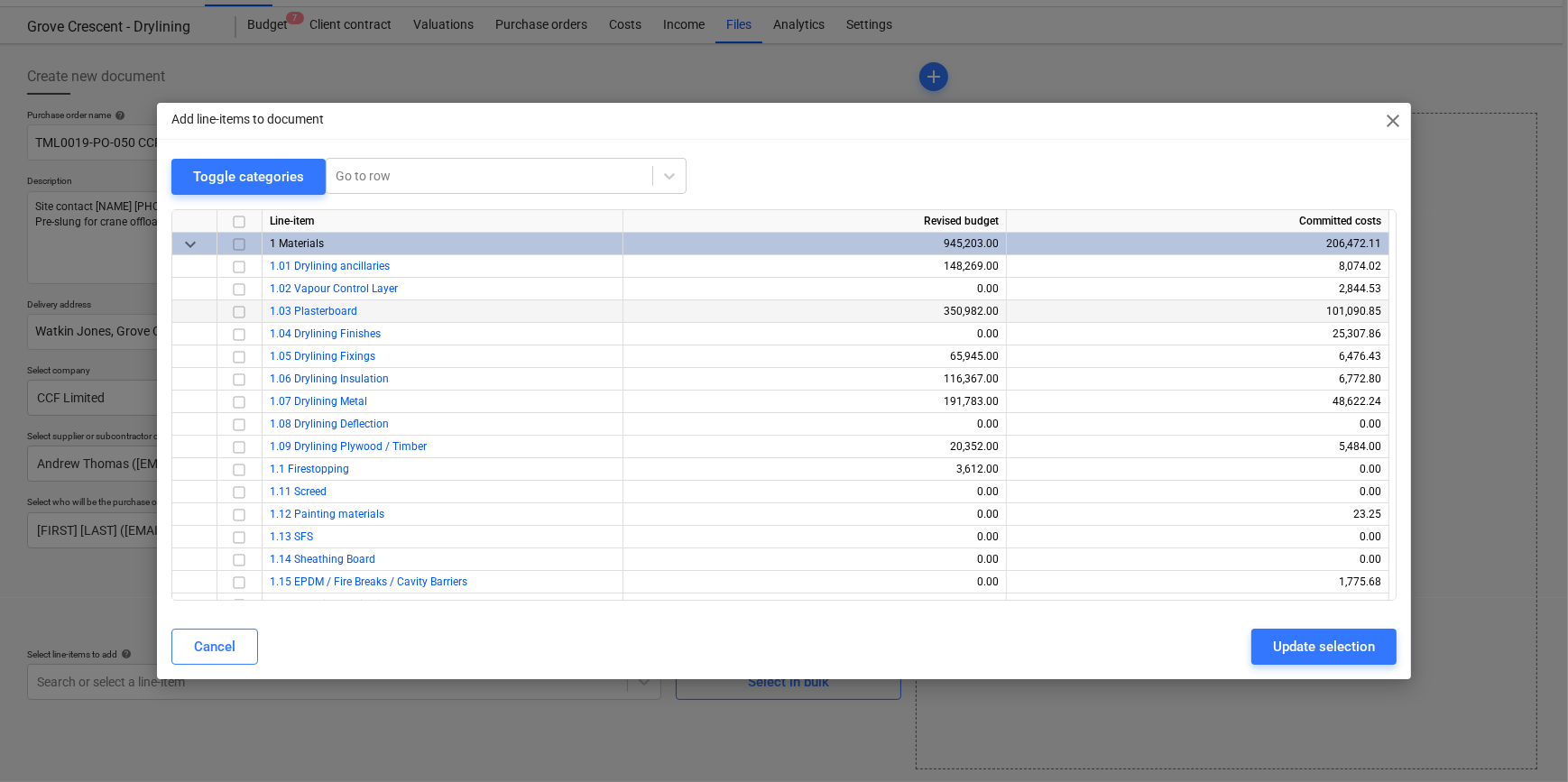 click at bounding box center (239, 311) 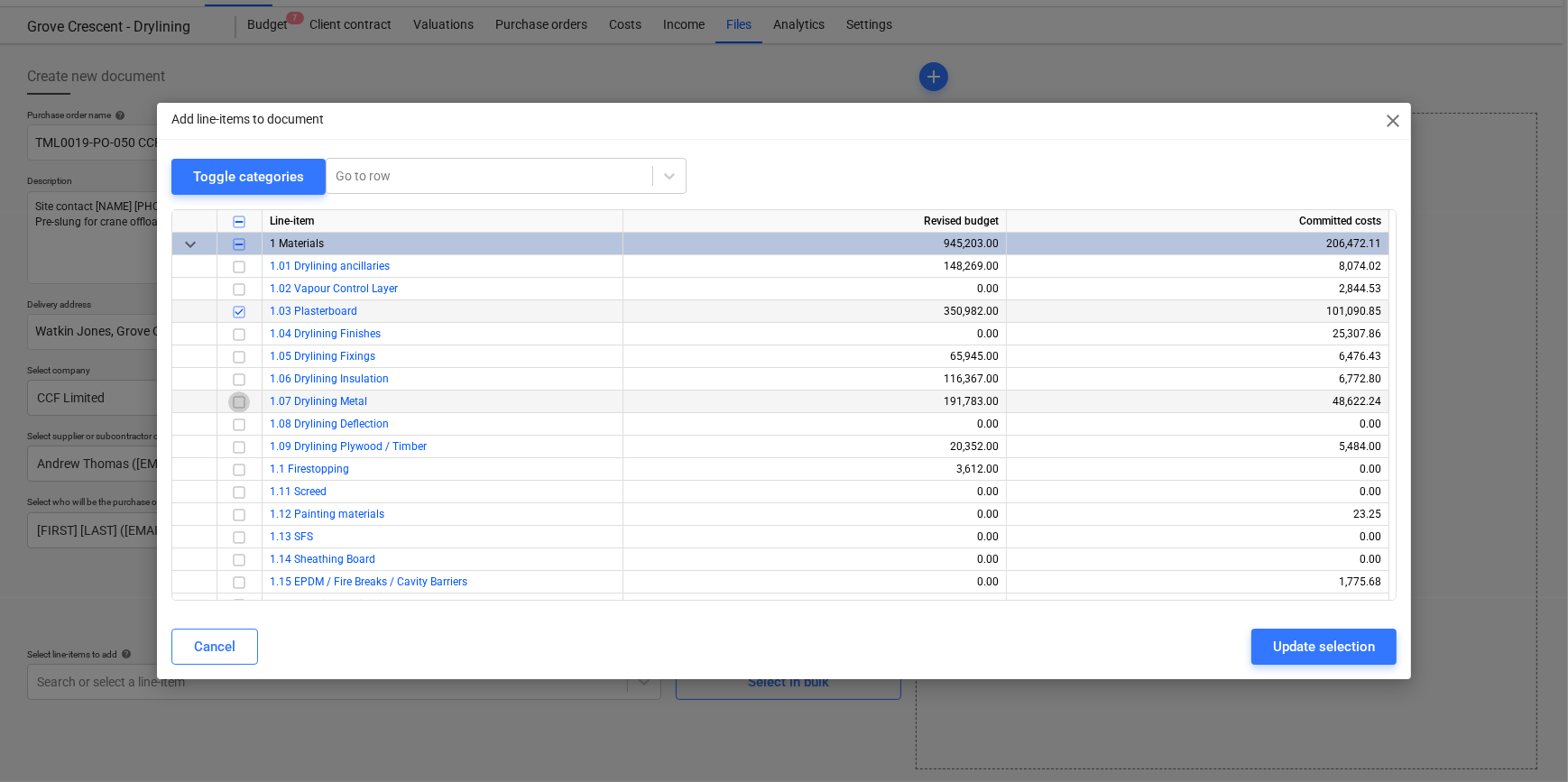 click at bounding box center (239, 401) 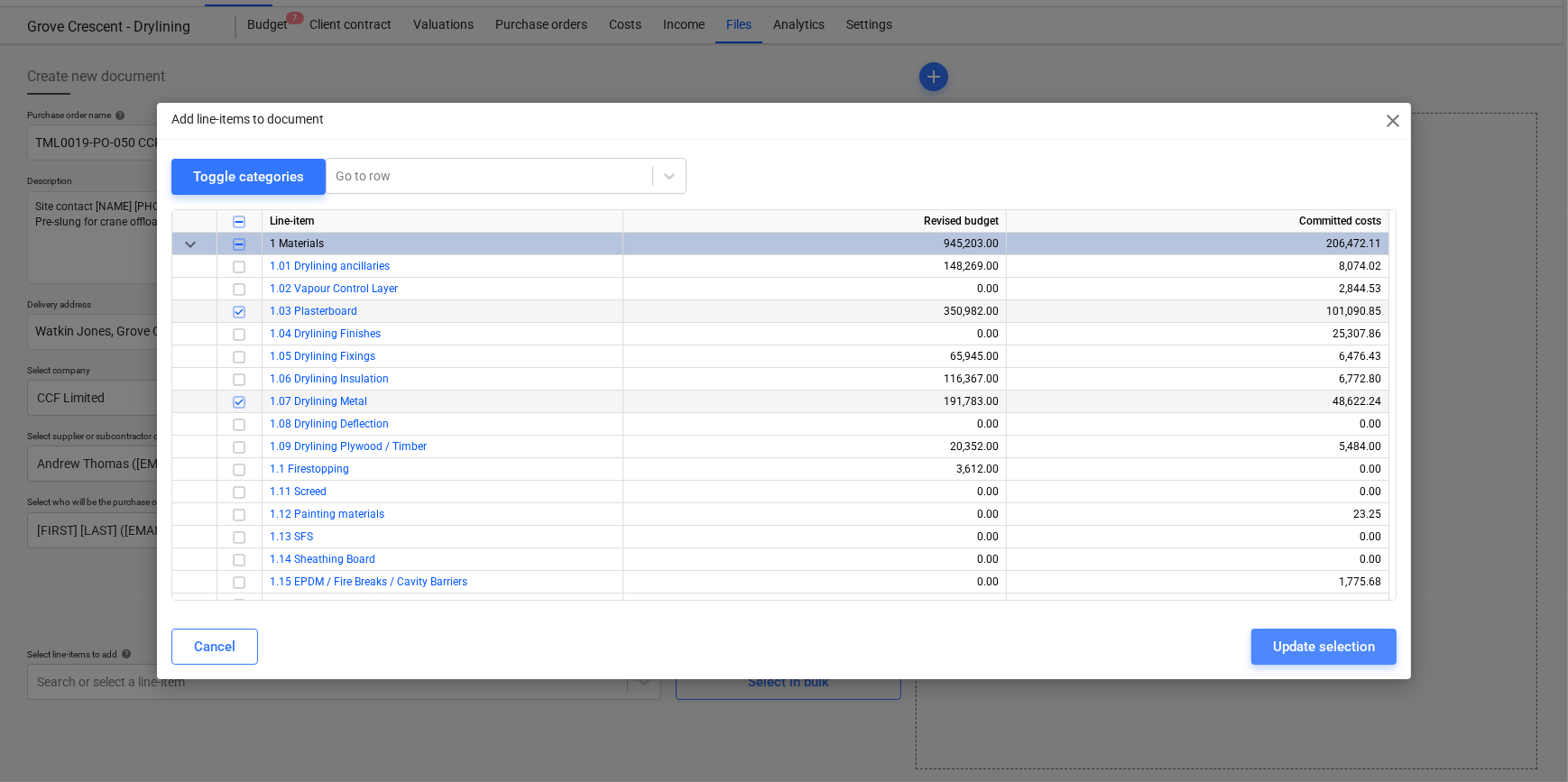 click on "Update selection" at bounding box center (1324, 647) 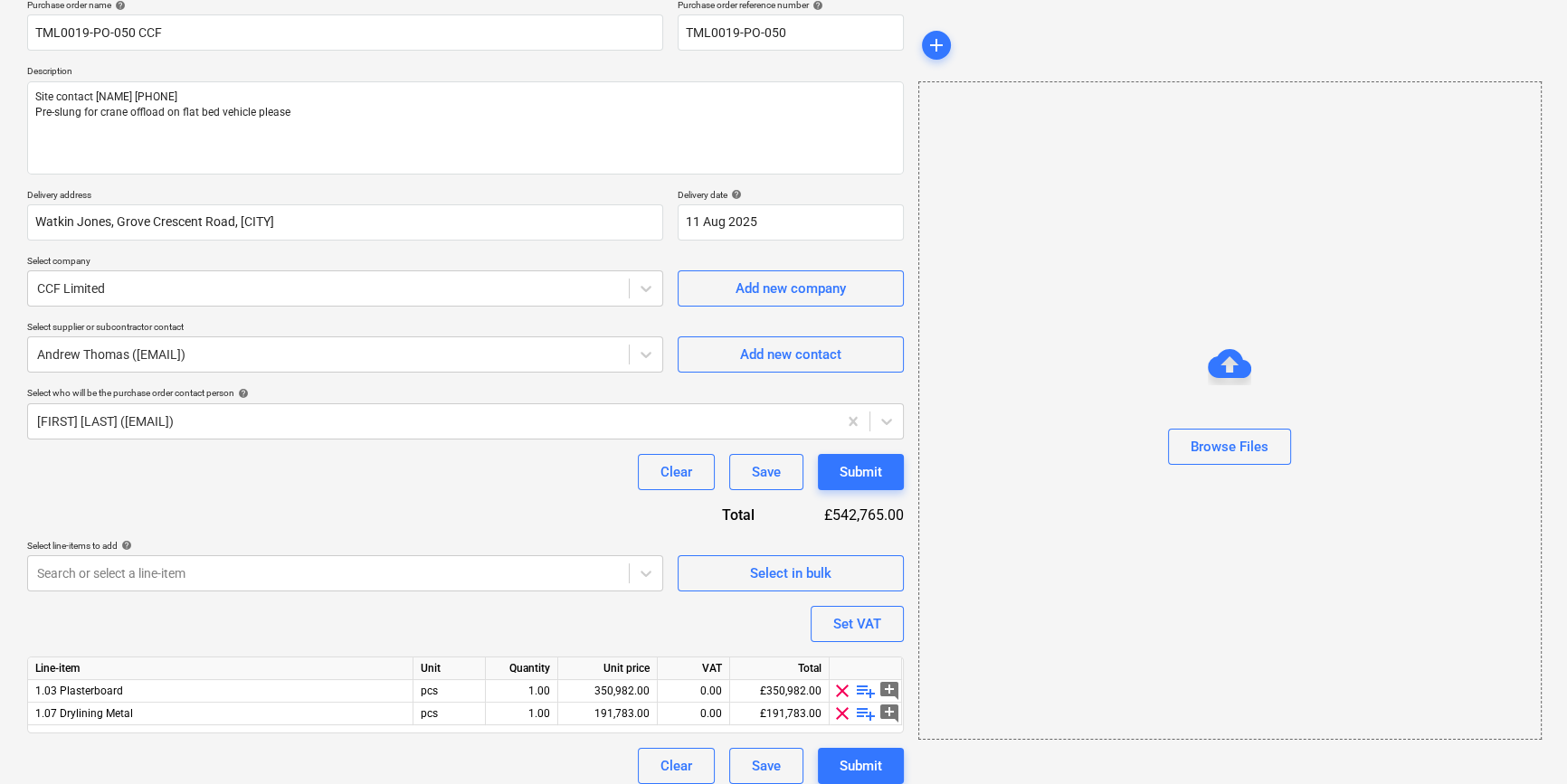 scroll, scrollTop: 163, scrollLeft: 0, axis: vertical 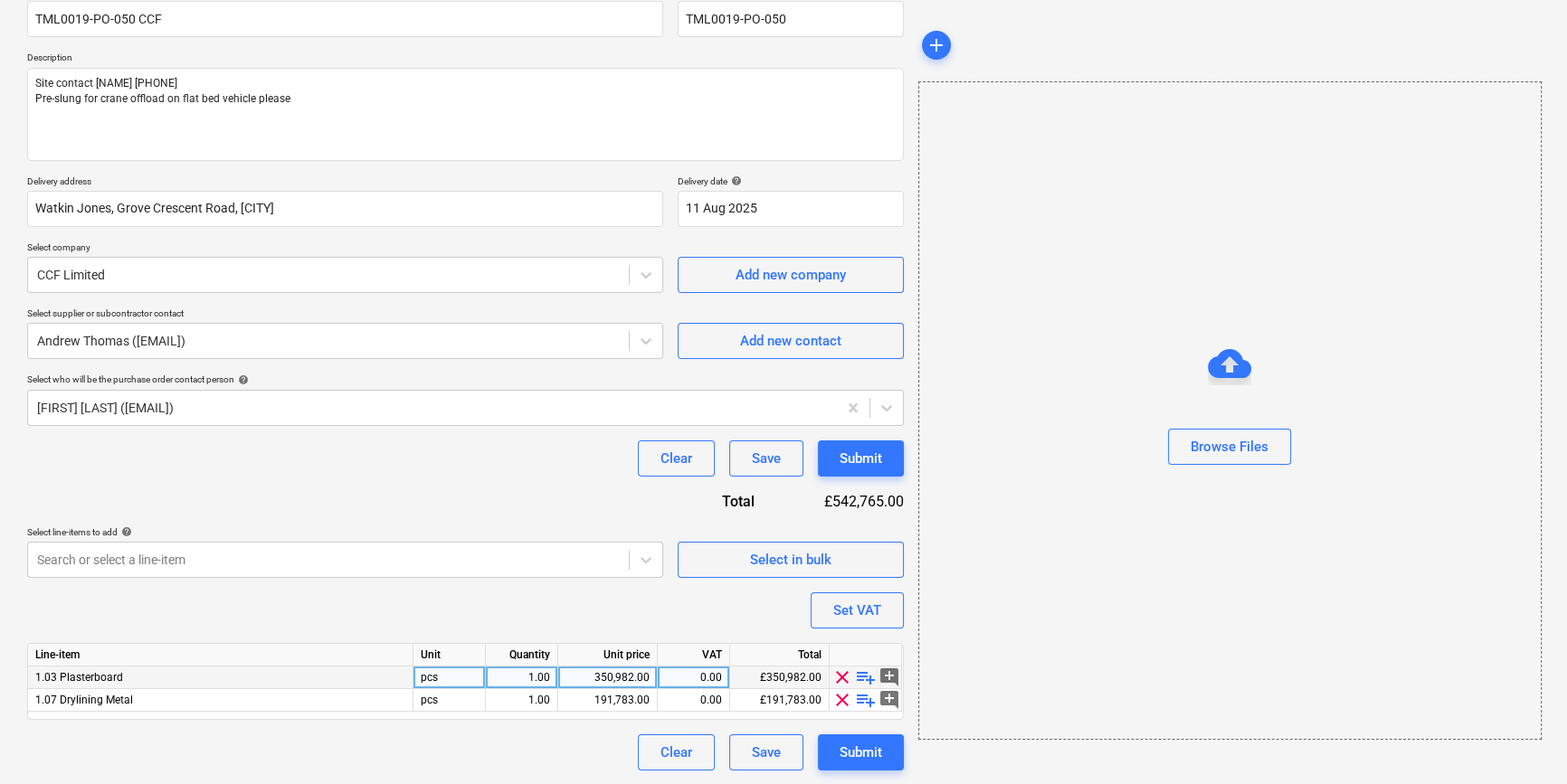click on "playlist_add" at bounding box center (866, 677) 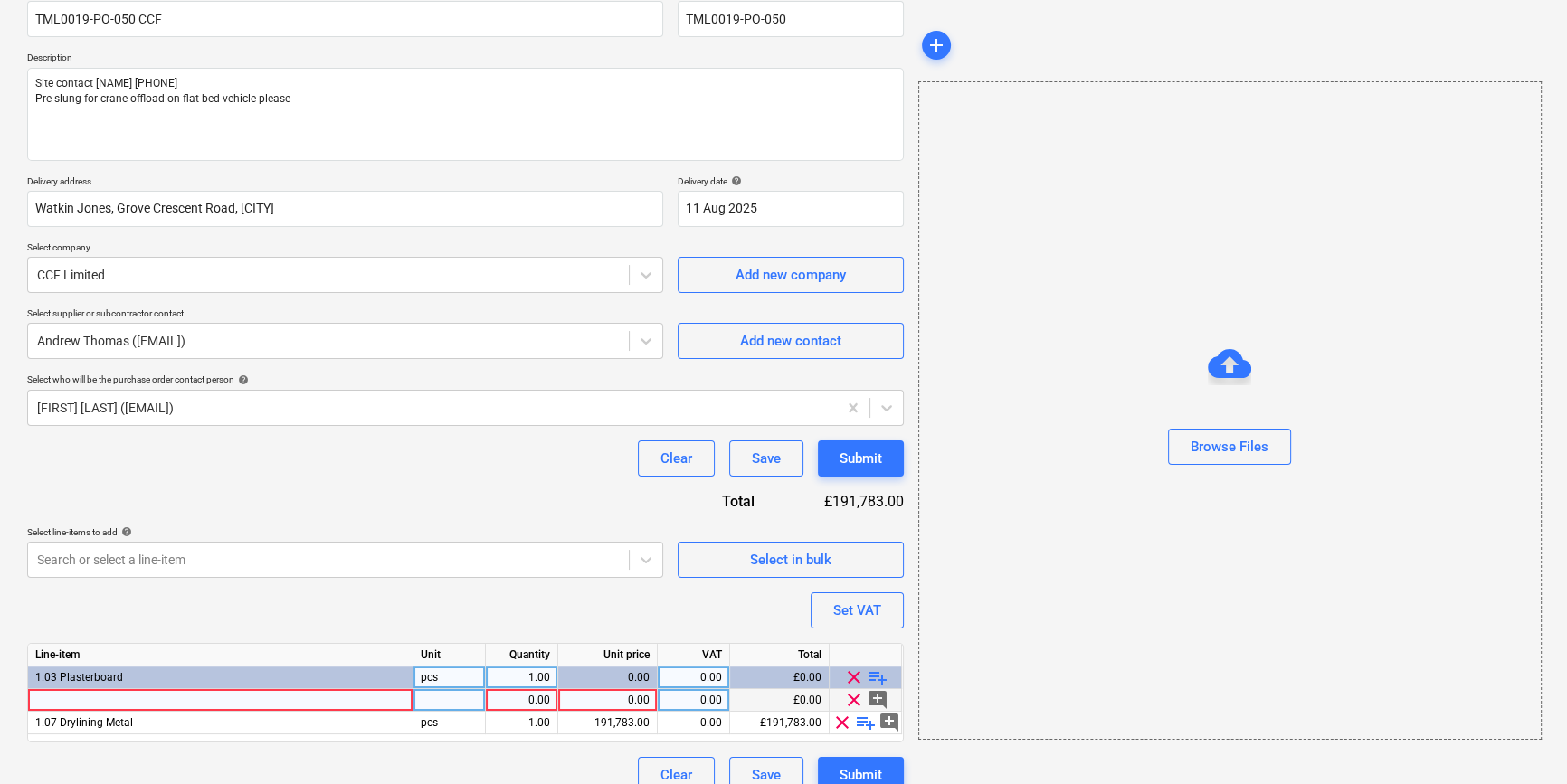 click at bounding box center (221, 700) 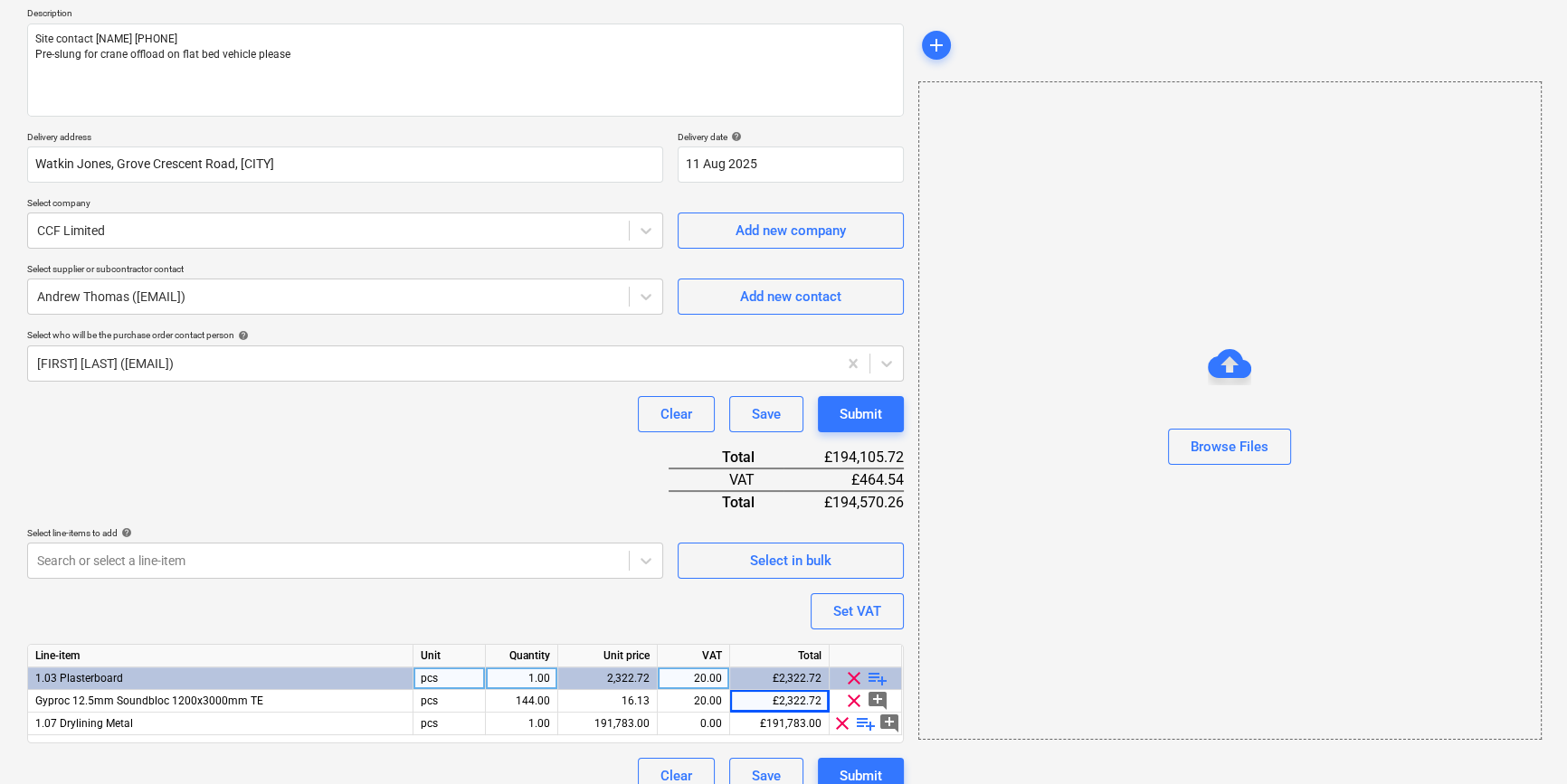 scroll, scrollTop: 231, scrollLeft: 0, axis: vertical 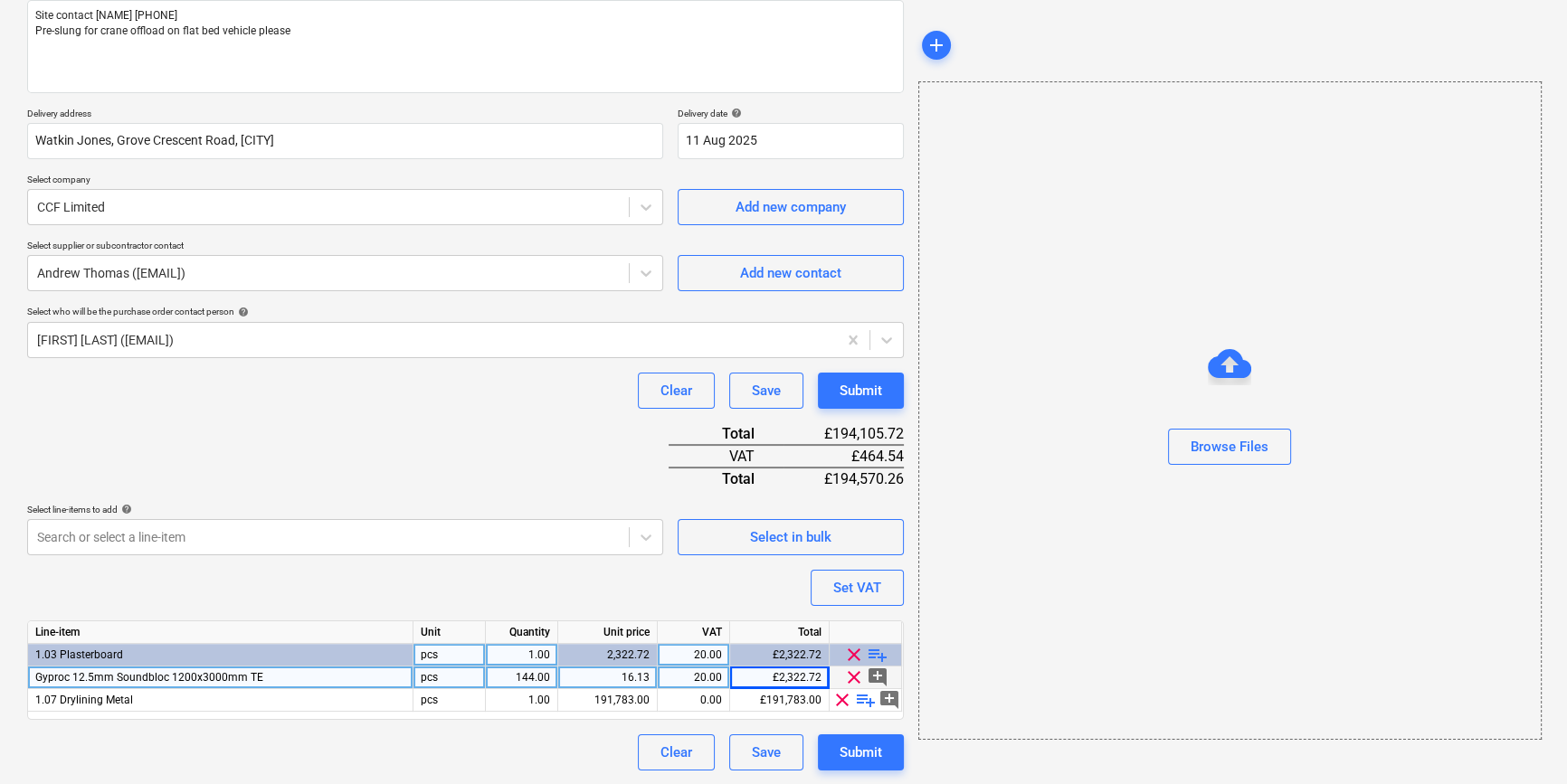 click on "144.00" at bounding box center [521, 677] 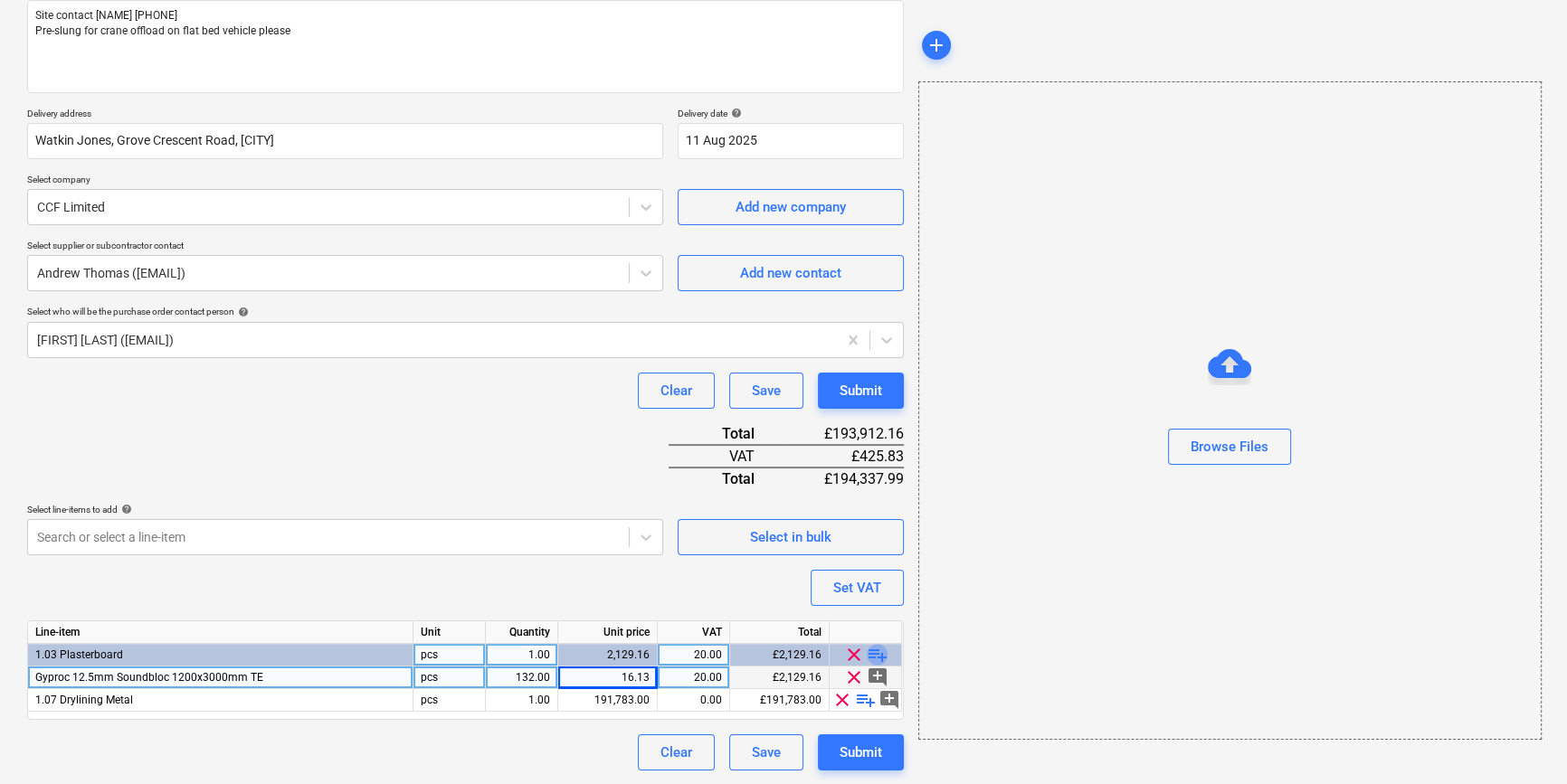 click on "playlist_add" at bounding box center [878, 655] 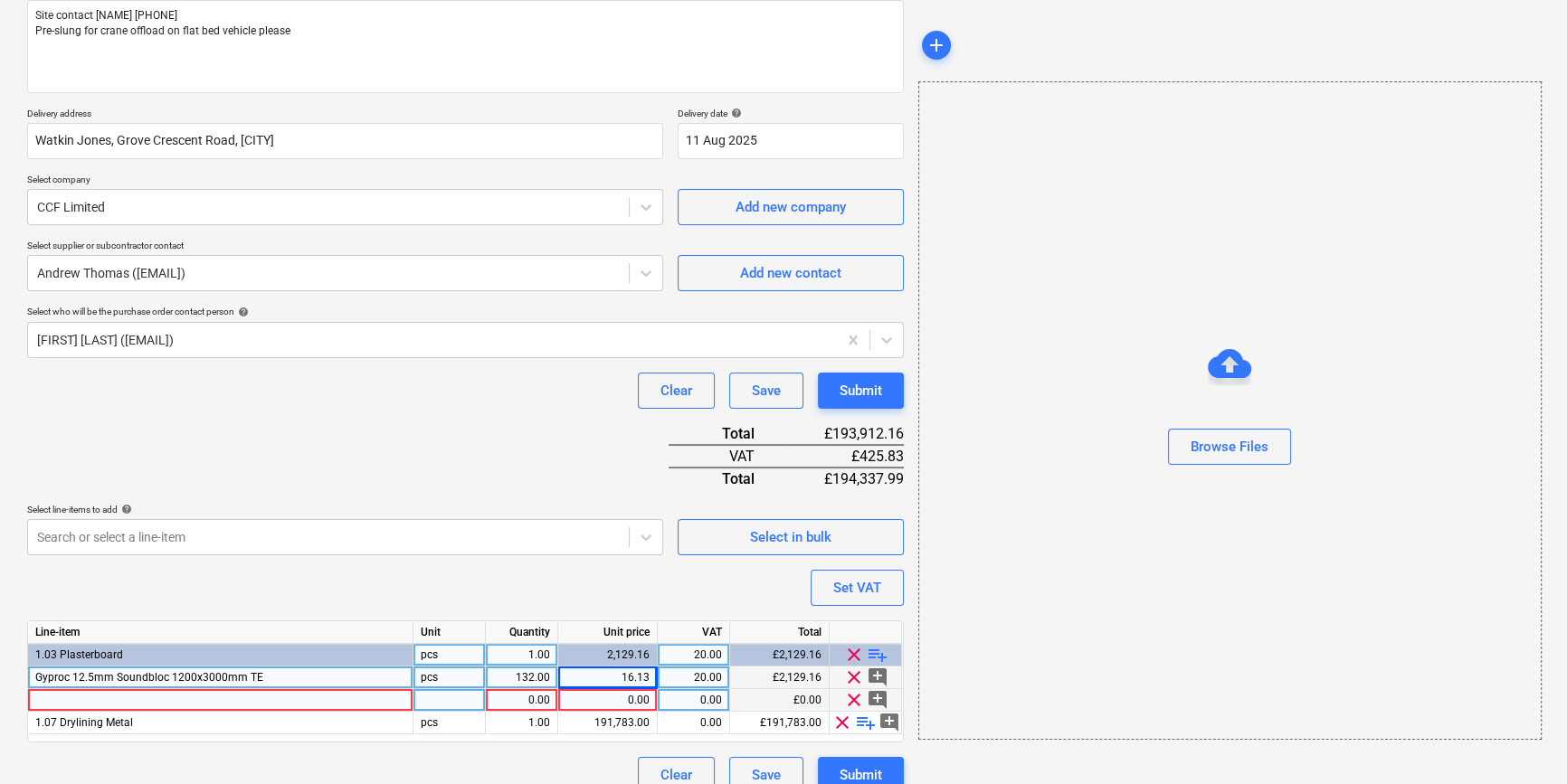 click at bounding box center [221, 700] 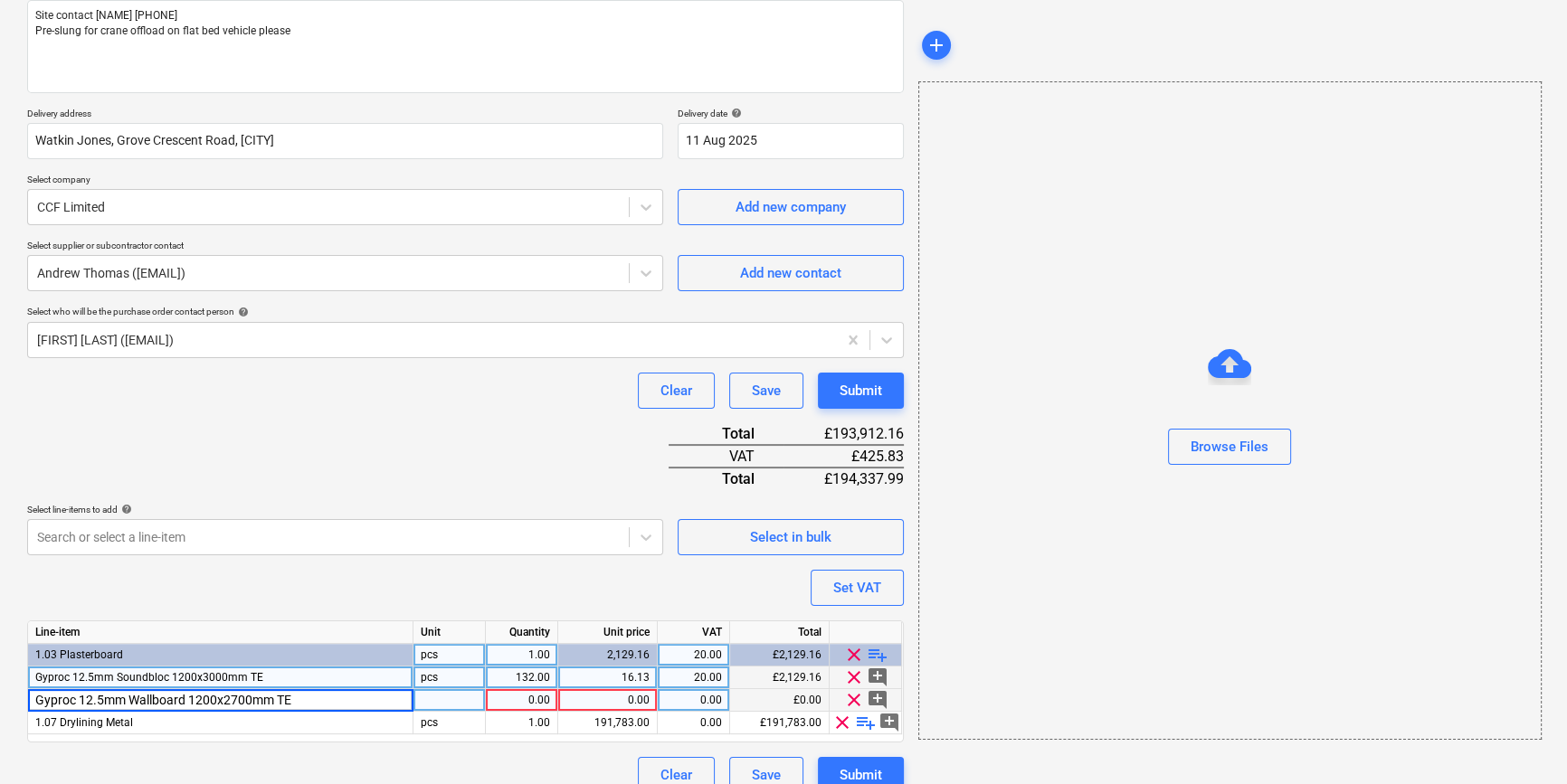 click on "Gyproc 12.5mm Wallboard 1200x2700mm TE" at bounding box center [220, 700] 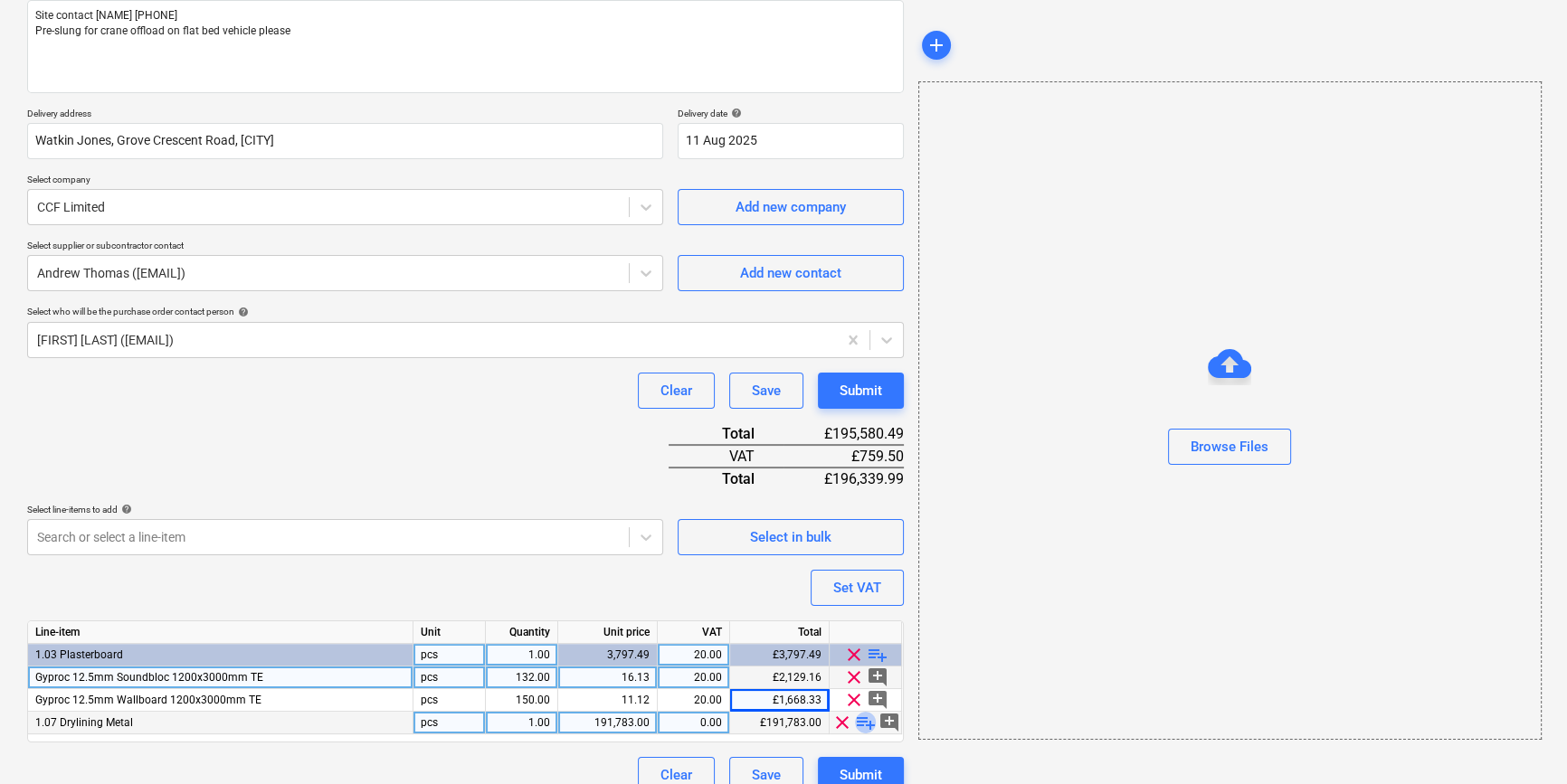 click on "playlist_add" at bounding box center (866, 723) 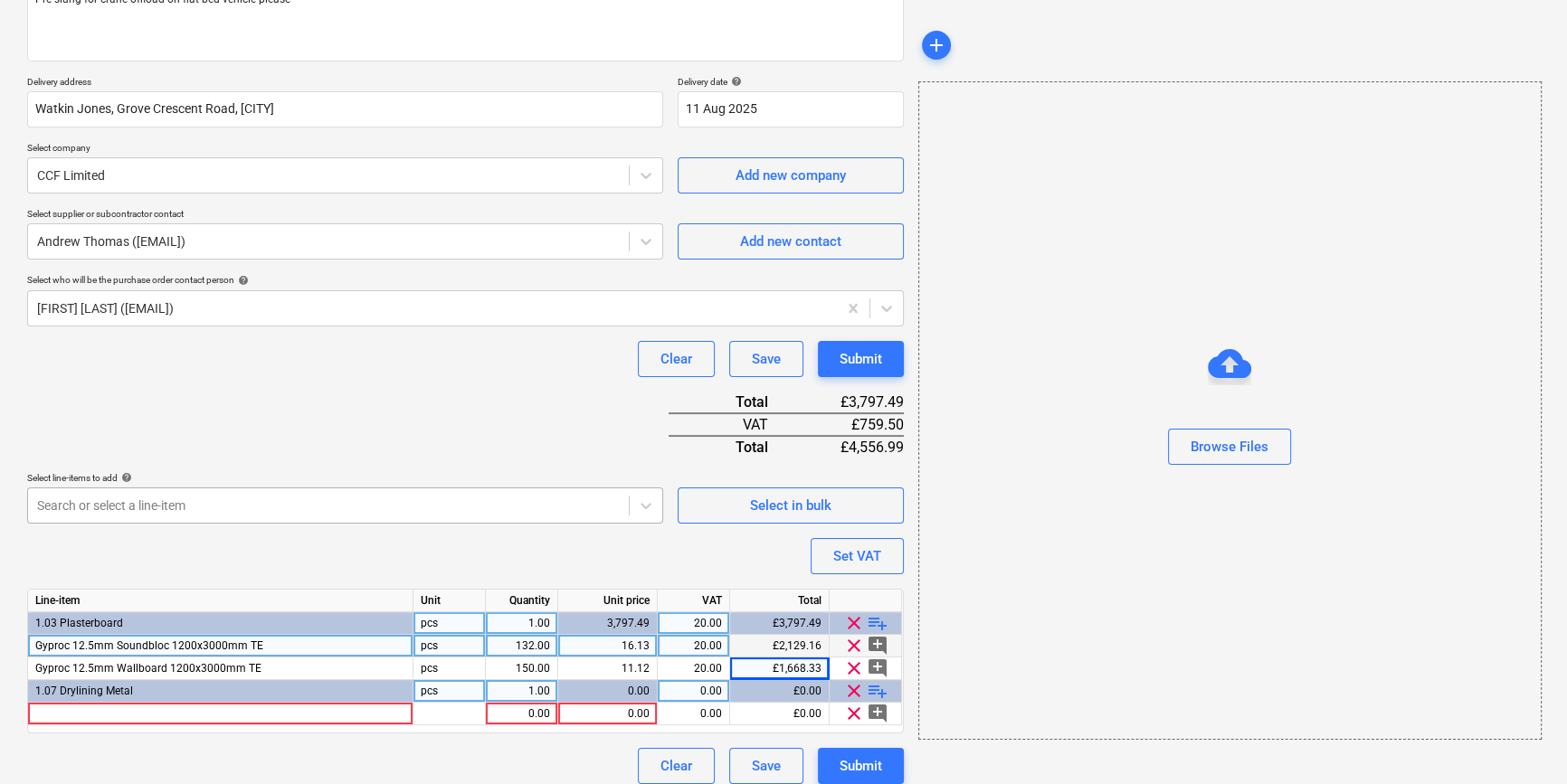 scroll, scrollTop: 276, scrollLeft: 0, axis: vertical 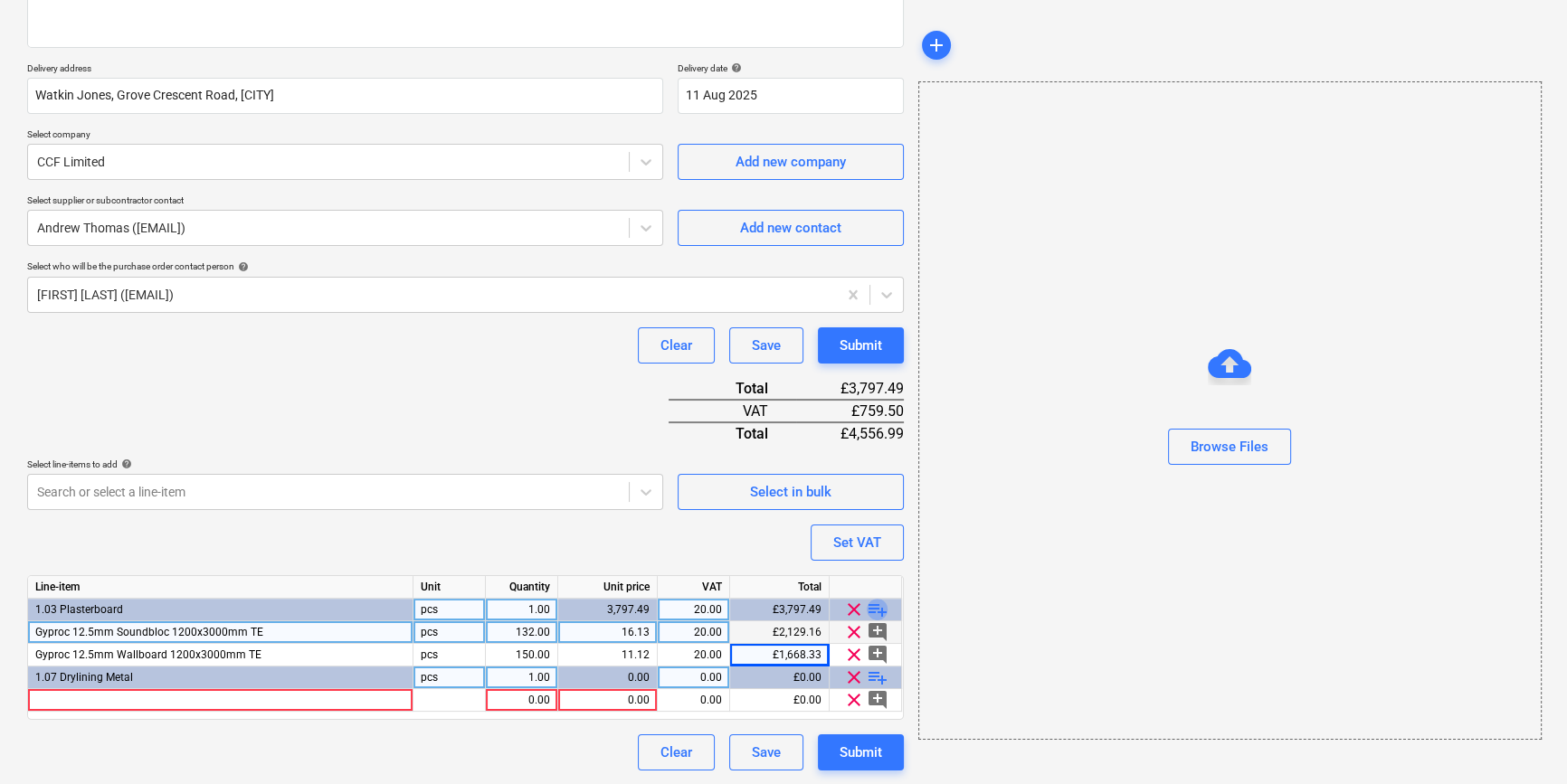click on "playlist_add" at bounding box center (878, 609) 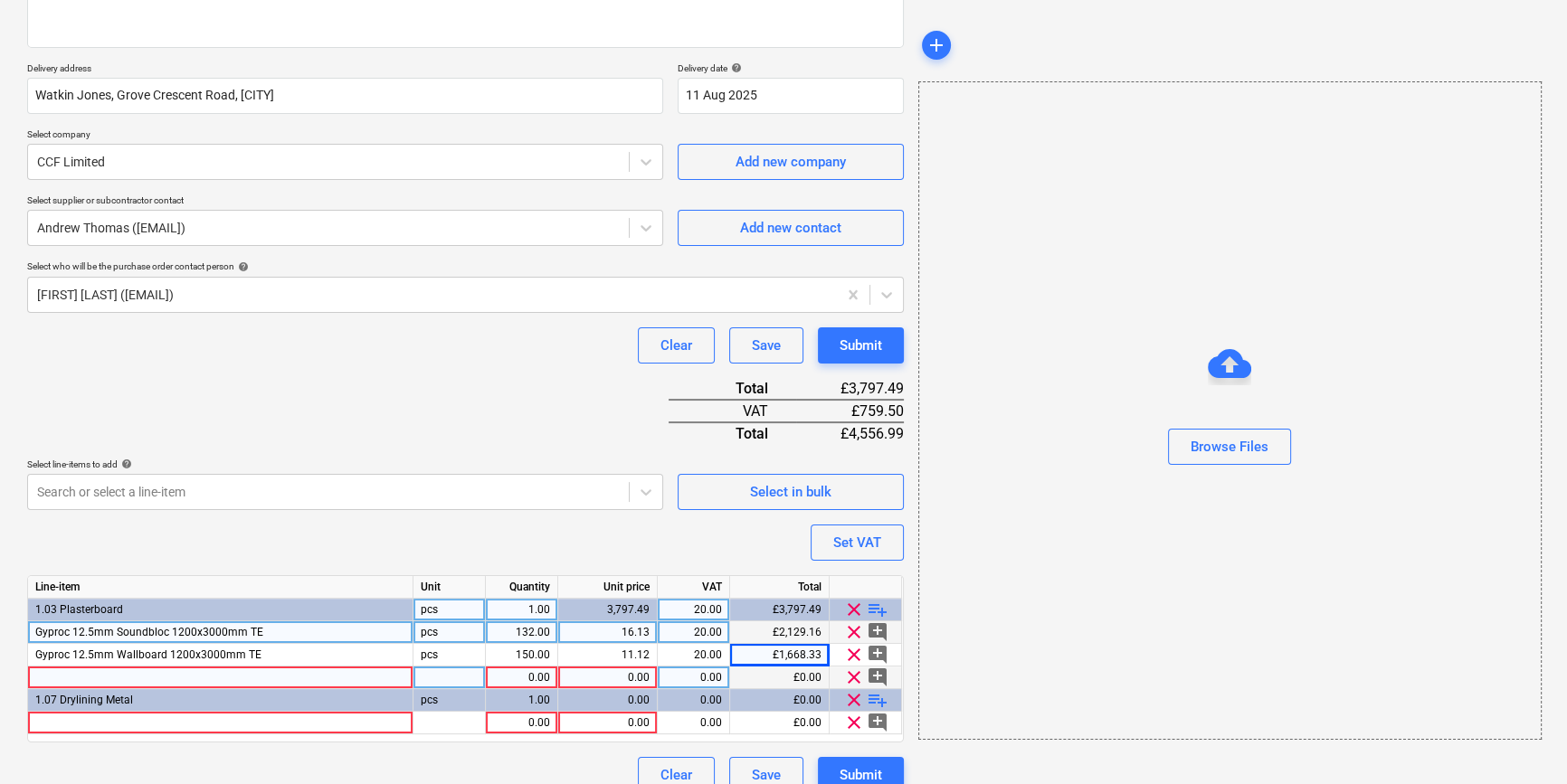 click at bounding box center (221, 677) 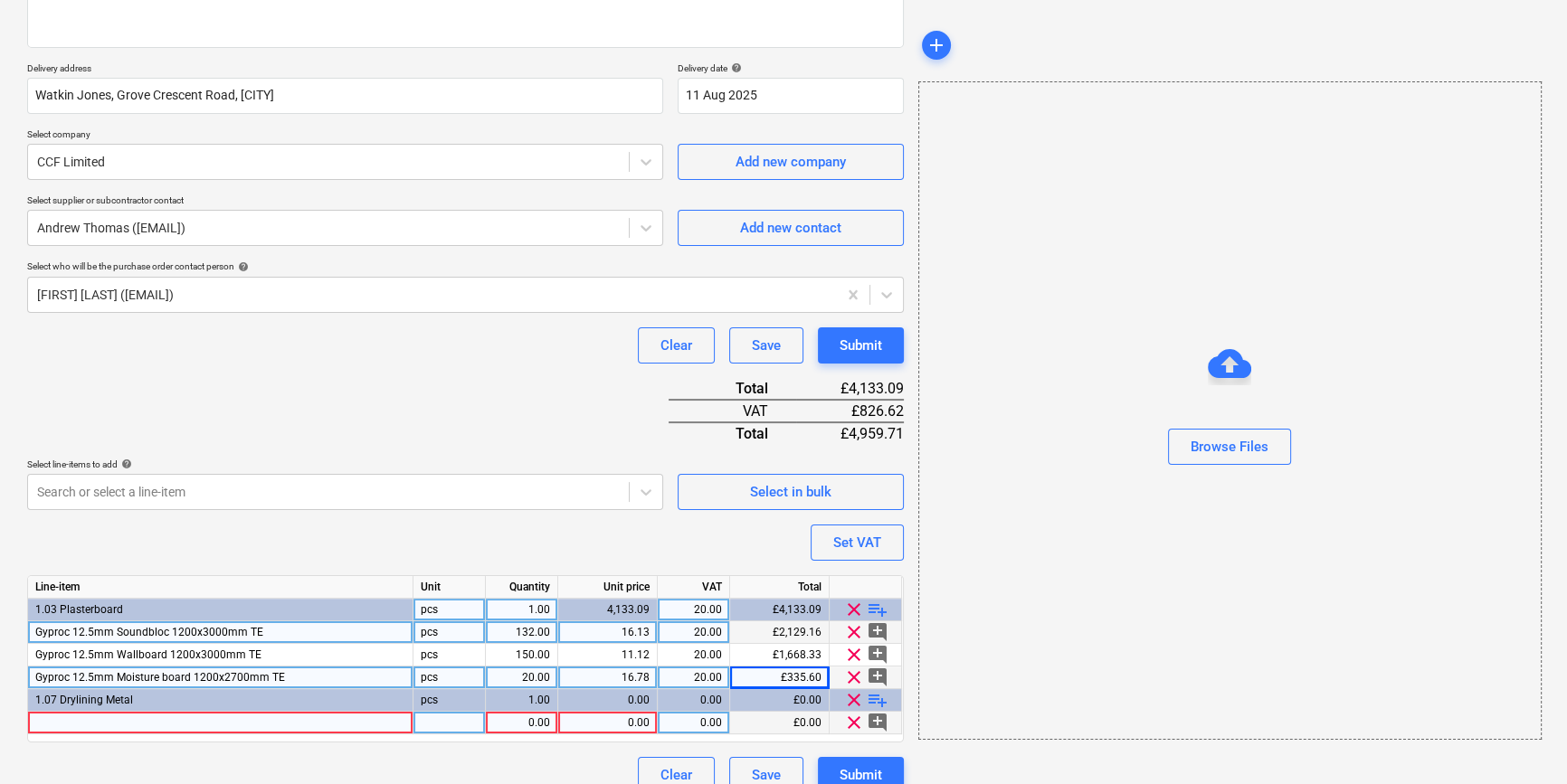 click at bounding box center (221, 723) 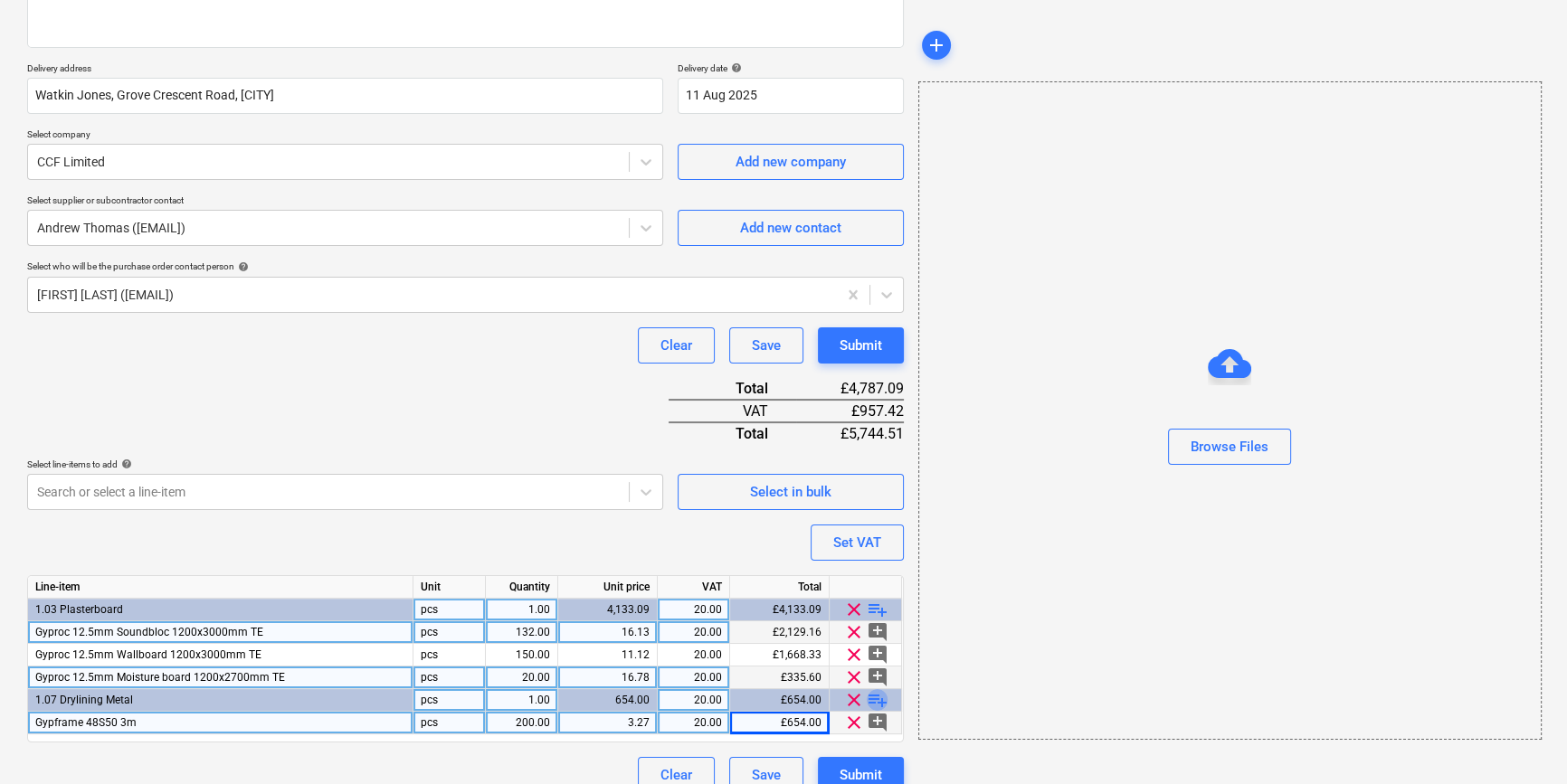 click on "playlist_add" at bounding box center [878, 700] 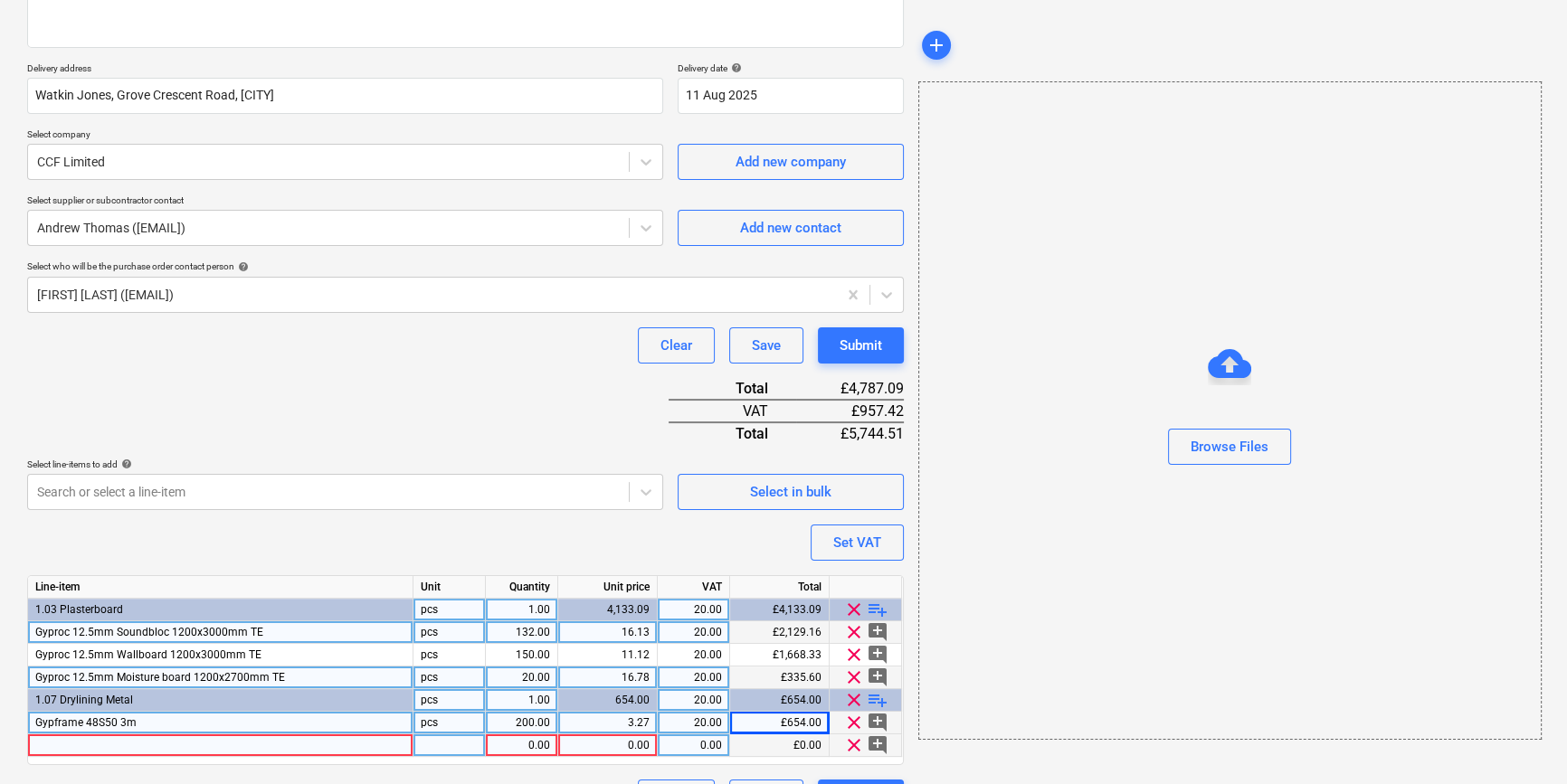 click at bounding box center [221, 745] 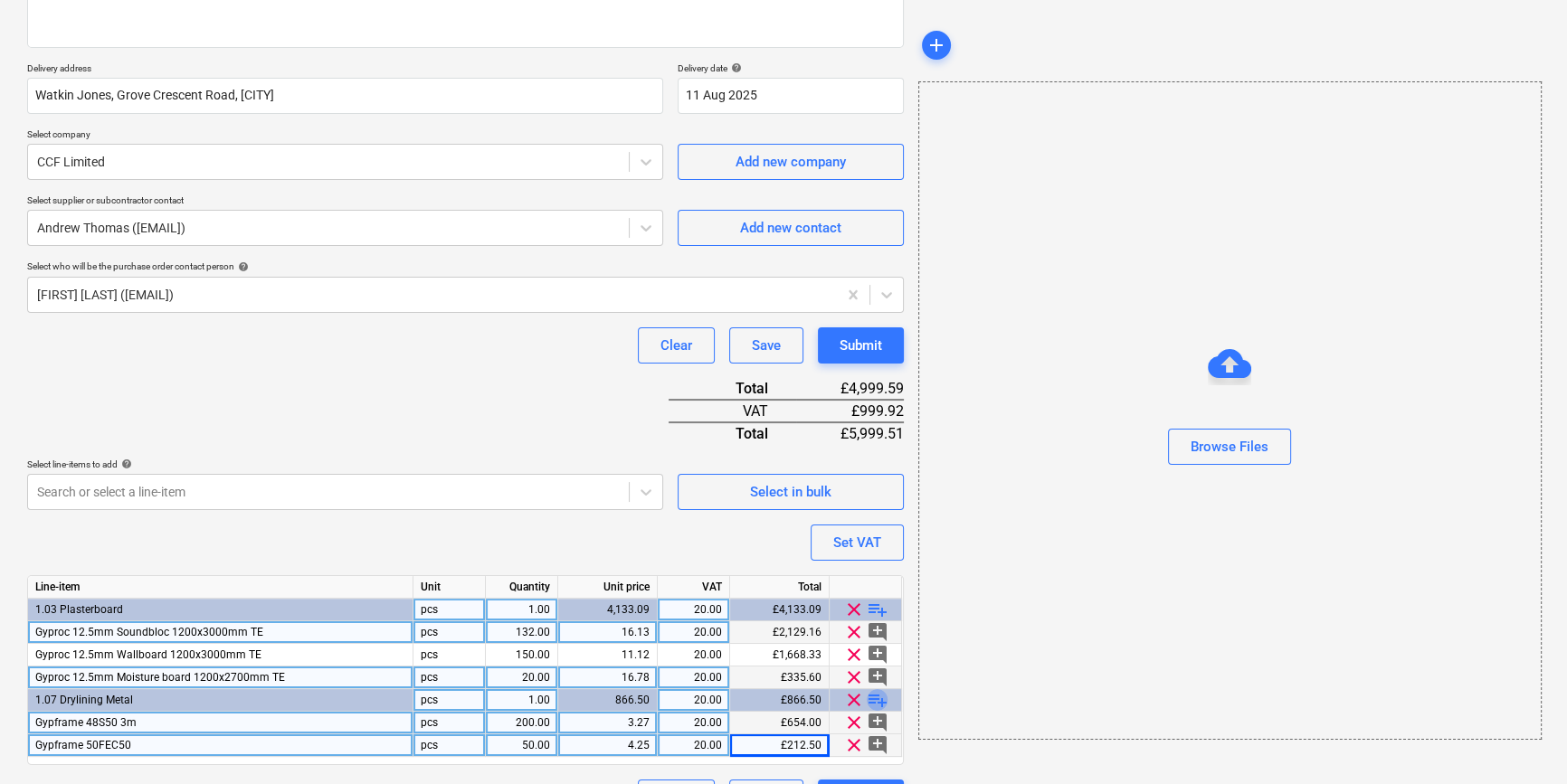 click on "playlist_add" at bounding box center [878, 700] 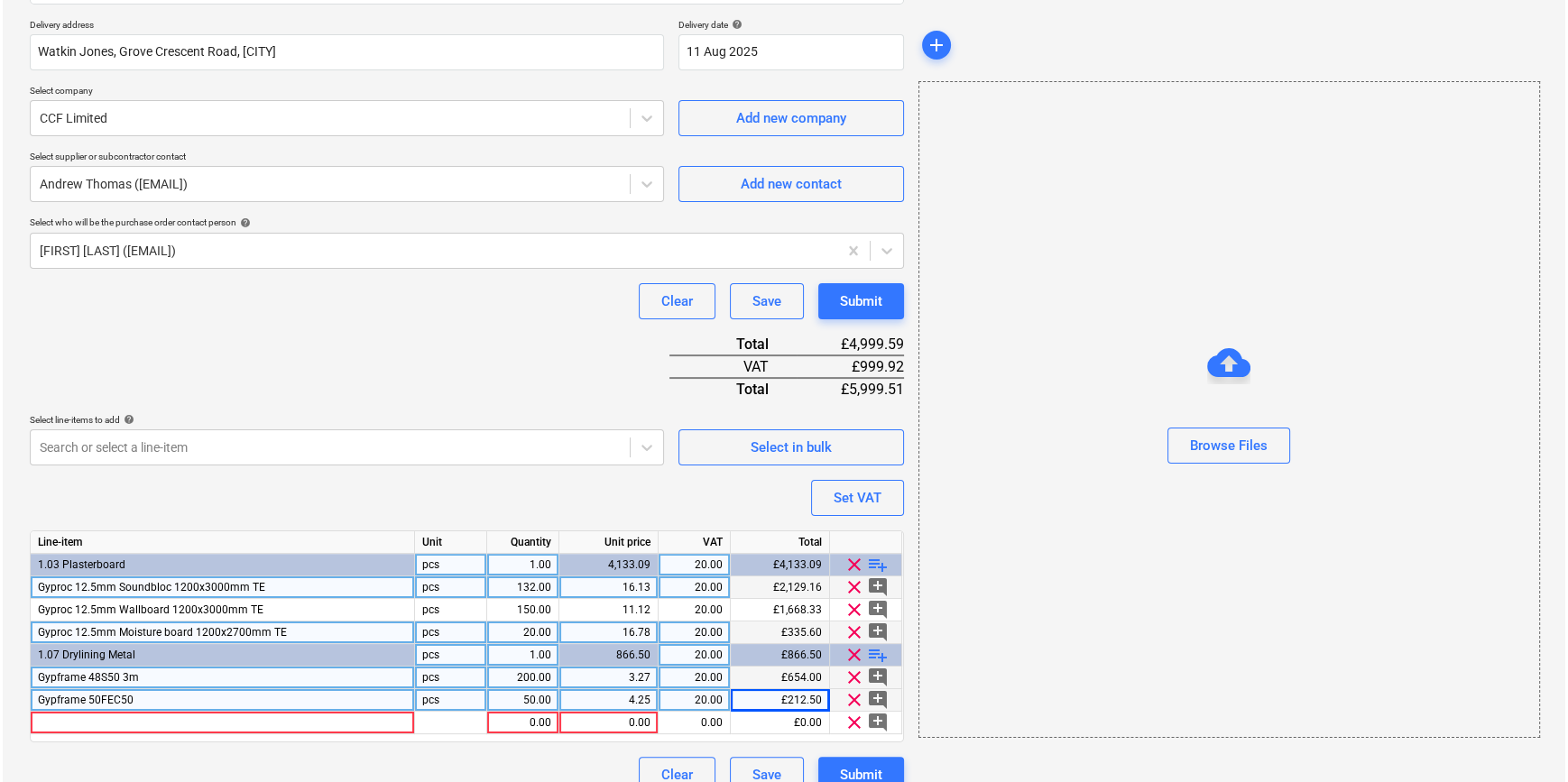 scroll, scrollTop: 343, scrollLeft: 0, axis: vertical 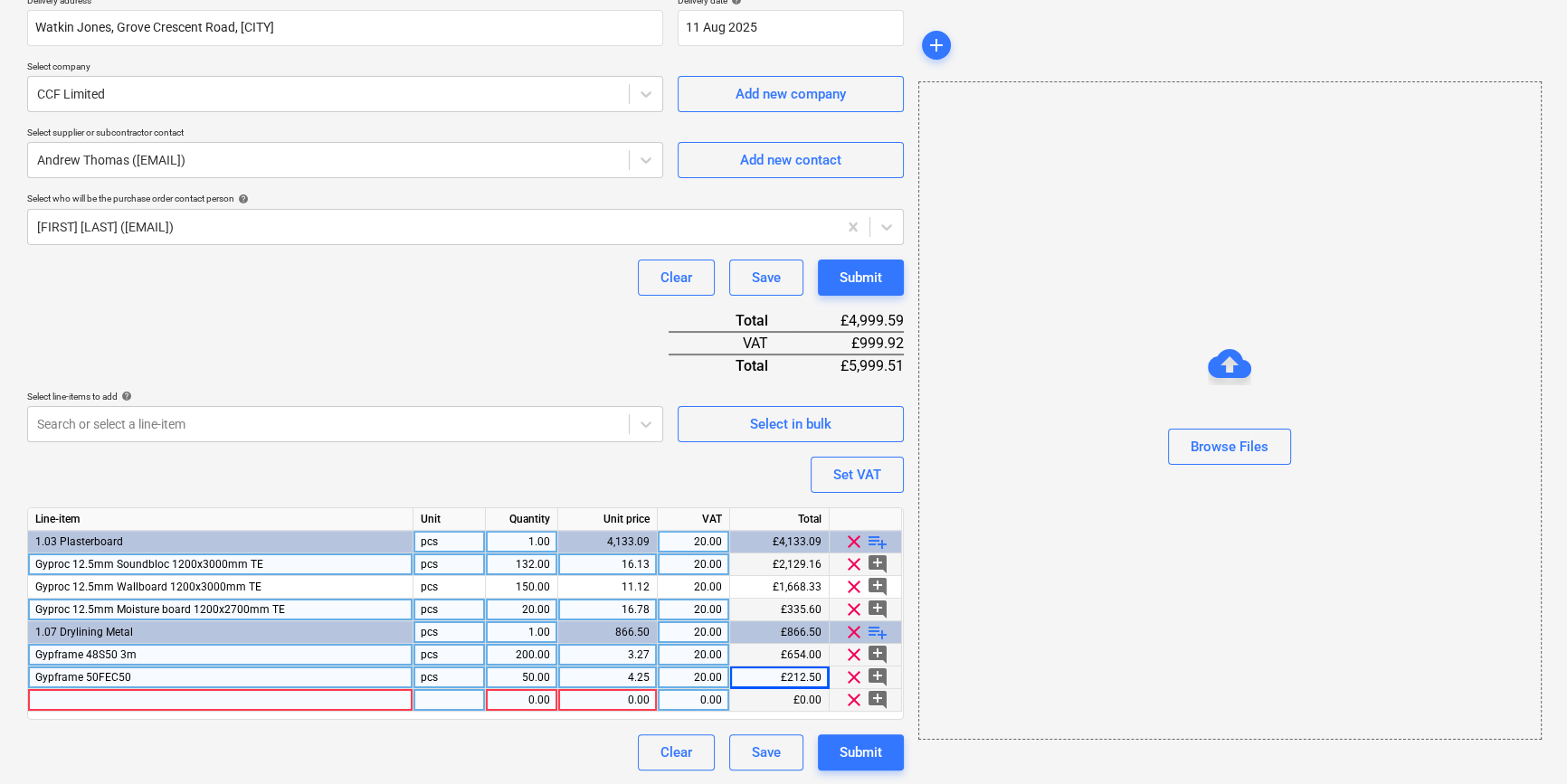 click at bounding box center (221, 700) 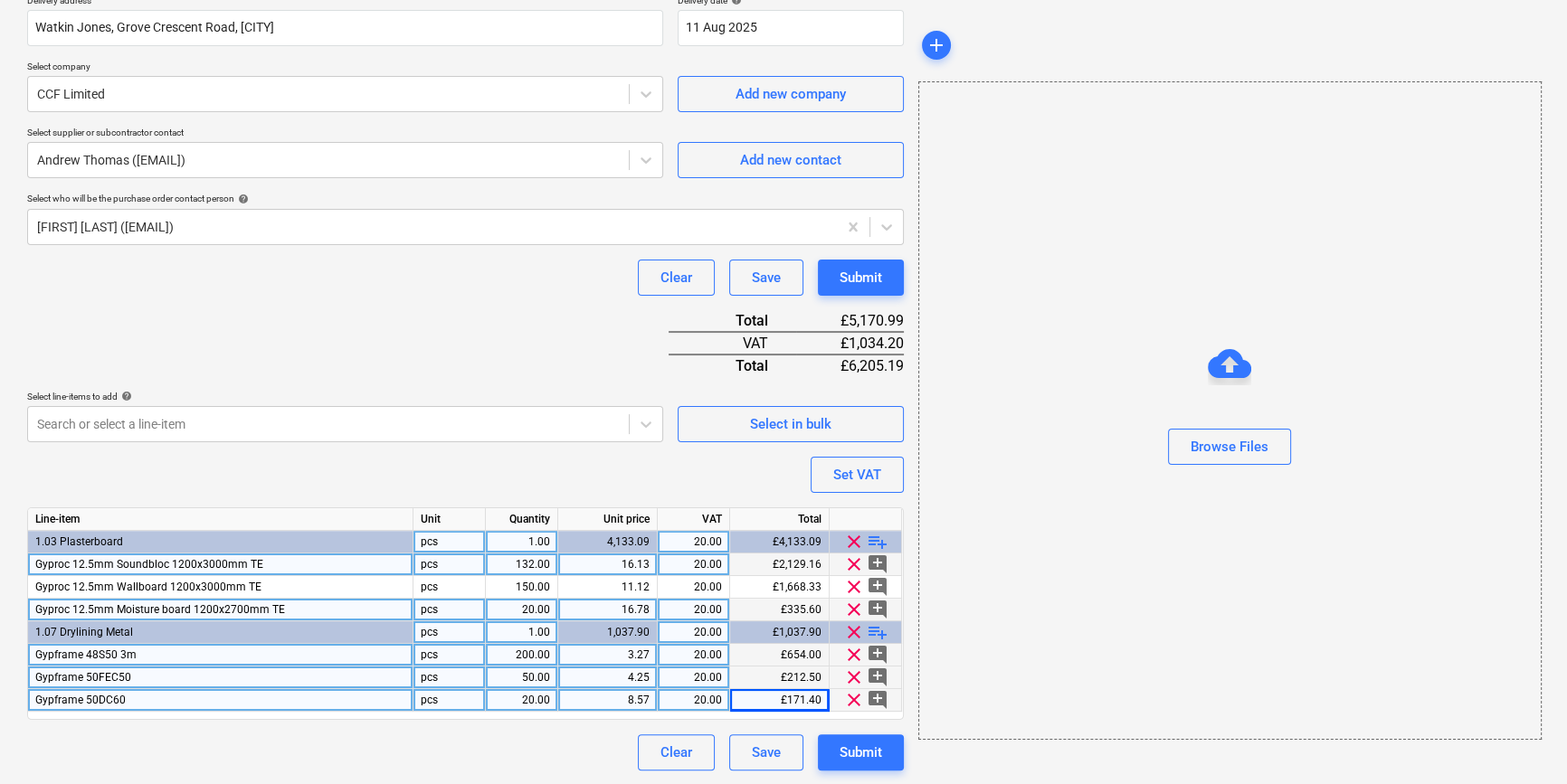 click on "20.00" at bounding box center (521, 700) 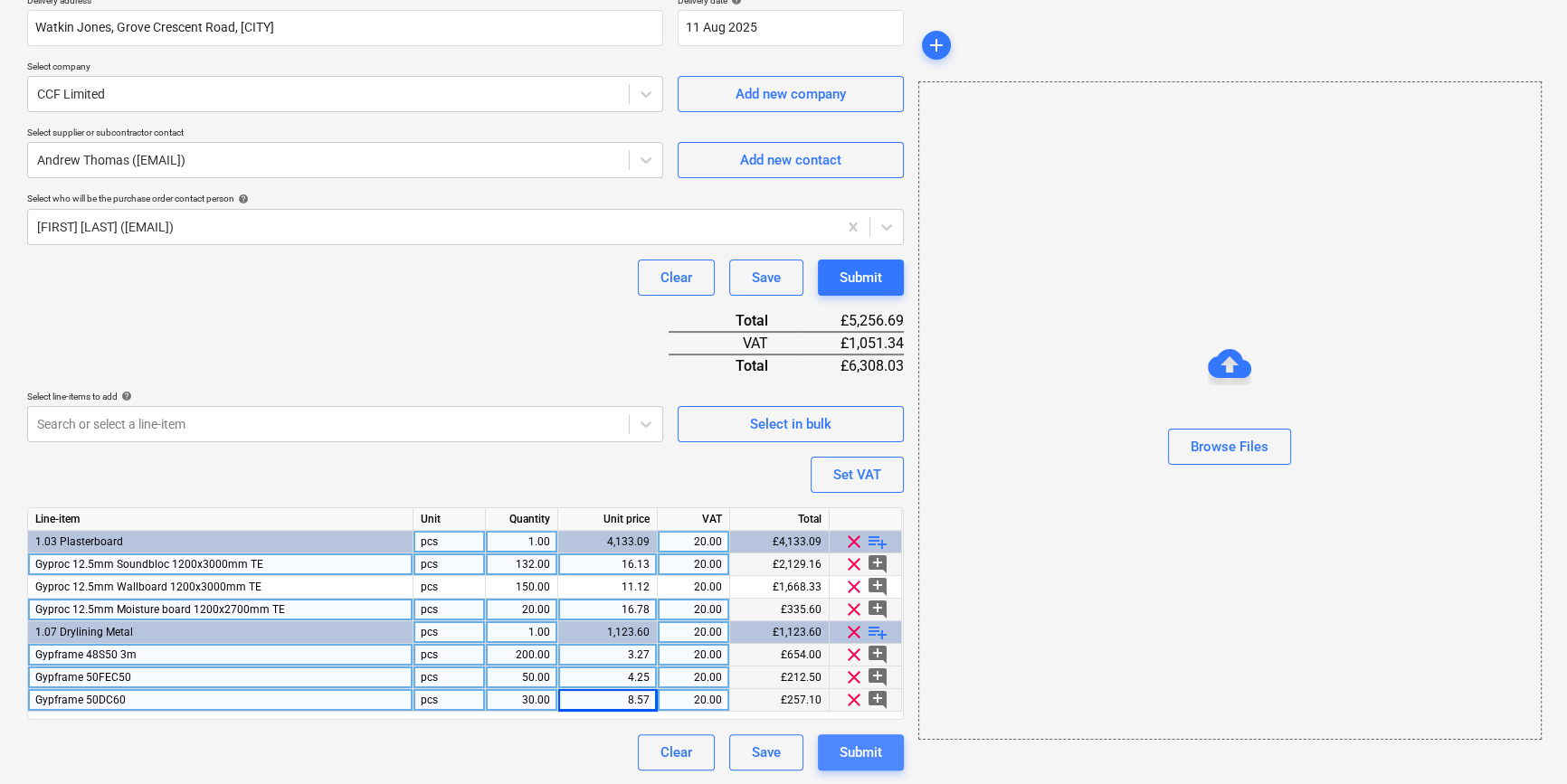 click on "Submit" at bounding box center (860, 752) 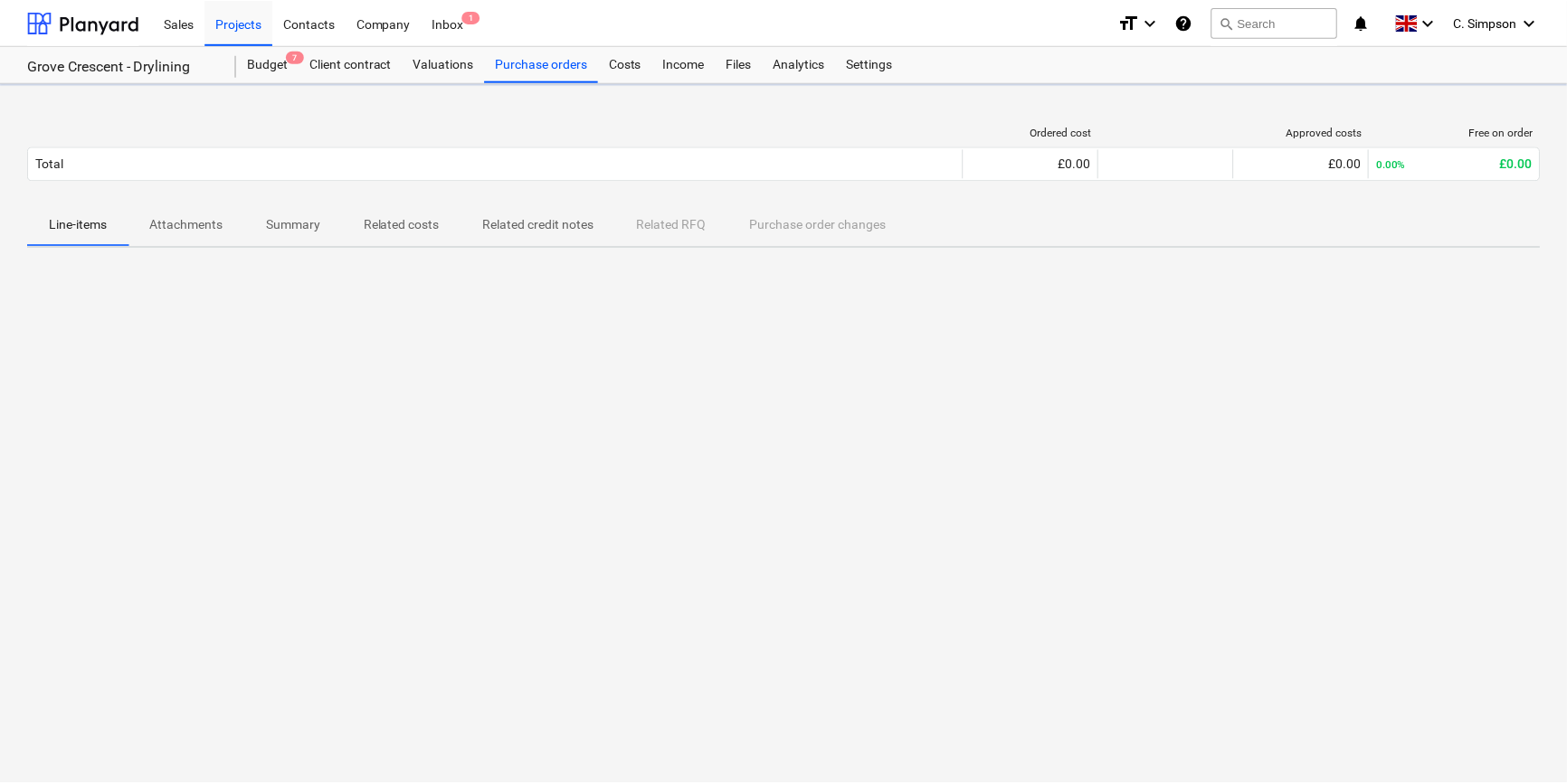 scroll, scrollTop: 0, scrollLeft: 0, axis: both 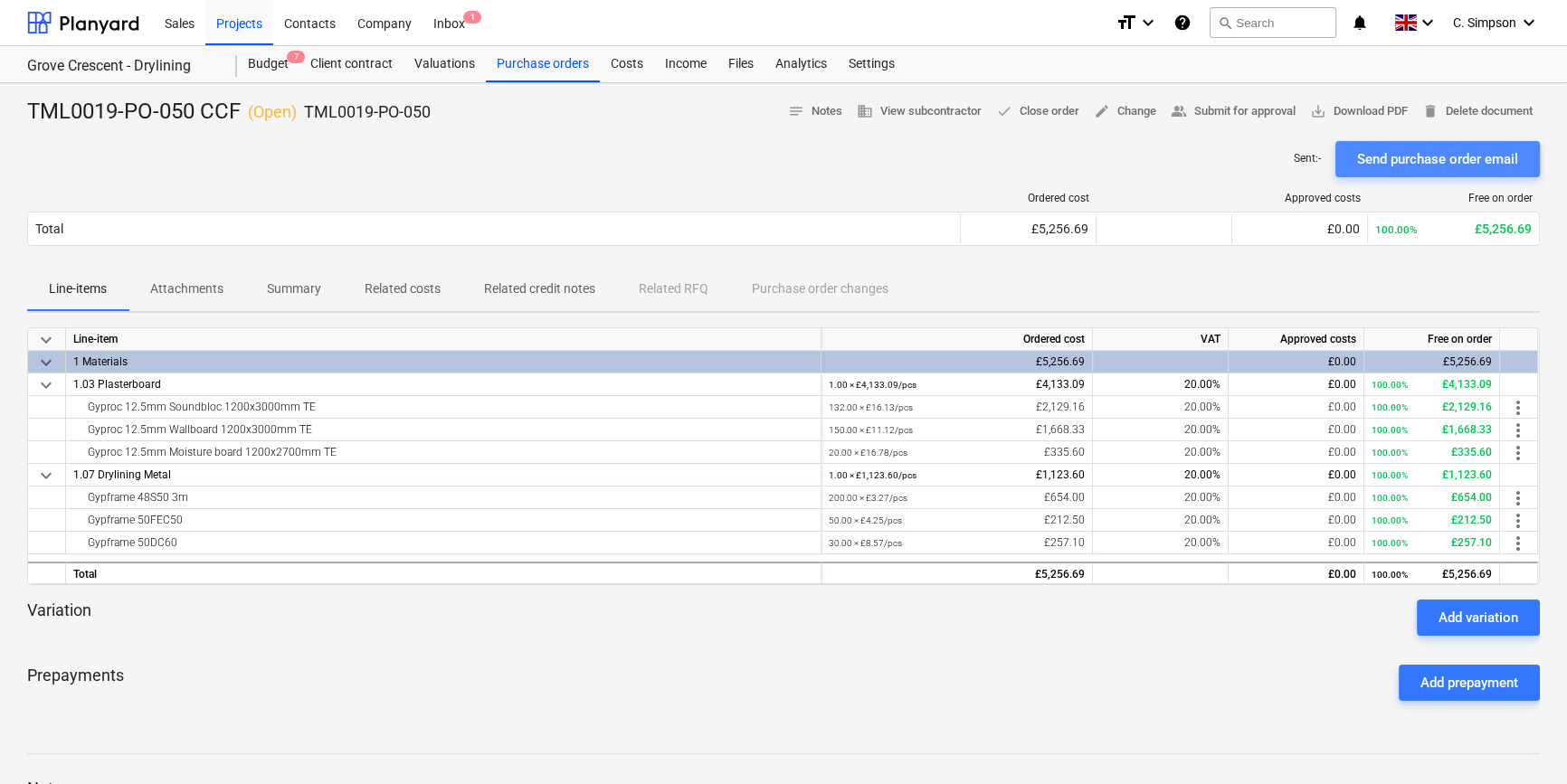 click on "Send purchase order email" at bounding box center (1438, 159) 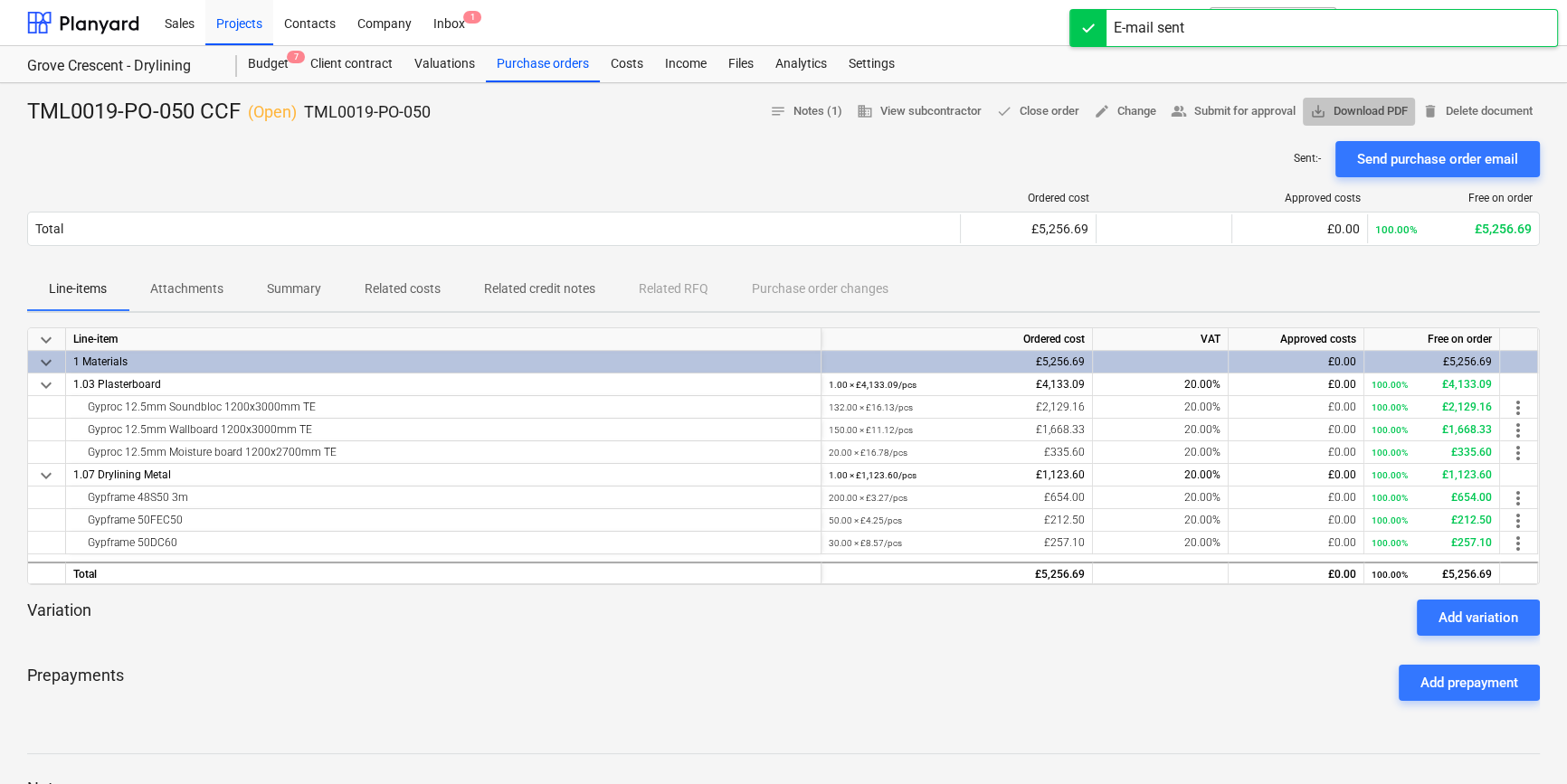 click on "save_alt Download PDF" at bounding box center [1359, 111] 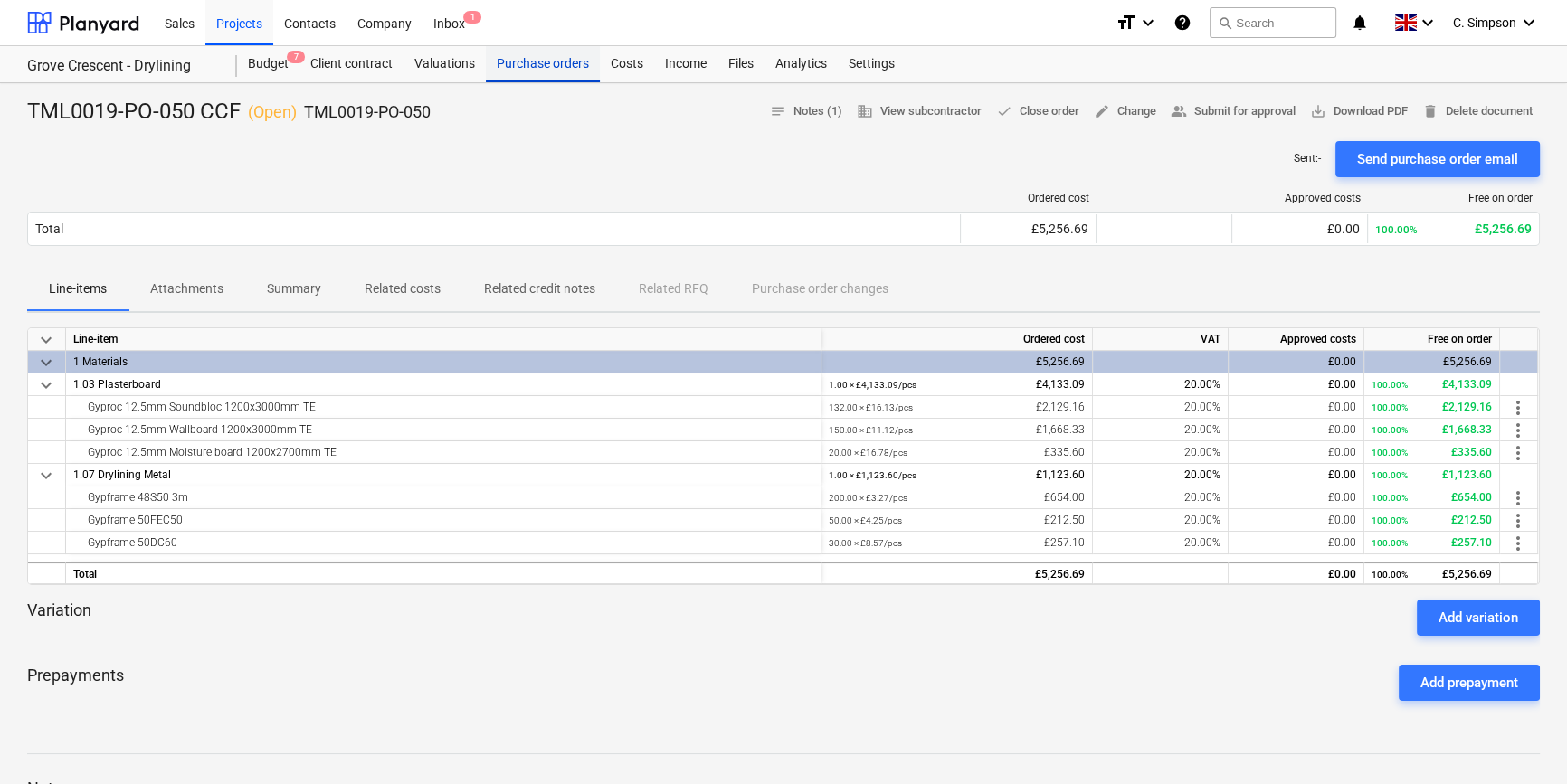 click on "Purchase orders" at bounding box center [543, 64] 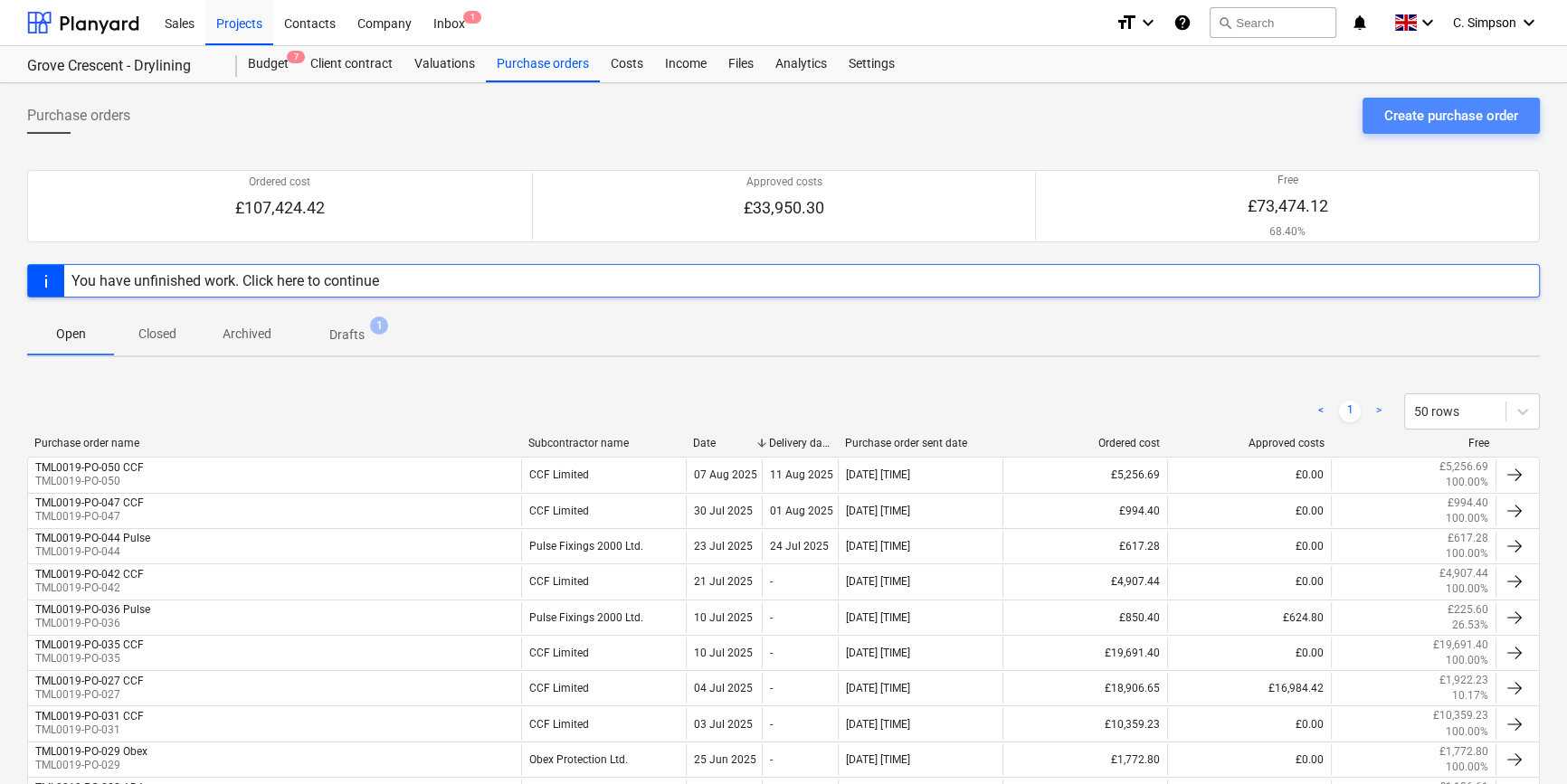 click on "Create purchase order" at bounding box center (1451, 116) 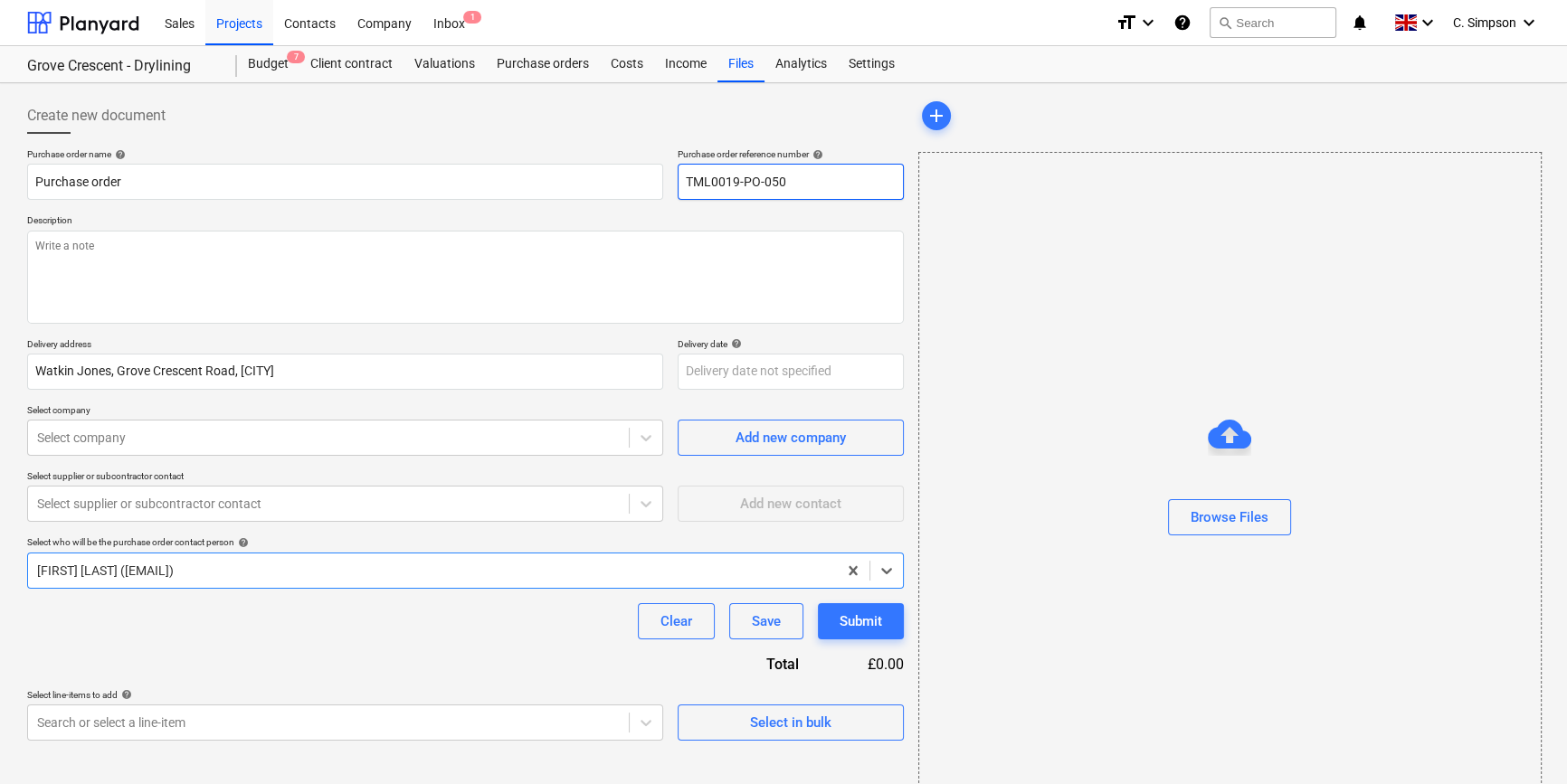 click on "TML0019-PO-050" at bounding box center (791, 182) 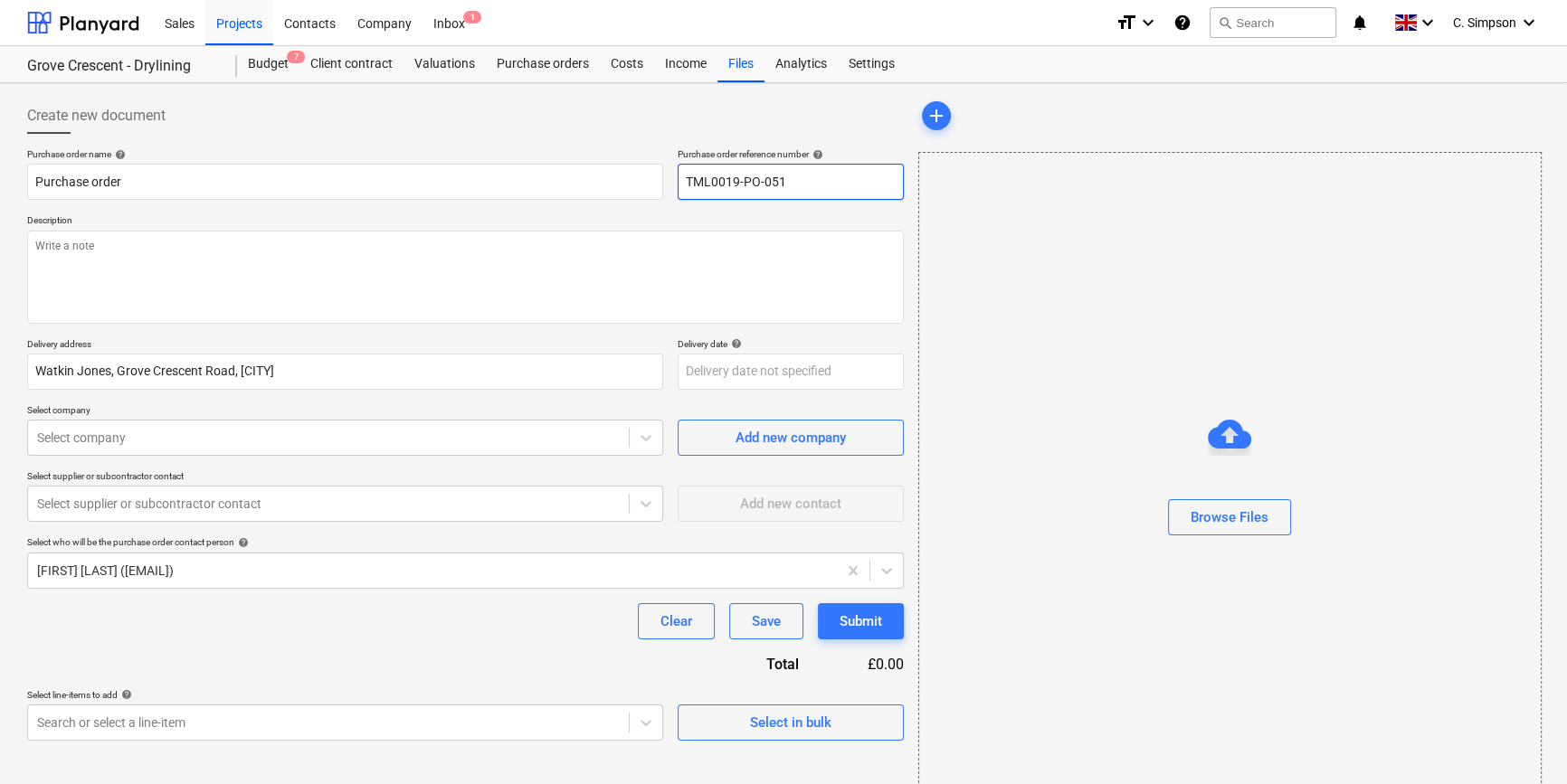 drag, startPoint x: 790, startPoint y: 183, endPoint x: 688, endPoint y: 181, distance: 102.0196 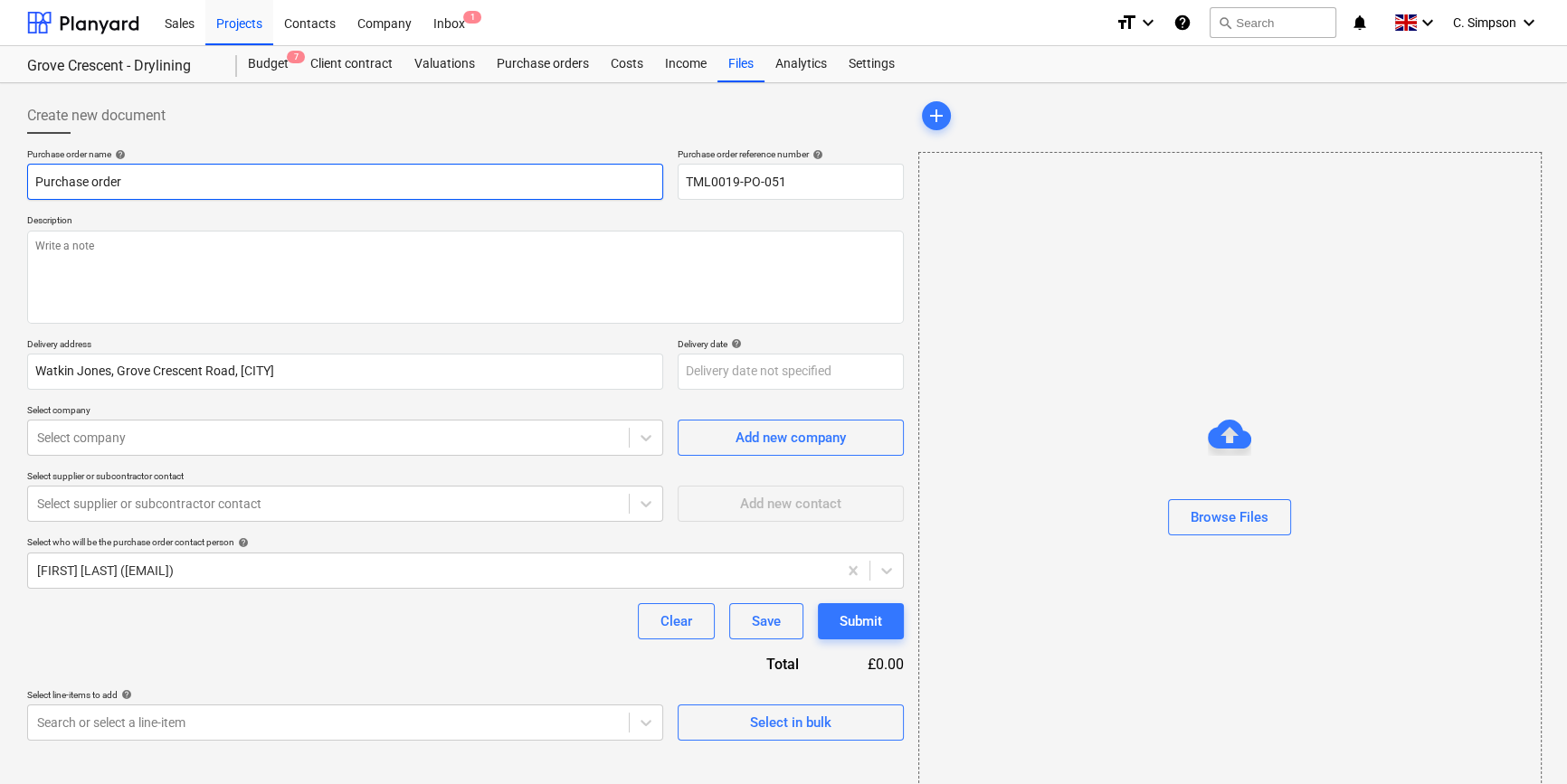 click on "Purchase order" at bounding box center (345, 182) 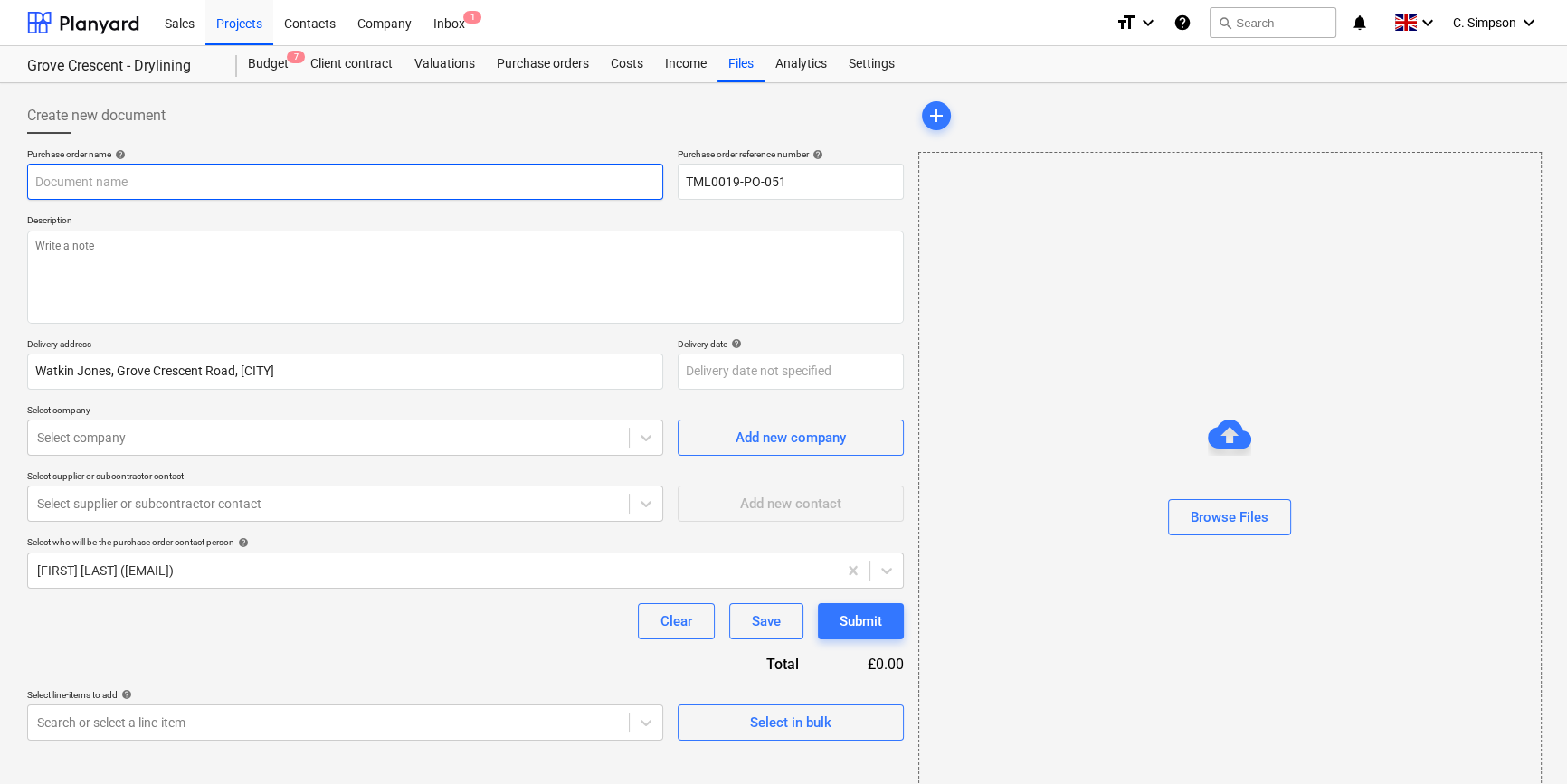 paste on "TML0019-PO-051" 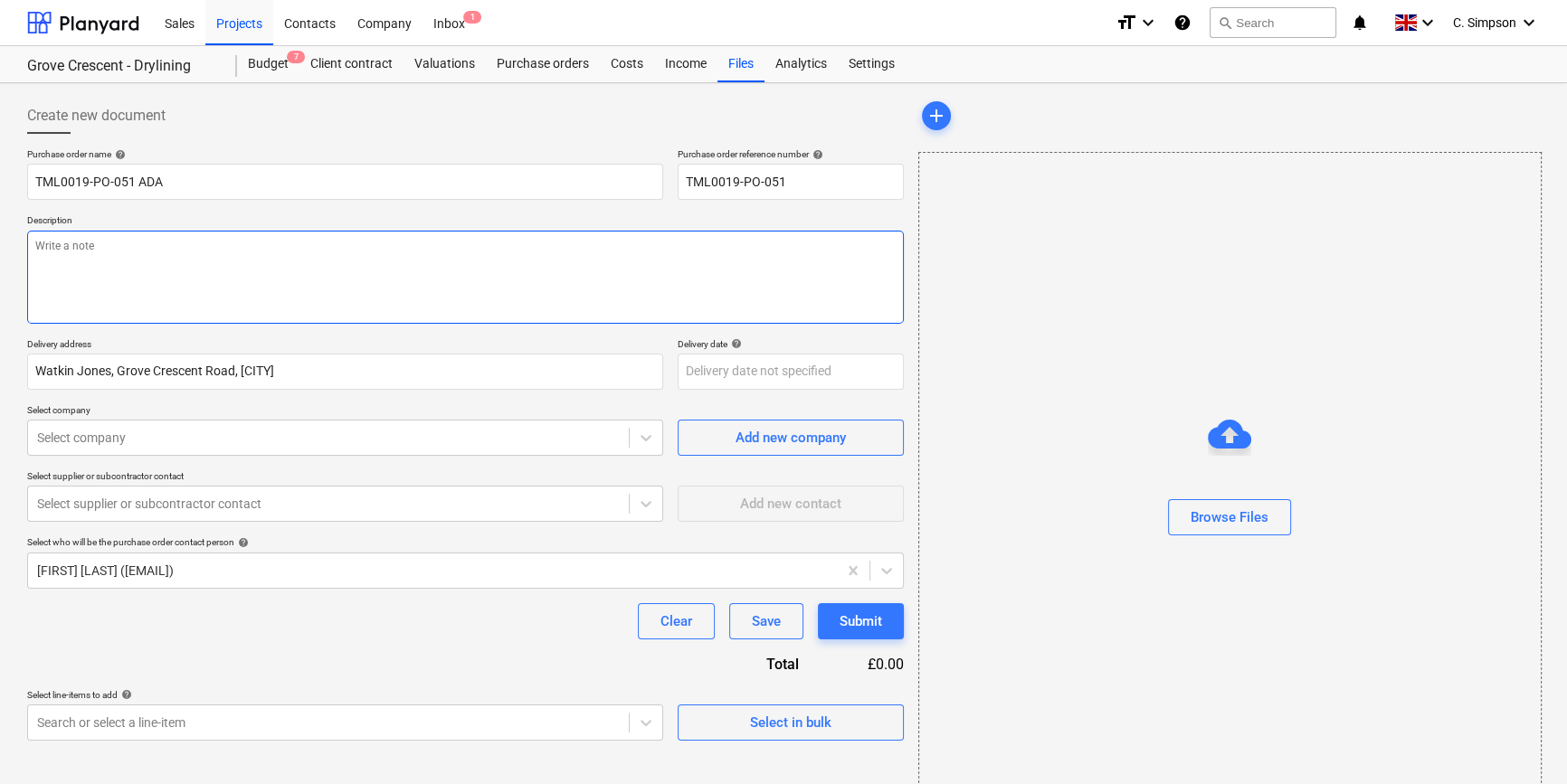 click at bounding box center (465, 277) 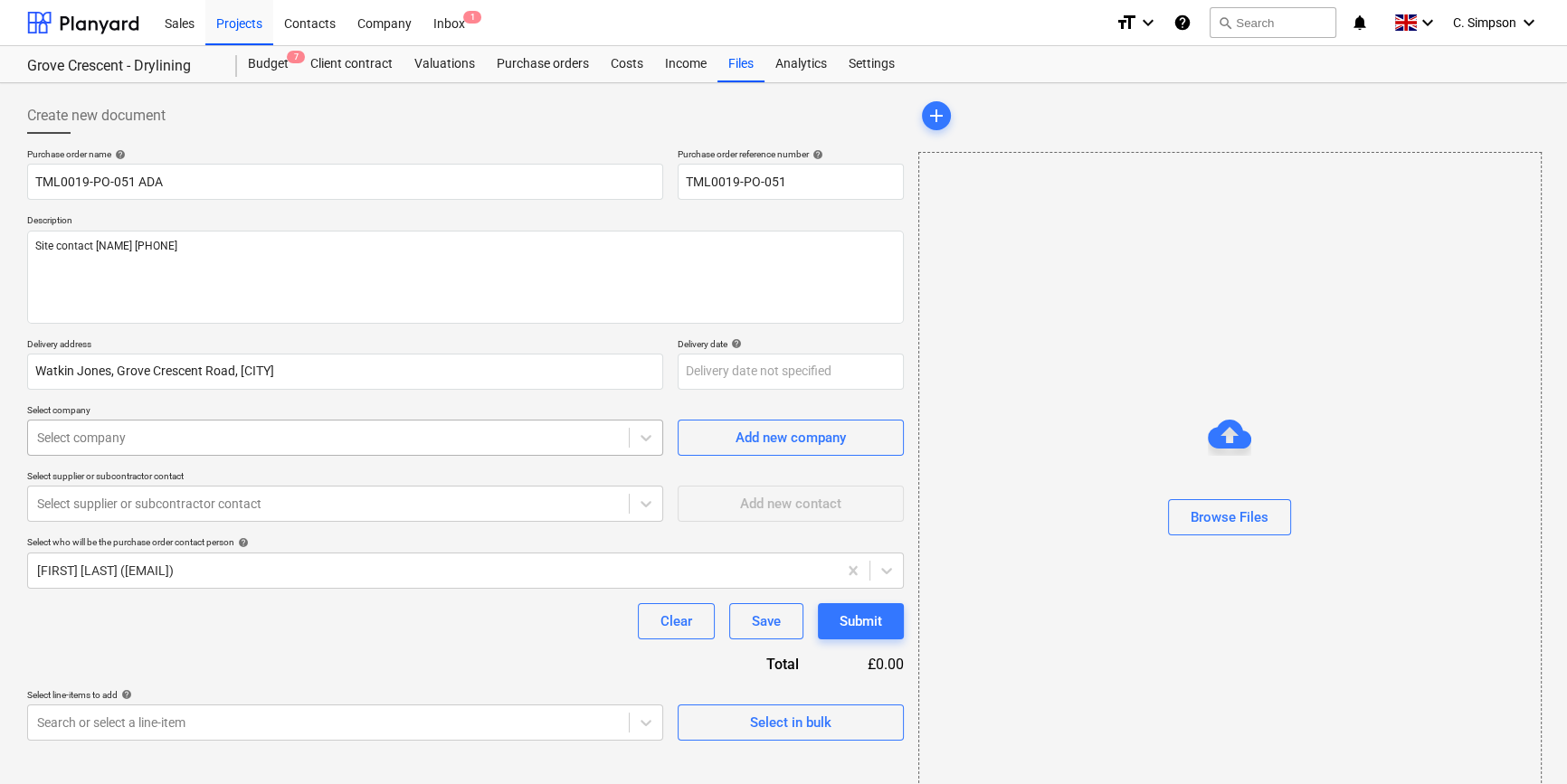 click at bounding box center [328, 438] 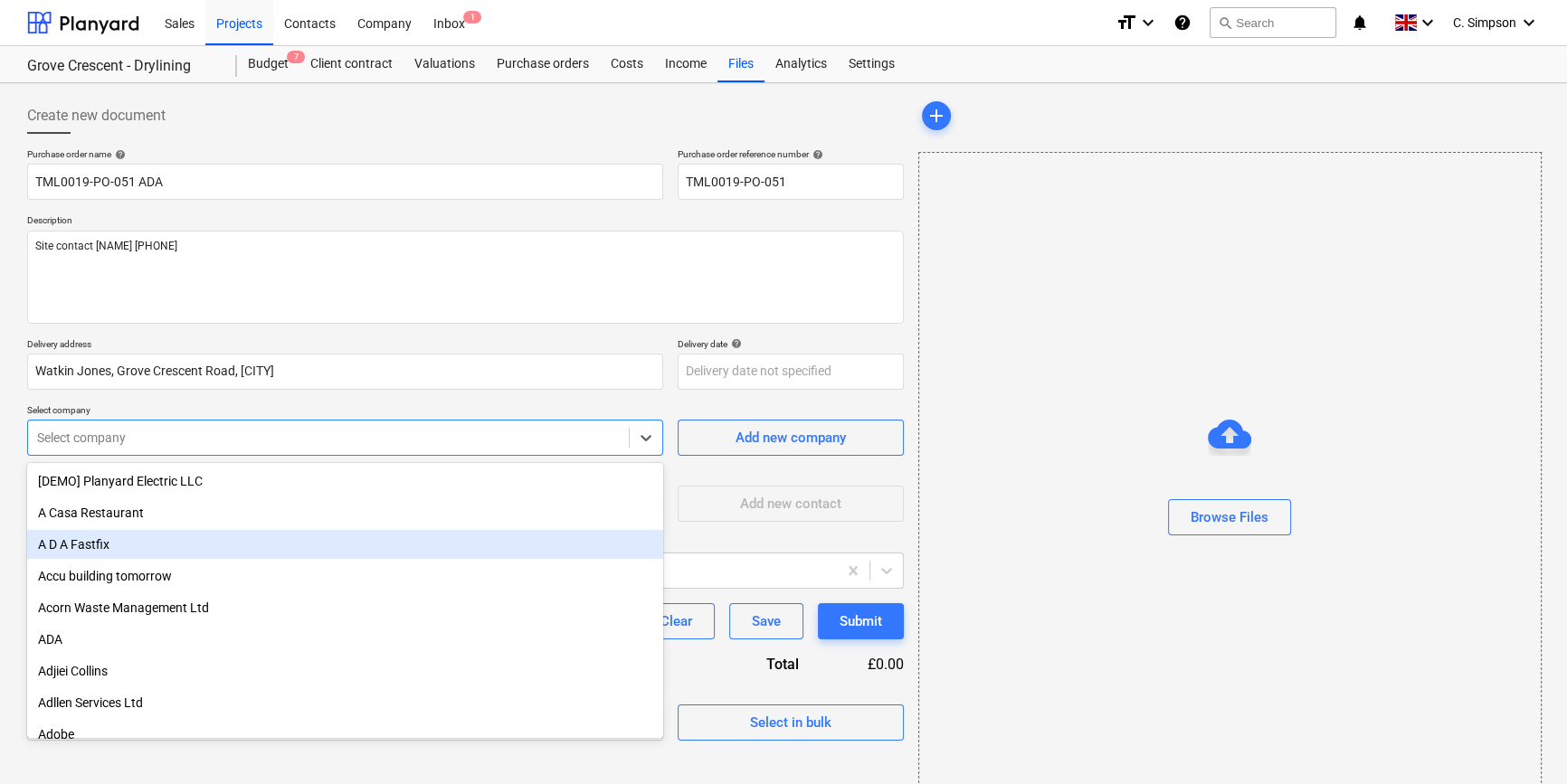click on "A D A Fastfix" at bounding box center [345, 544] 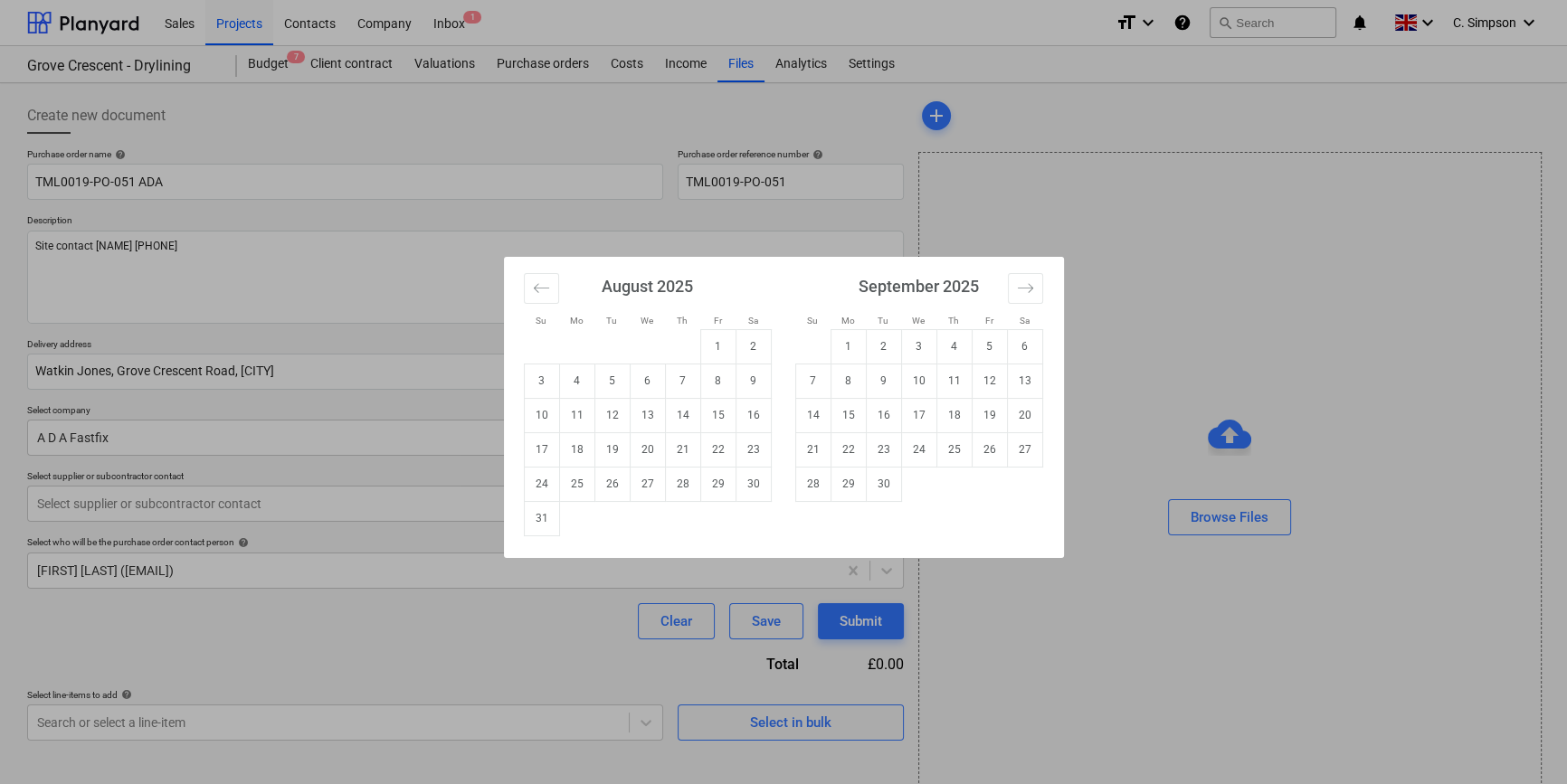 click on "Sales Projects Contacts Company Inbox 1 format_size keyboard_arrow_down help search Search notifications 0 keyboard_arrow_down C. Simpson keyboard_arrow_down Grove Crescent - Drylining Budget 7 Client contract Valuations Purchase orders Costs Income Files Analytics Settings Create new document Purchase order name help TML0019-PO-051 ADA Purchase order reference number help TML0019-PO-051 Description Site contact Cornel [PHONE] Delivery address Watkin Jones, Grove Crescent Road, London Delivery date help Press the down arrow key to interact with the calendar and
select a date. Press the question mark key to get the keyboard shortcuts for changing dates. Select company A D A Fastfix   Add new company Select supplier or subcontractor contact Select supplier or subcontractor contact Add new contact Select who will be the purchase order contact person help Colin Simpson ([EMAIL]) Clear Save Submit Total £0.00 Select line-items to add help Search or select a line-item Select in bulk" at bounding box center [784, 392] 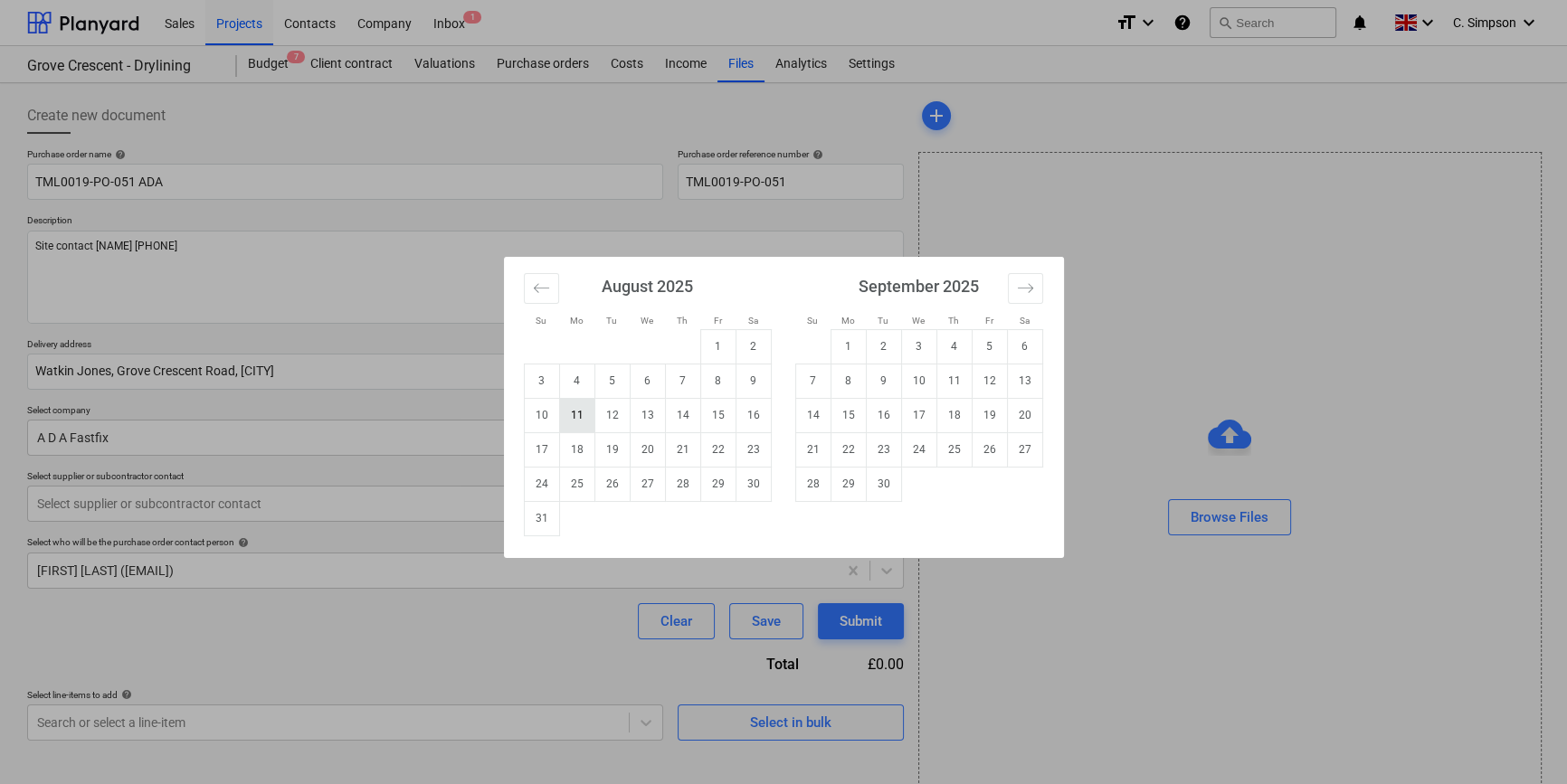 click on "11" at bounding box center (576, 415) 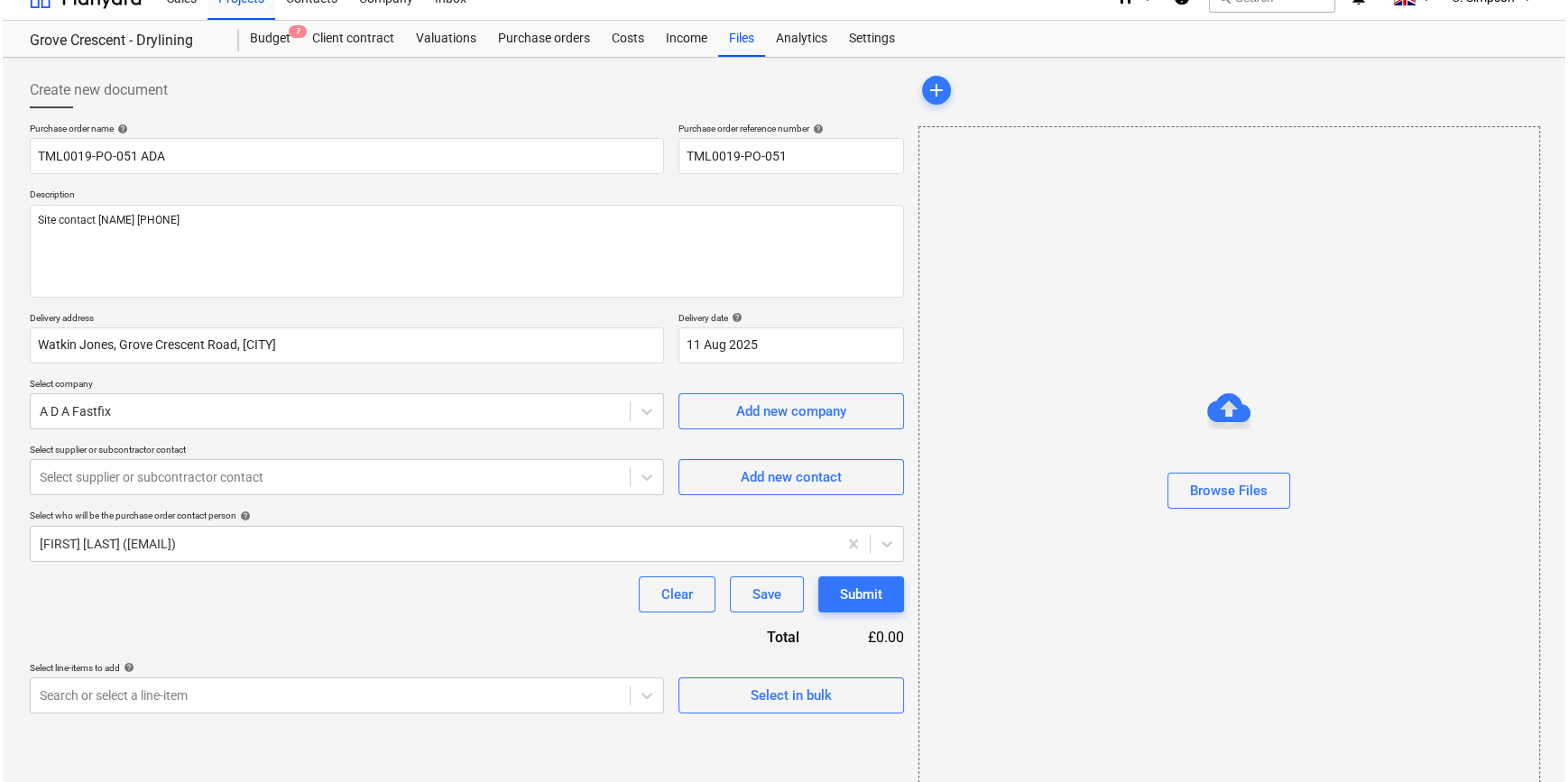 scroll, scrollTop: 39, scrollLeft: 0, axis: vertical 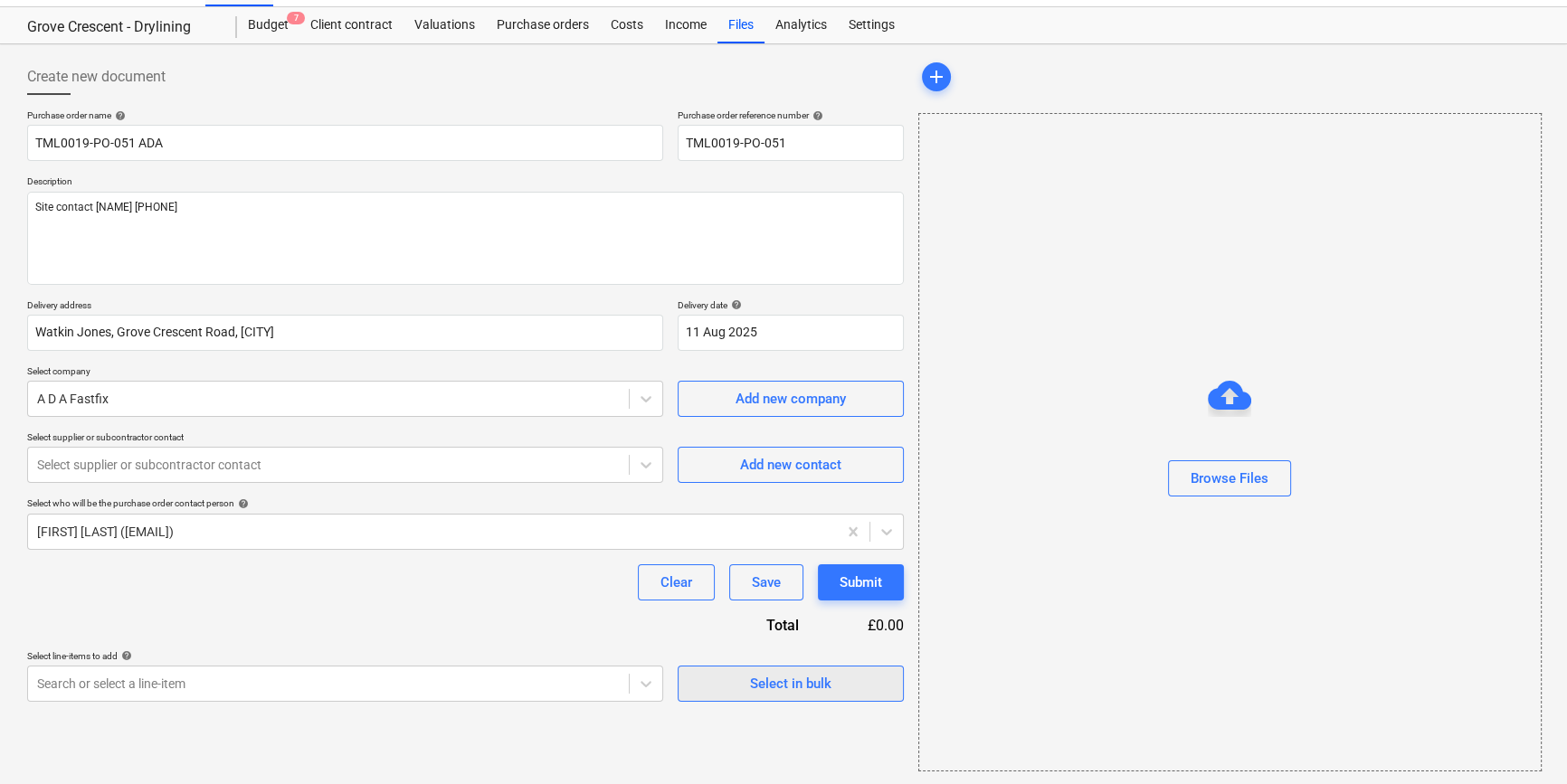 click on "Select in bulk" at bounding box center (791, 684) 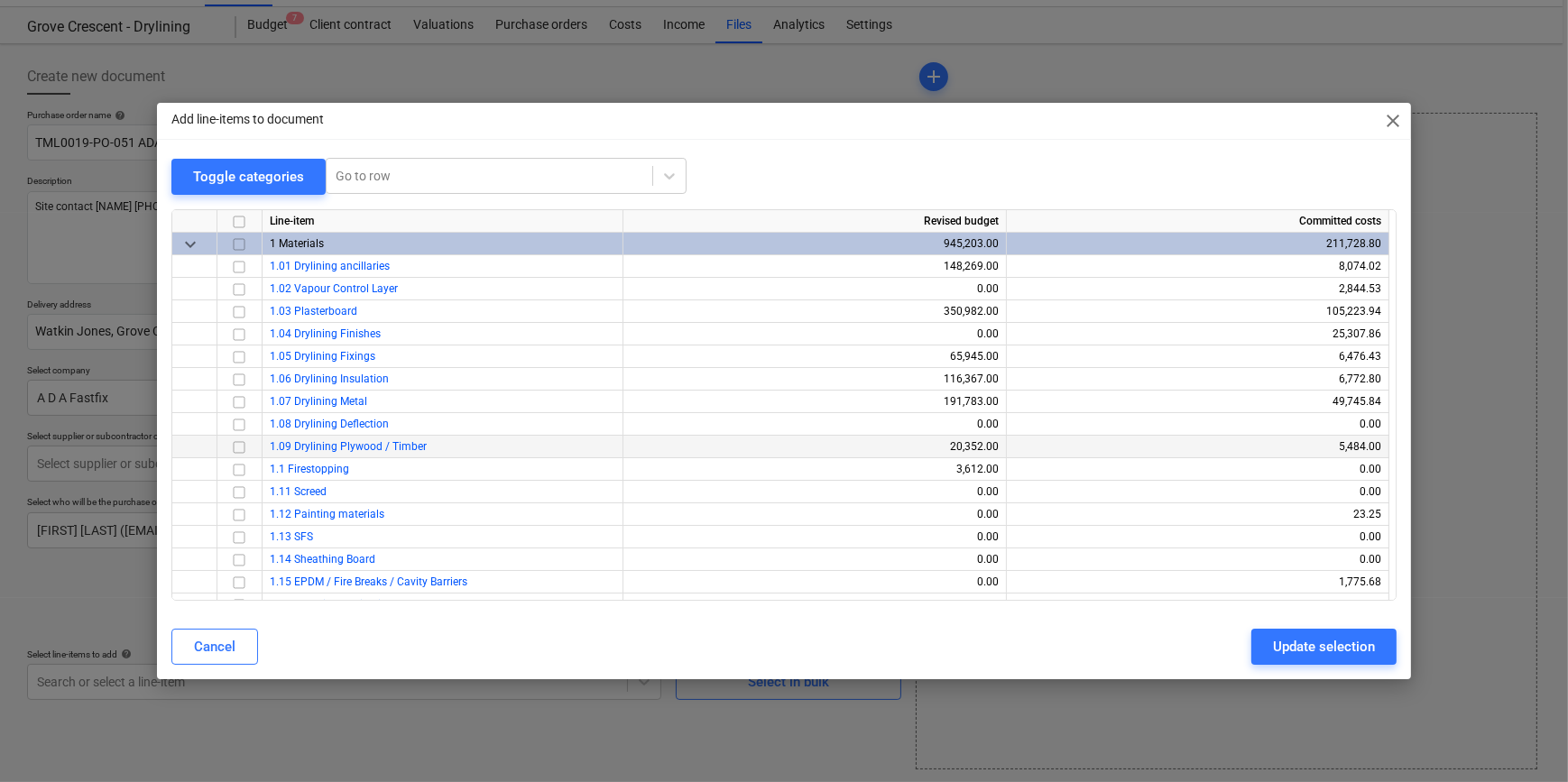 click at bounding box center (239, 446) 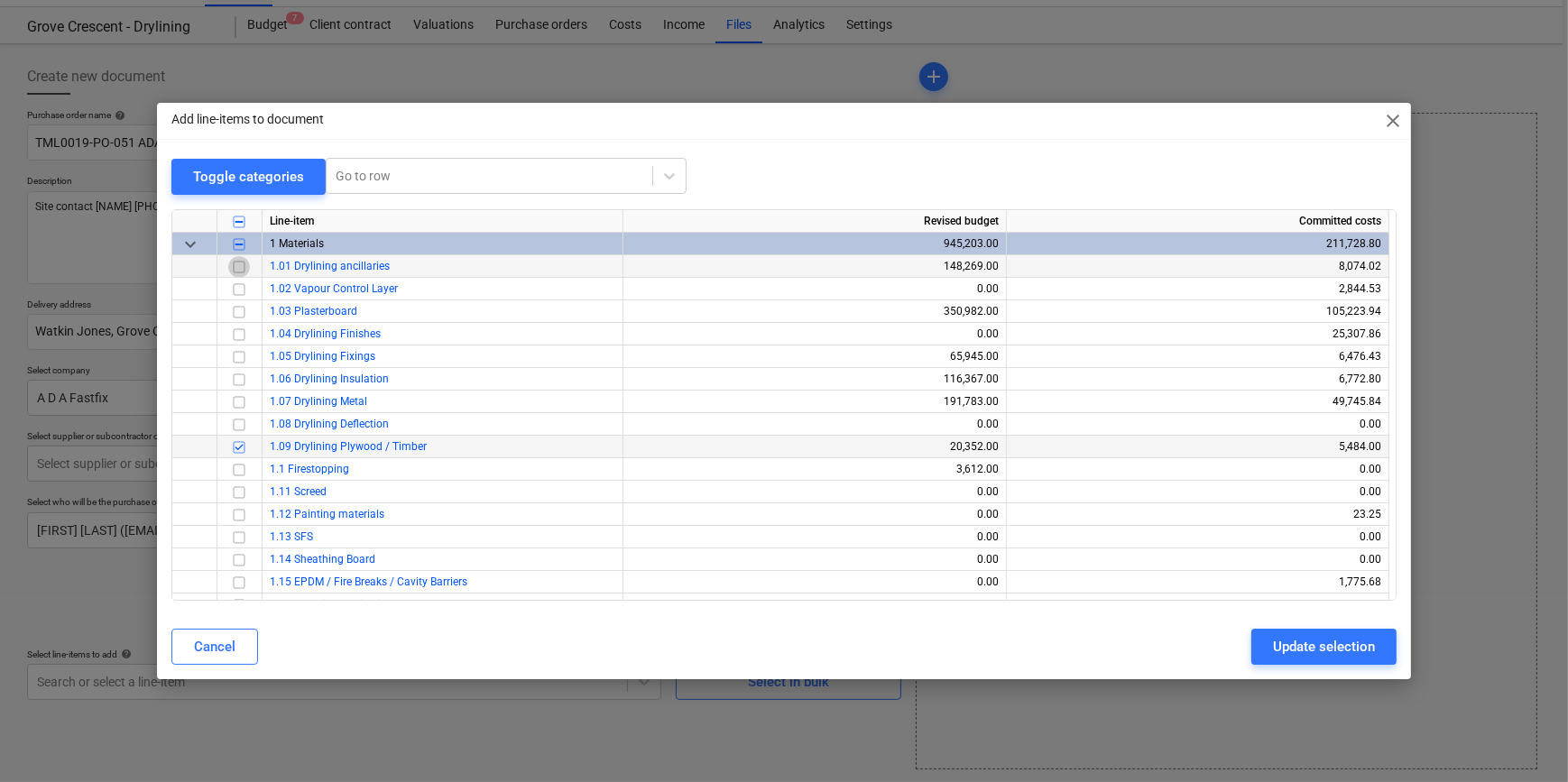click at bounding box center (239, 266) 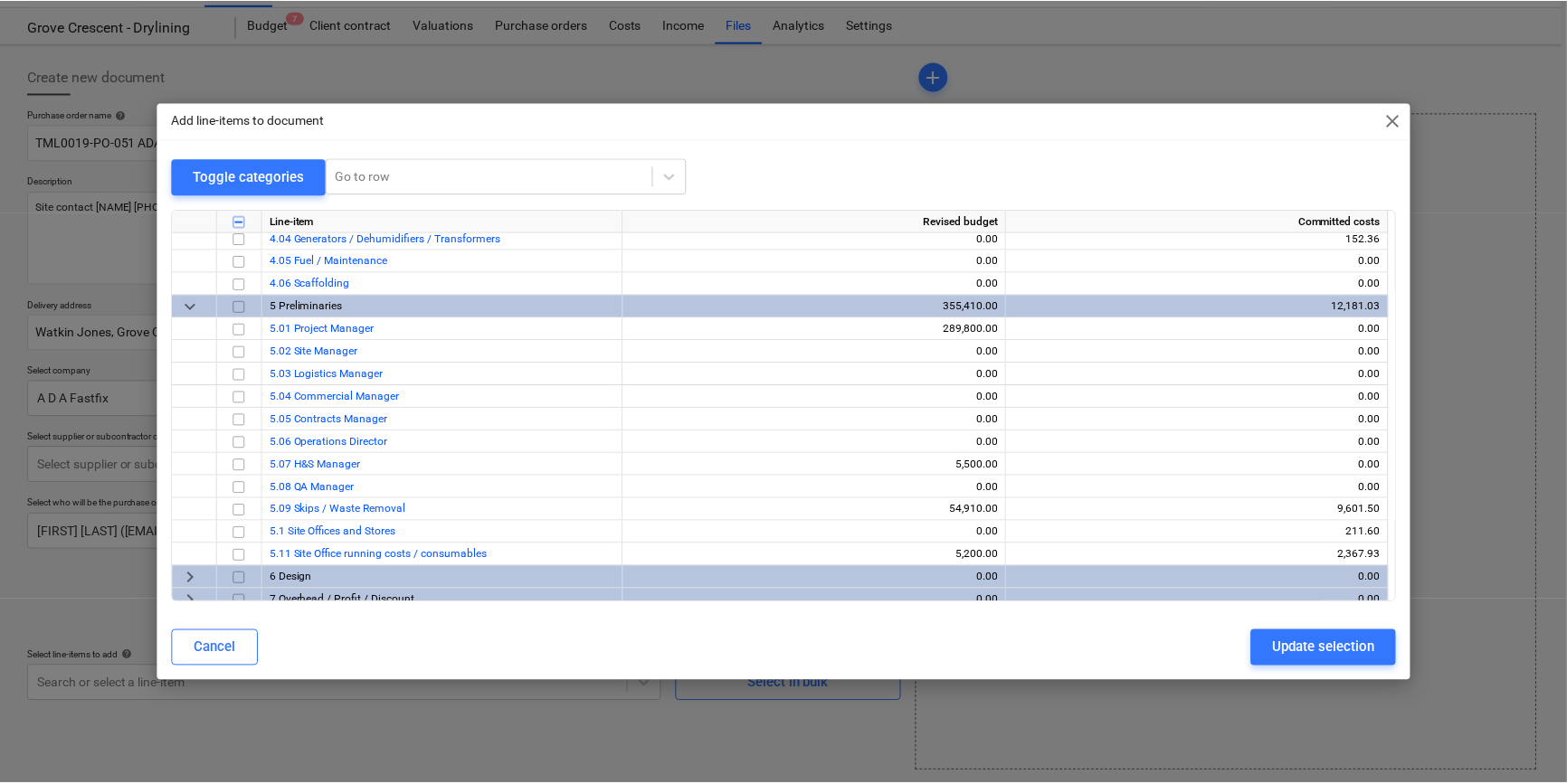 scroll, scrollTop: 853, scrollLeft: 0, axis: vertical 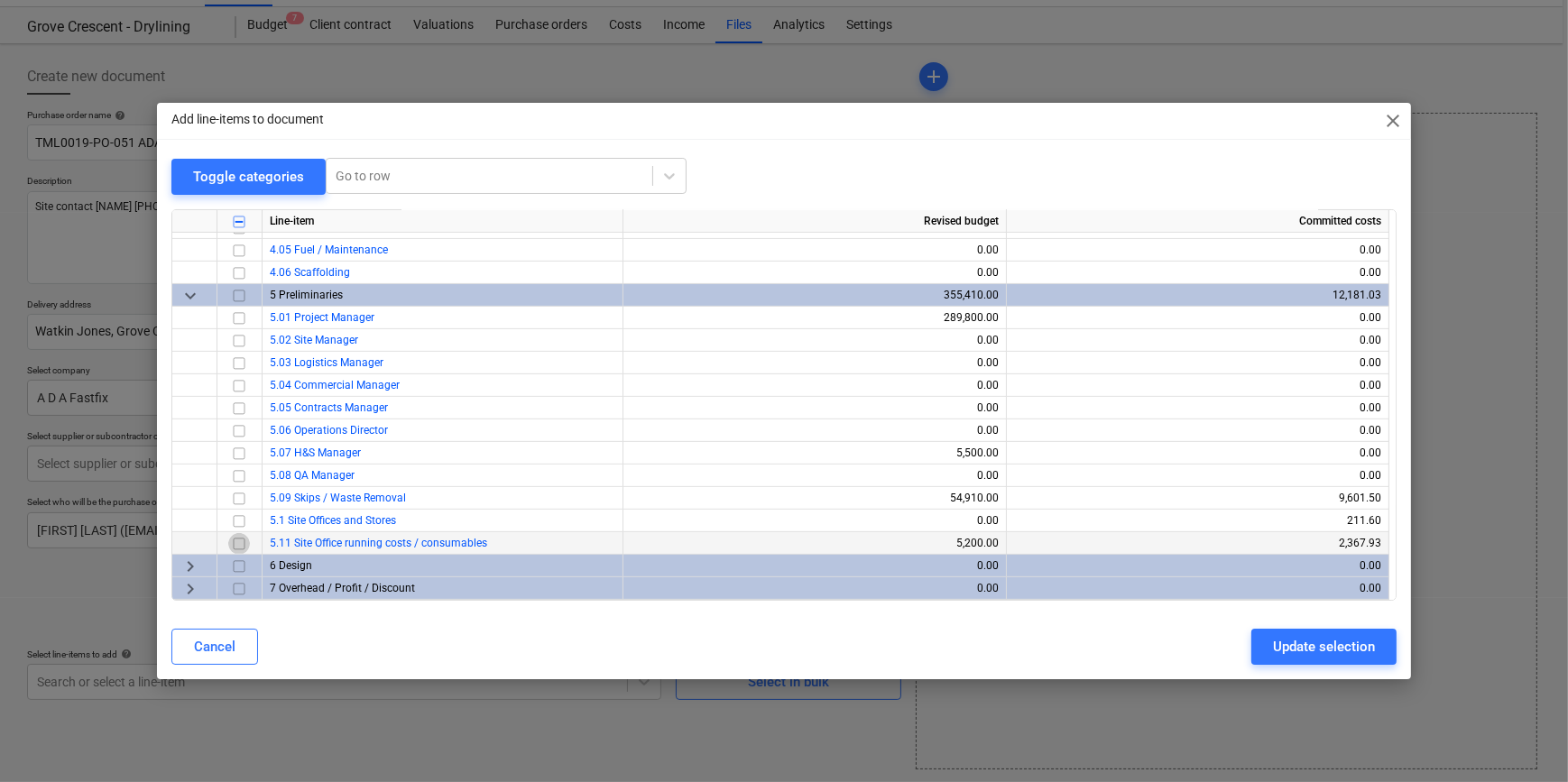 click at bounding box center [239, 543] 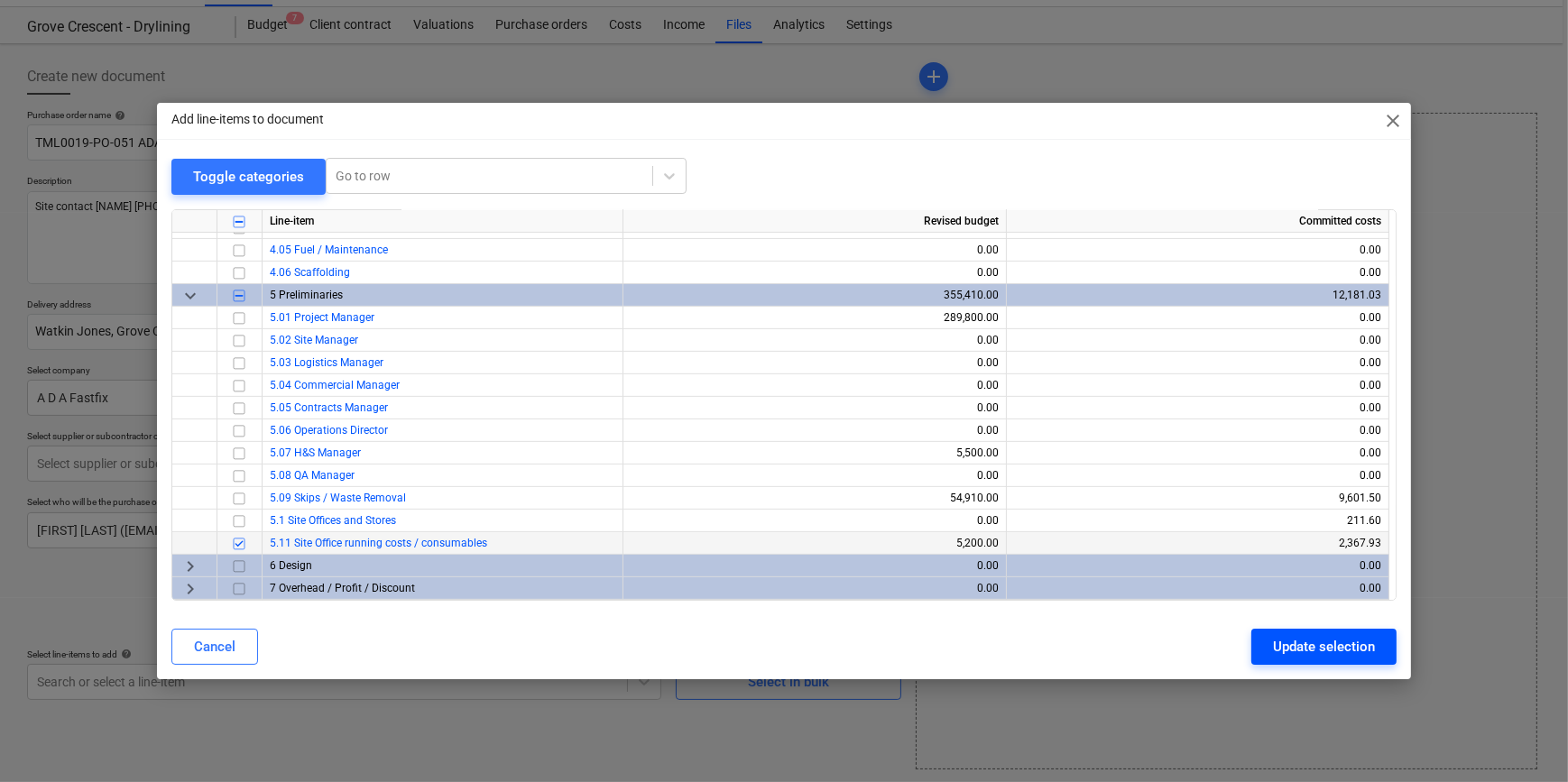 click on "Update selection" at bounding box center (1324, 647) 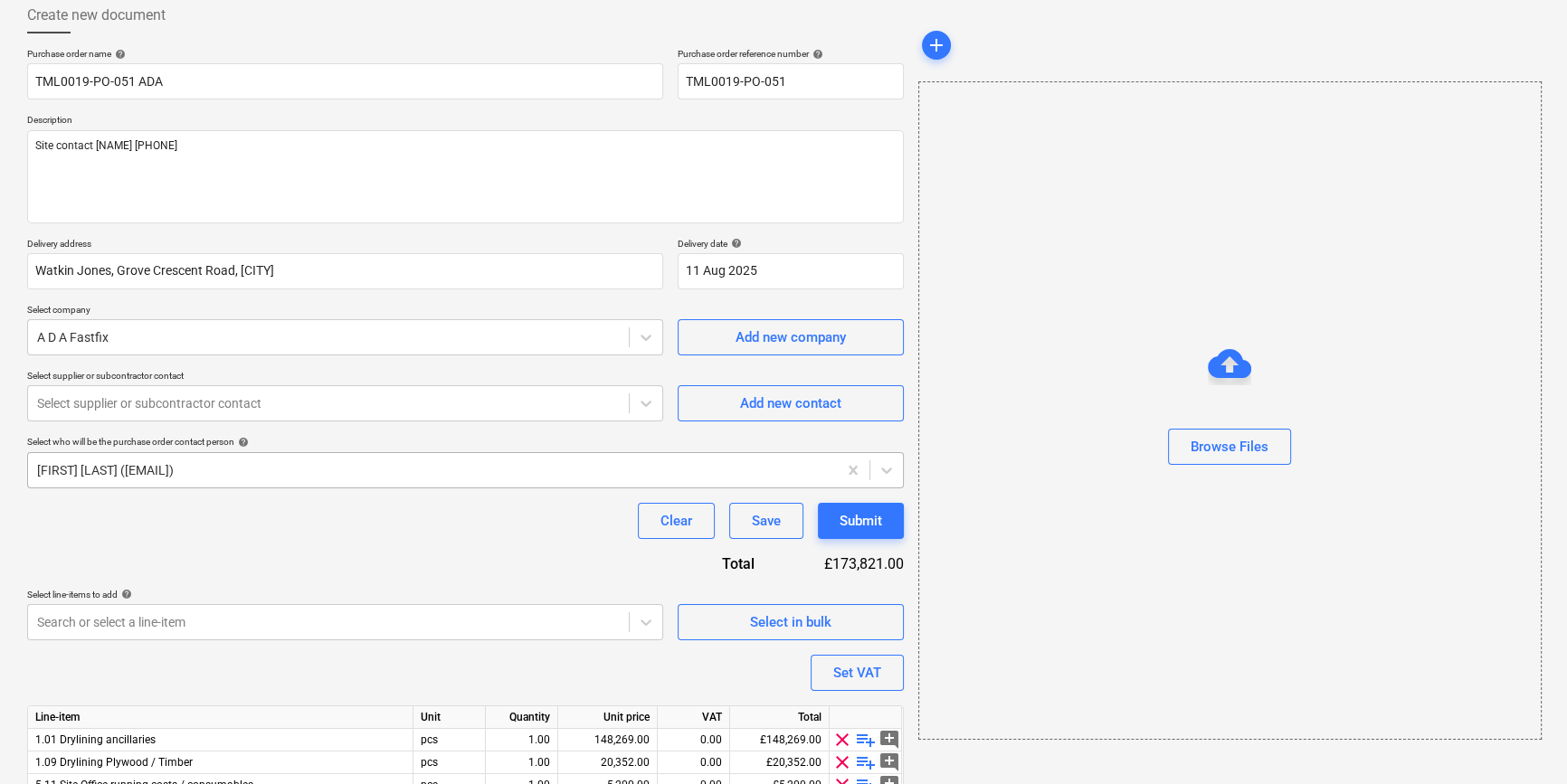 scroll, scrollTop: 185, scrollLeft: 0, axis: vertical 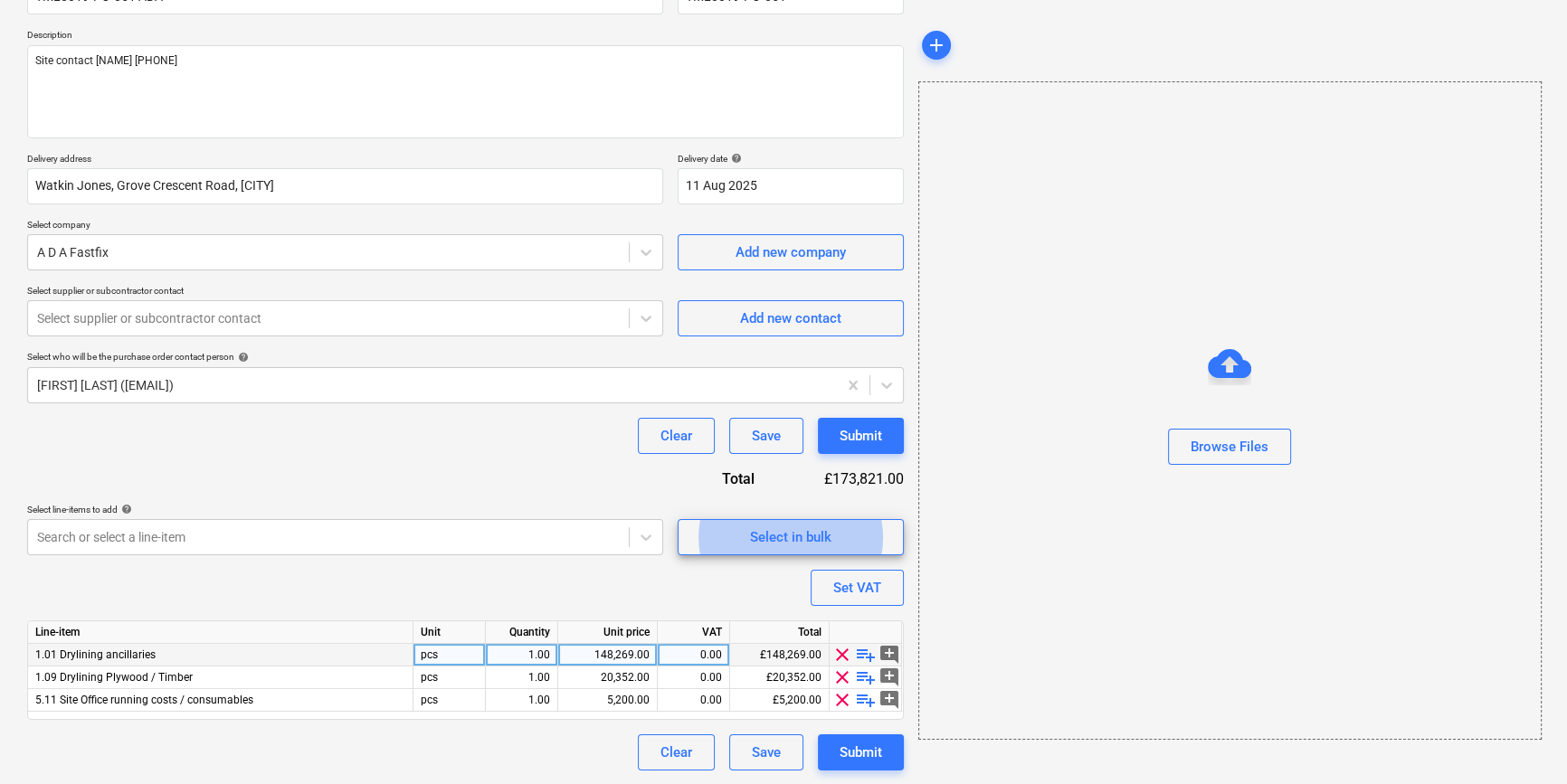 click on "playlist_add" at bounding box center [866, 655] 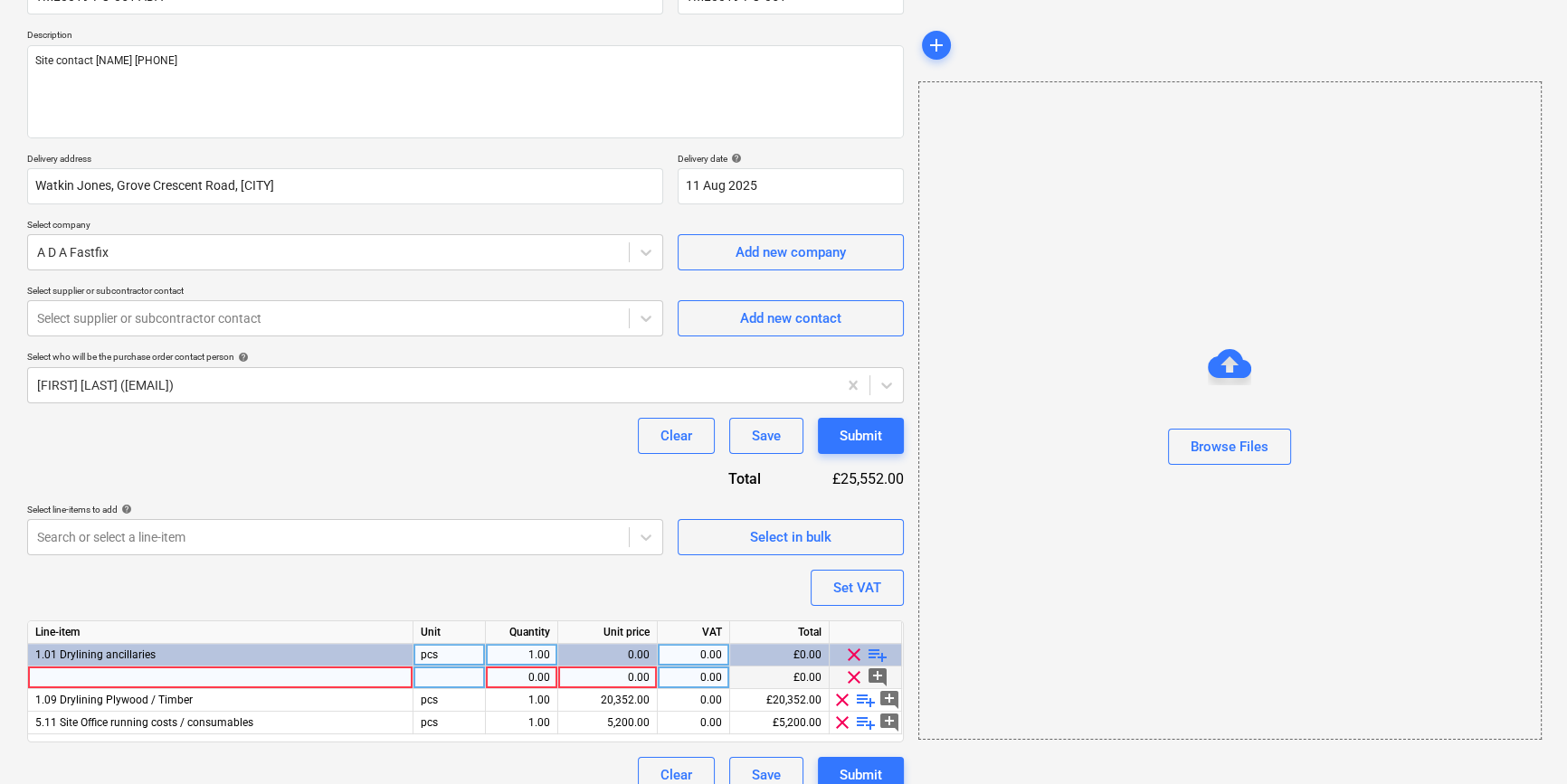 click at bounding box center [221, 677] 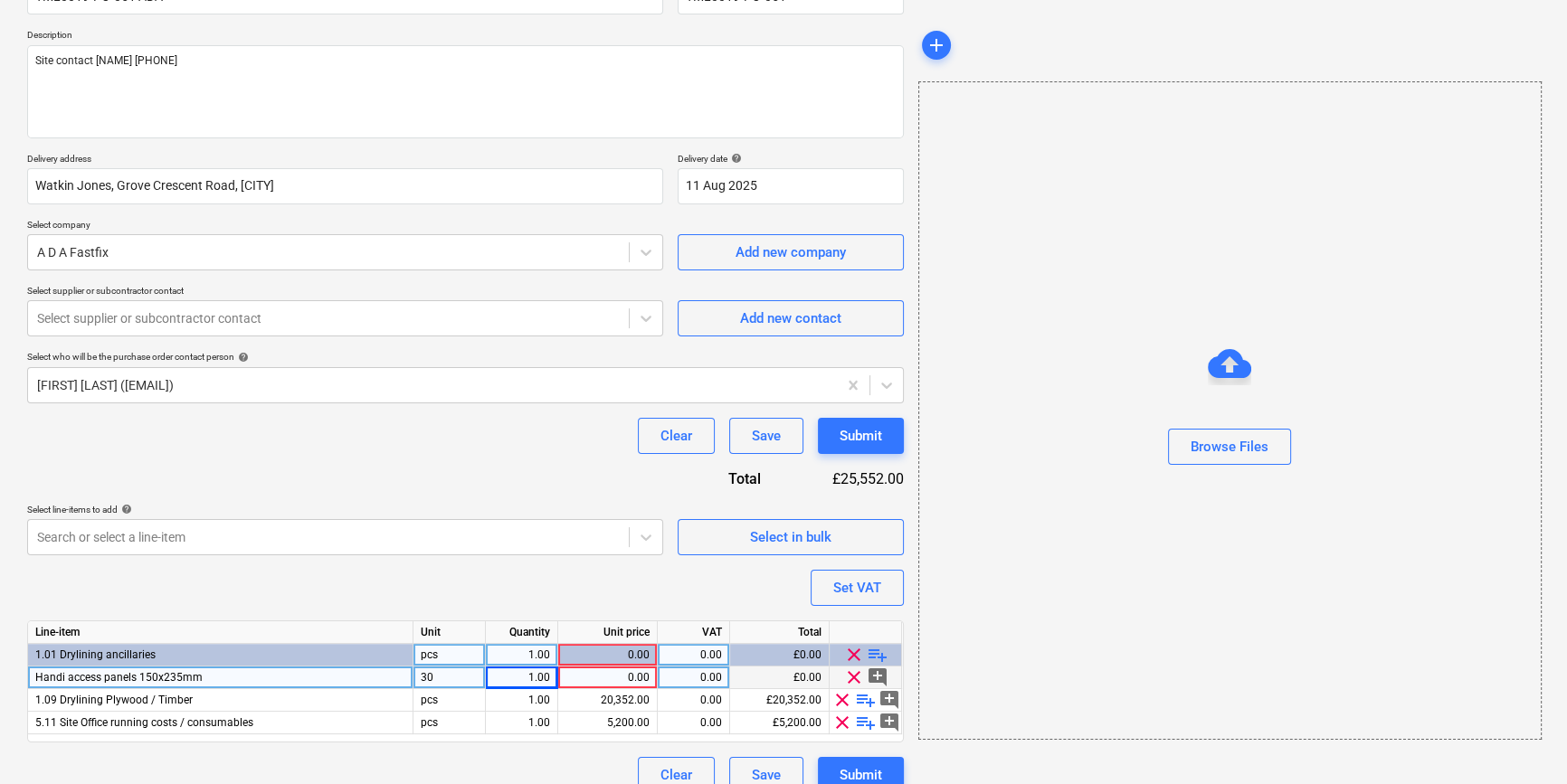 click on "30" at bounding box center [450, 677] 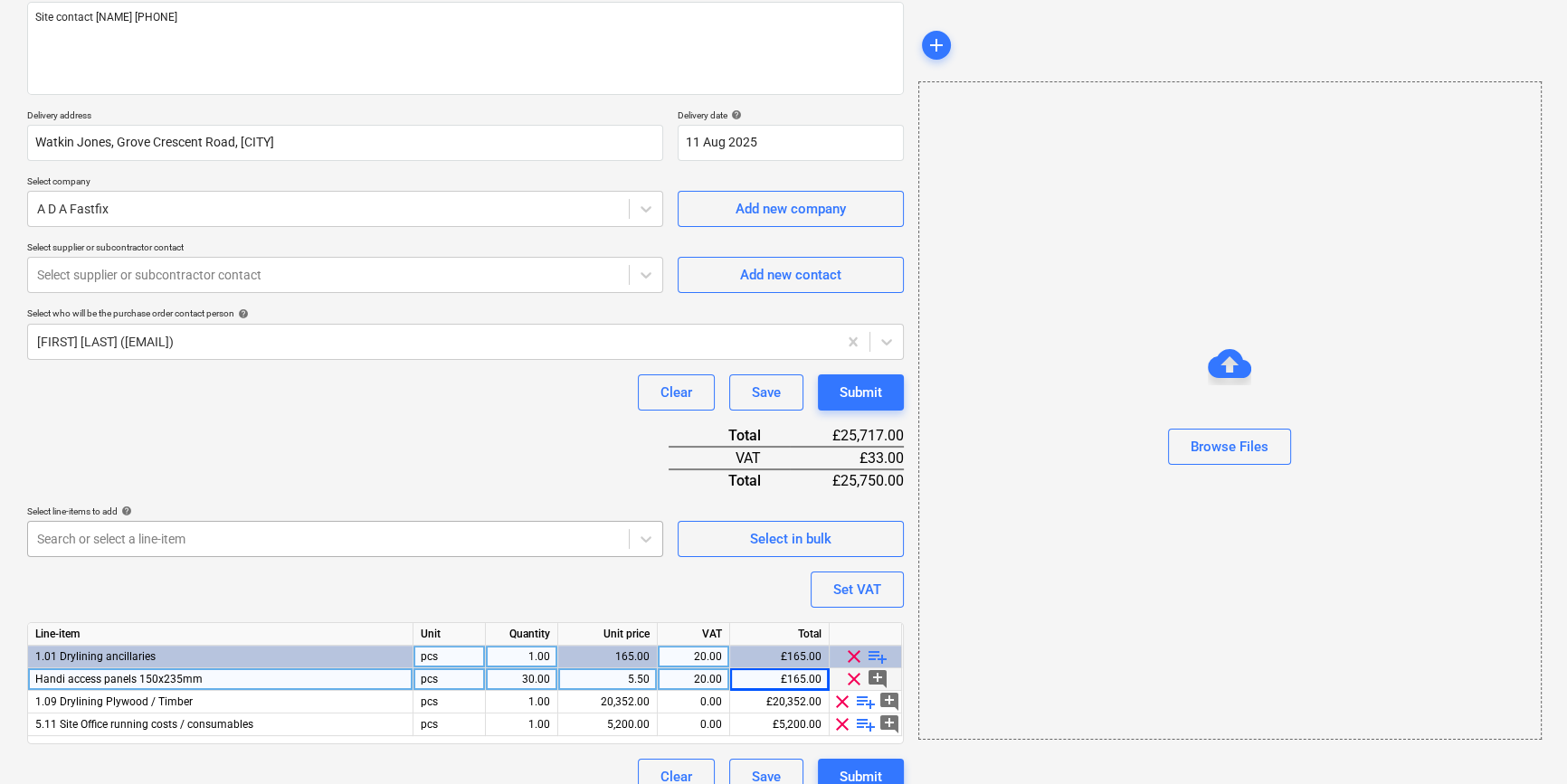 scroll, scrollTop: 253, scrollLeft: 0, axis: vertical 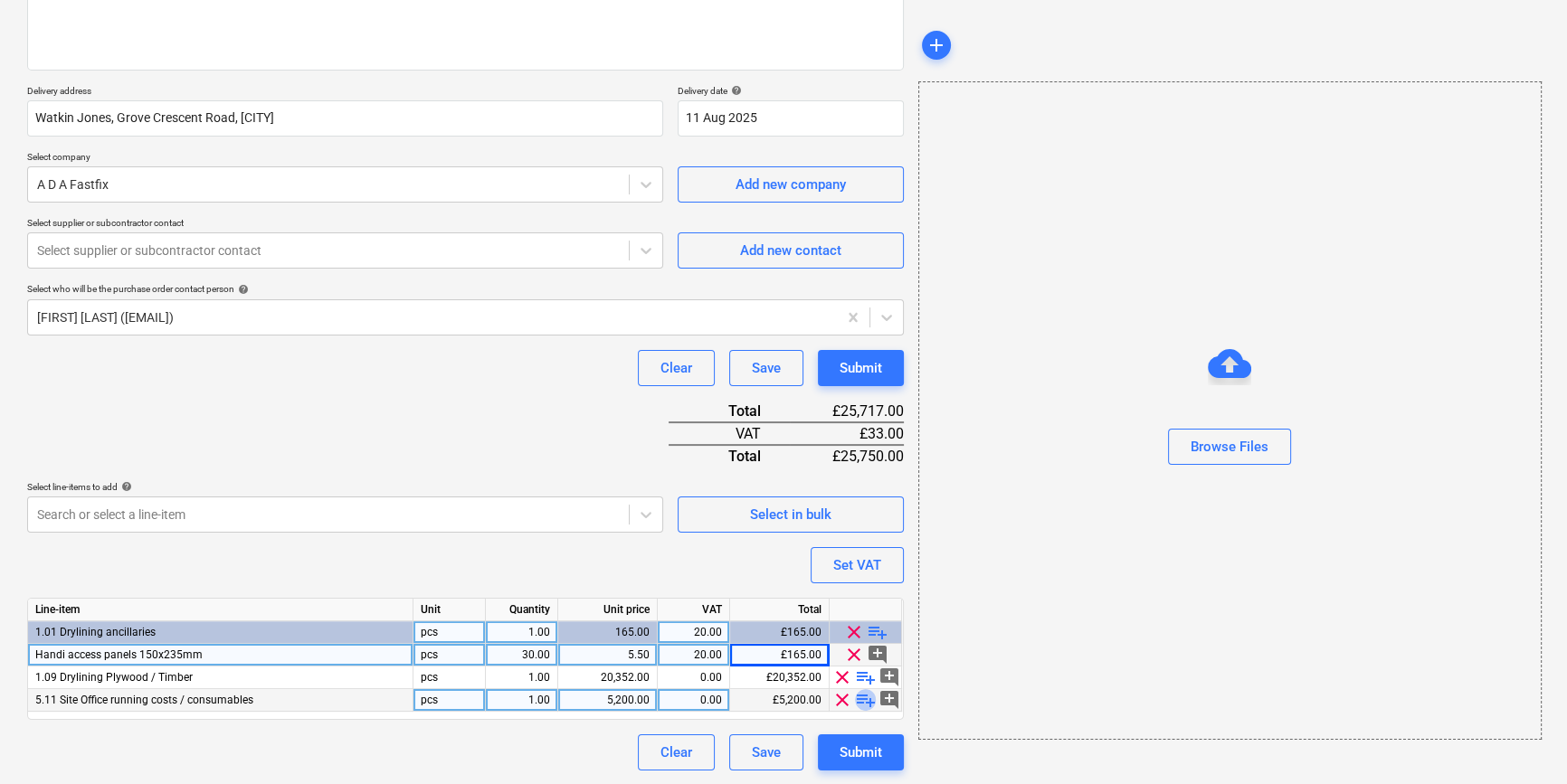 click on "playlist_add" at bounding box center [866, 700] 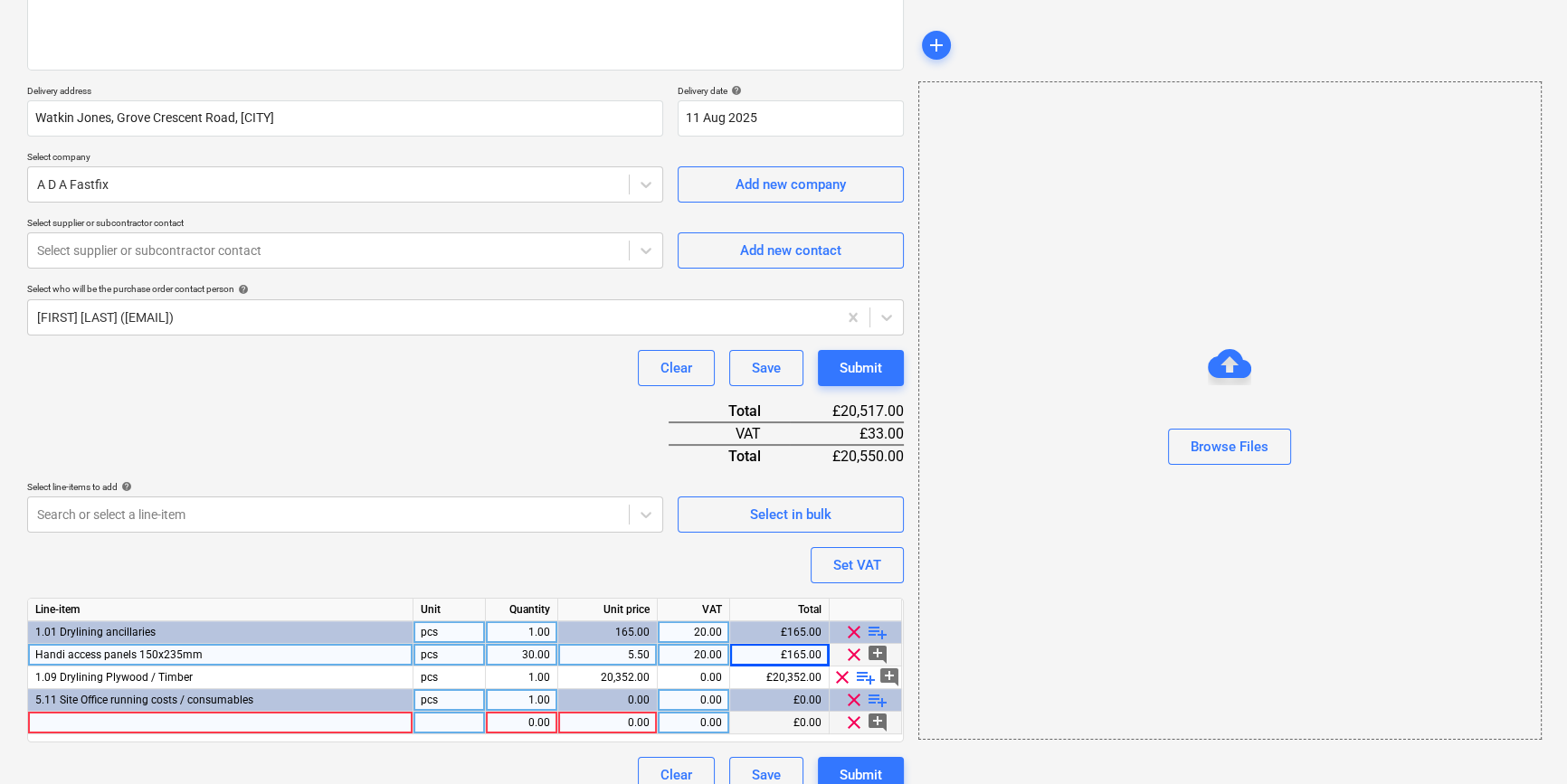 click at bounding box center [221, 723] 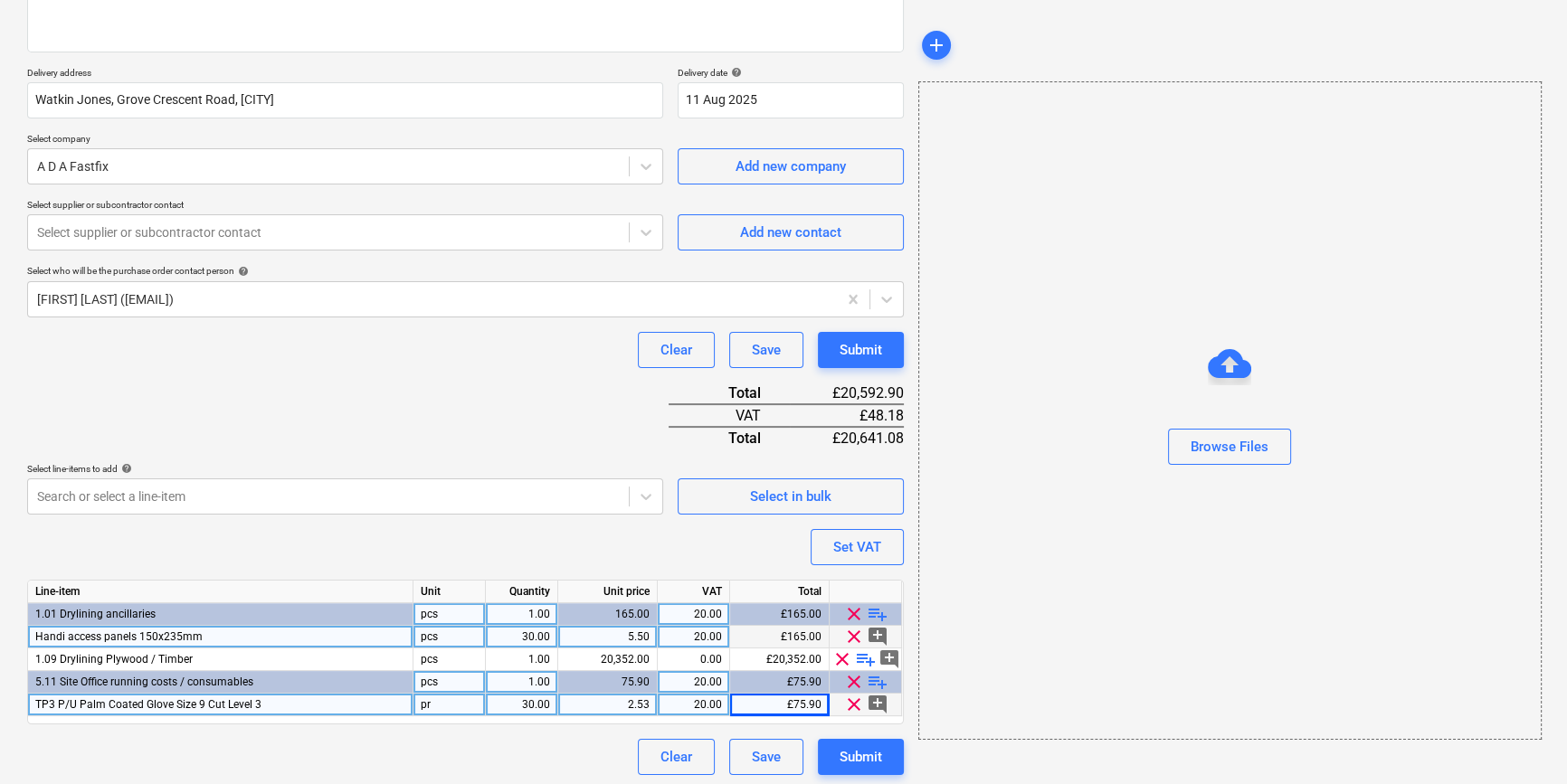 scroll, scrollTop: 276, scrollLeft: 0, axis: vertical 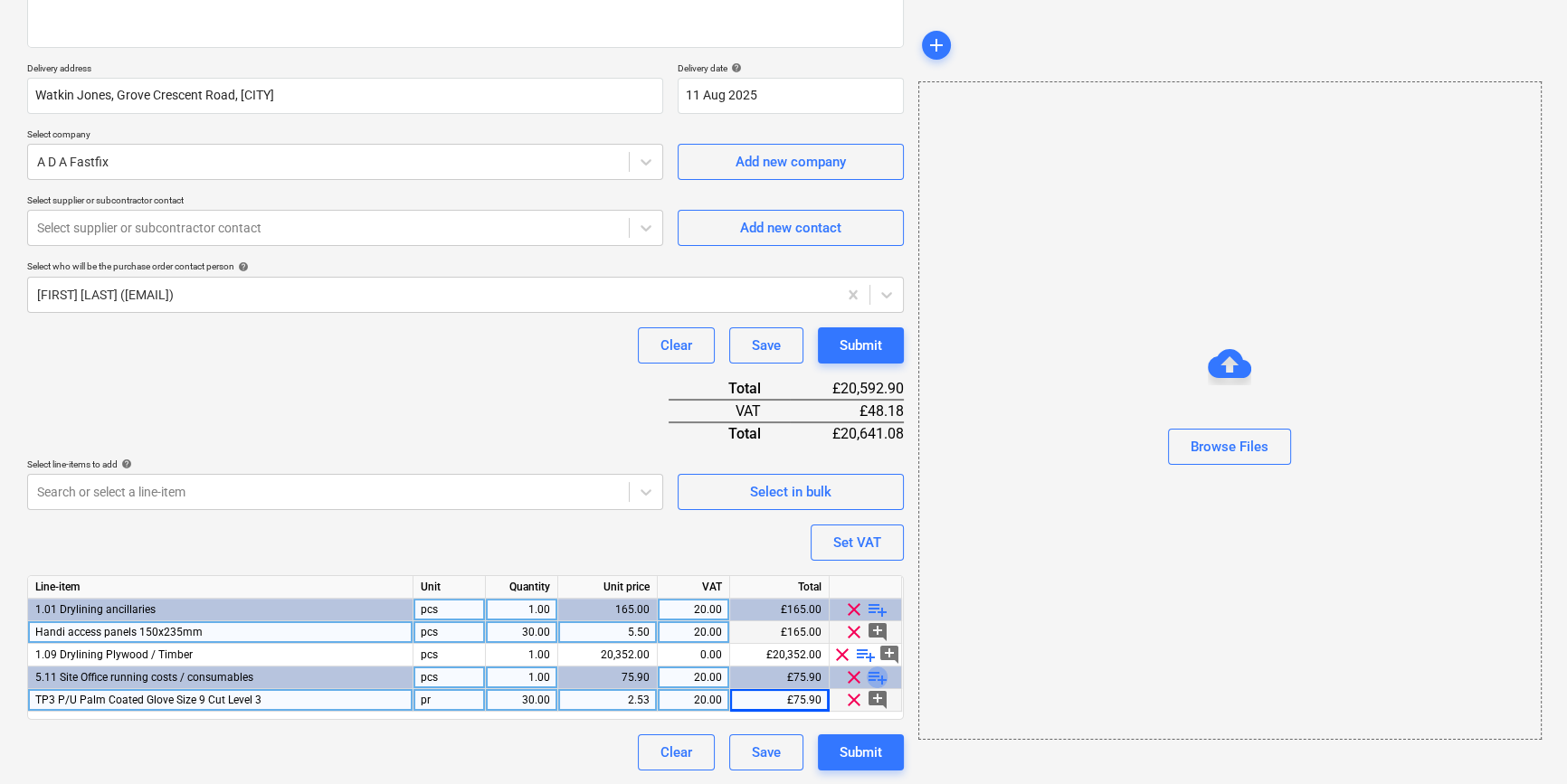 click on "playlist_add" at bounding box center [878, 677] 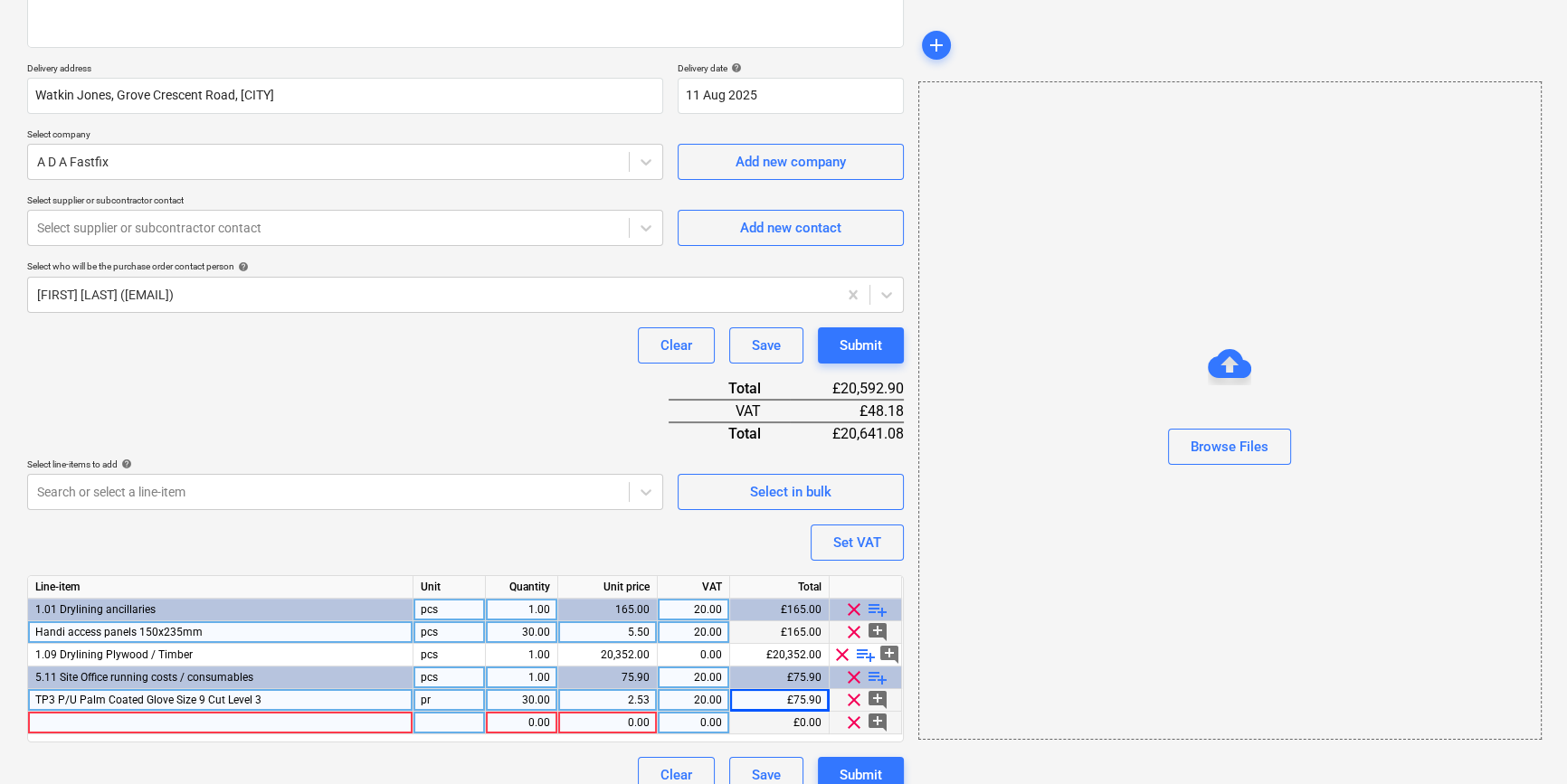 click at bounding box center [221, 723] 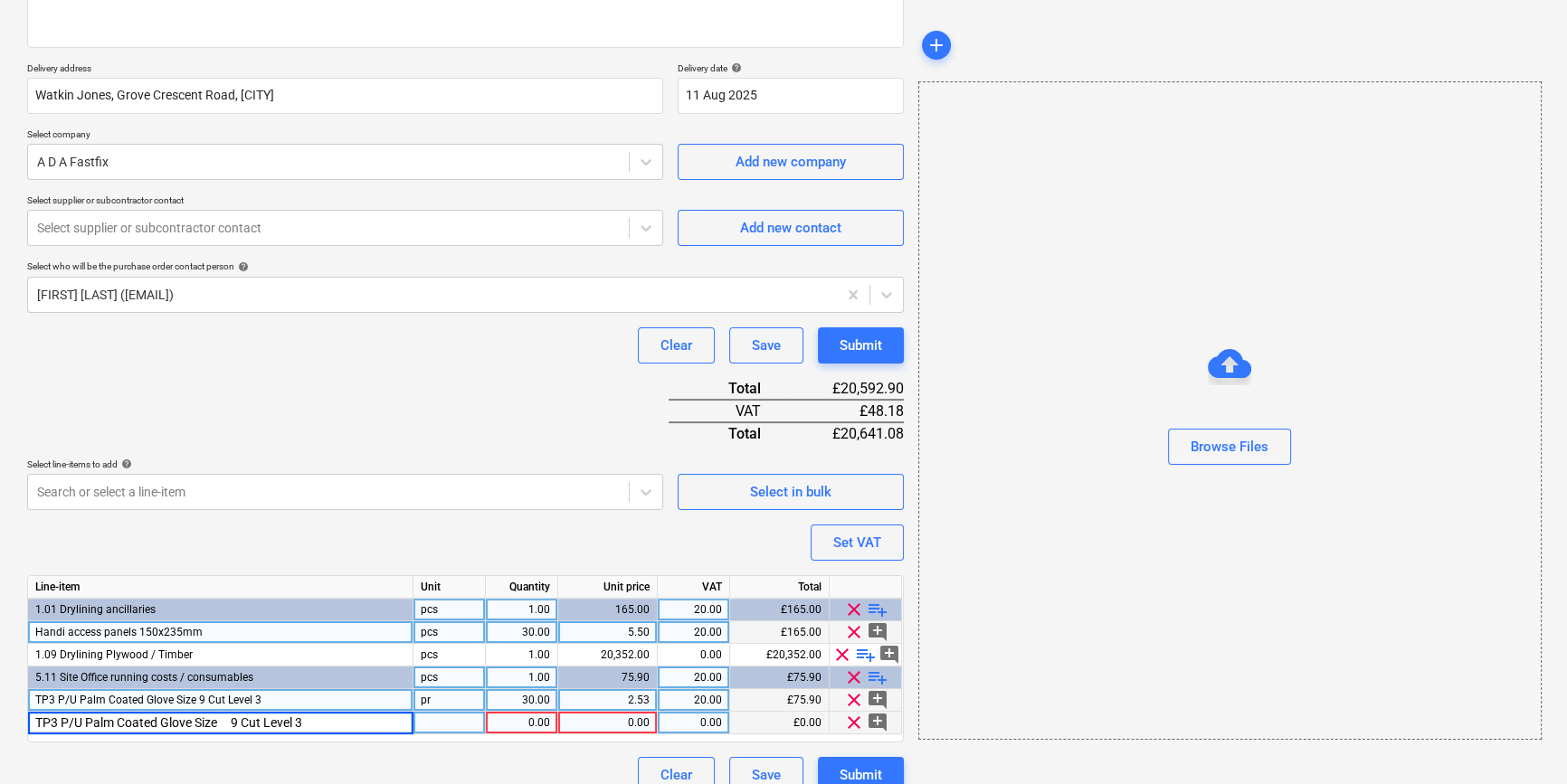click on "TP3 P/U Palm Coated Glove Size     9 Cut Level 3" at bounding box center (220, 723) 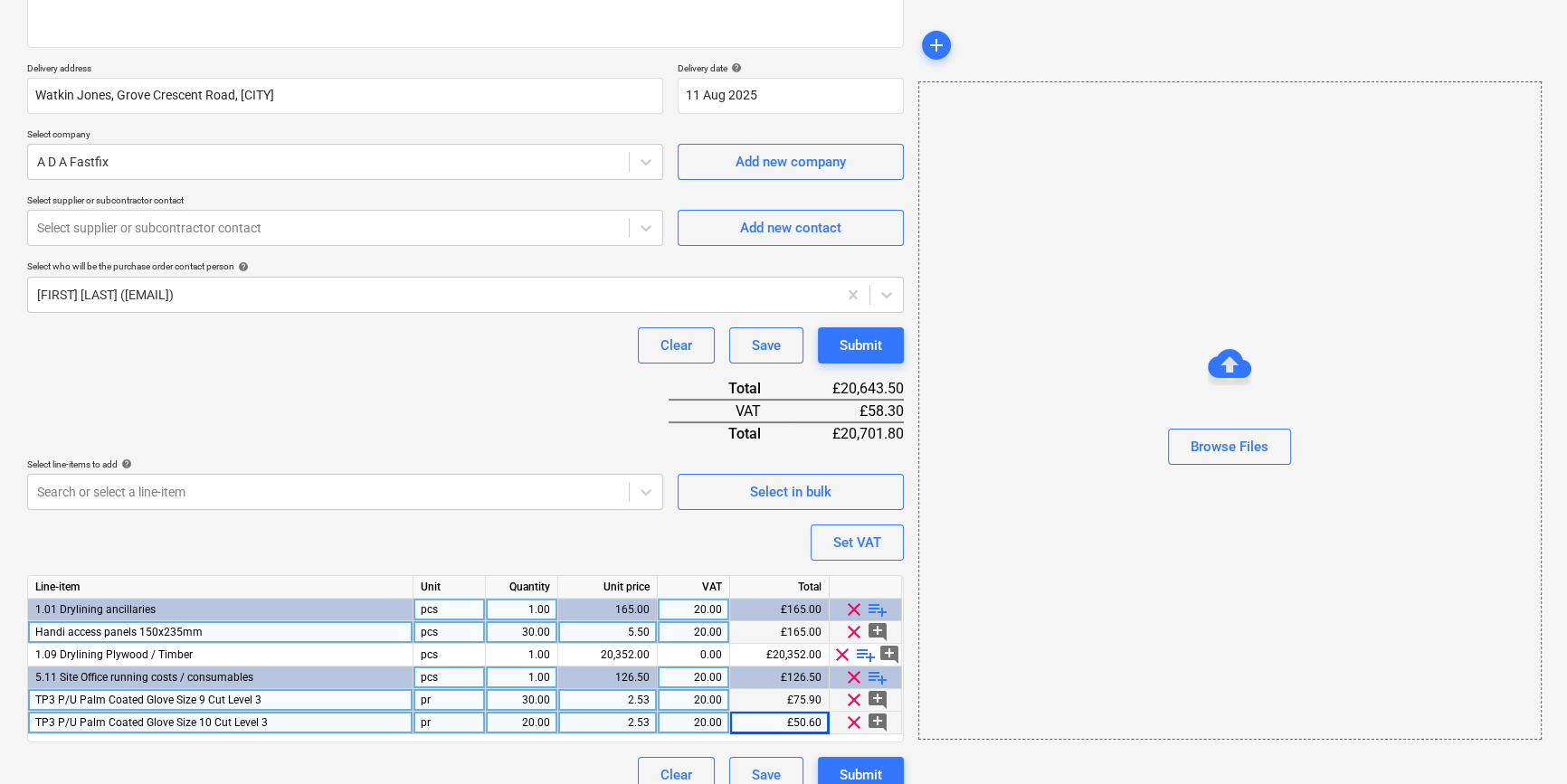 click on "playlist_add" at bounding box center [878, 677] 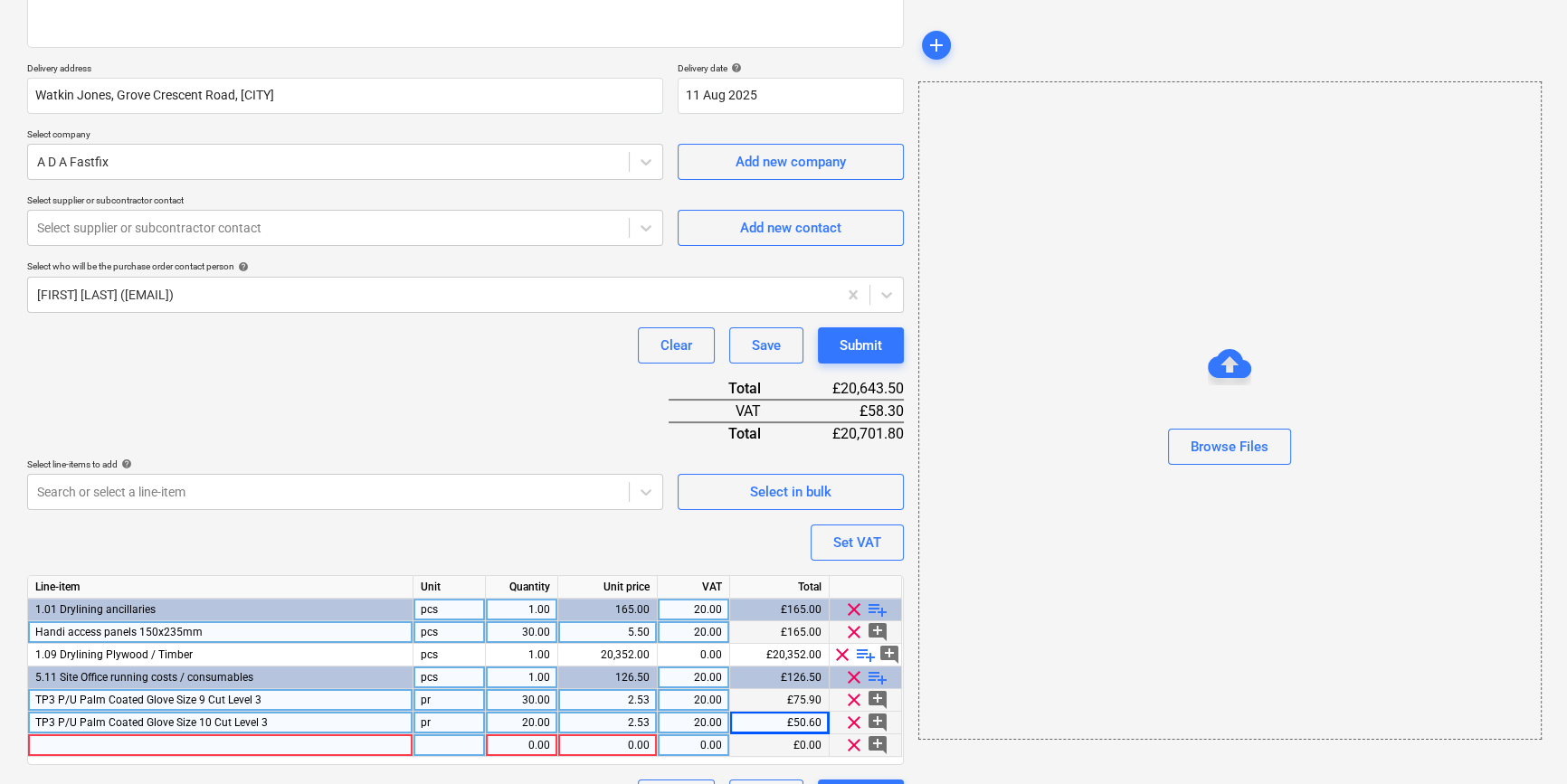 click at bounding box center [221, 745] 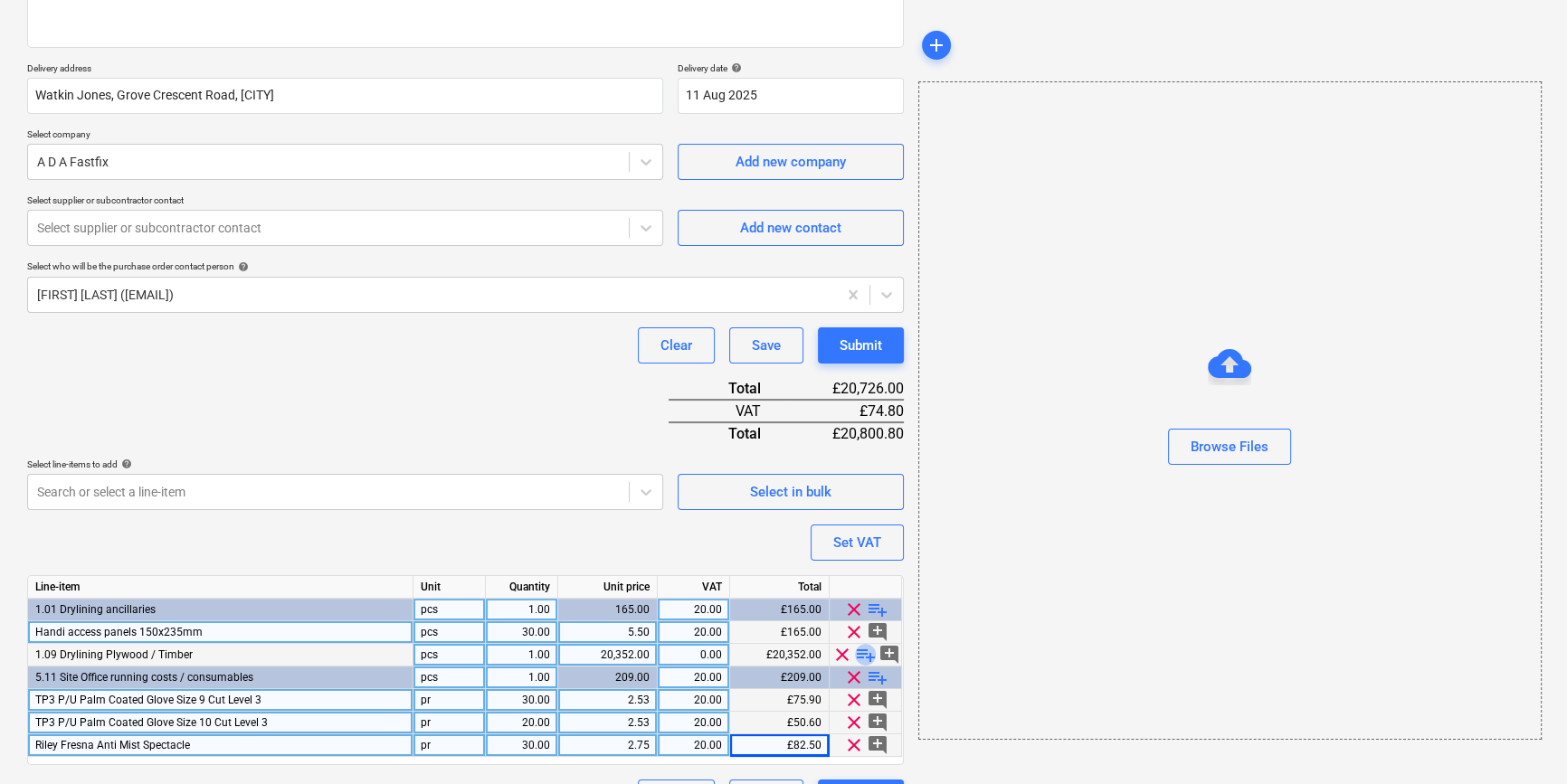 click on "playlist_add" at bounding box center (866, 655) 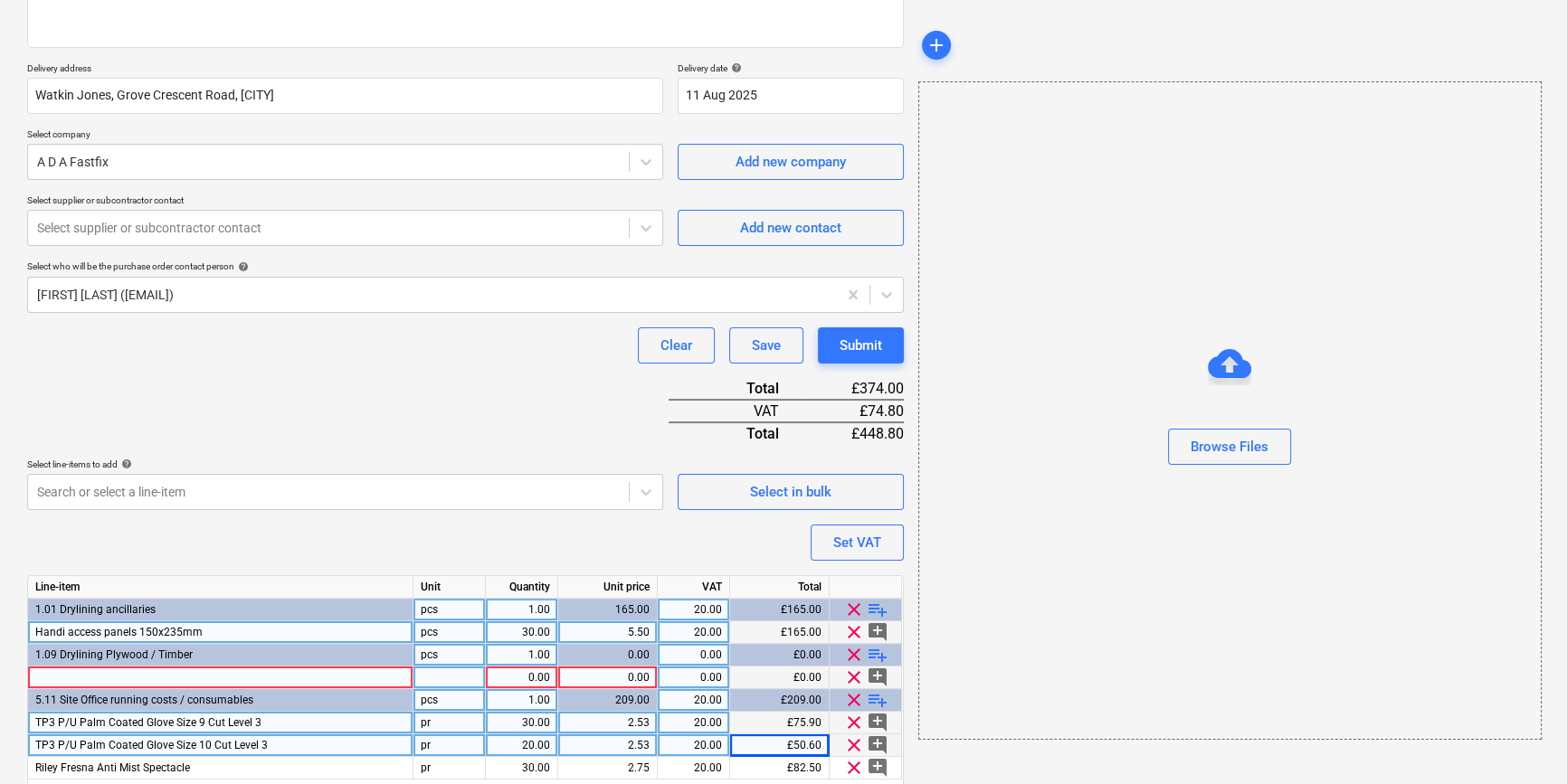 click at bounding box center (221, 677) 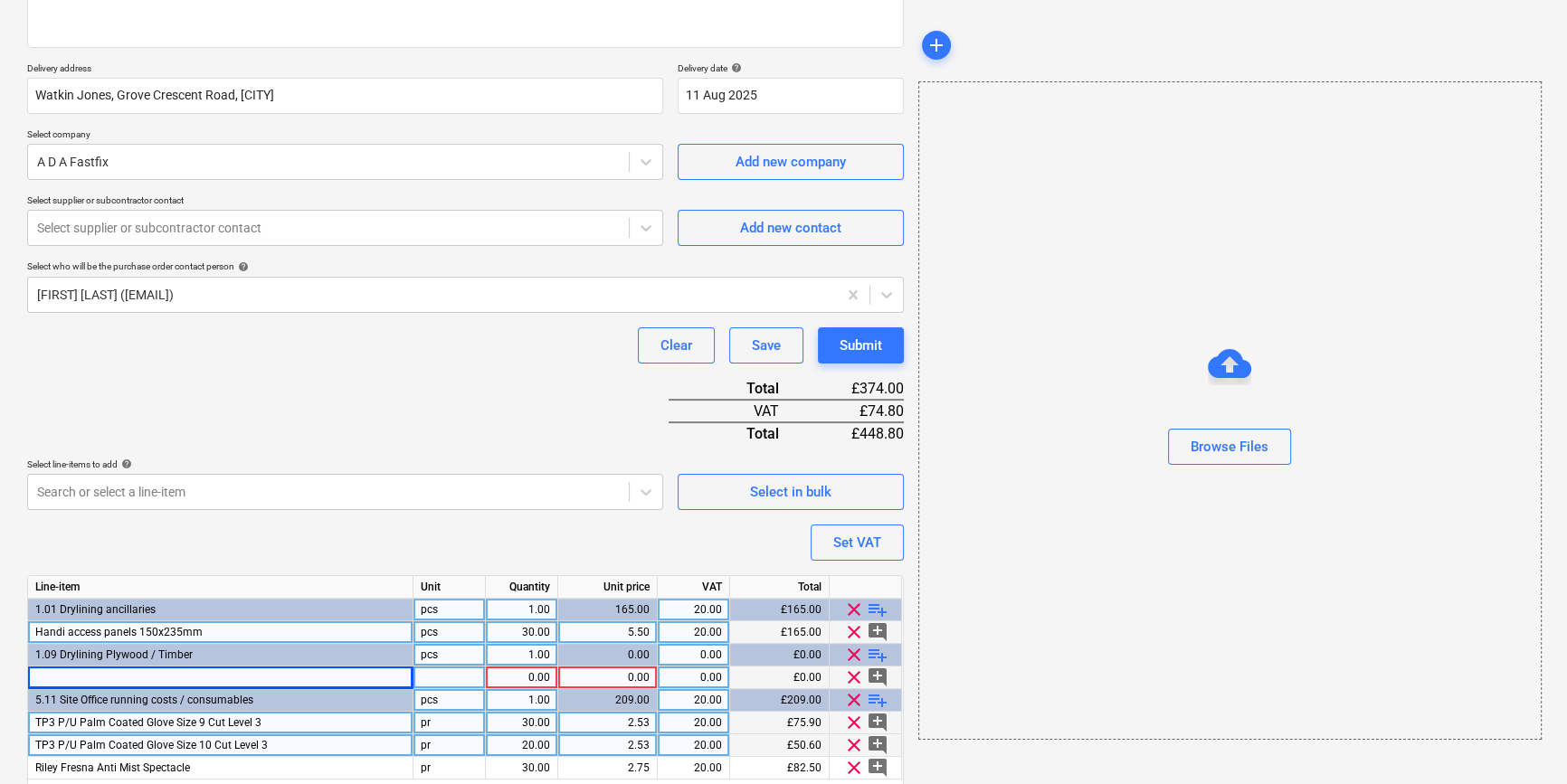 click at bounding box center (221, 677) 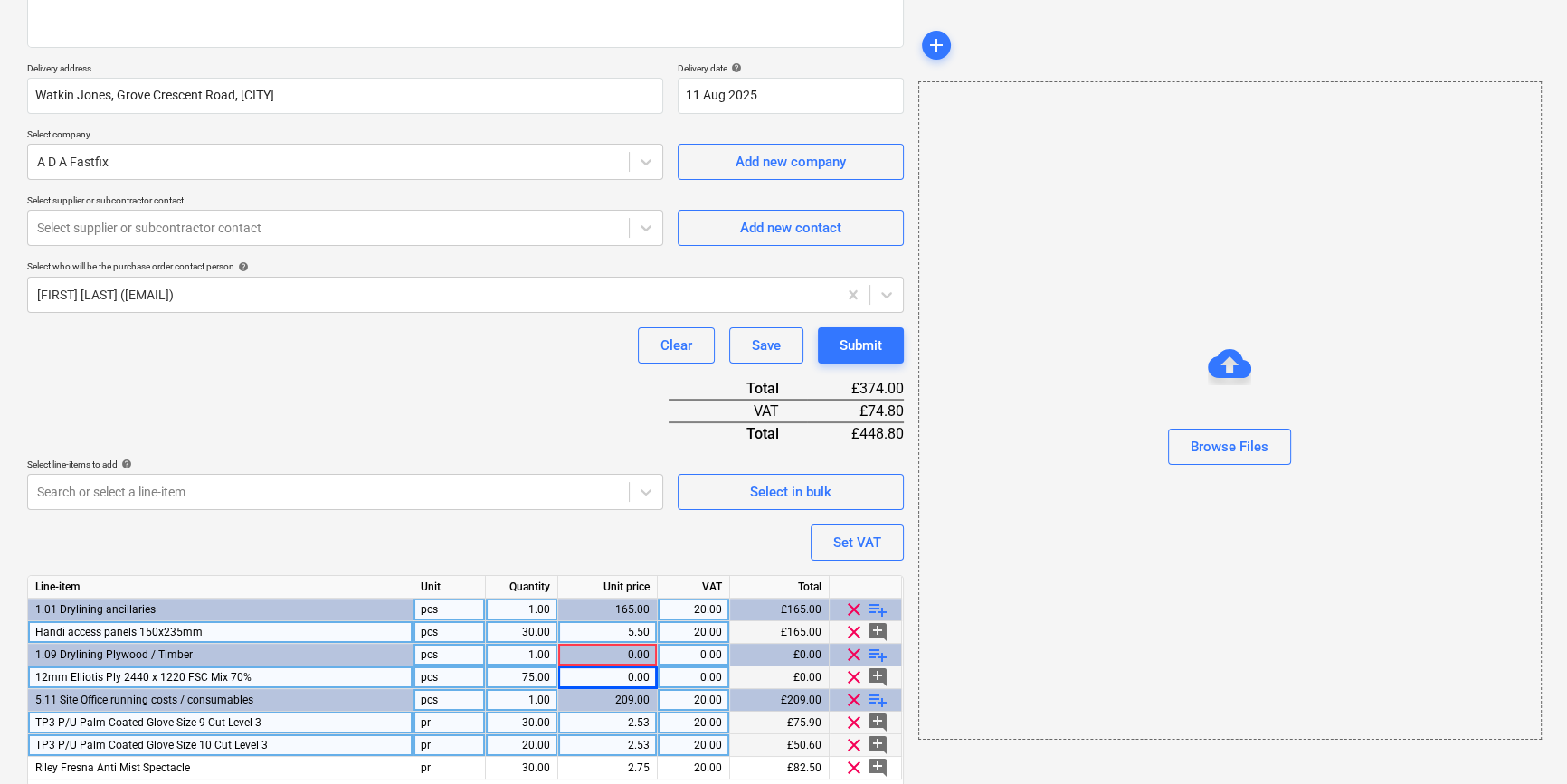 click on "0.00" at bounding box center (607, 677) 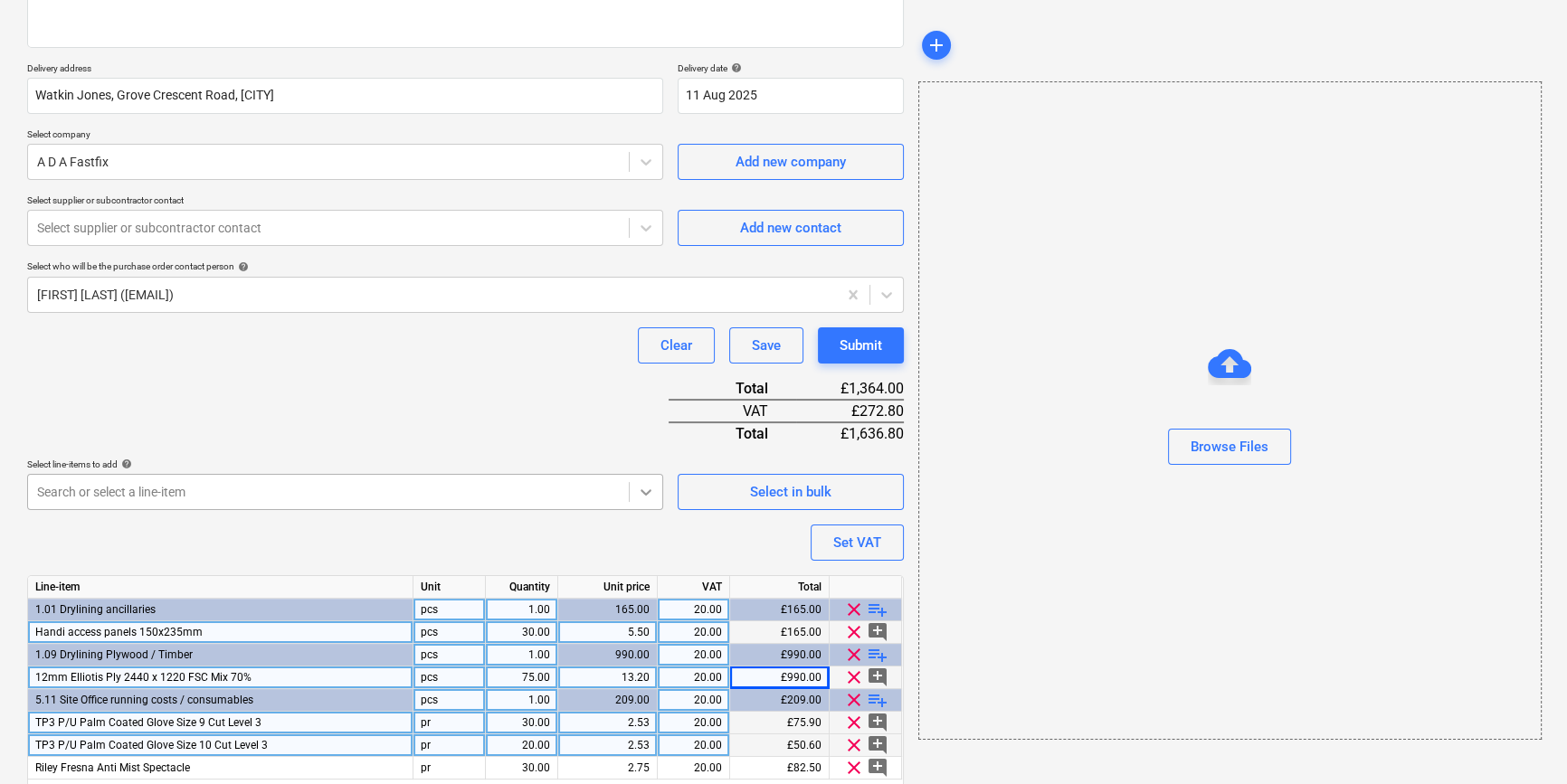 scroll, scrollTop: 290, scrollLeft: 0, axis: vertical 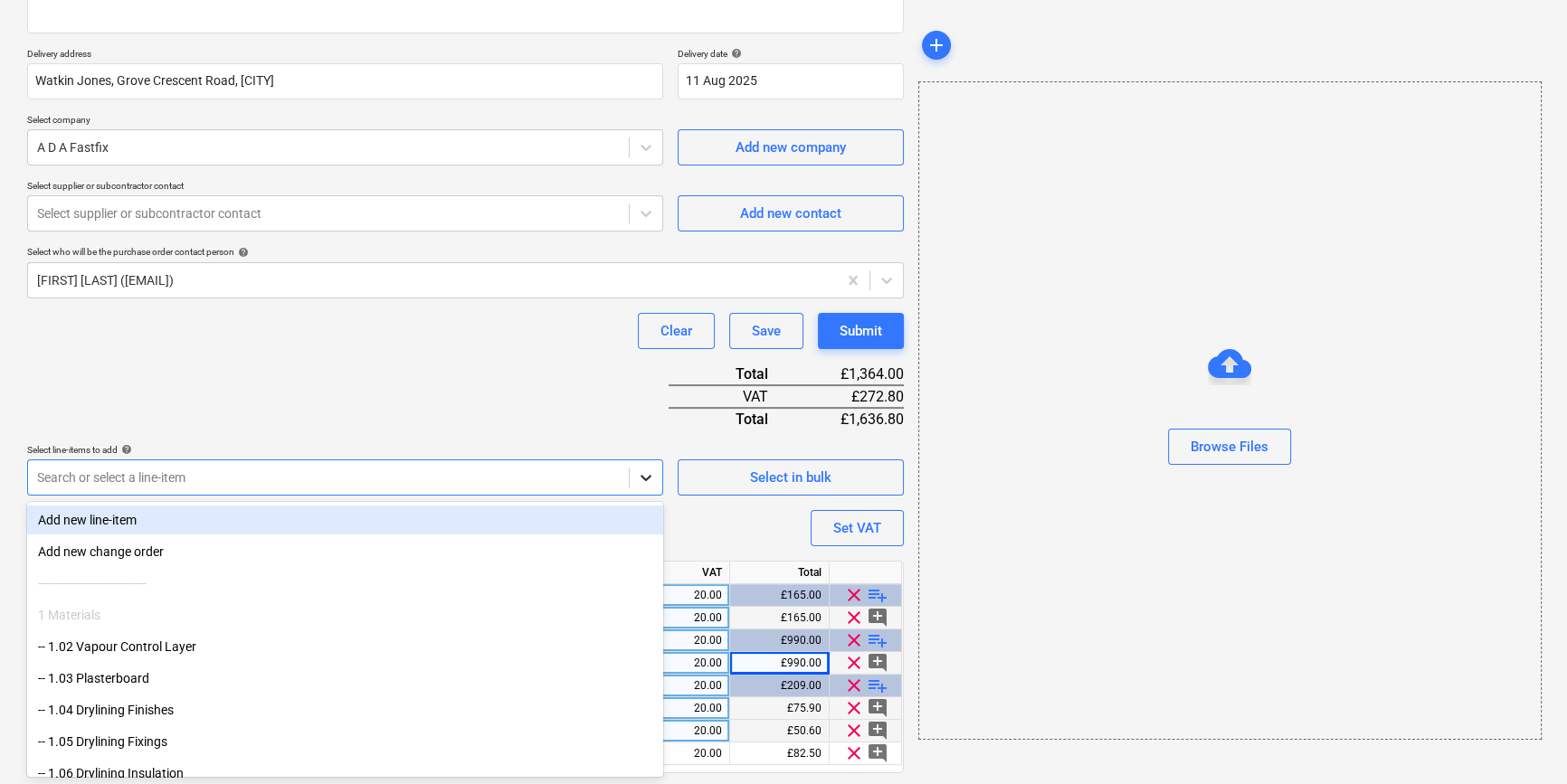 click at bounding box center [645, 477] 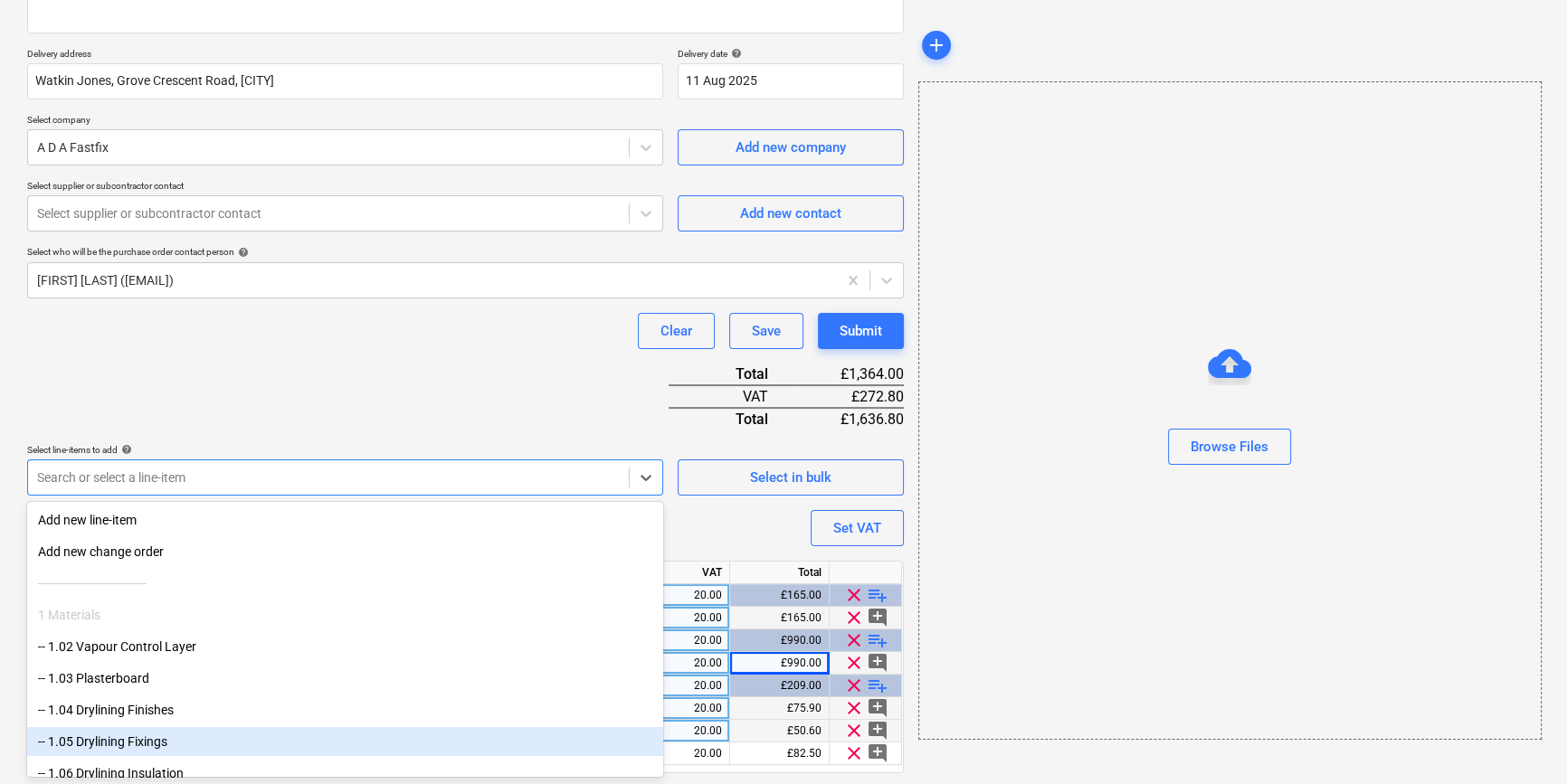 click on "--  1.05 Drylining Fixings" at bounding box center [345, 741] 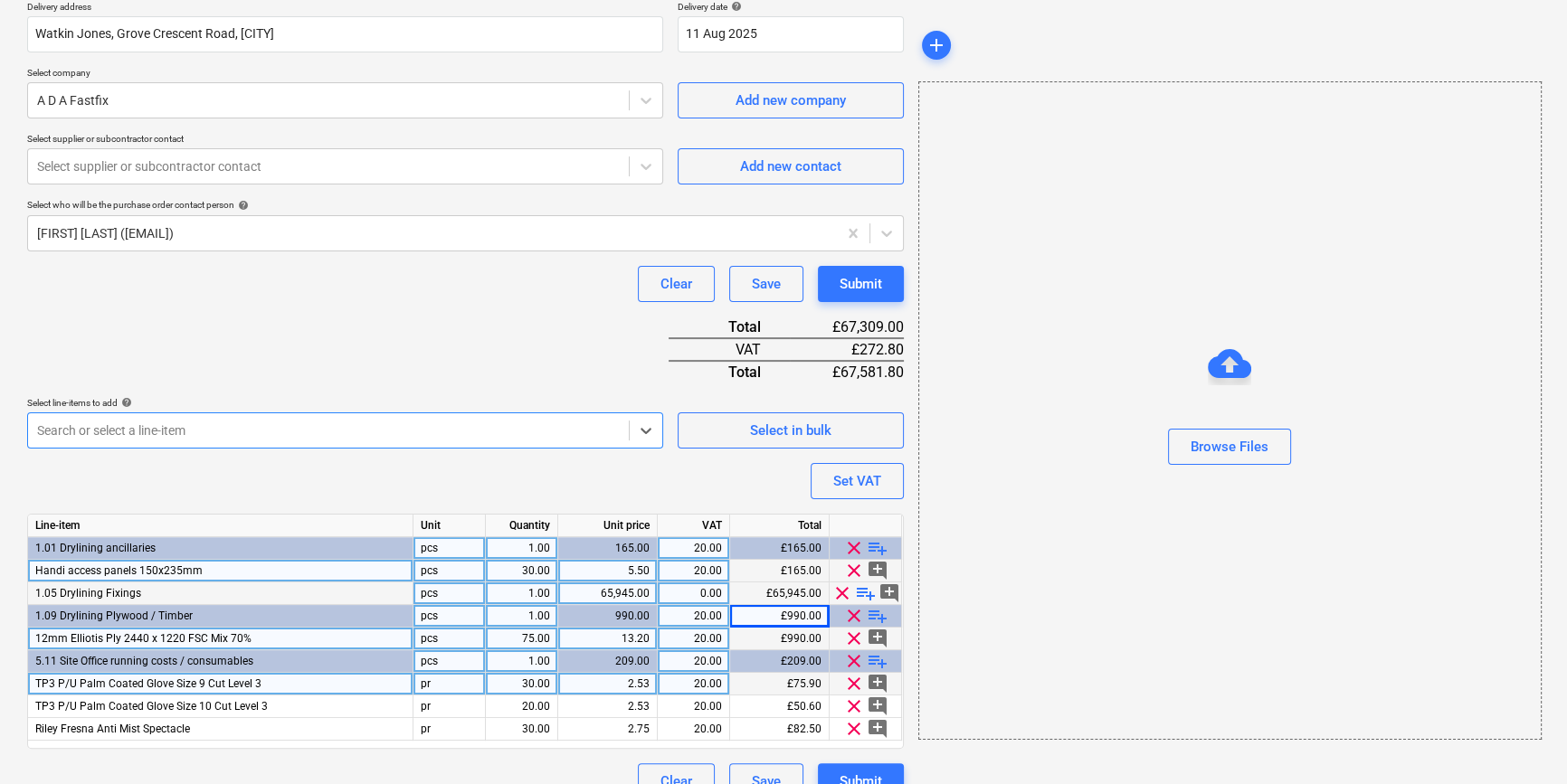 scroll, scrollTop: 366, scrollLeft: 0, axis: vertical 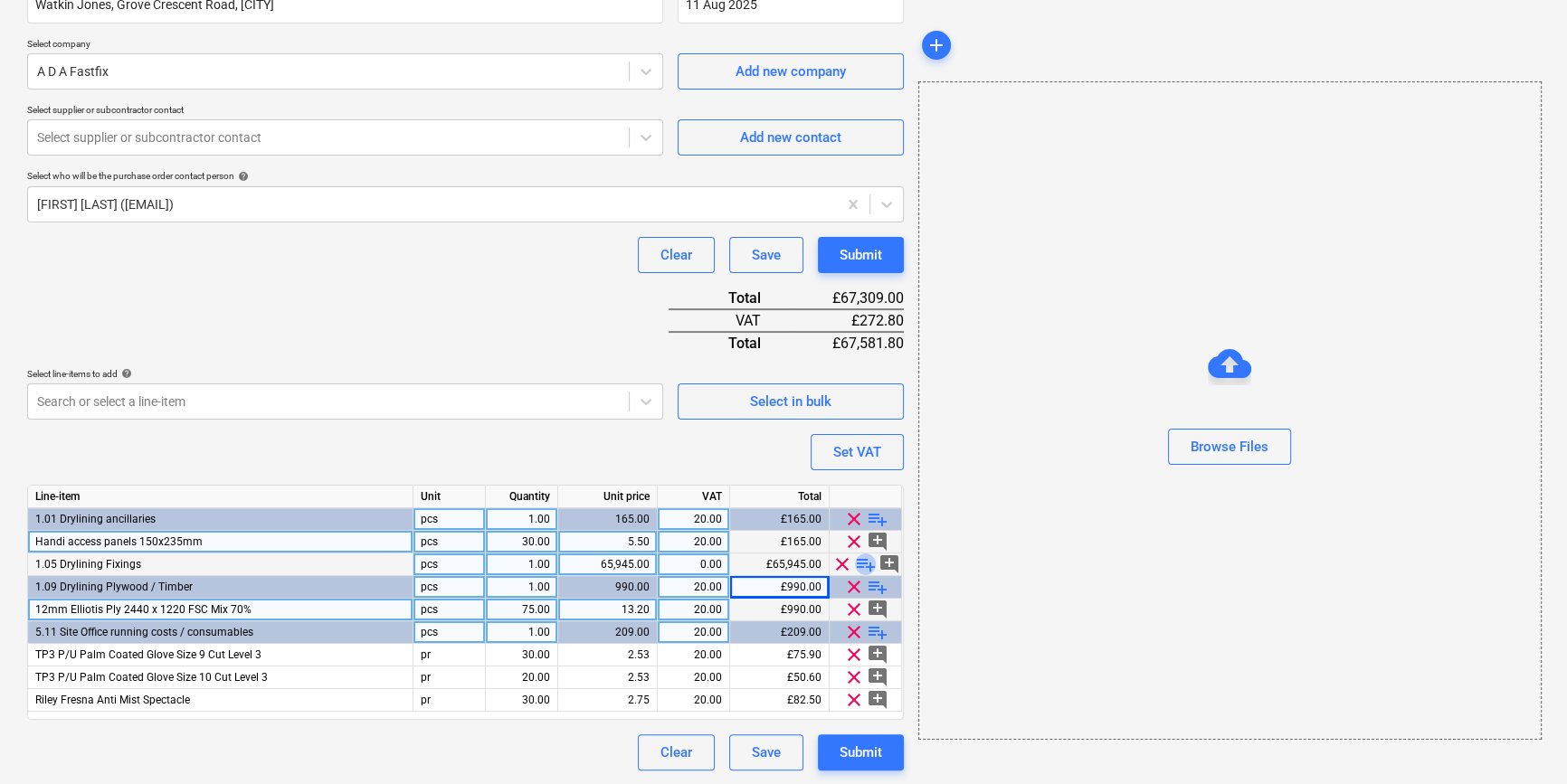 click on "playlist_add" at bounding box center (866, 564) 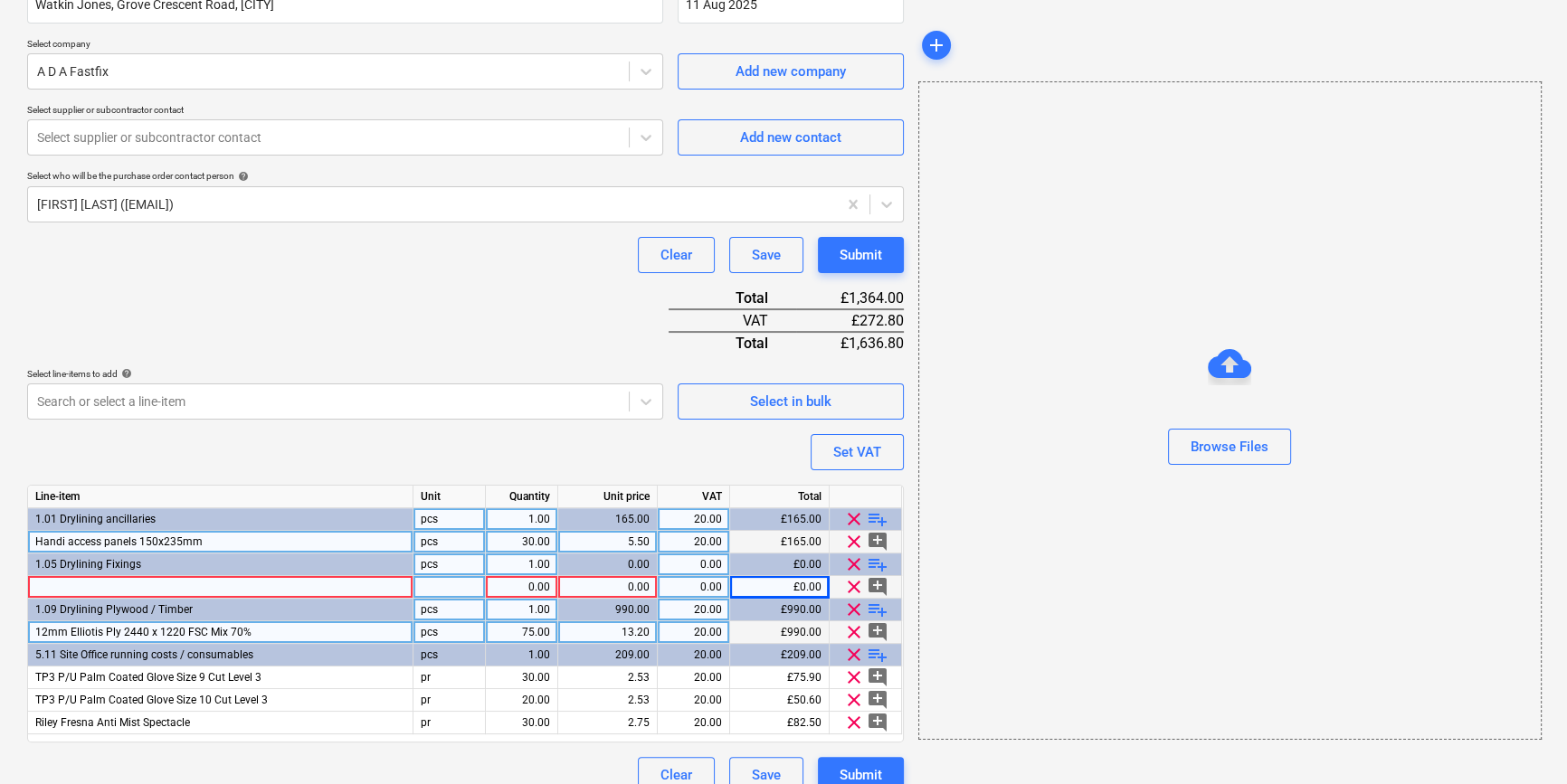 click at bounding box center [221, 587] 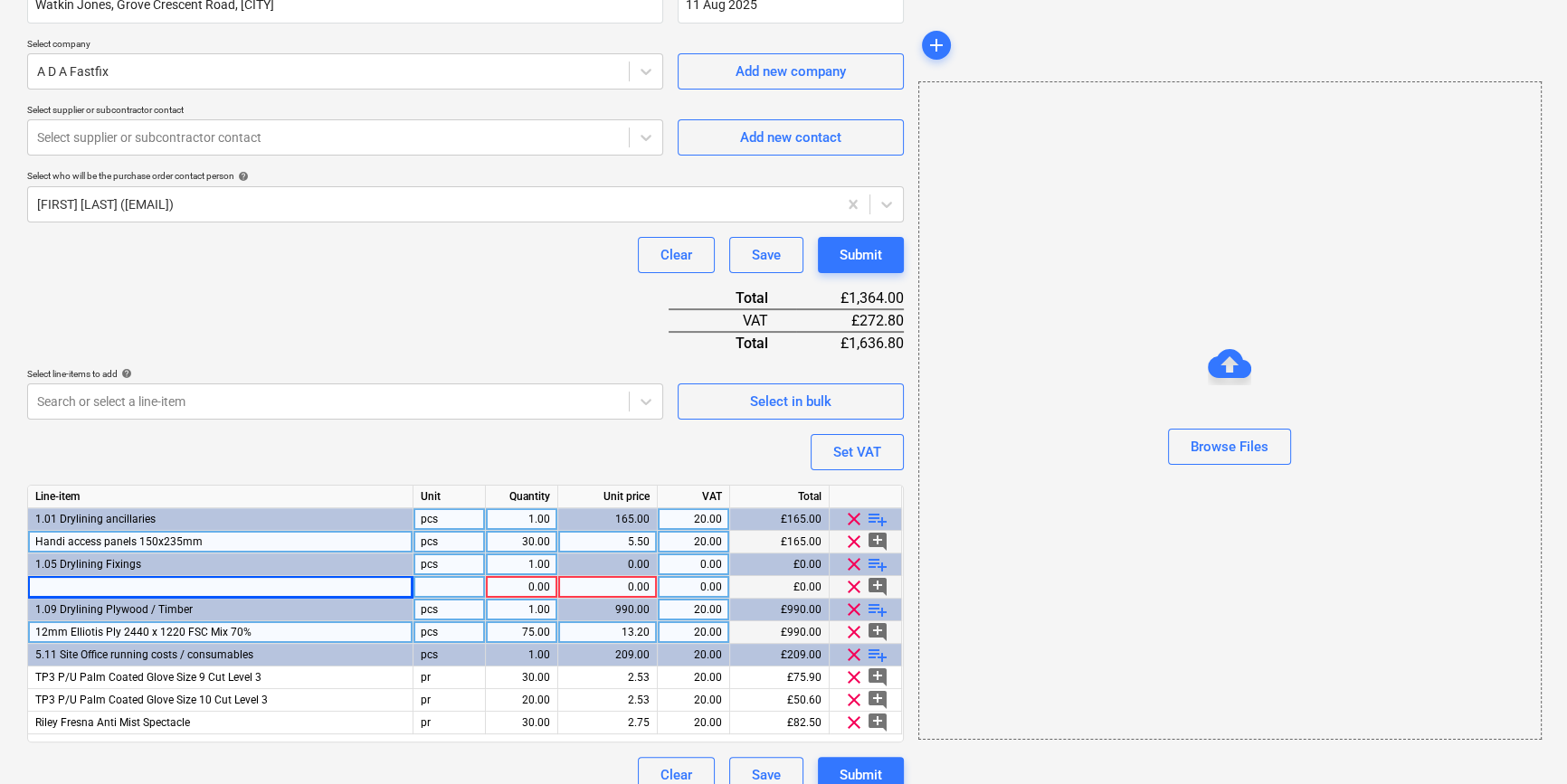 click at bounding box center (221, 587) 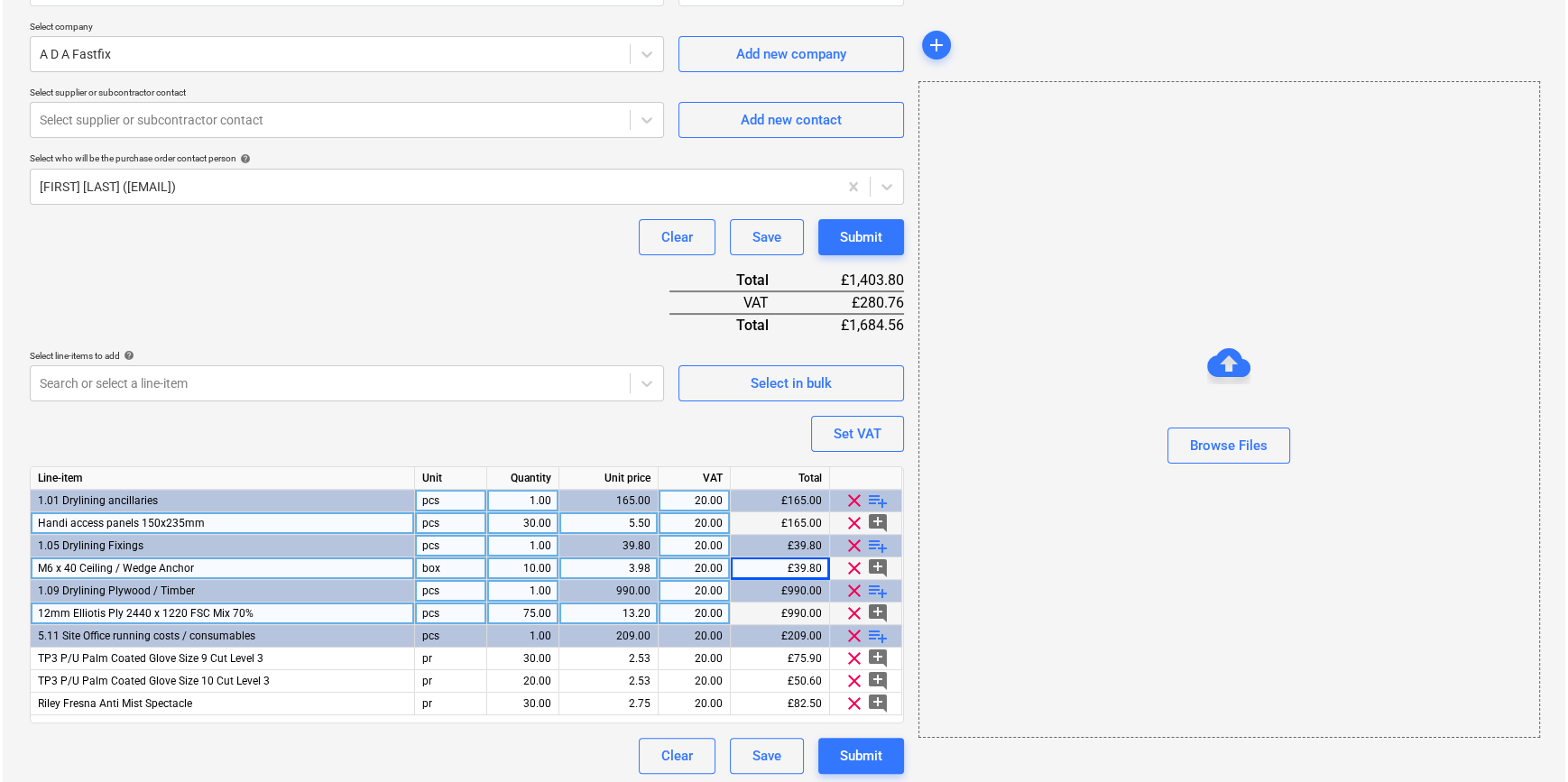 scroll, scrollTop: 388, scrollLeft: 0, axis: vertical 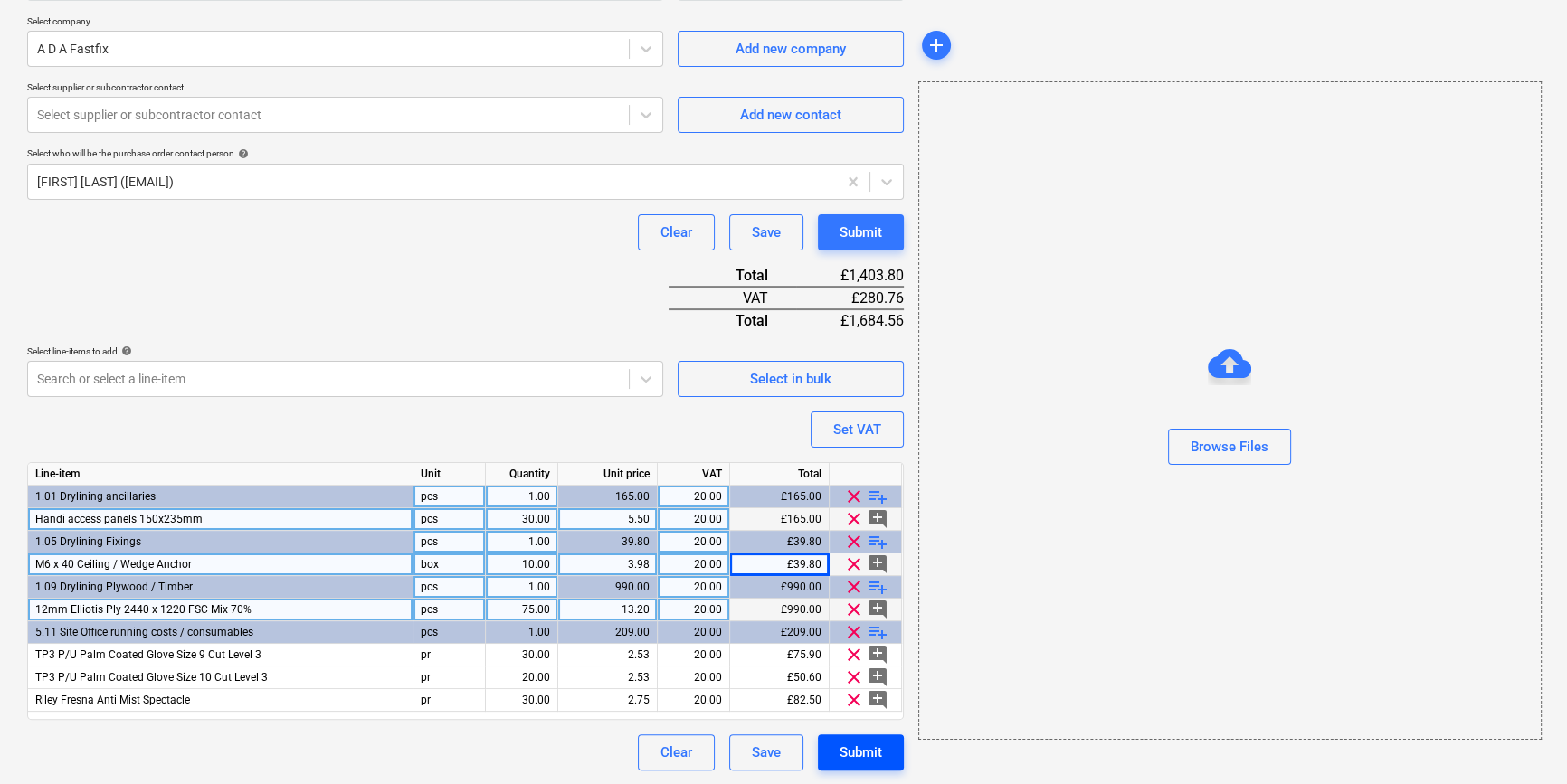 click on "Submit" at bounding box center [860, 752] 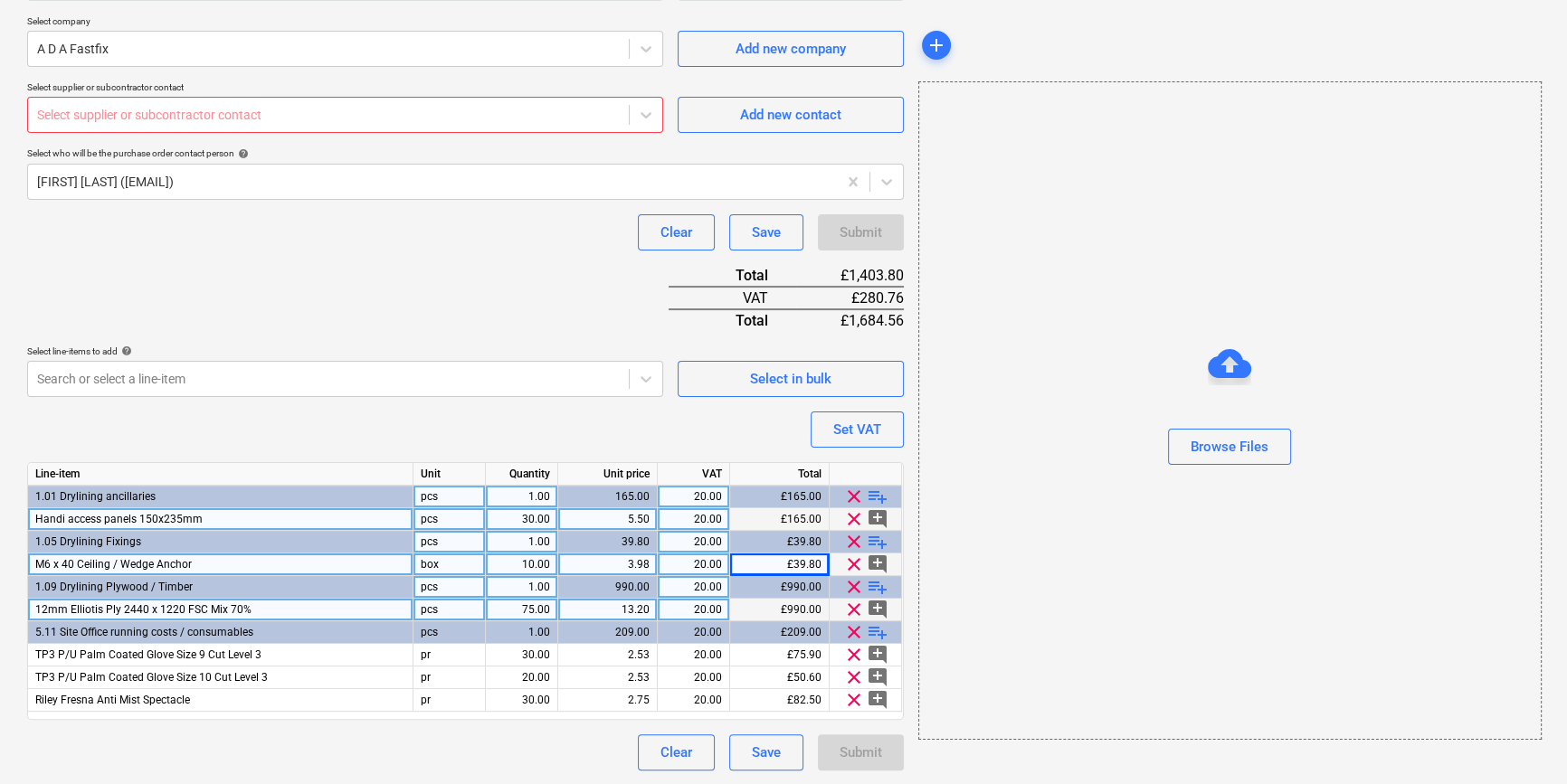 click at bounding box center (328, 115) 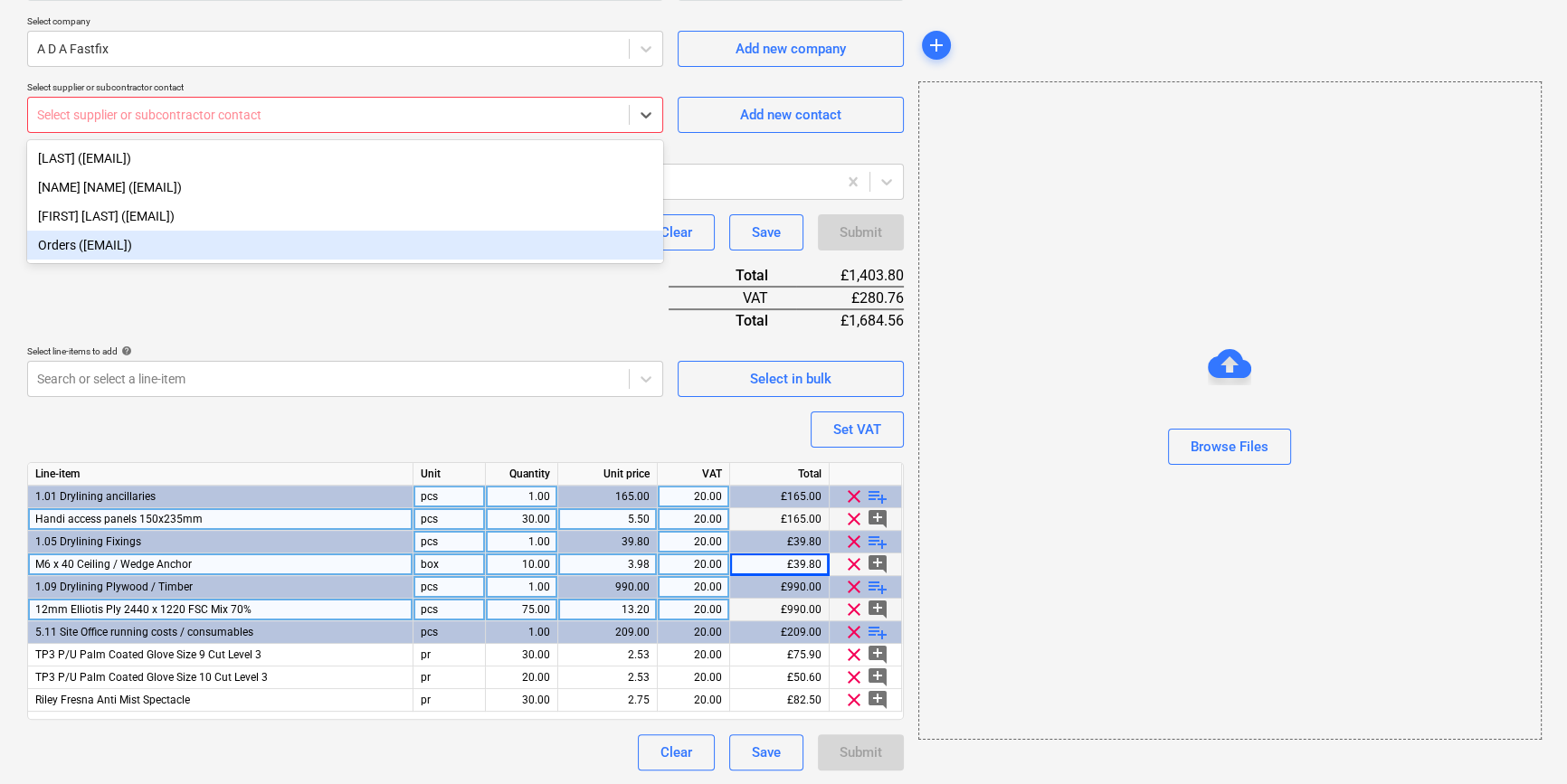 click on "Orders ([EMAIL])" at bounding box center [345, 245] 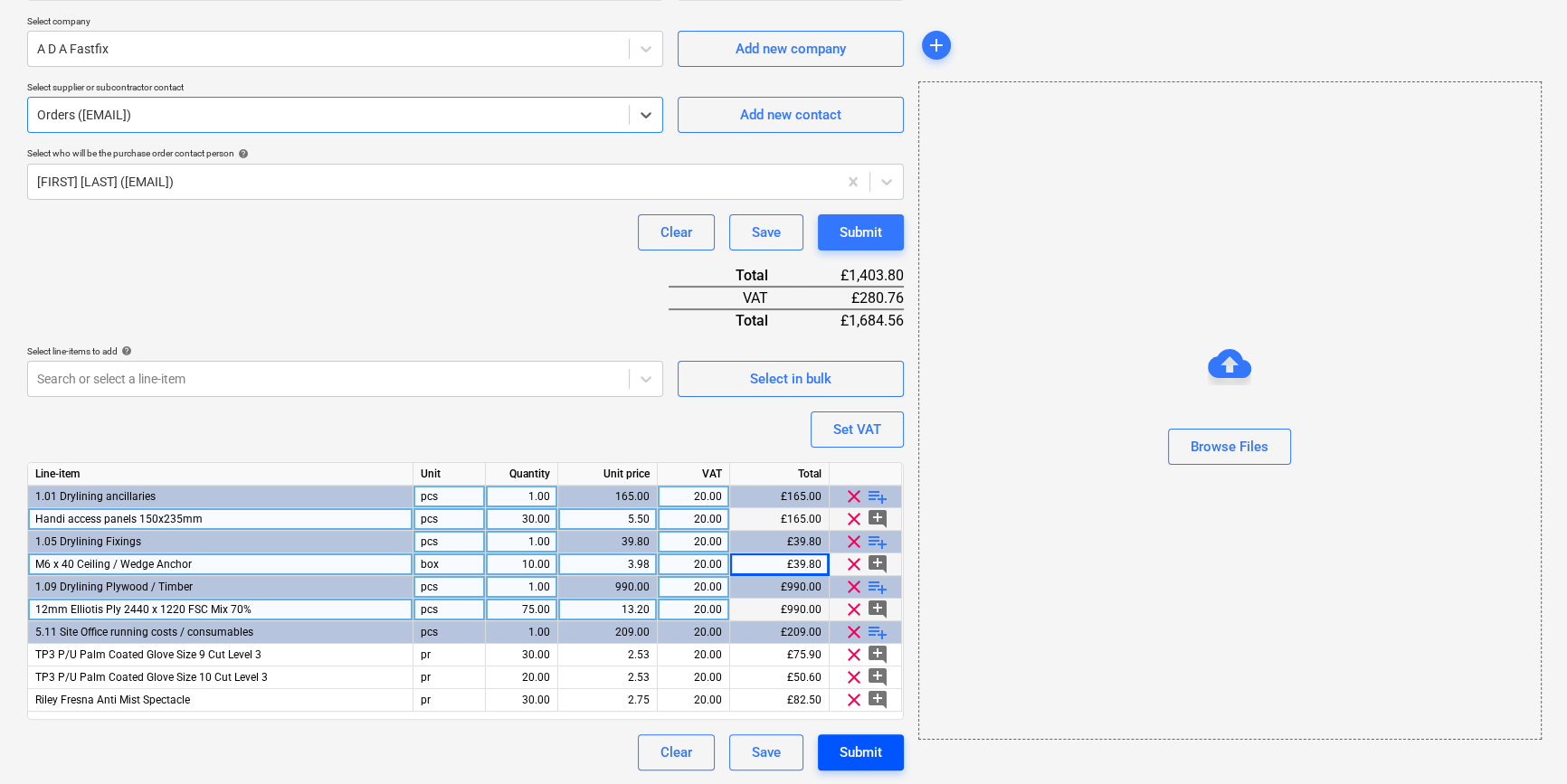click on "Submit" at bounding box center (860, 752) 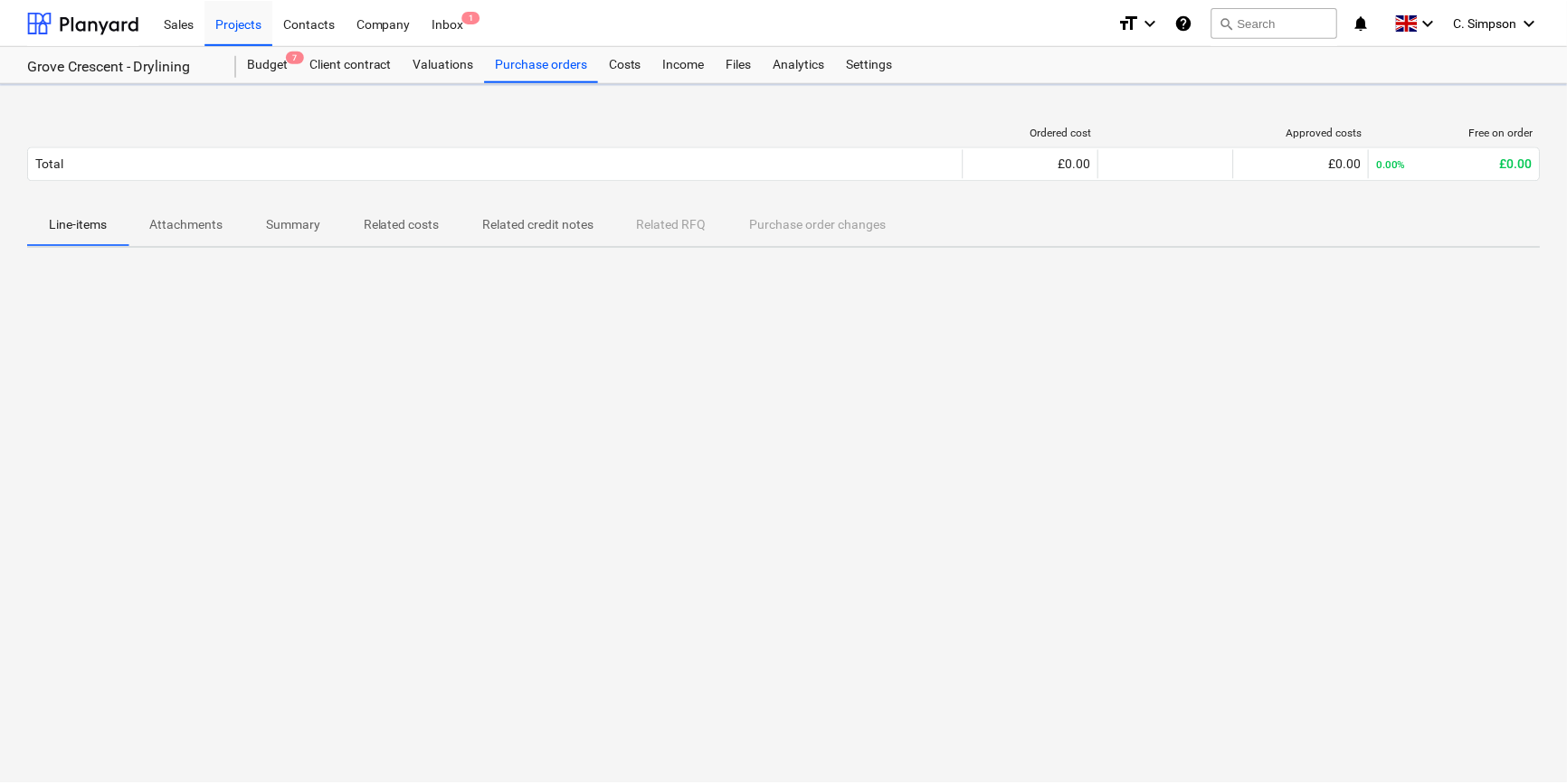 scroll, scrollTop: 0, scrollLeft: 0, axis: both 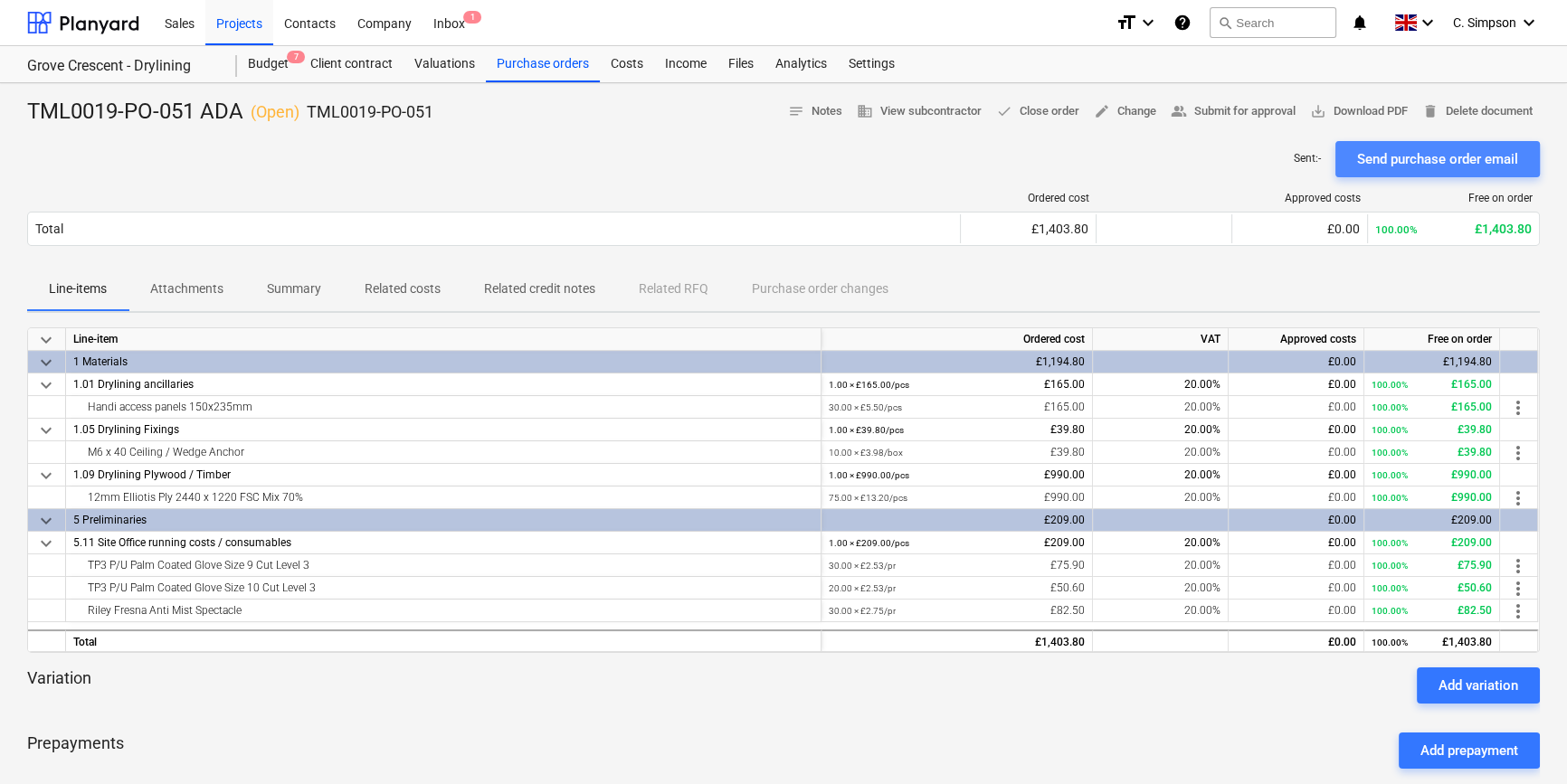 click on "Send purchase order email" at bounding box center [1438, 159] 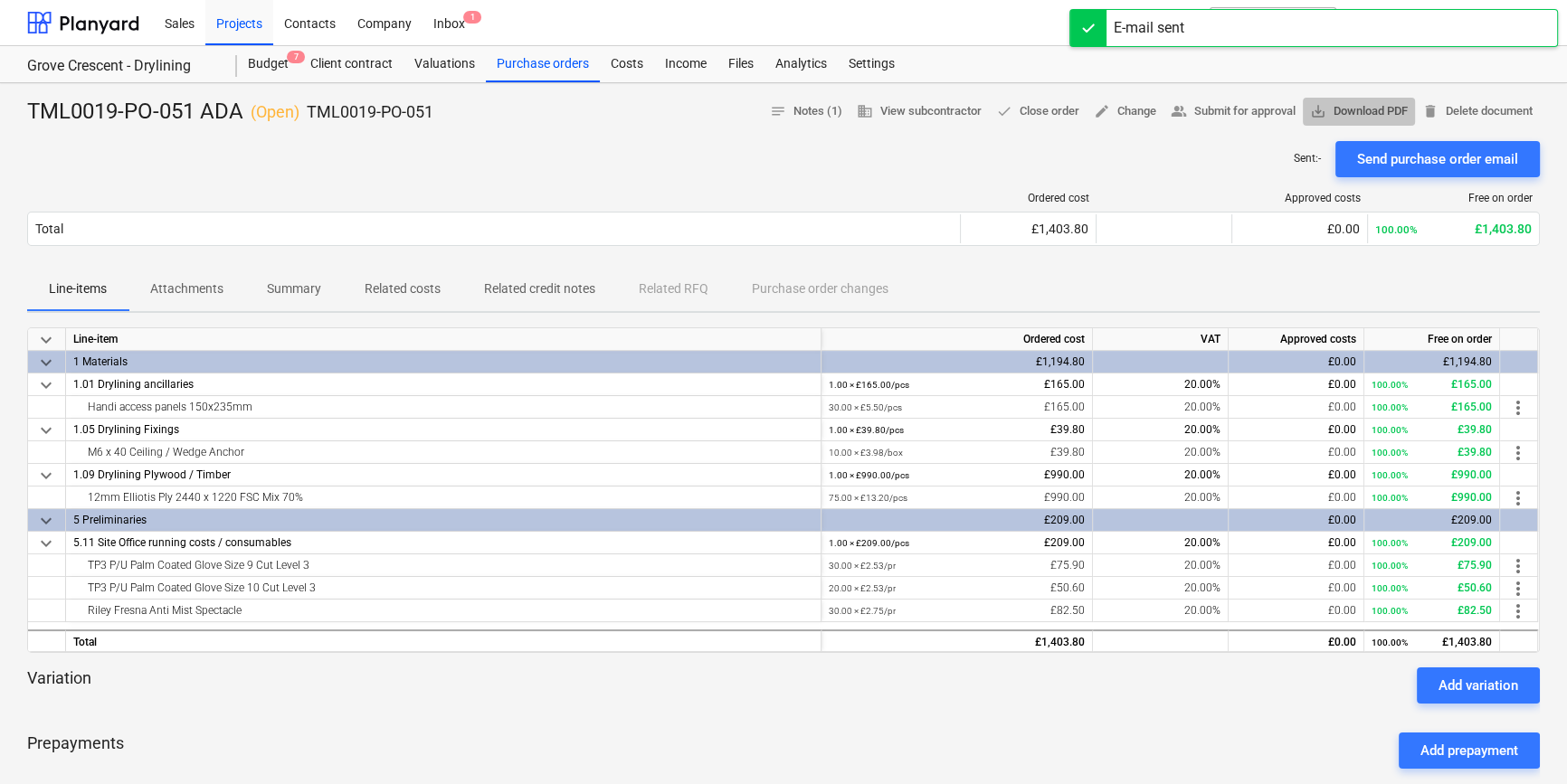 click on "save_alt Download PDF" at bounding box center [1359, 111] 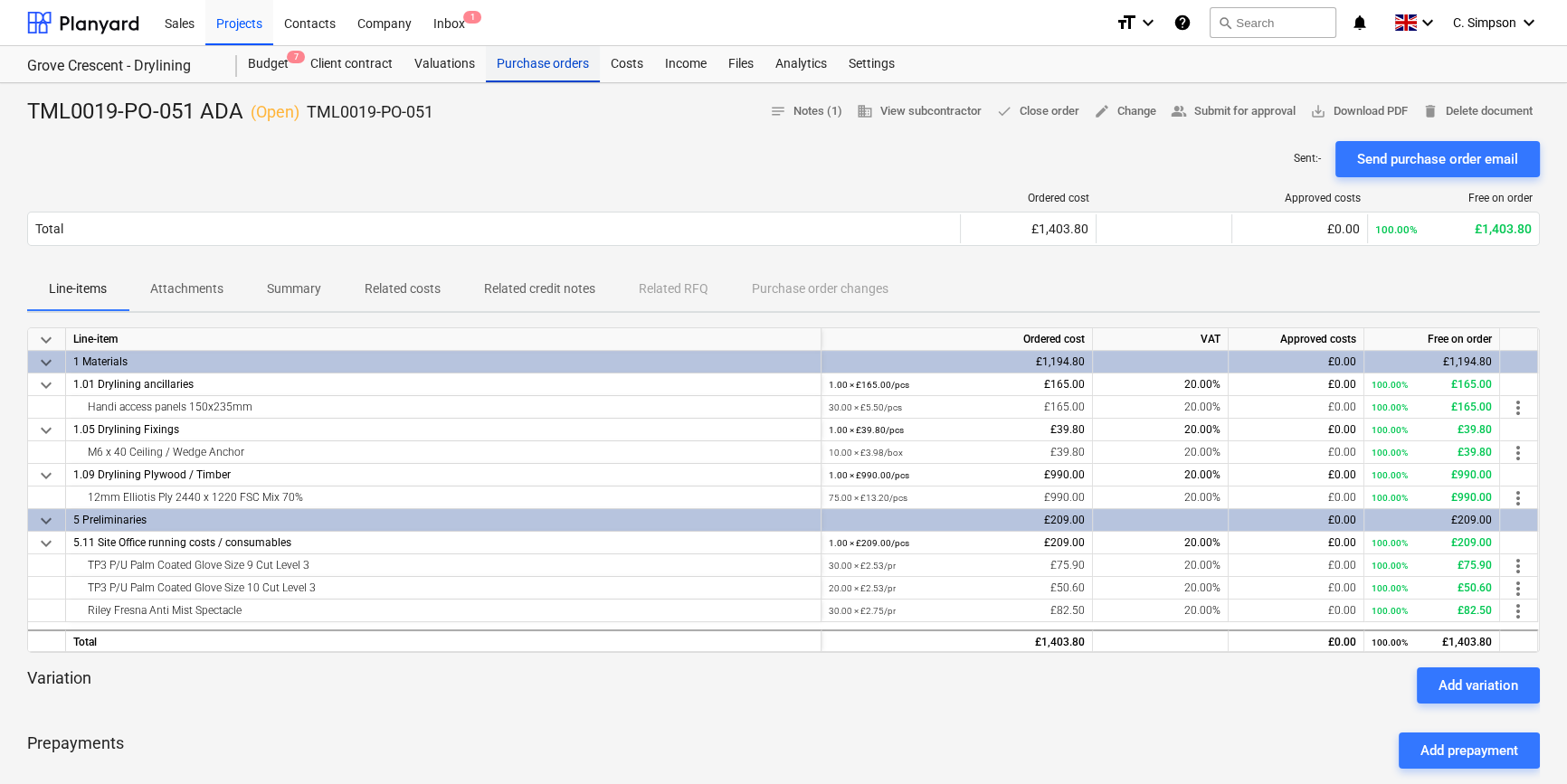 click on "Purchase orders" at bounding box center [543, 64] 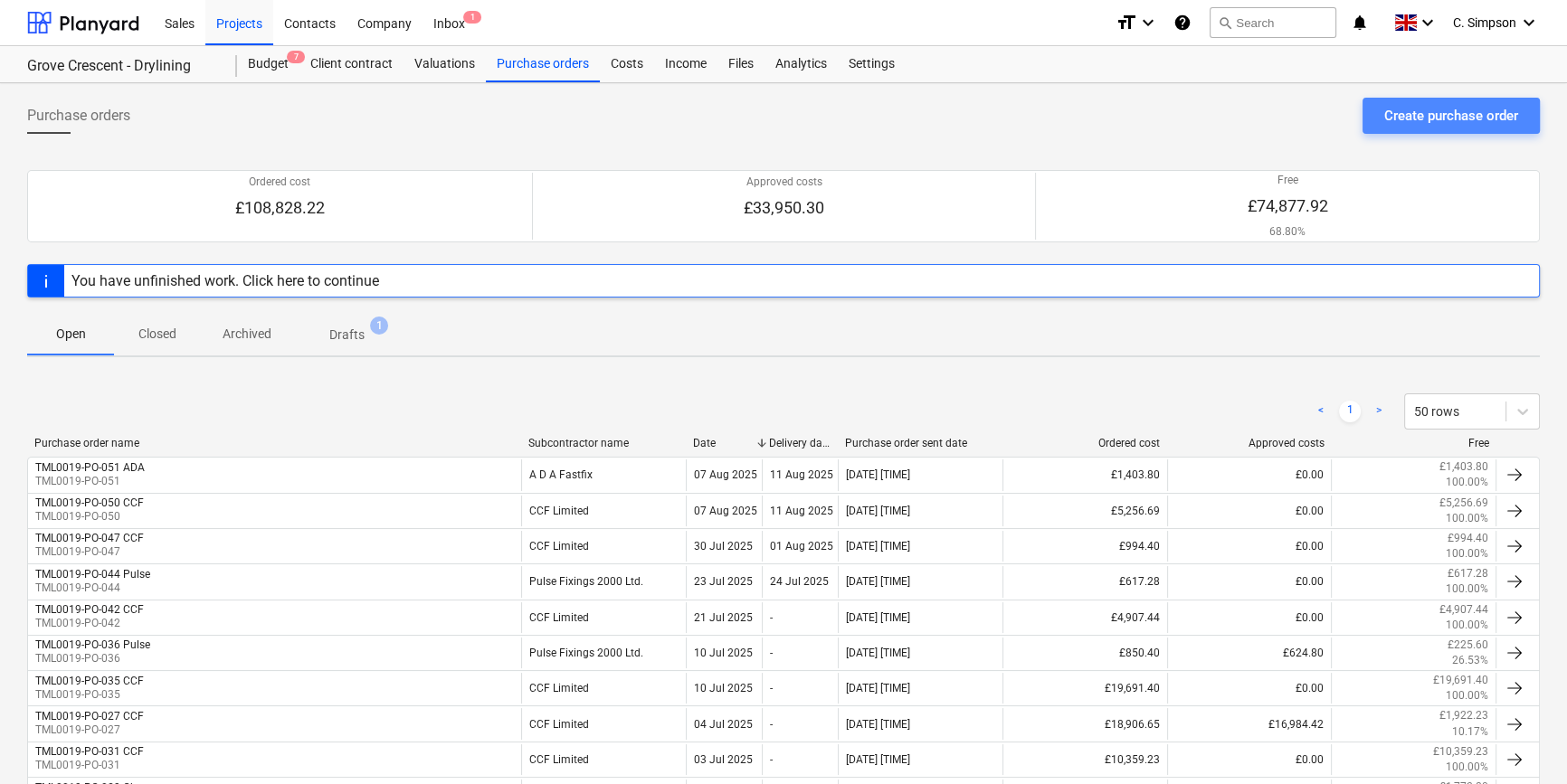 click on "Create purchase order" at bounding box center [1451, 116] 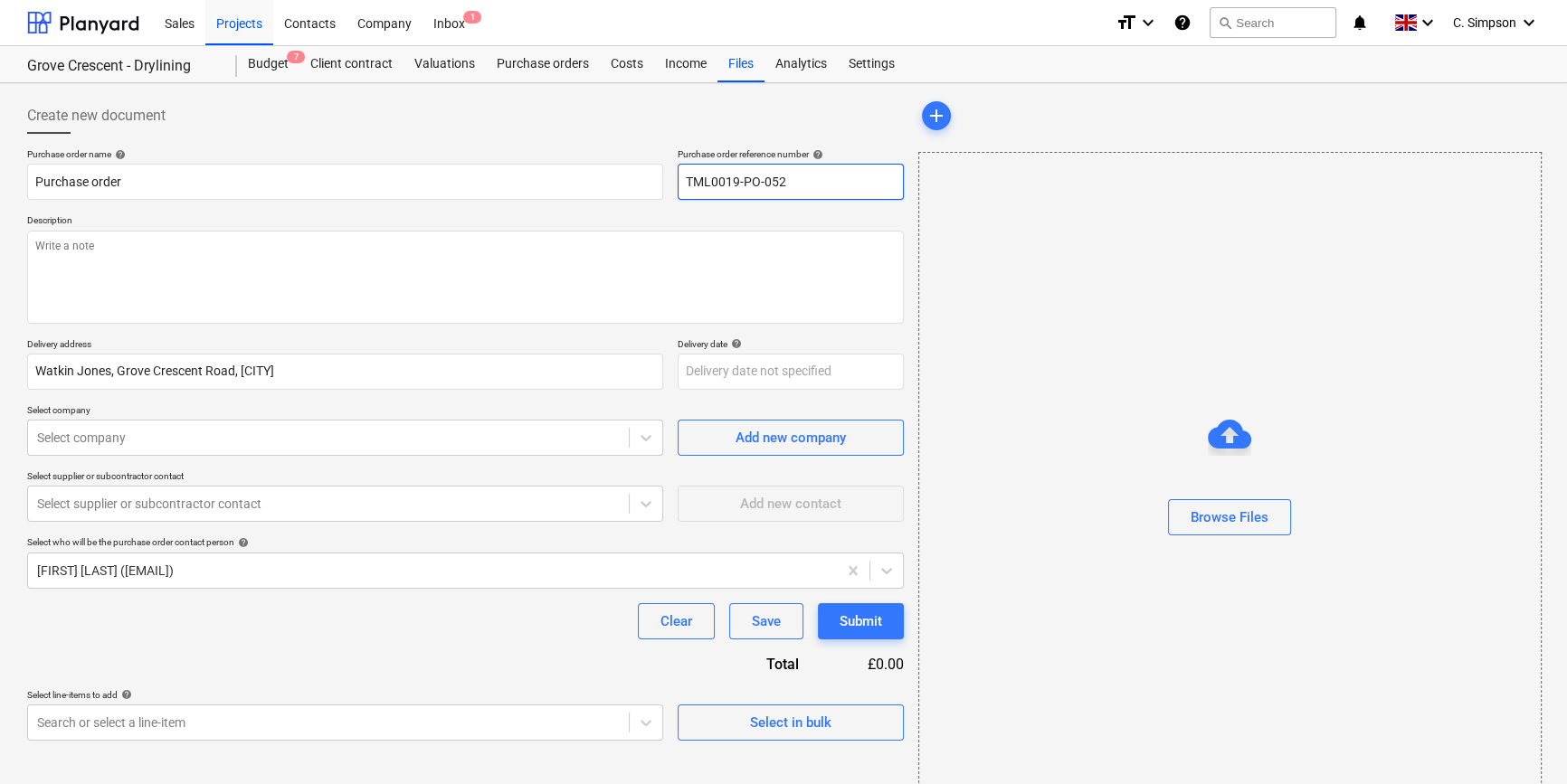 drag, startPoint x: 803, startPoint y: 181, endPoint x: 676, endPoint y: 182, distance: 127.00394 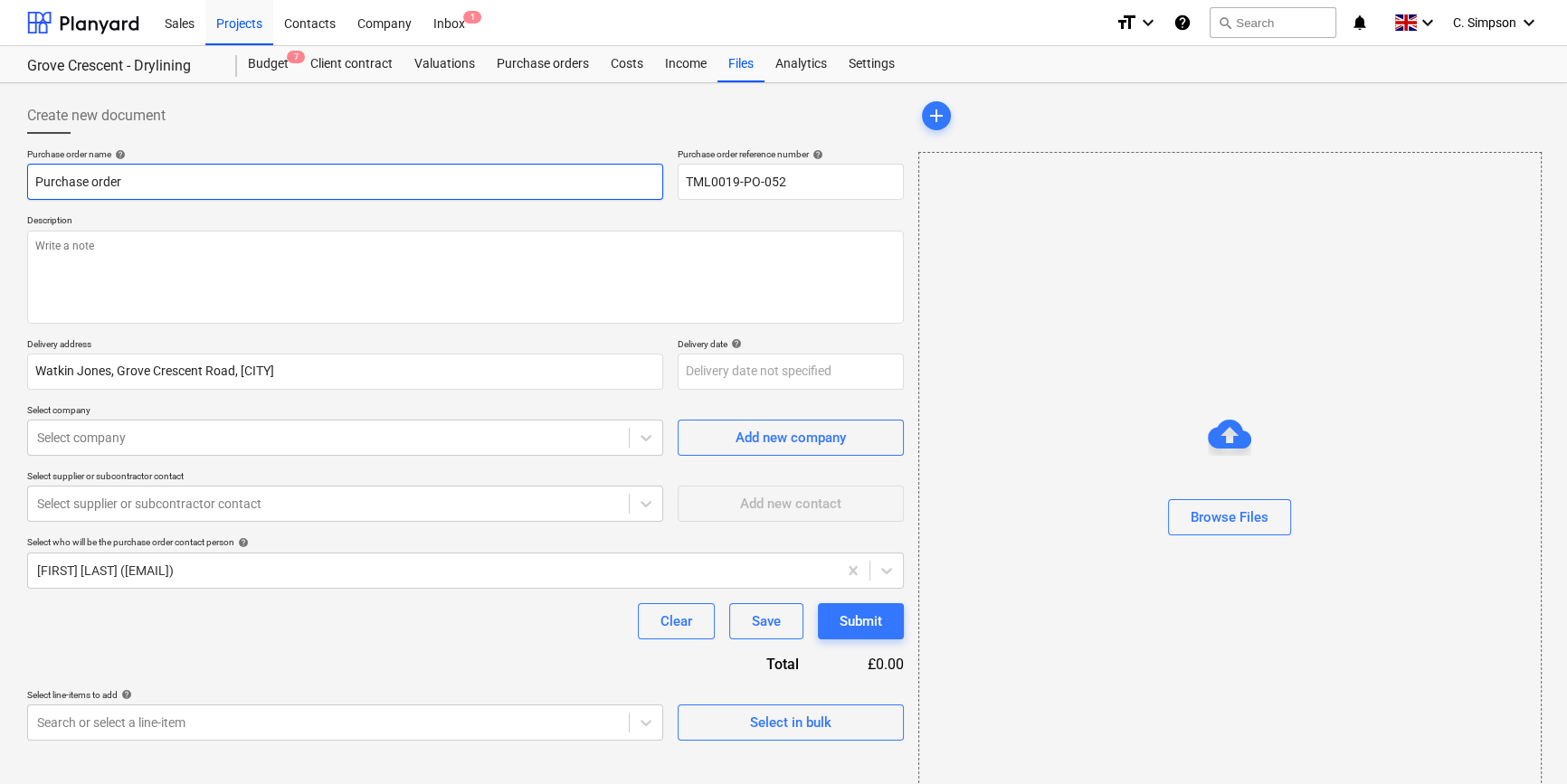click on "Purchase order" at bounding box center [345, 182] 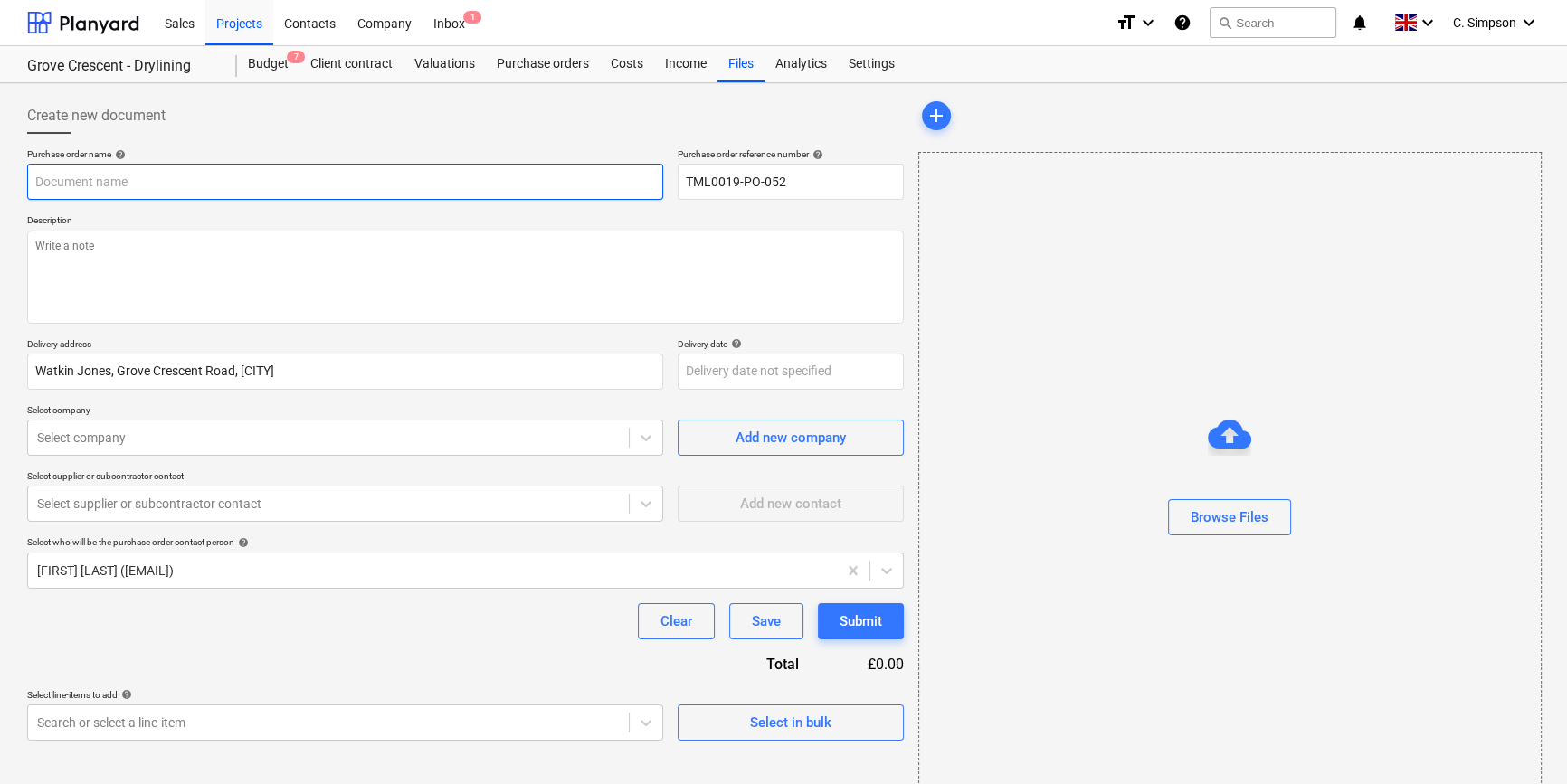 paste on "TML0019-PO-052" 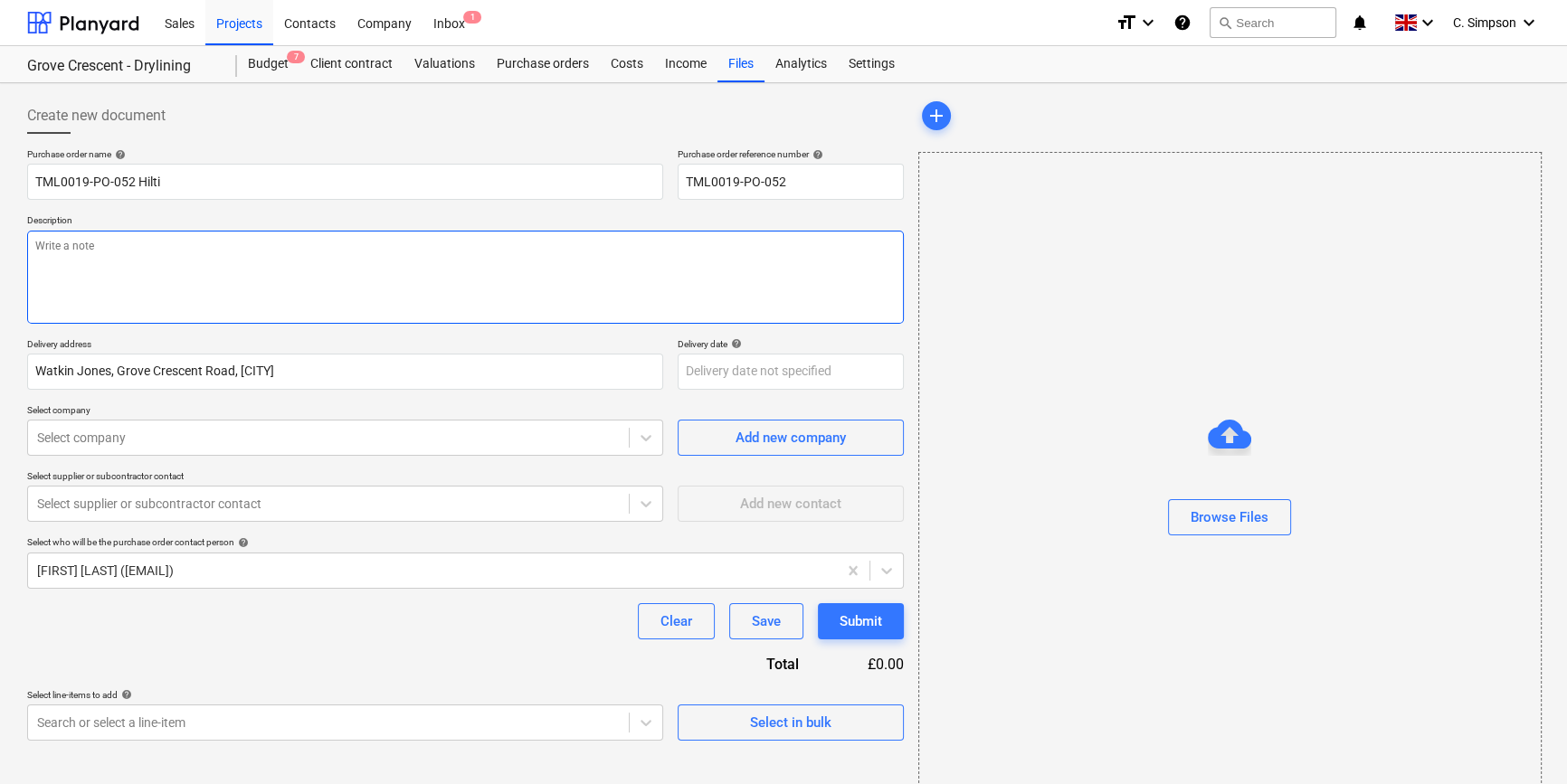 click at bounding box center [465, 277] 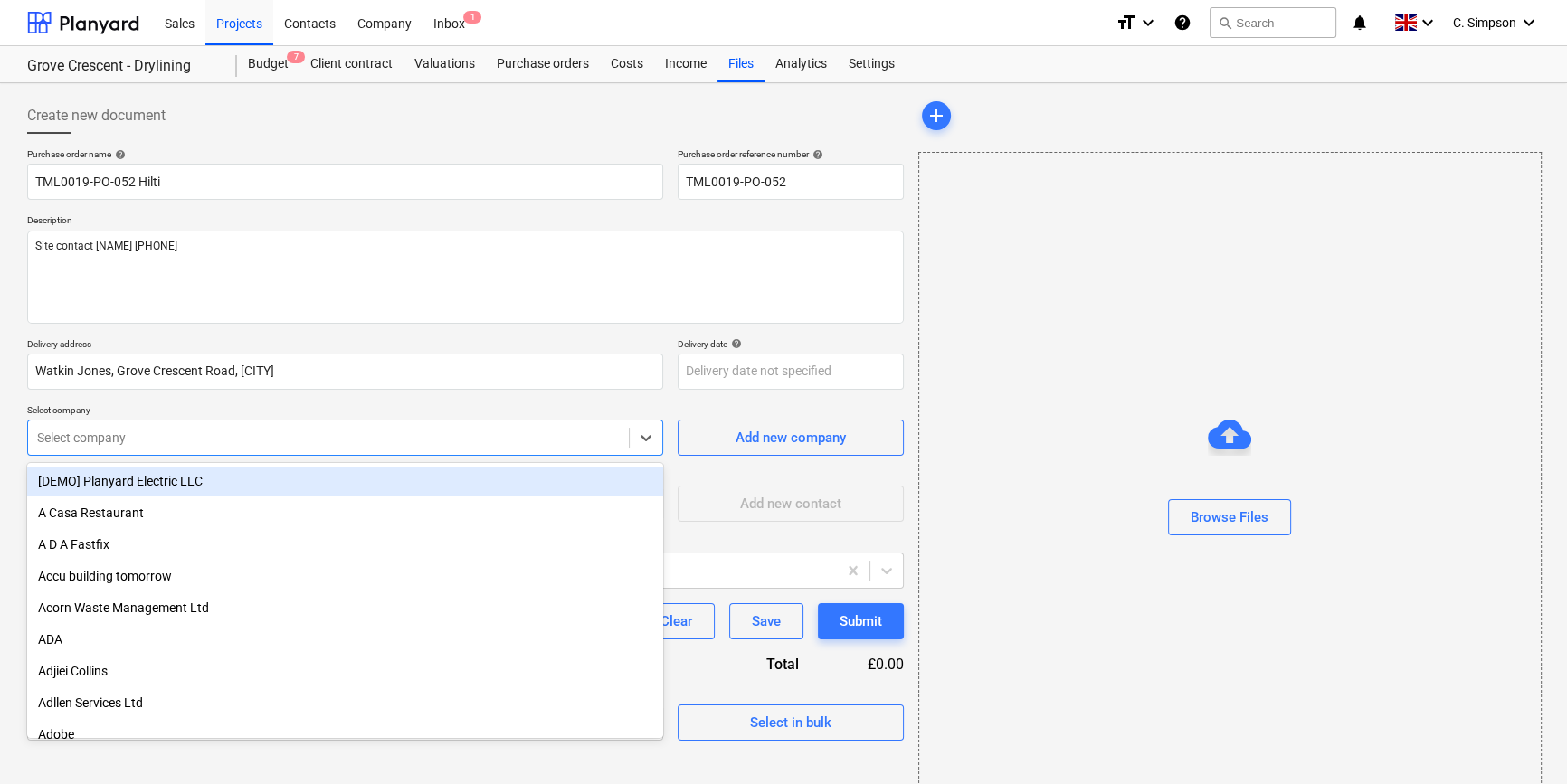 click at bounding box center [328, 438] 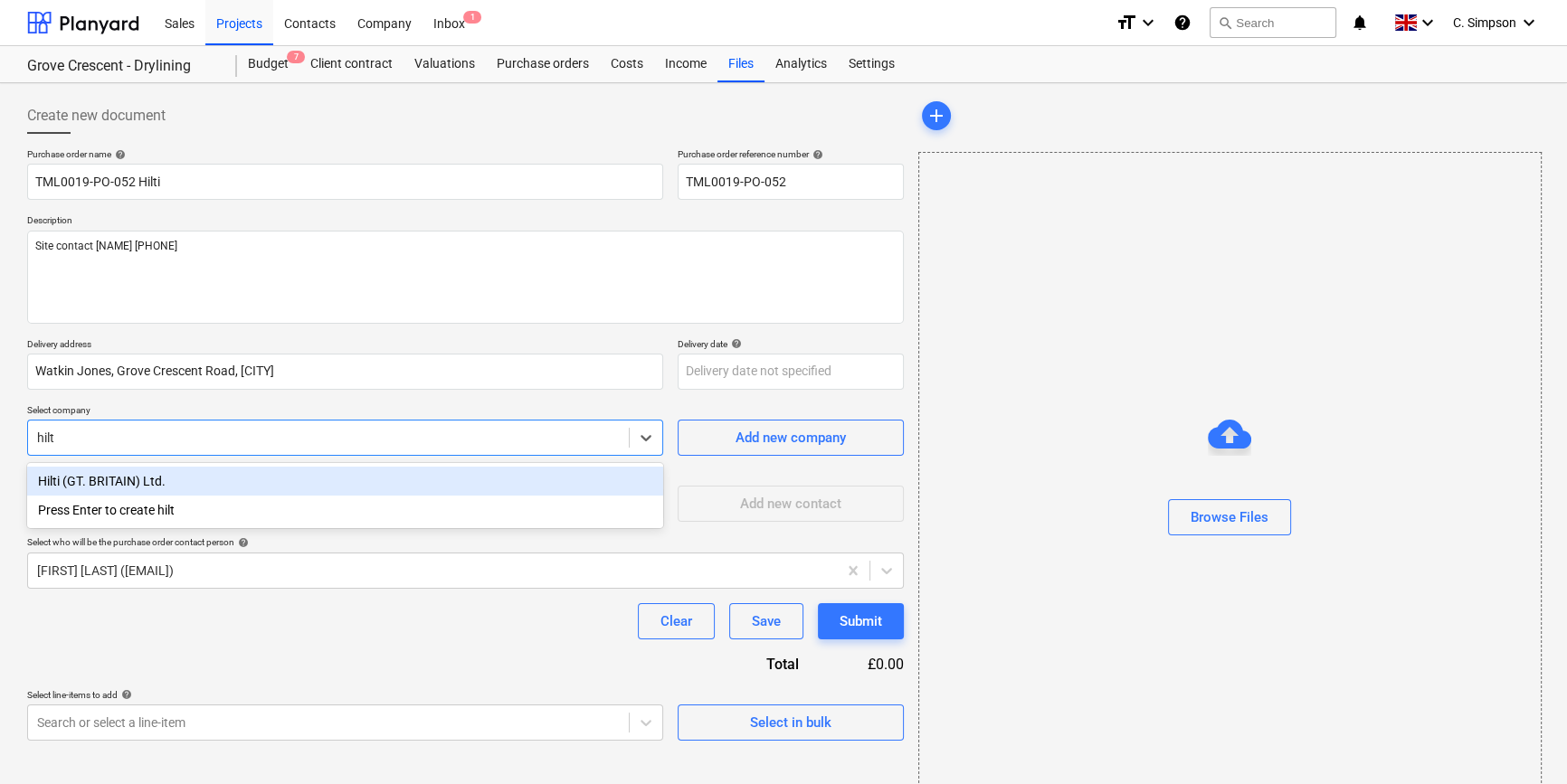 click on "Hilti (GT. BRITAIN) Ltd." at bounding box center (345, 481) 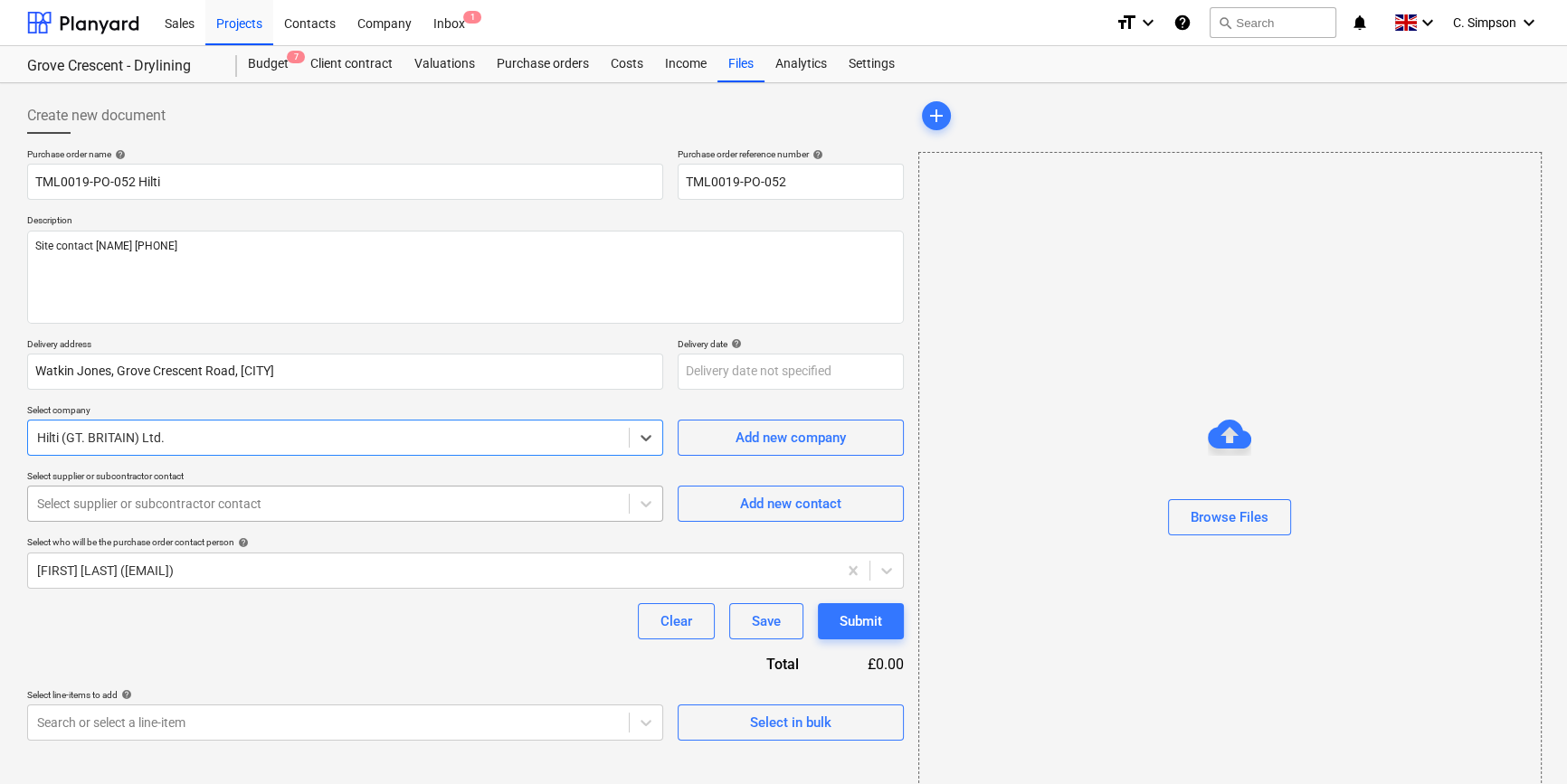 click at bounding box center (328, 504) 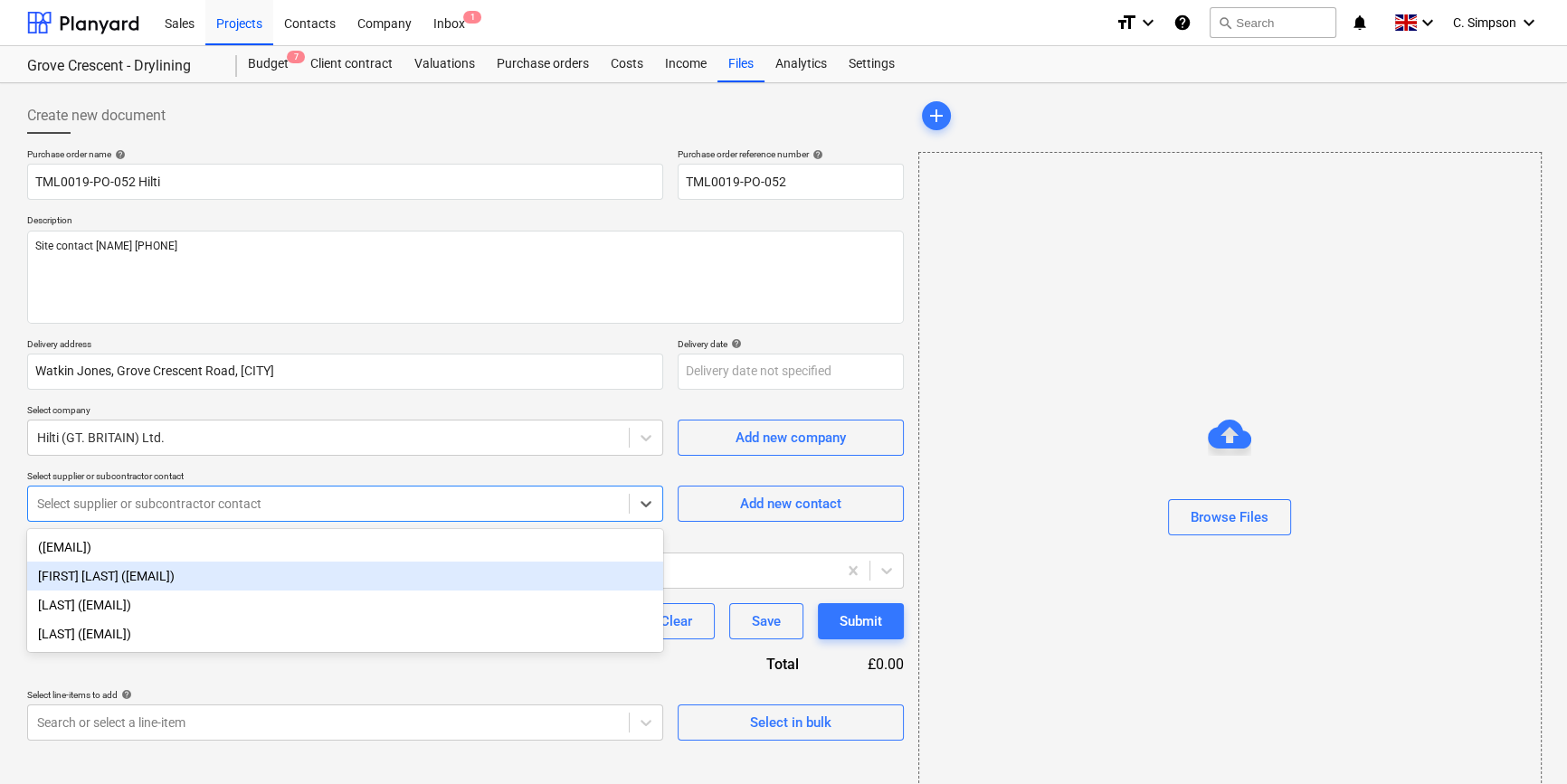 click on "[FIRST] [LAST] ([EMAIL])" at bounding box center (345, 576) 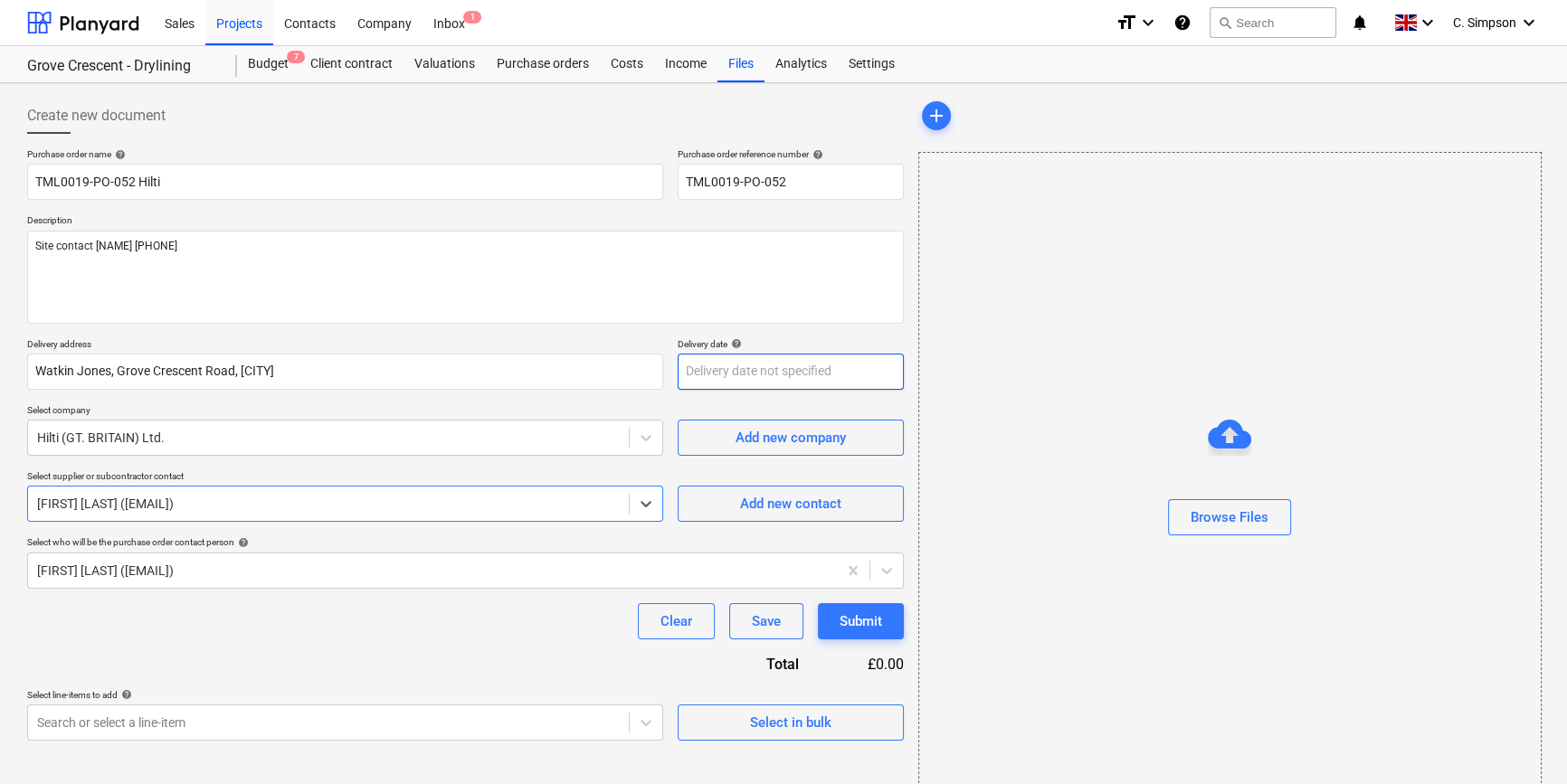 click on "Sales Projects Contacts Company Inbox 1 format_size keyboard_arrow_down help search Search notifications 0 keyboard_arrow_down [INITIALS]. [LAST]
Grove Crescent - Drylining Budget 7 Client contract Valuations Purchase orders Costs Income Files Analytics Settings Create new document Purchase order name help TML0019-PO-052 Hilti Purchase order reference number help TML0019-PO-052 Description Site contact [NAME] [PHONE] Delivery address Watkin Jones, Grove Crescent Road, [CITY] Delivery date help Press the down arrow key to interact with the calendar and
select a date. Press the question mark key to get the keyboard shortcuts for changing dates. Select company Hilti (GT. BRITAIN) Ltd.   Add new company Select supplier or subcontractor contact option [LAST] ([EMAIL]), selected.   Select is focused ,type to refine list, press Down to open the menu,  [LAST] ([EMAIL]) Add new contact Select who will be the purchase order contact person" at bounding box center [784, 392] 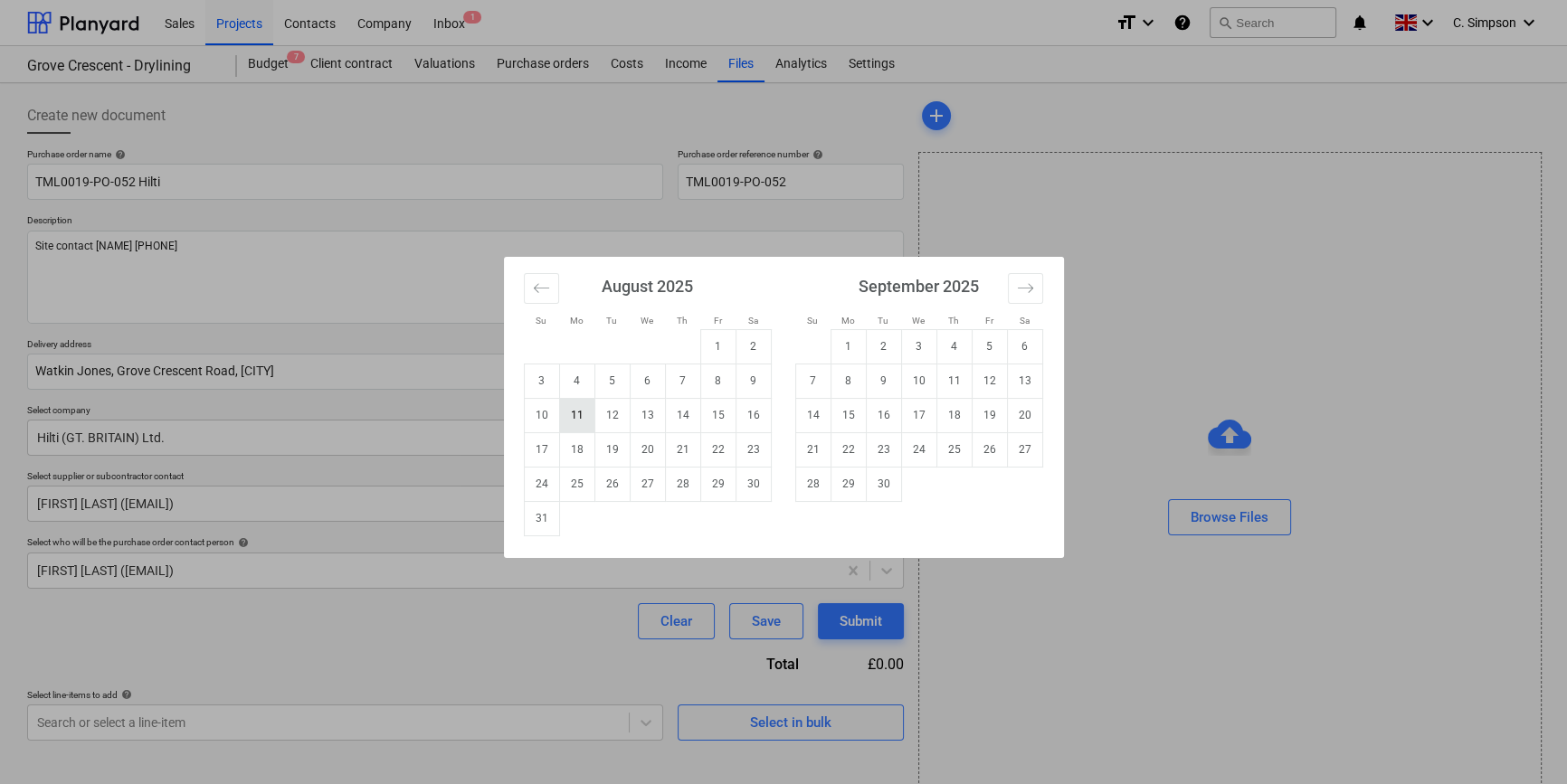 click on "11" at bounding box center (576, 415) 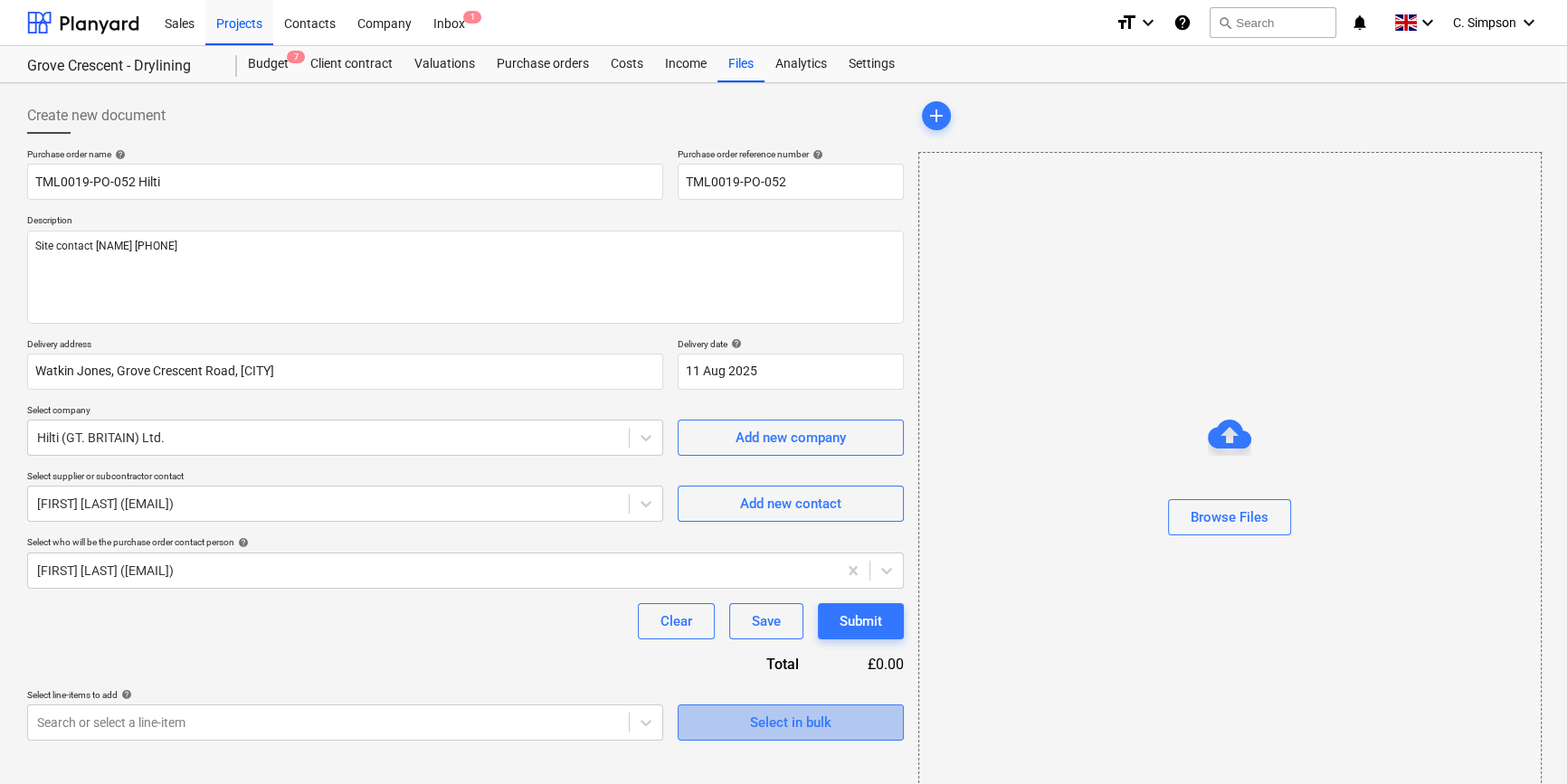 click on "Select in bulk" at bounding box center (791, 723) 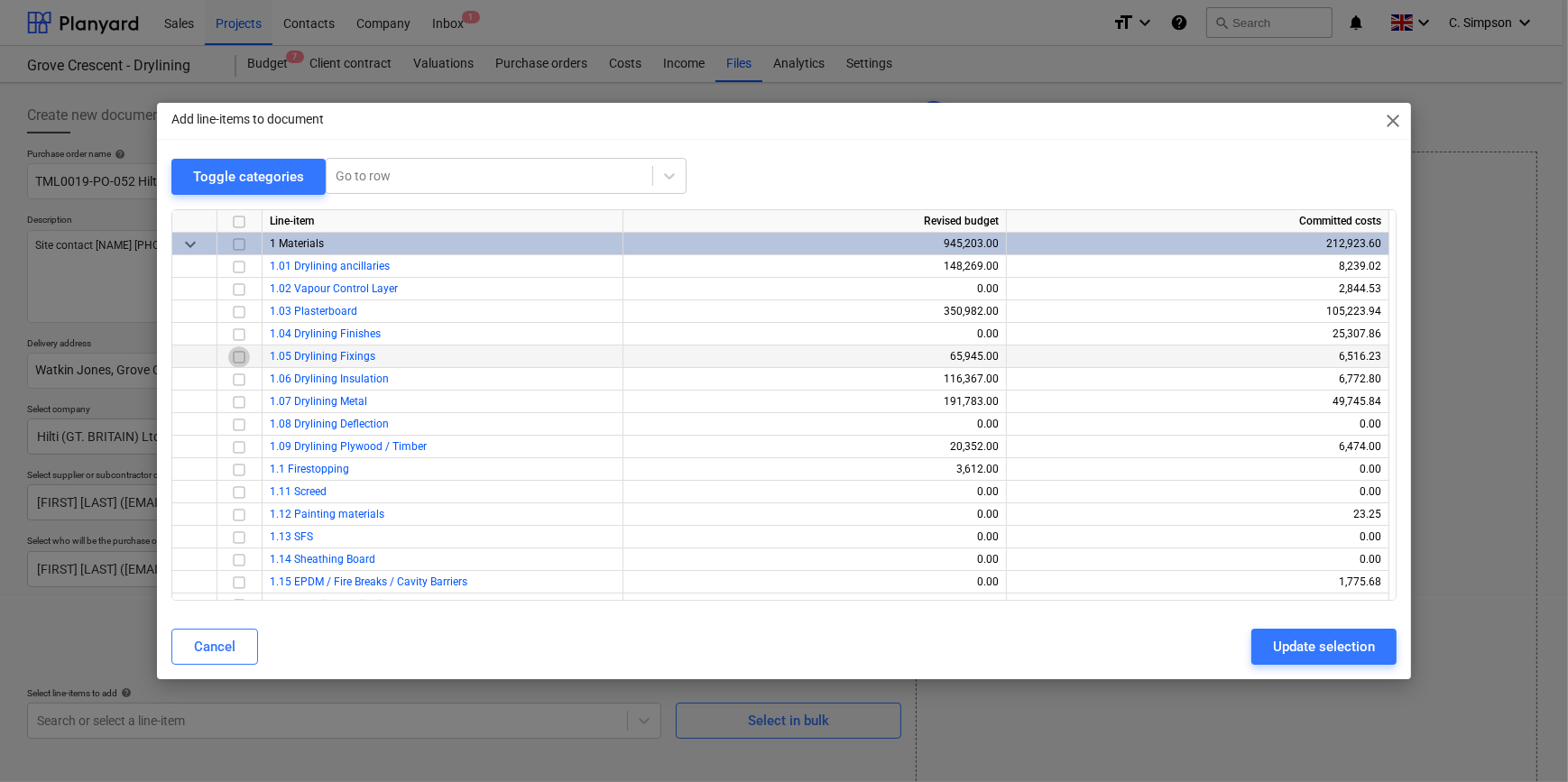 click at bounding box center [239, 356] 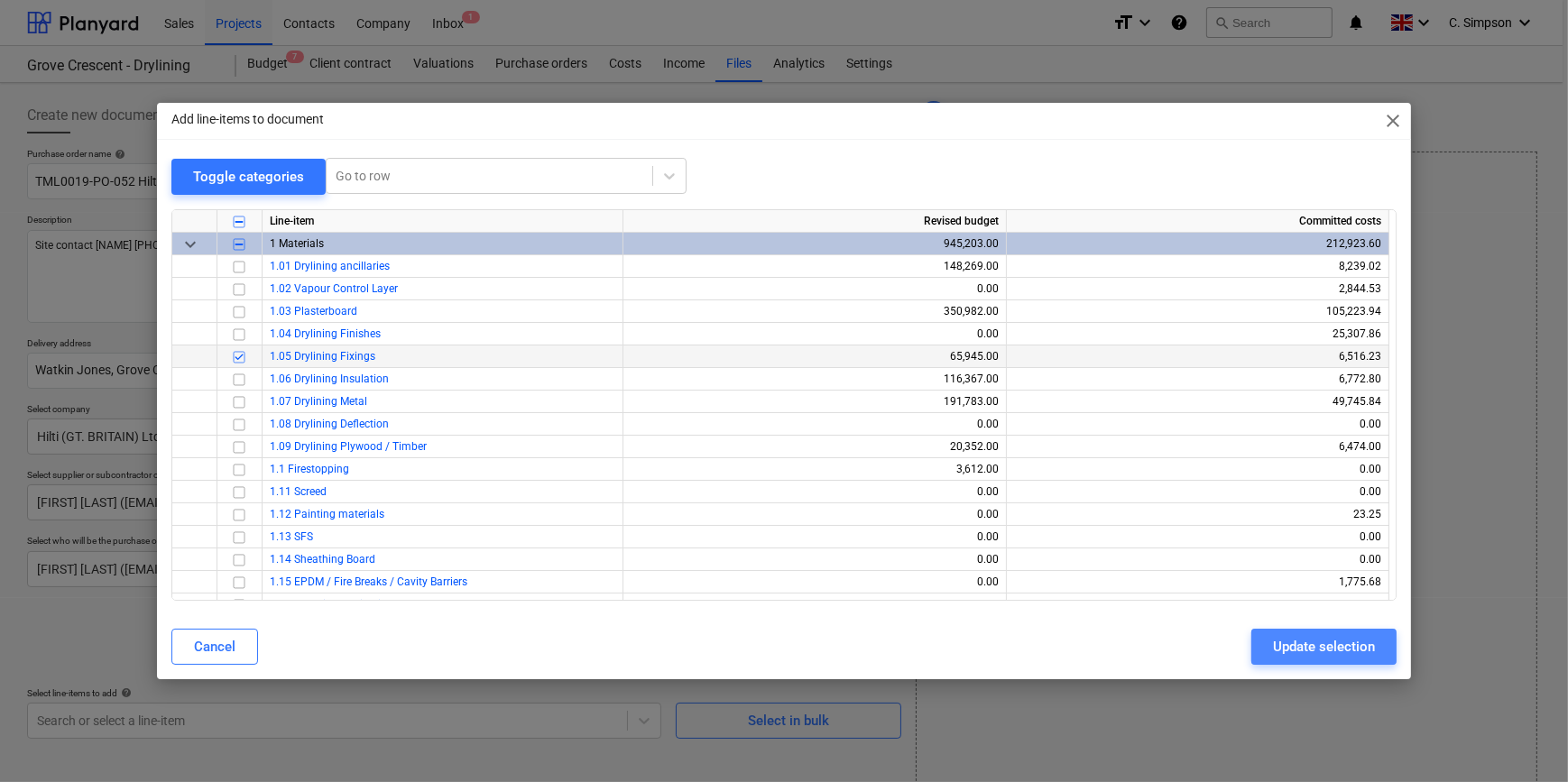 click on "Update selection" at bounding box center (1324, 647) 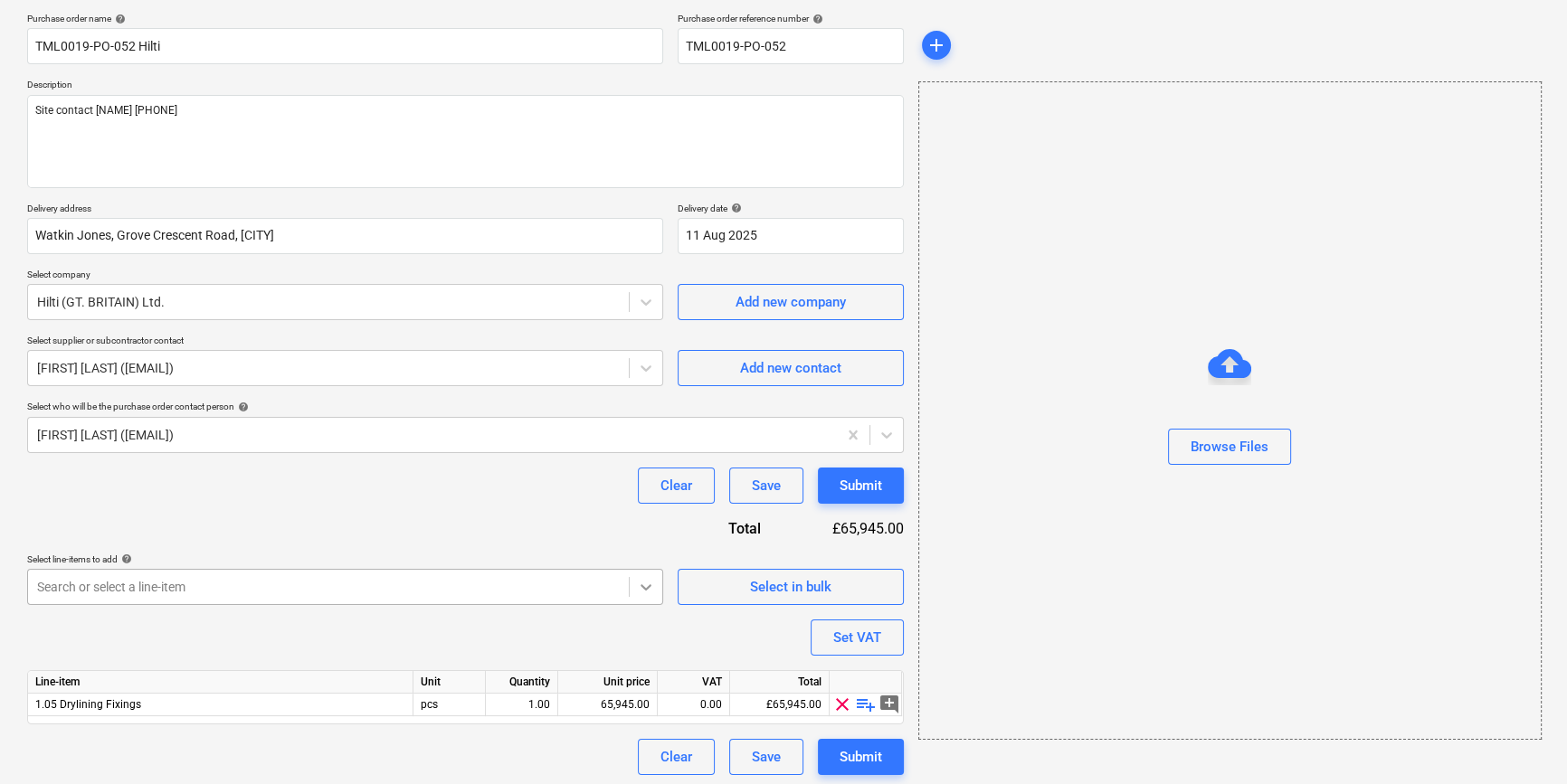 scroll, scrollTop: 140, scrollLeft: 0, axis: vertical 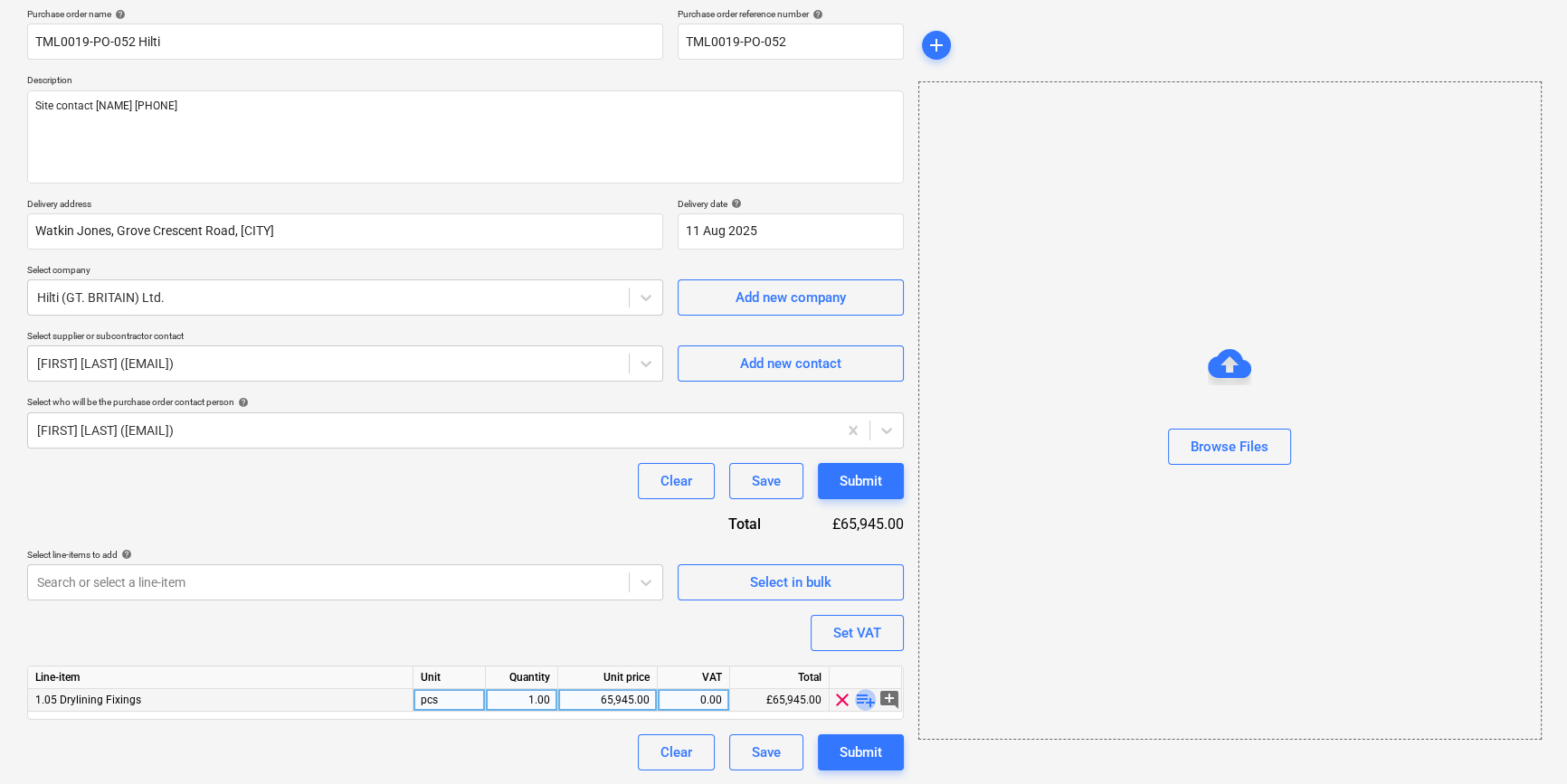 click on "playlist_add" at bounding box center [866, 700] 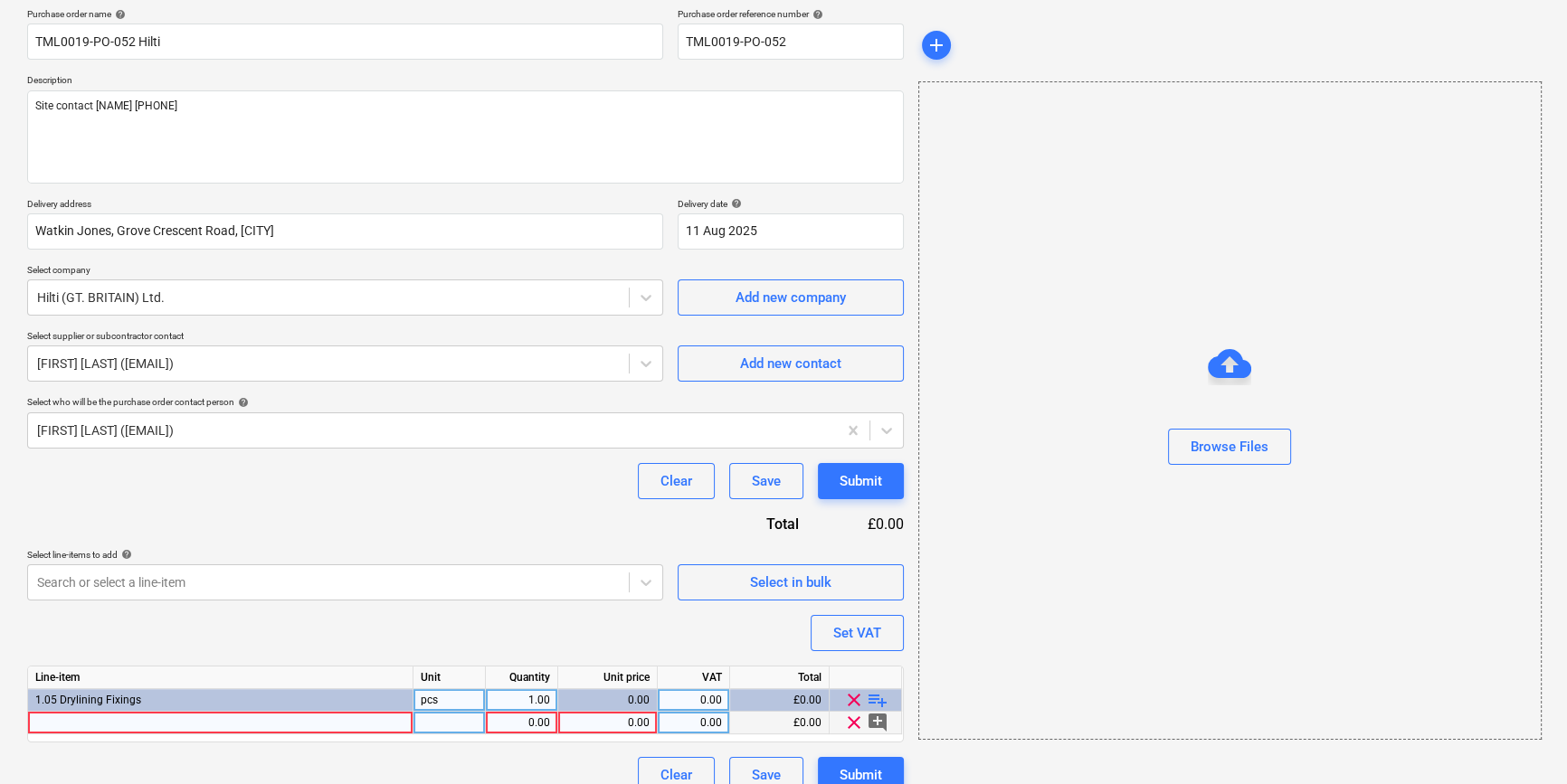 click at bounding box center (221, 723) 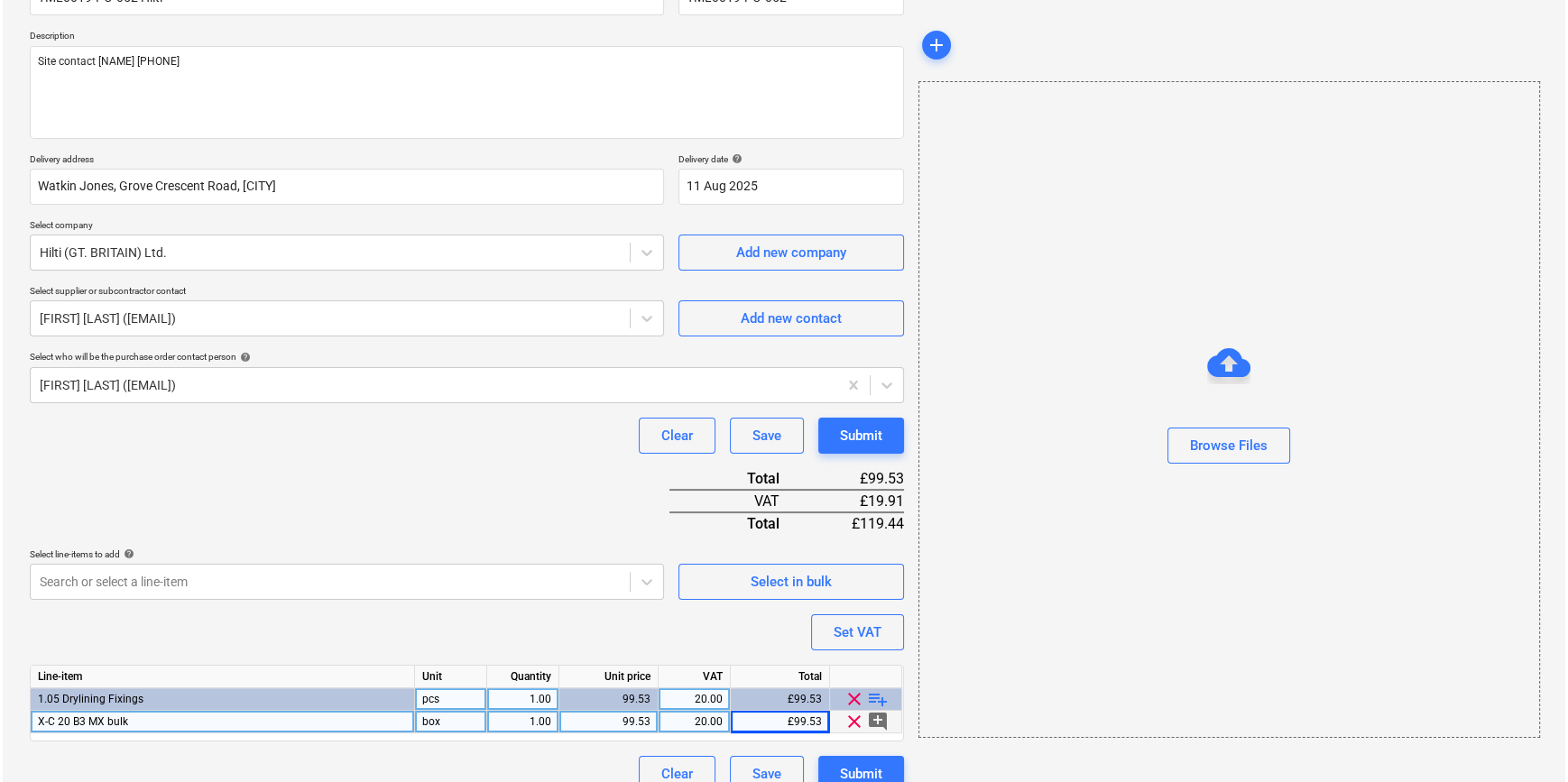 scroll, scrollTop: 207, scrollLeft: 0, axis: vertical 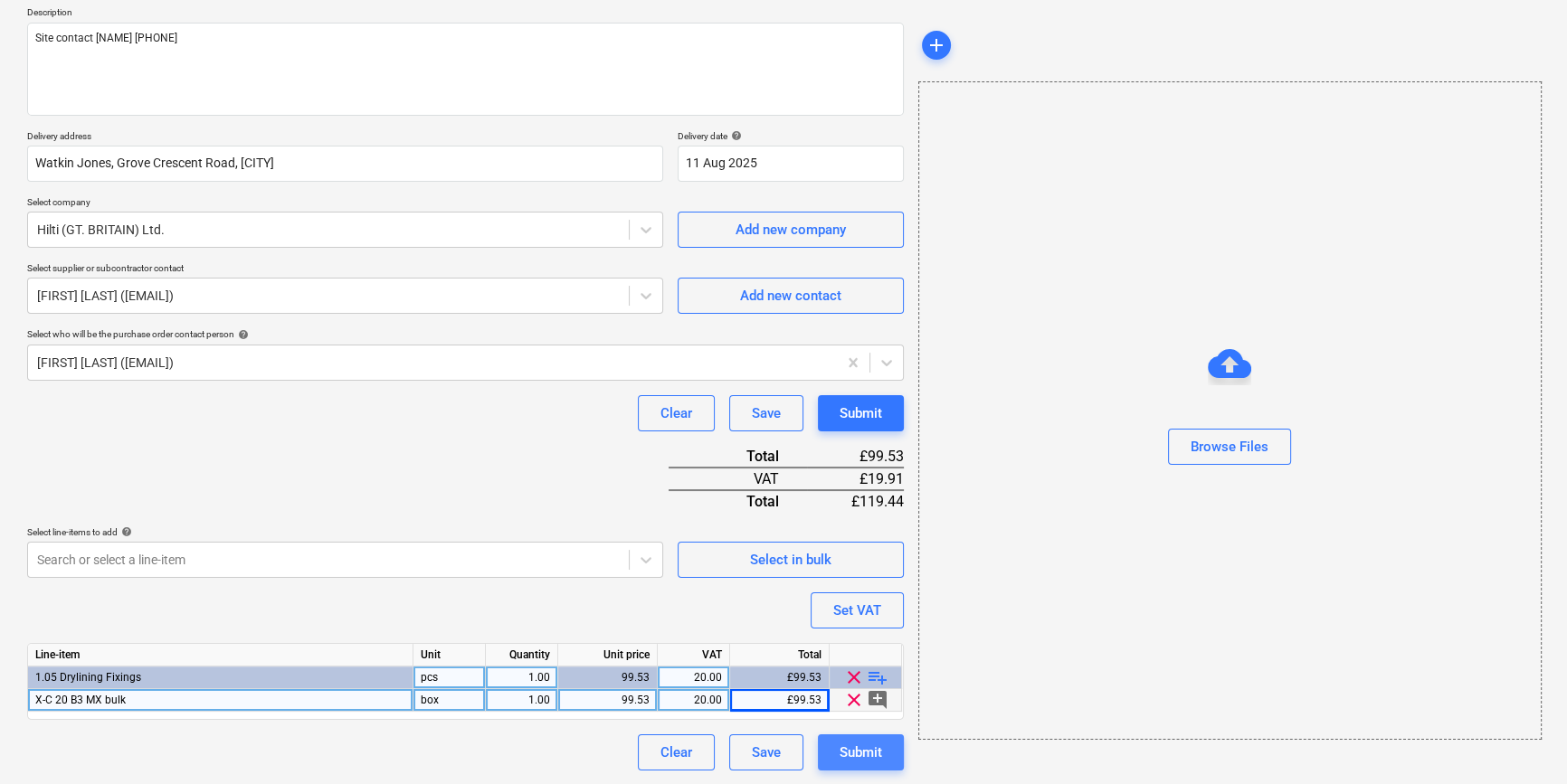 click on "Submit" at bounding box center [860, 752] 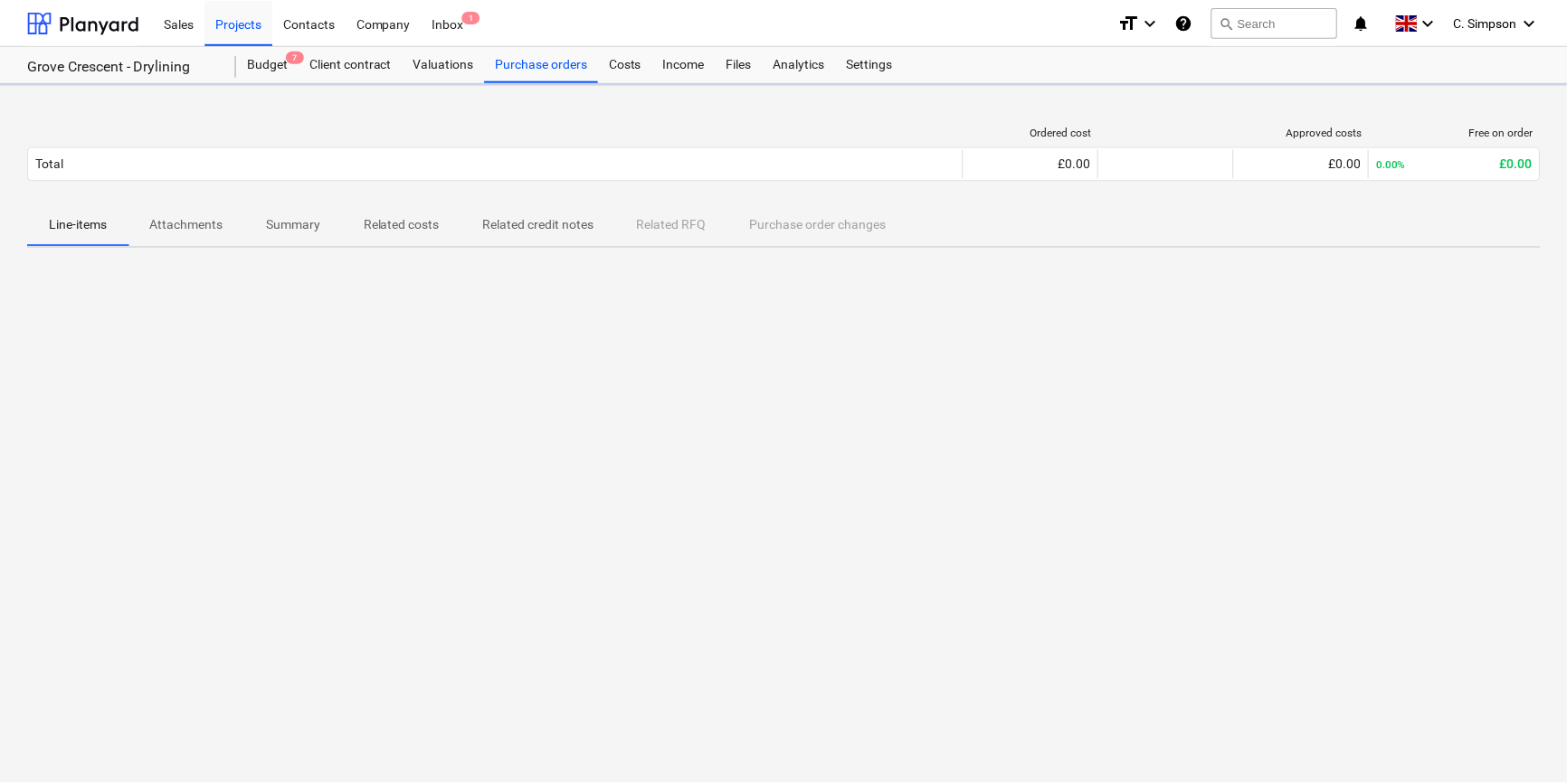 scroll, scrollTop: 0, scrollLeft: 0, axis: both 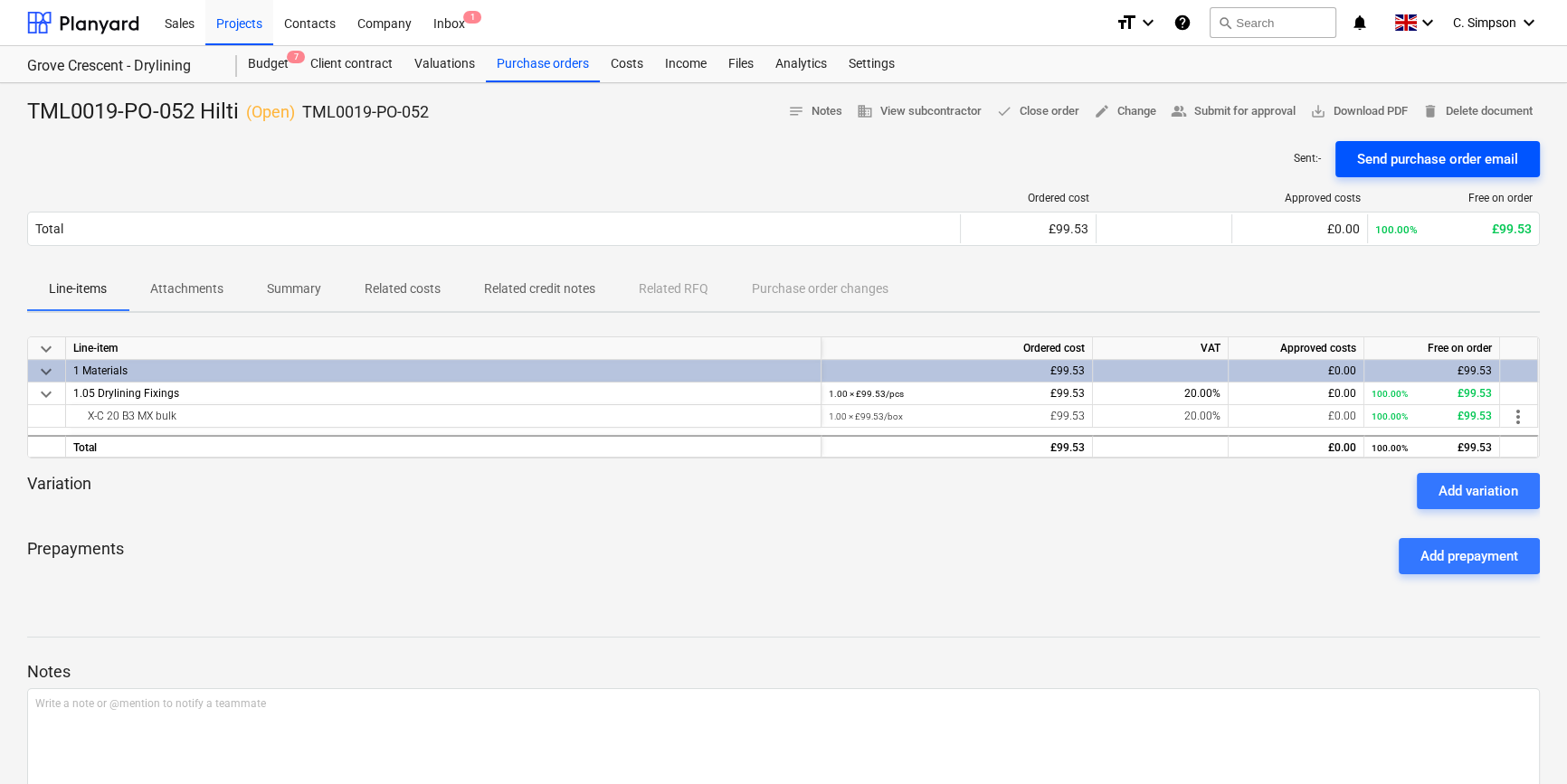 click on "Send purchase order email" at bounding box center [1438, 159] 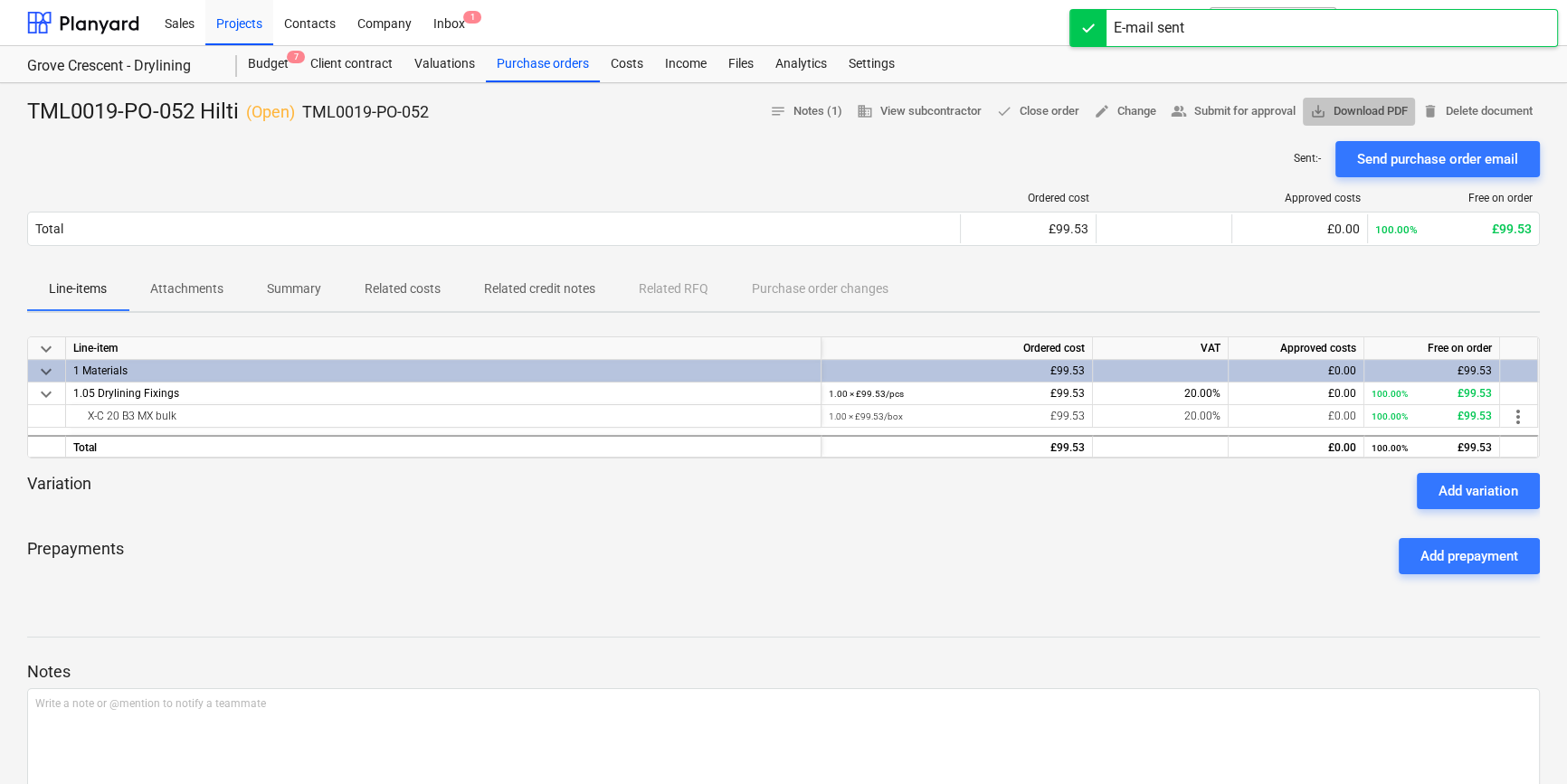 click on "save_alt Download PDF" at bounding box center [1359, 111] 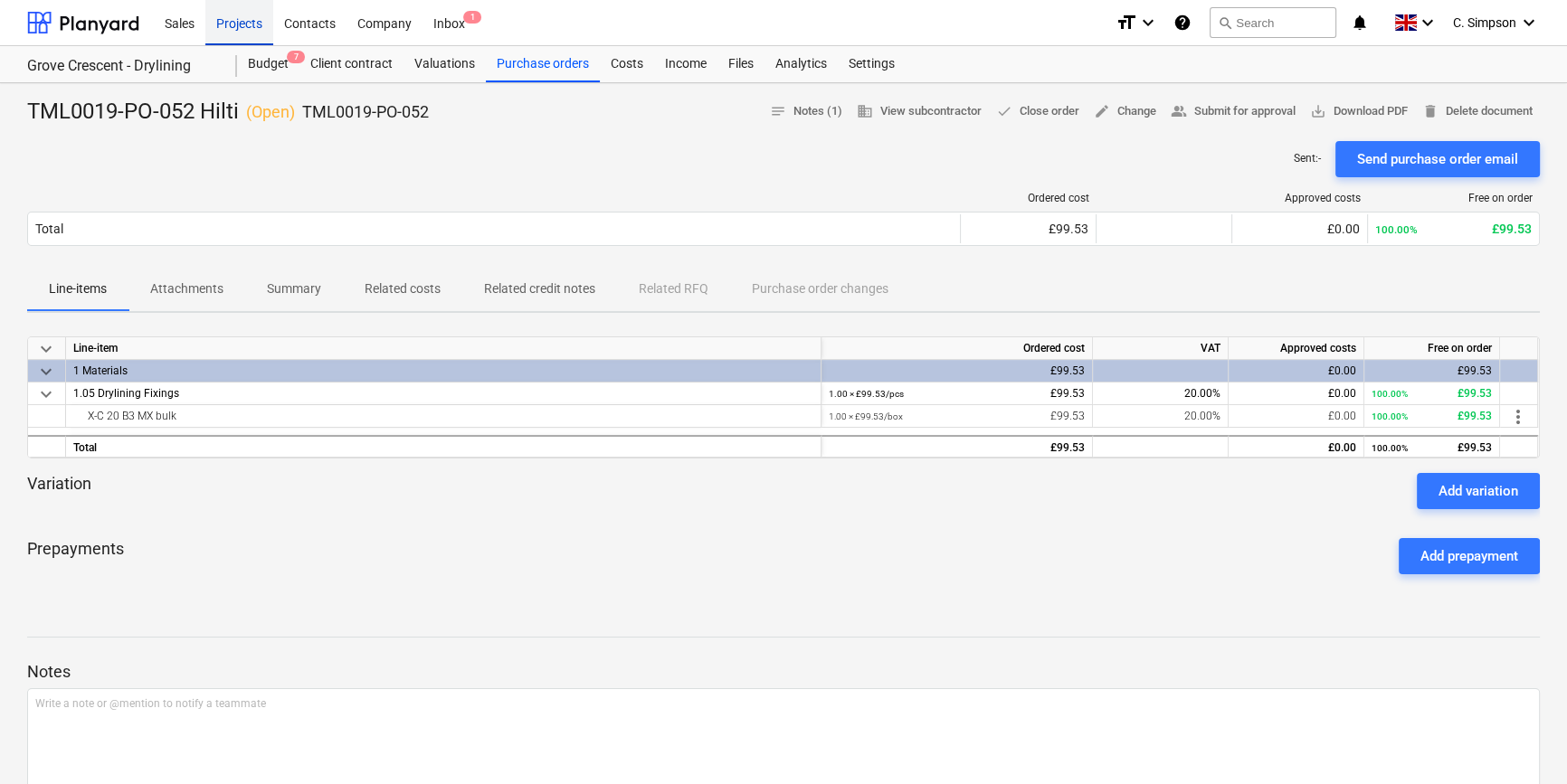click on "Projects" at bounding box center (239, 22) 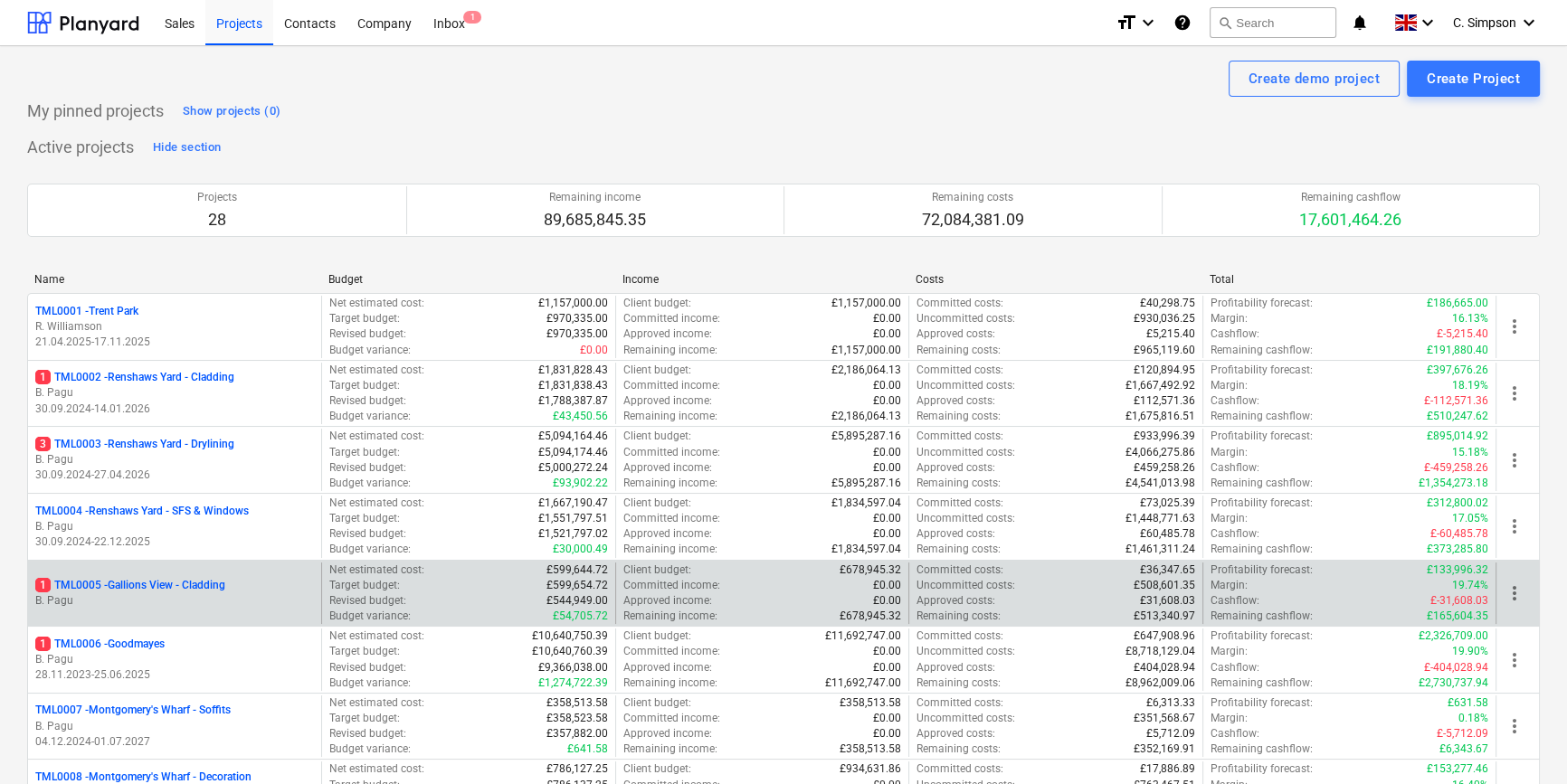 click on "1  TML0005 -  Gallions View - Cladding" at bounding box center [175, 585] 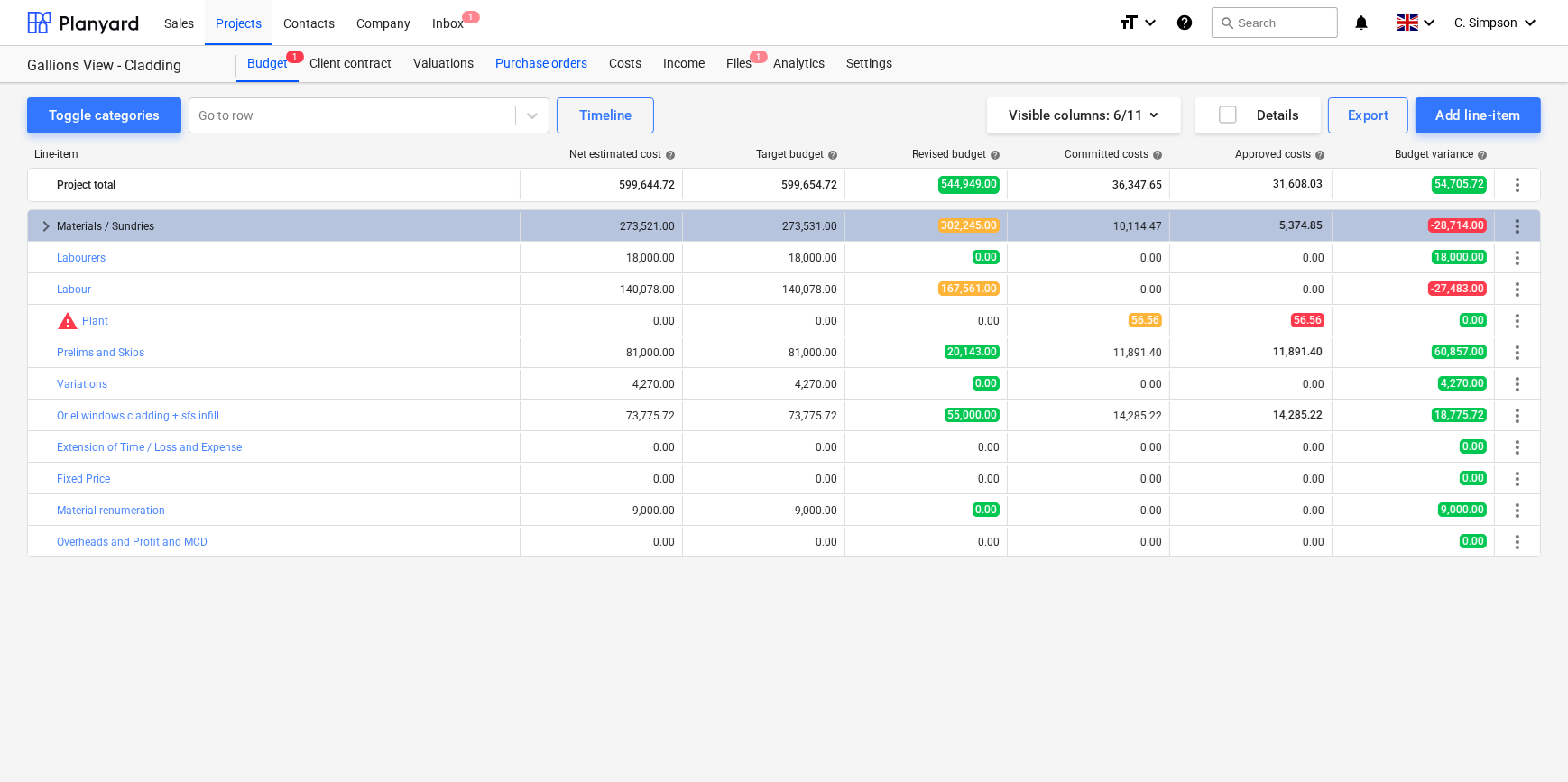click on "Purchase orders" at bounding box center (541, 64) 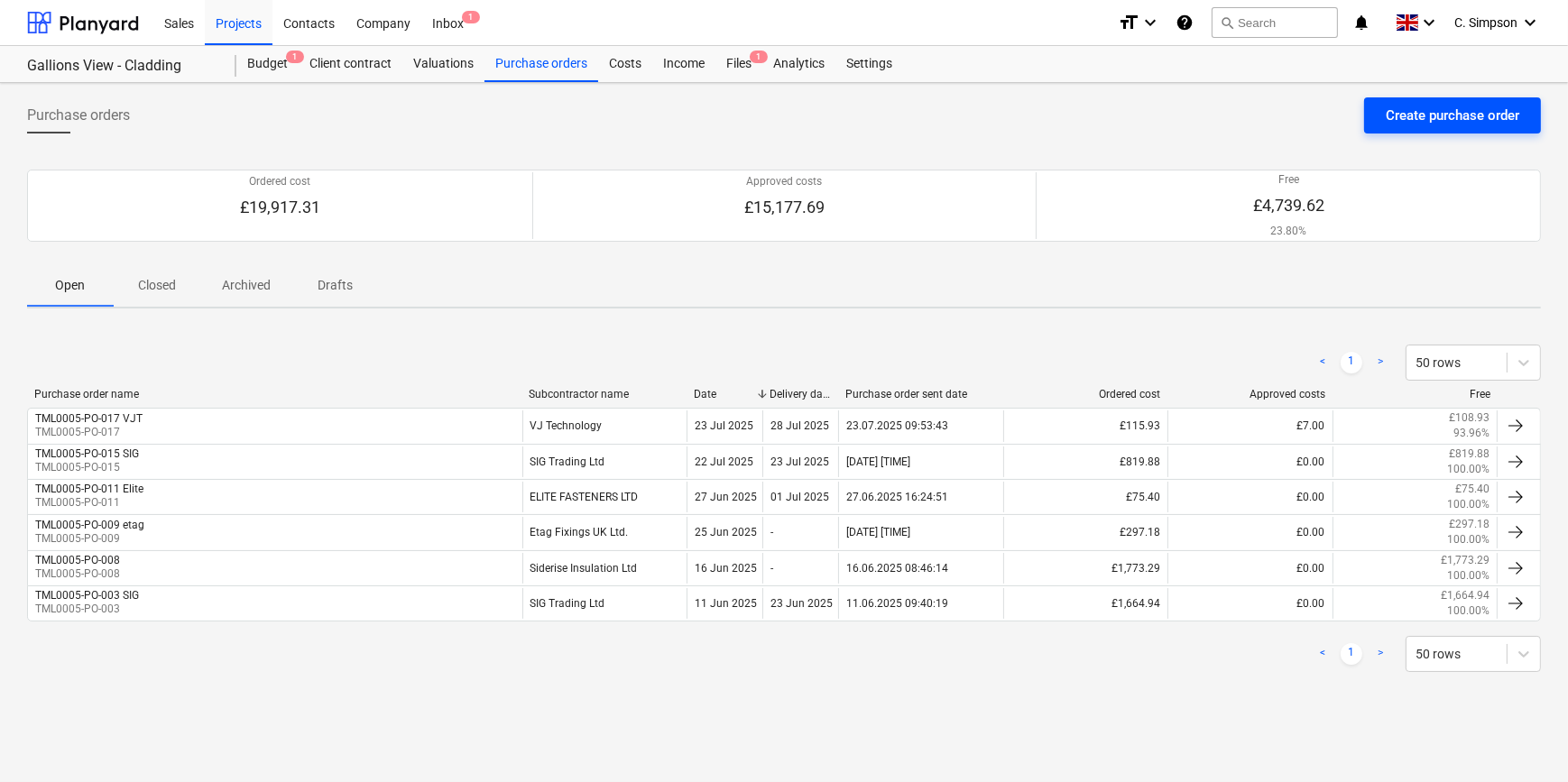 click on "Create purchase order" at bounding box center [1453, 115] 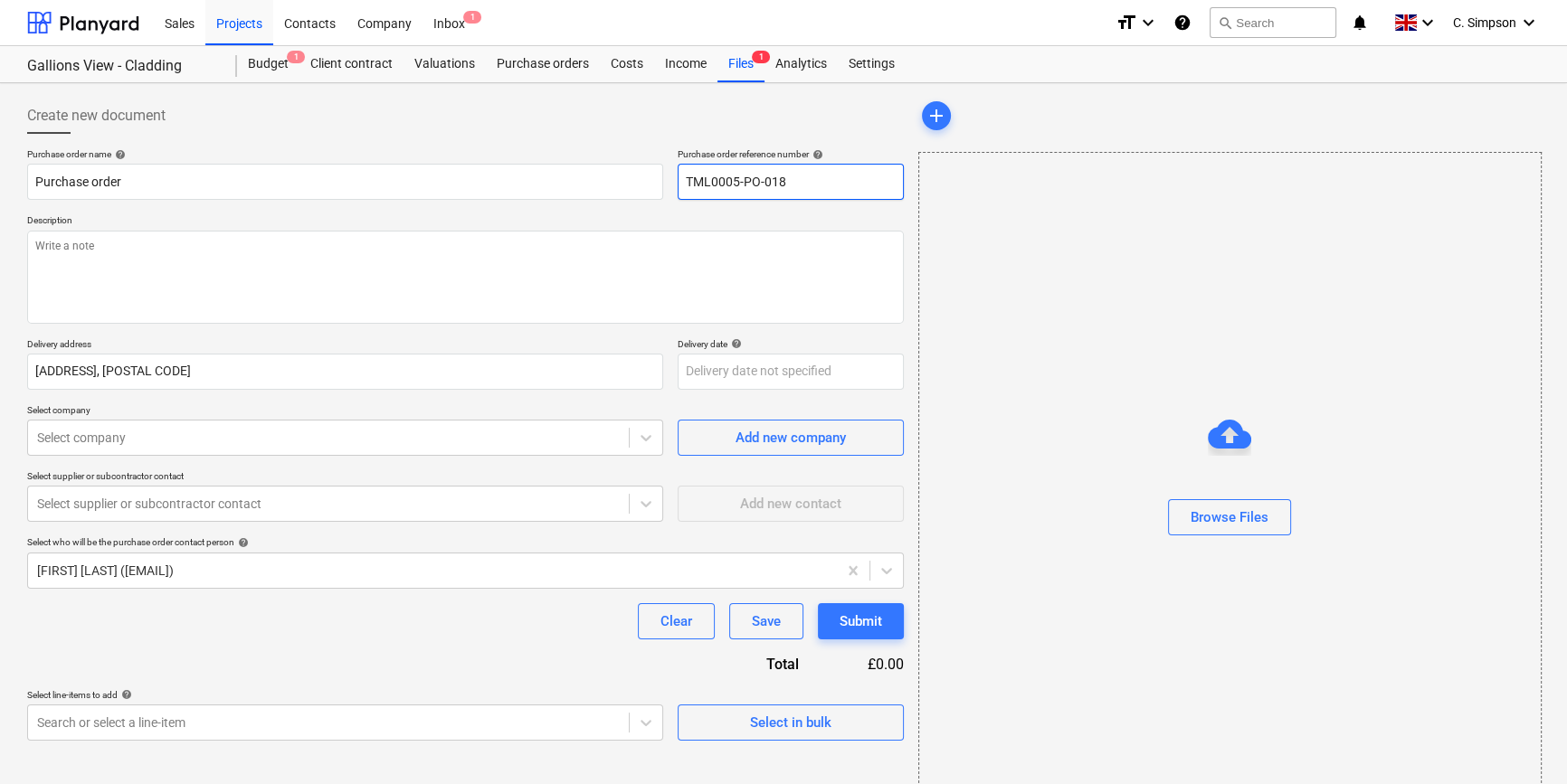 drag, startPoint x: 800, startPoint y: 183, endPoint x: 684, endPoint y: 181, distance: 116.01724 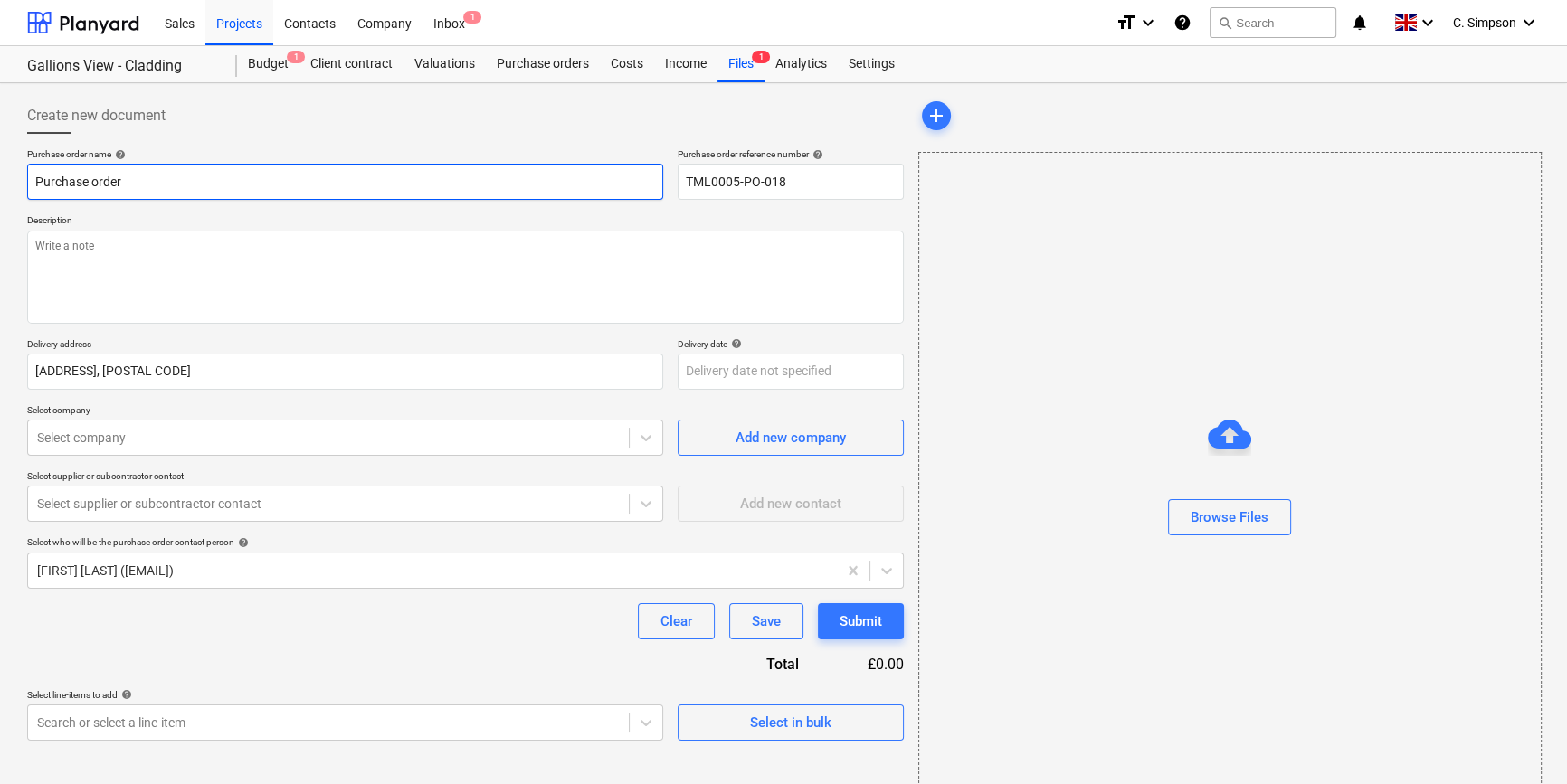 click on "Purchase order" at bounding box center [345, 182] 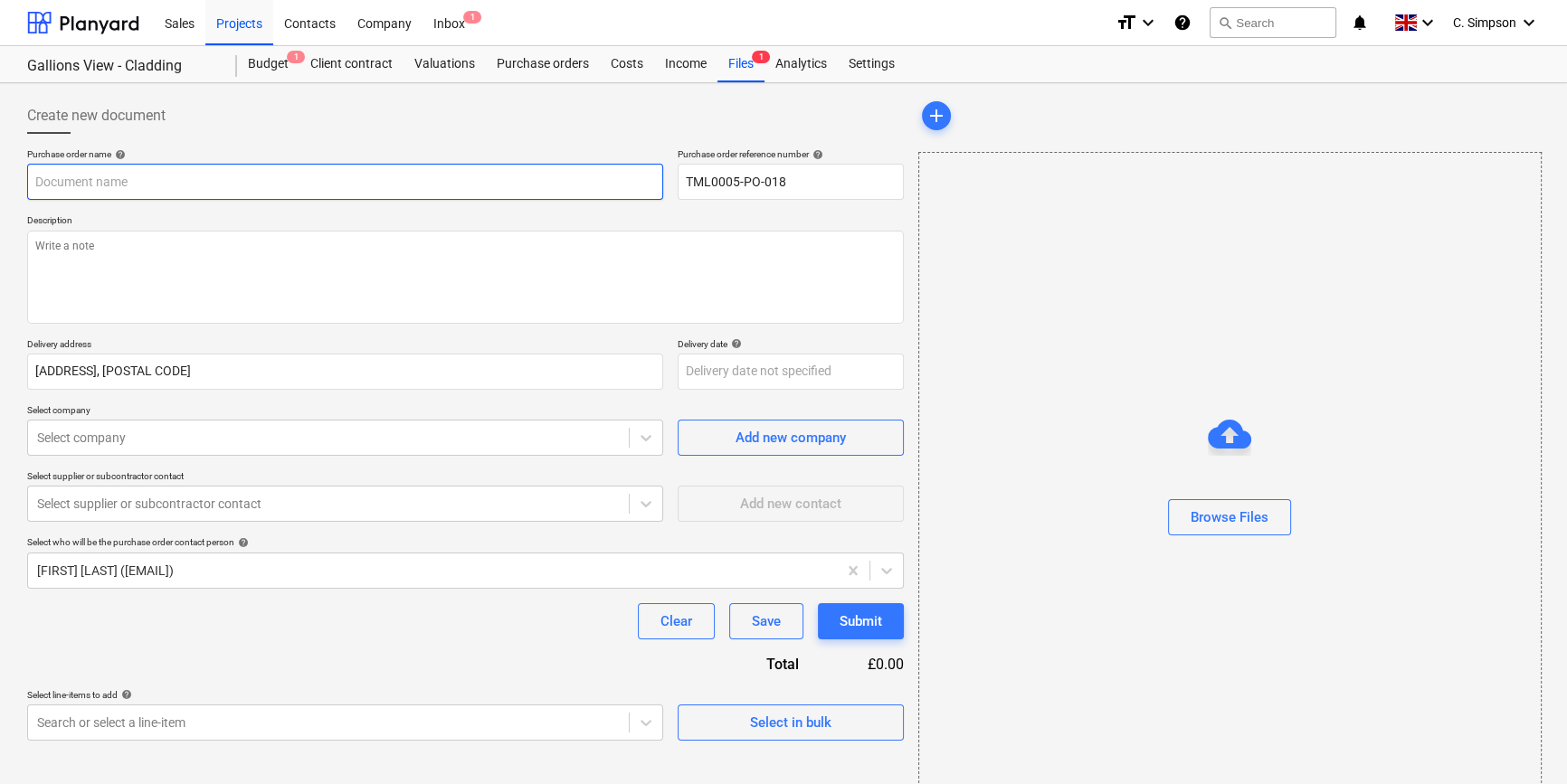 paste on "TML0005-PO-018" 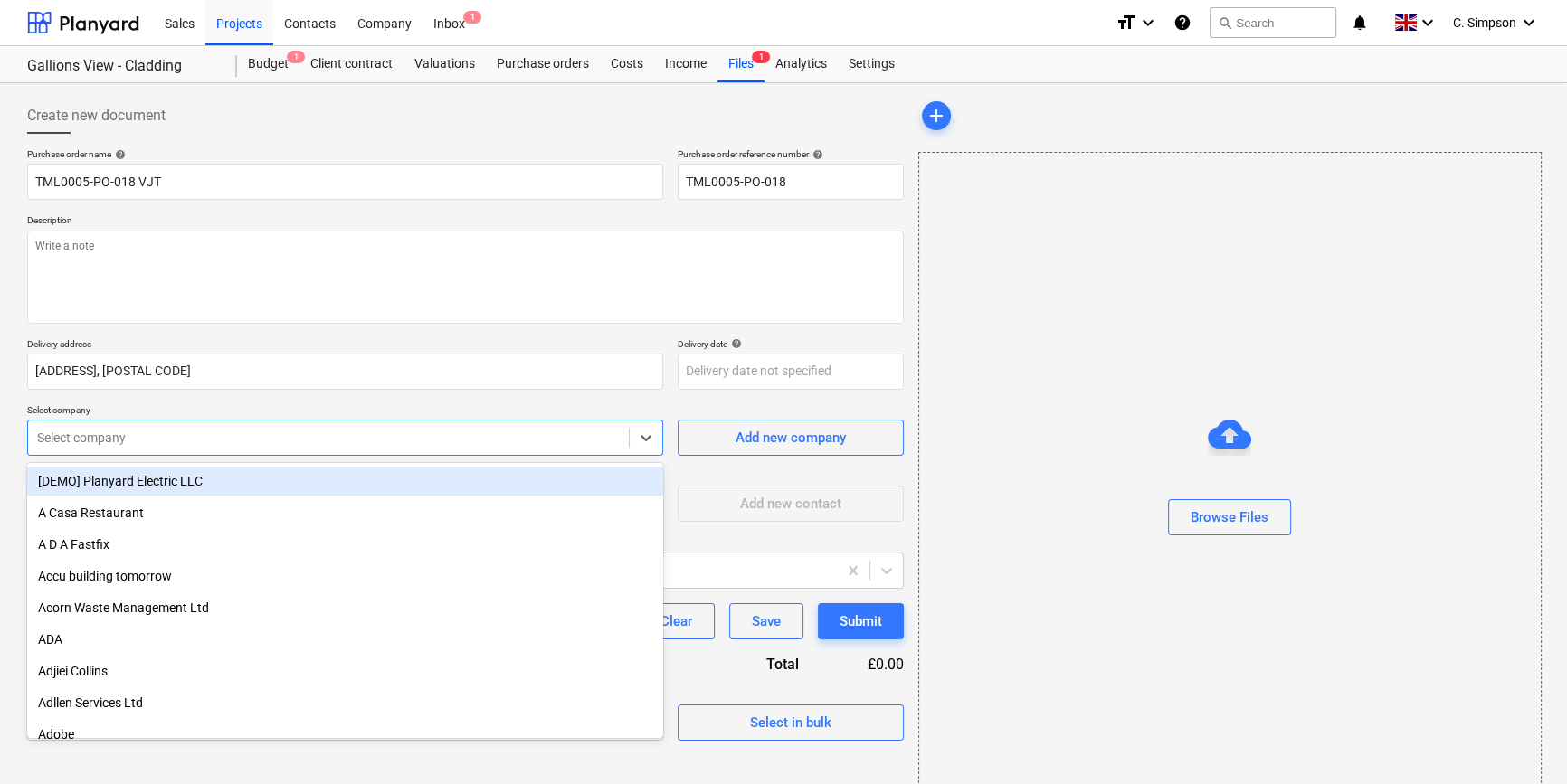 click at bounding box center [328, 438] 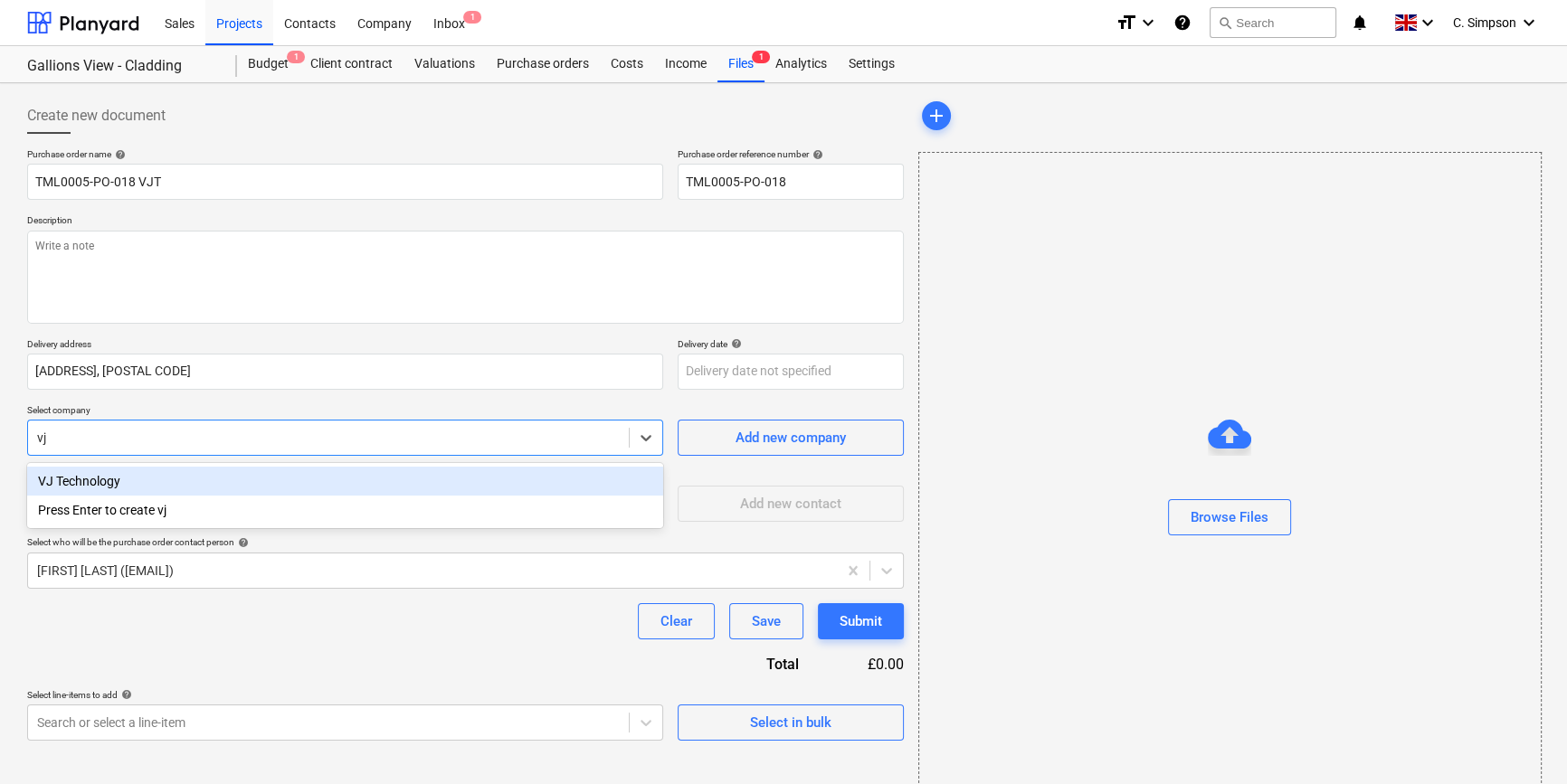 click on "VJ Technology" at bounding box center [345, 481] 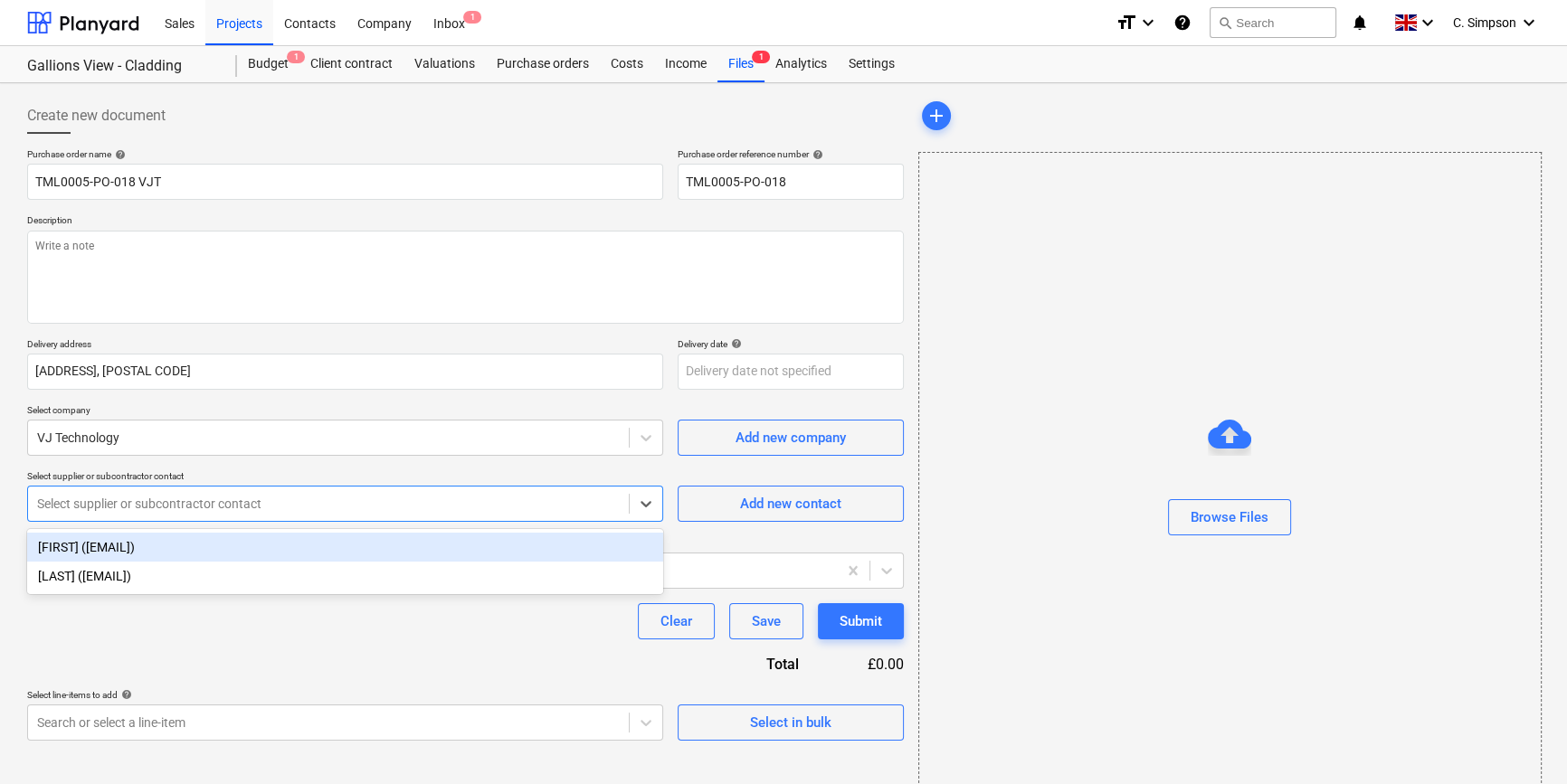 click at bounding box center (328, 504) 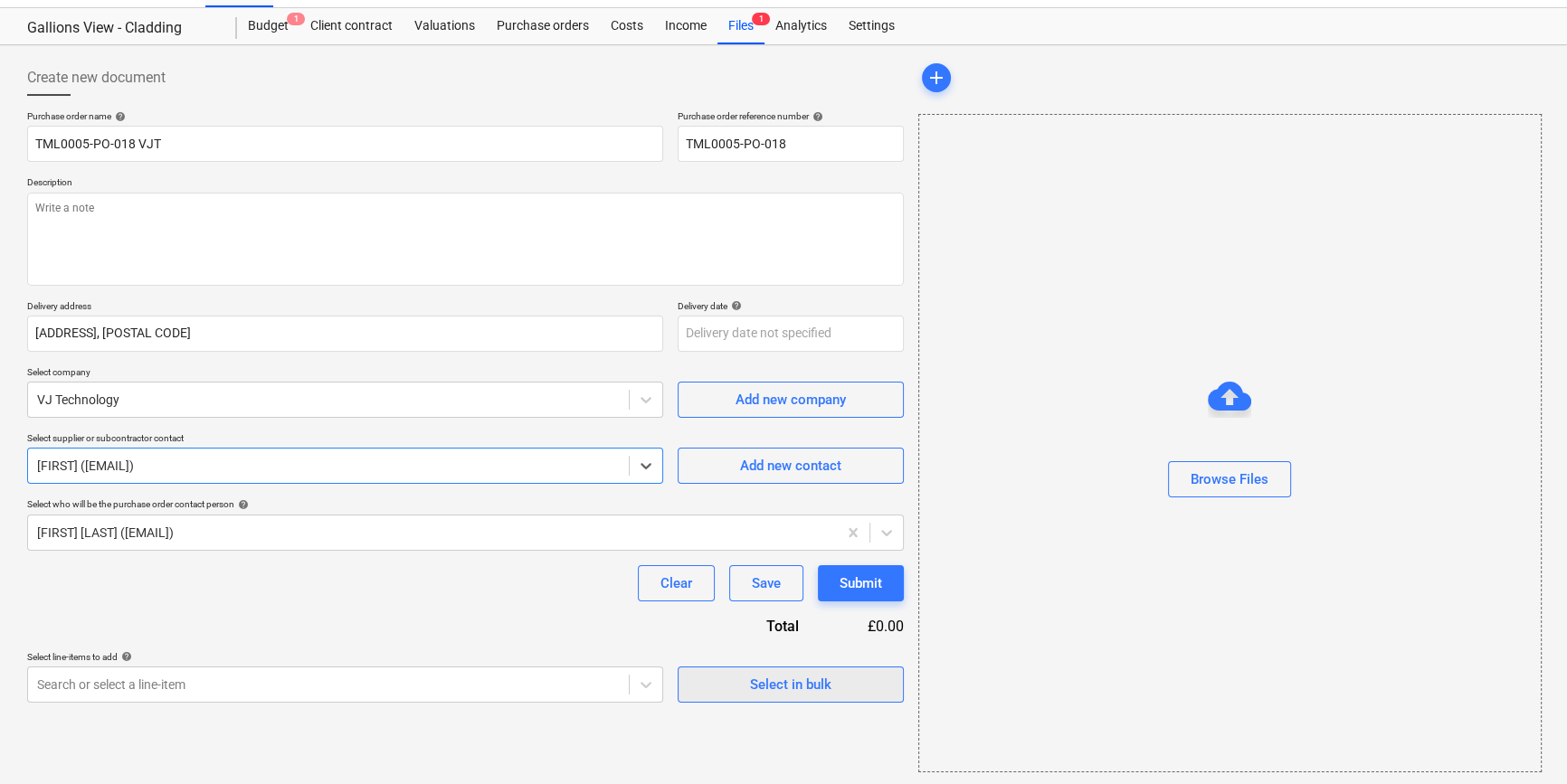 scroll, scrollTop: 39, scrollLeft: 0, axis: vertical 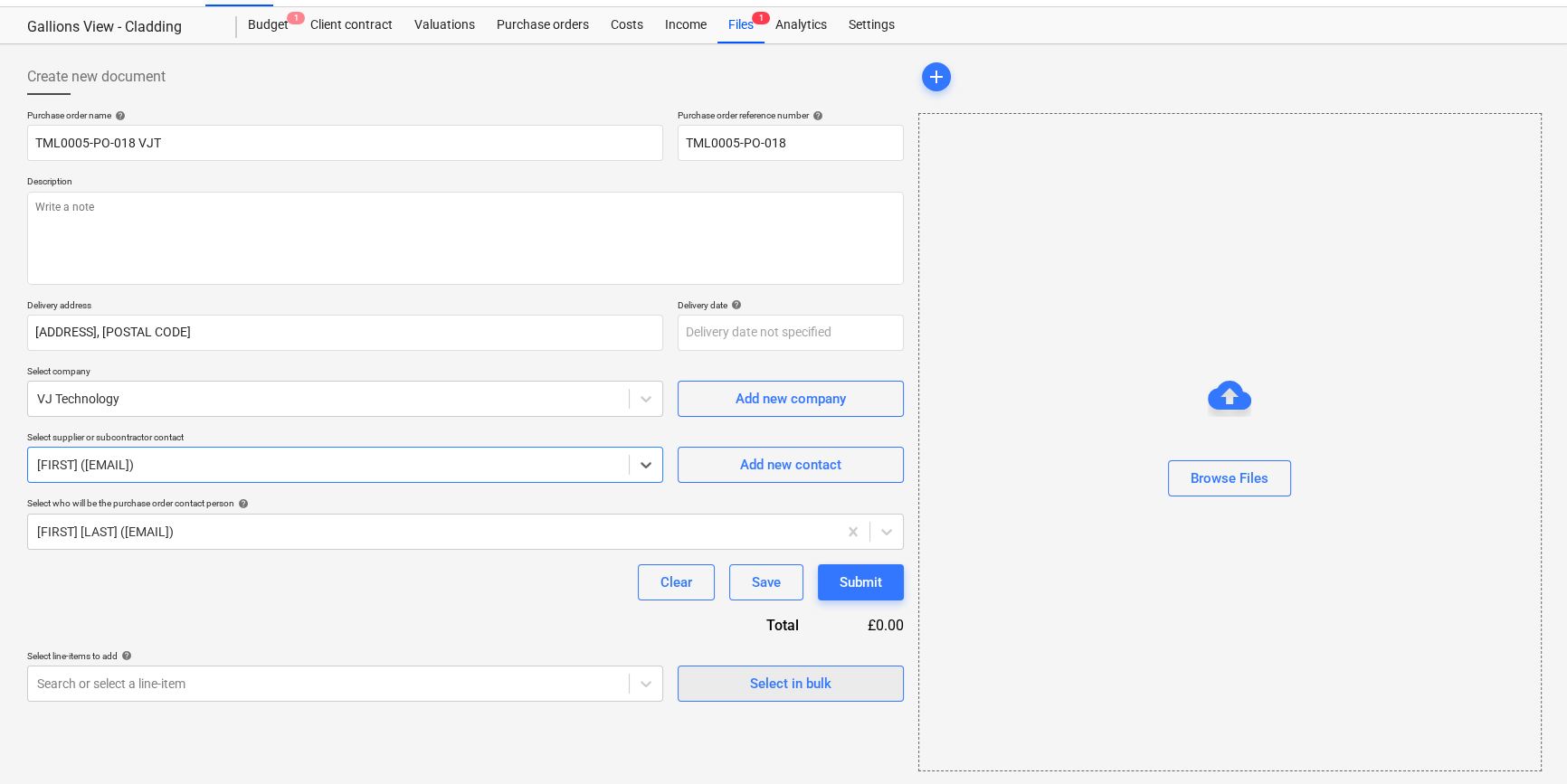 click on "Select in bulk" at bounding box center (791, 684) 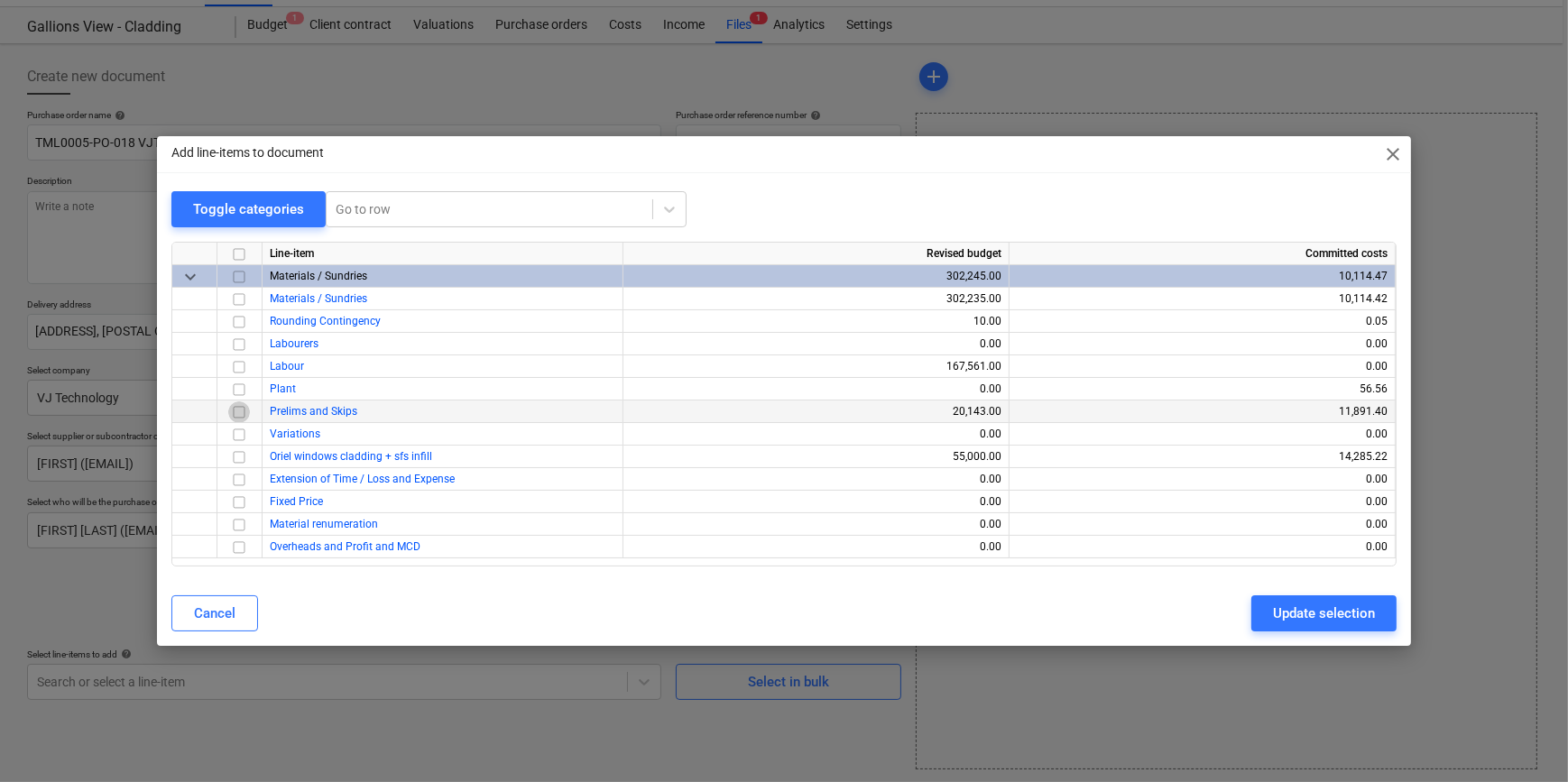 click at bounding box center [239, 412] 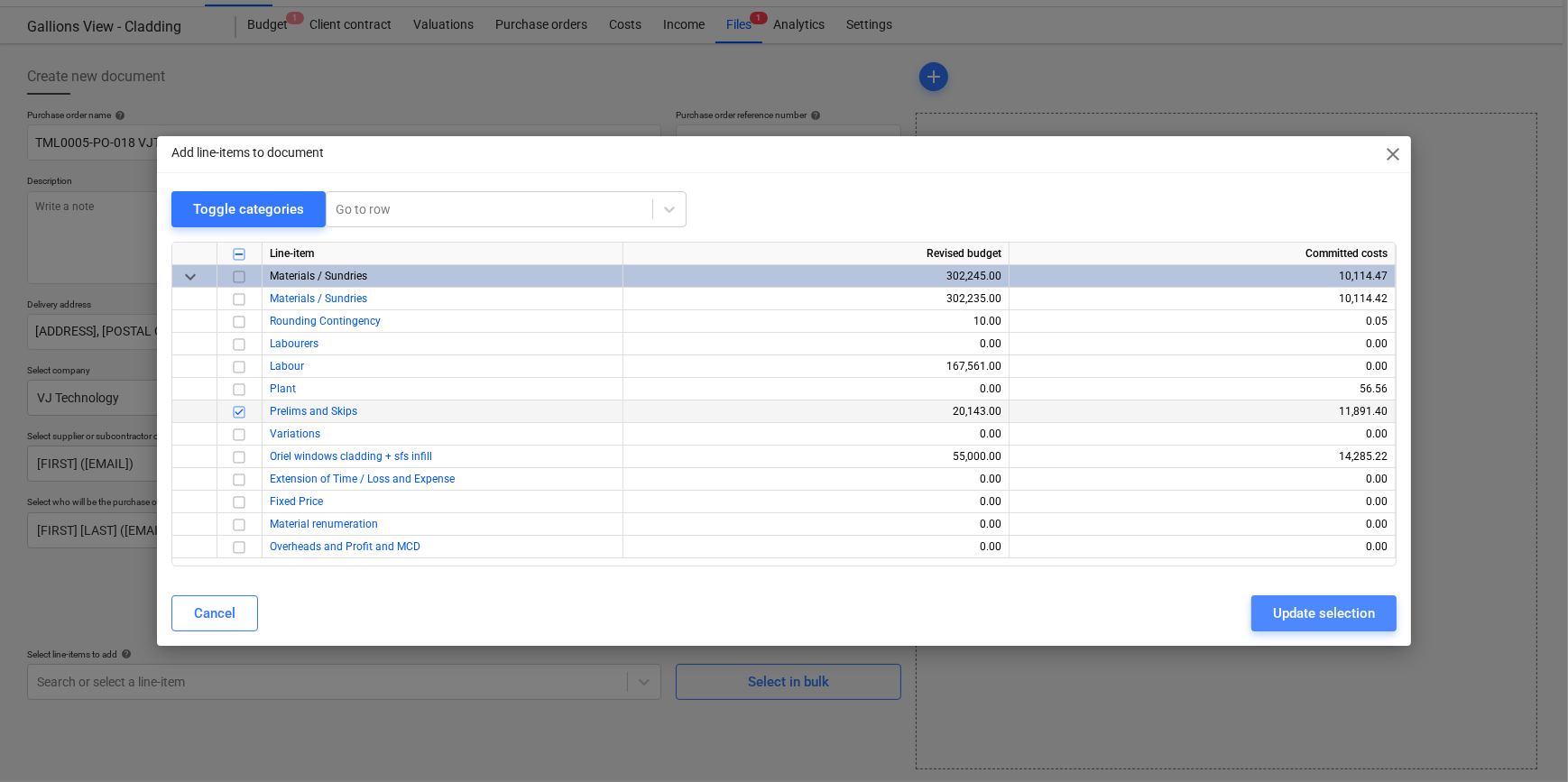 click on "Update selection" at bounding box center [1324, 613] 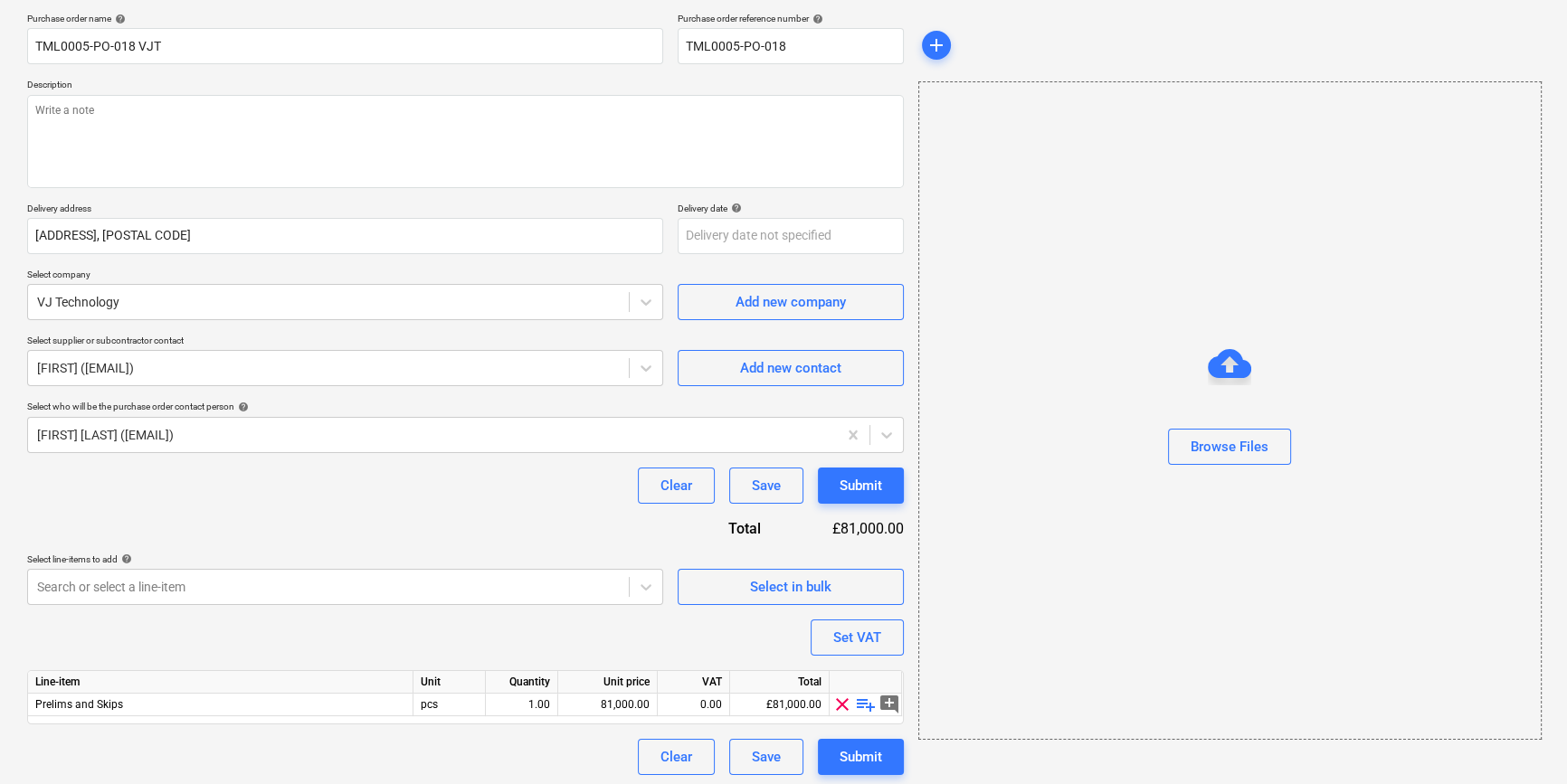 scroll, scrollTop: 140, scrollLeft: 0, axis: vertical 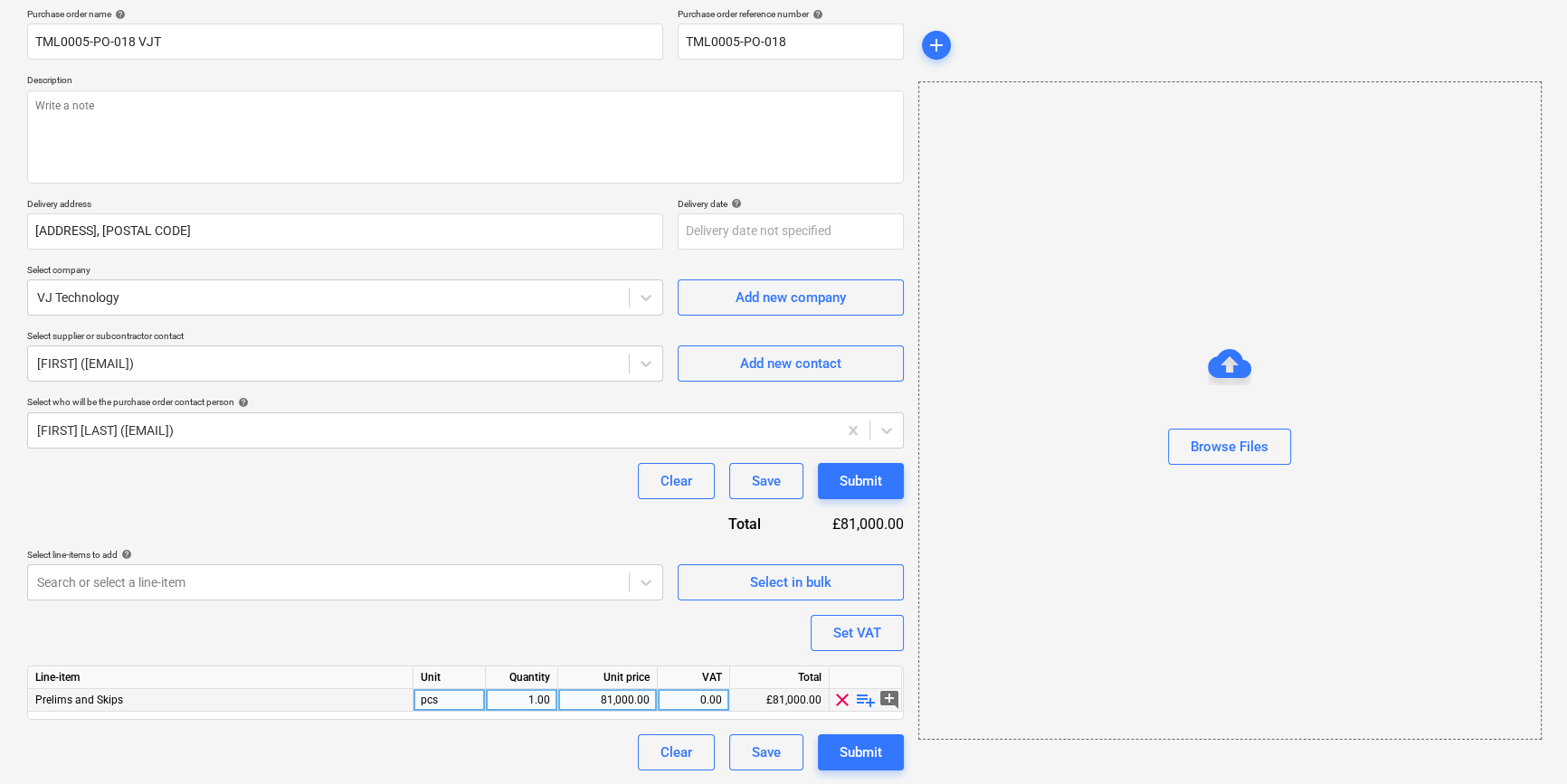 click on "playlist_add" at bounding box center (866, 700) 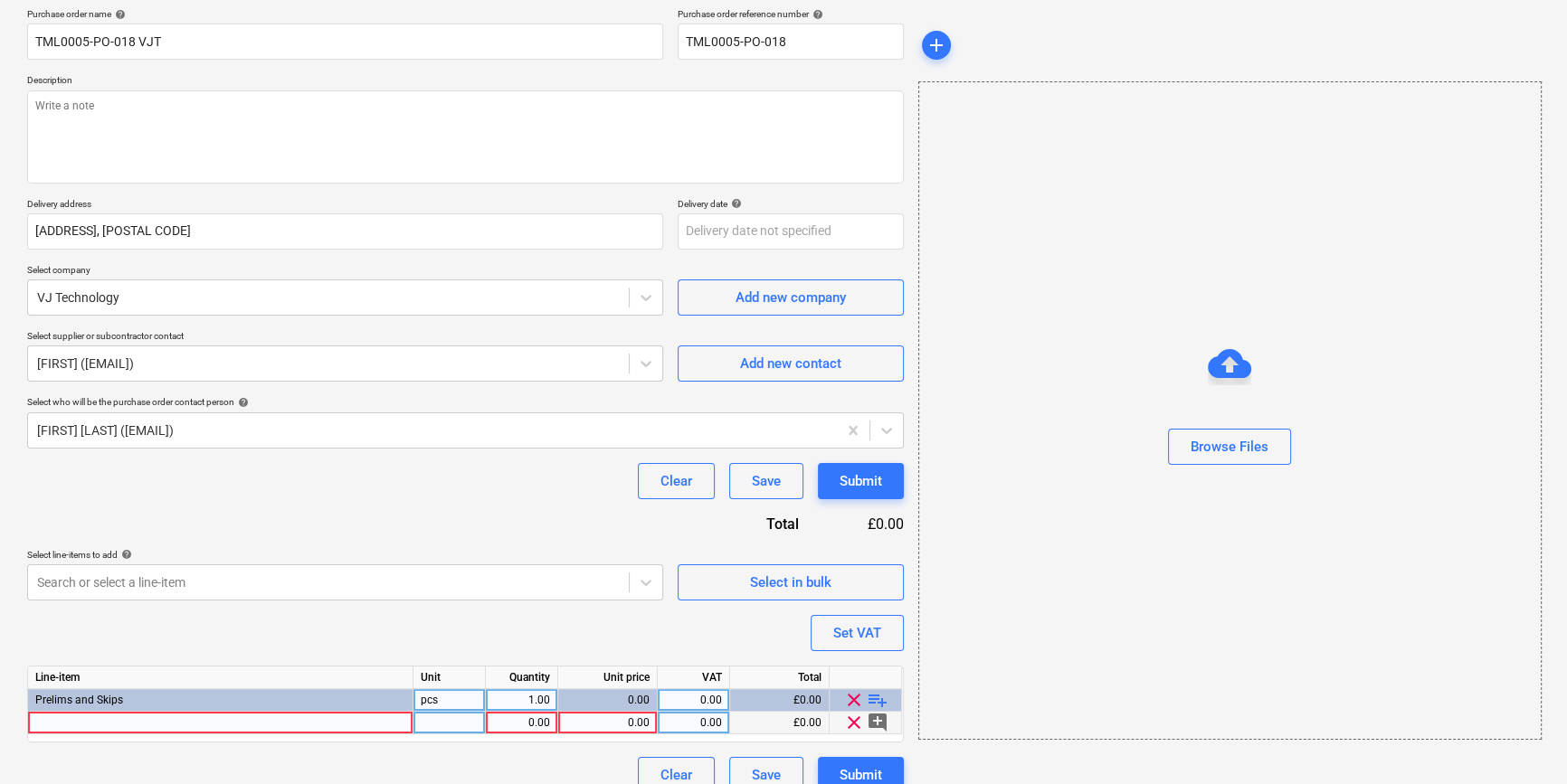 click at bounding box center [221, 723] 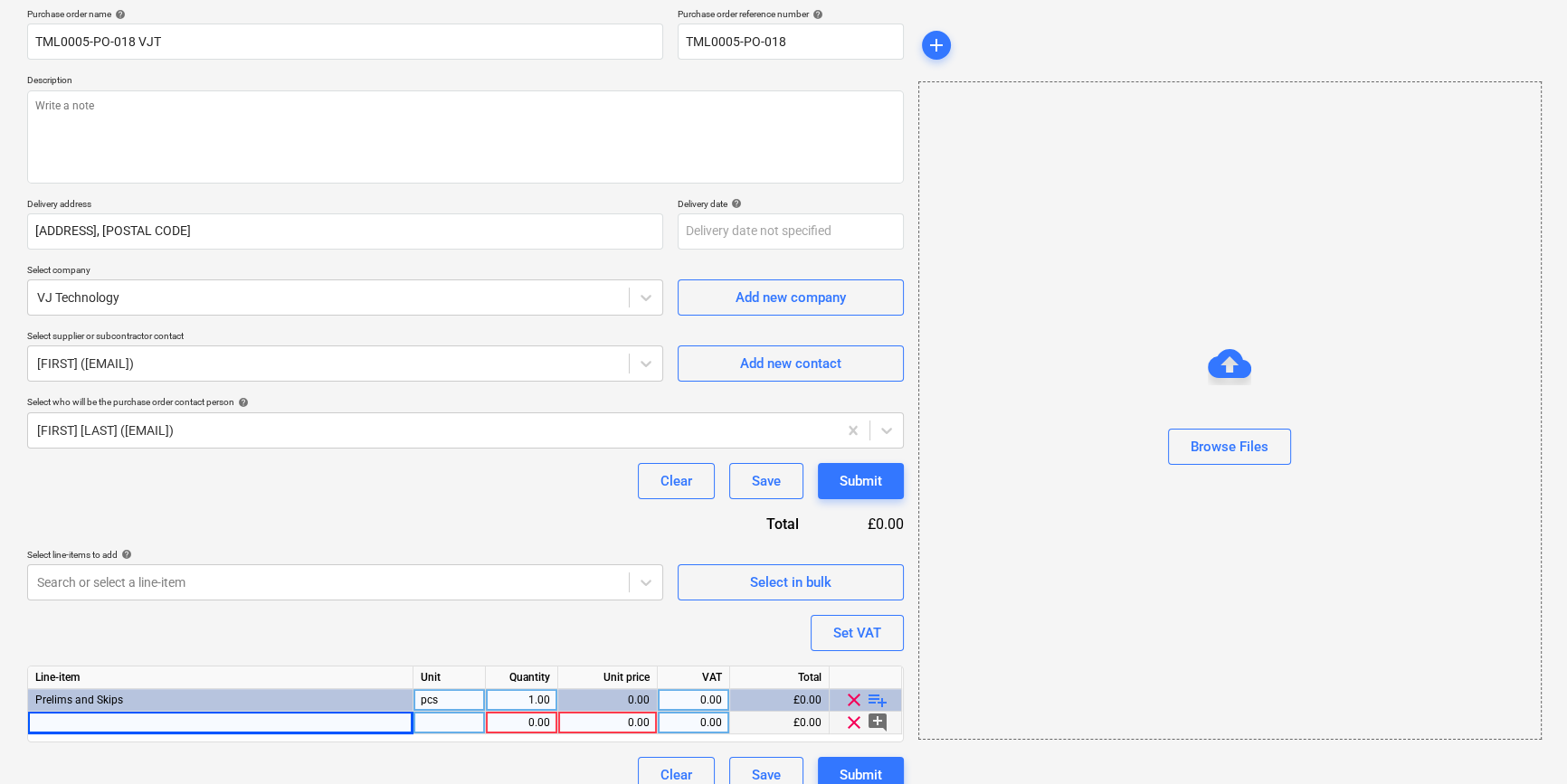 click at bounding box center (221, 723) 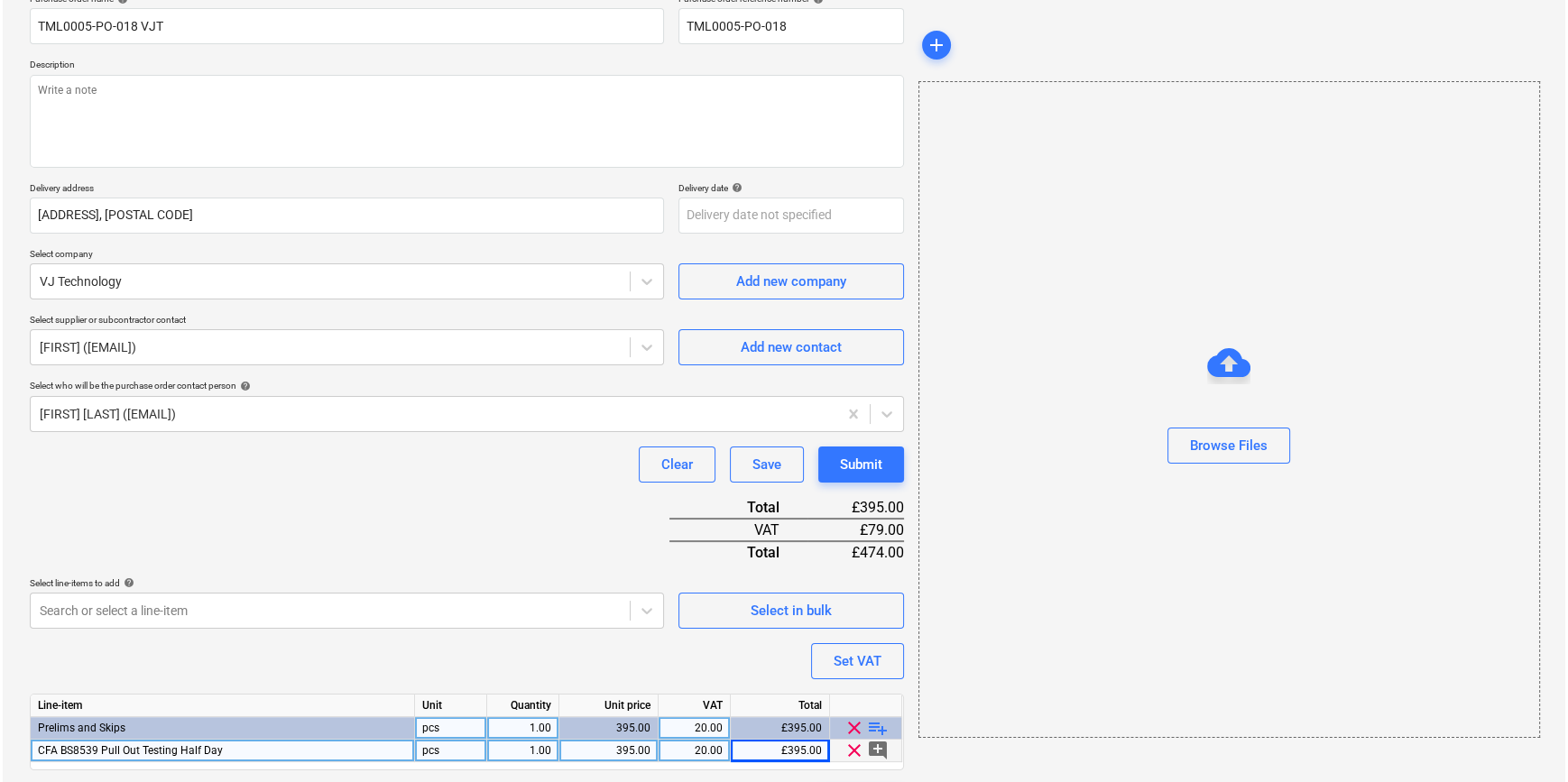 scroll, scrollTop: 207, scrollLeft: 0, axis: vertical 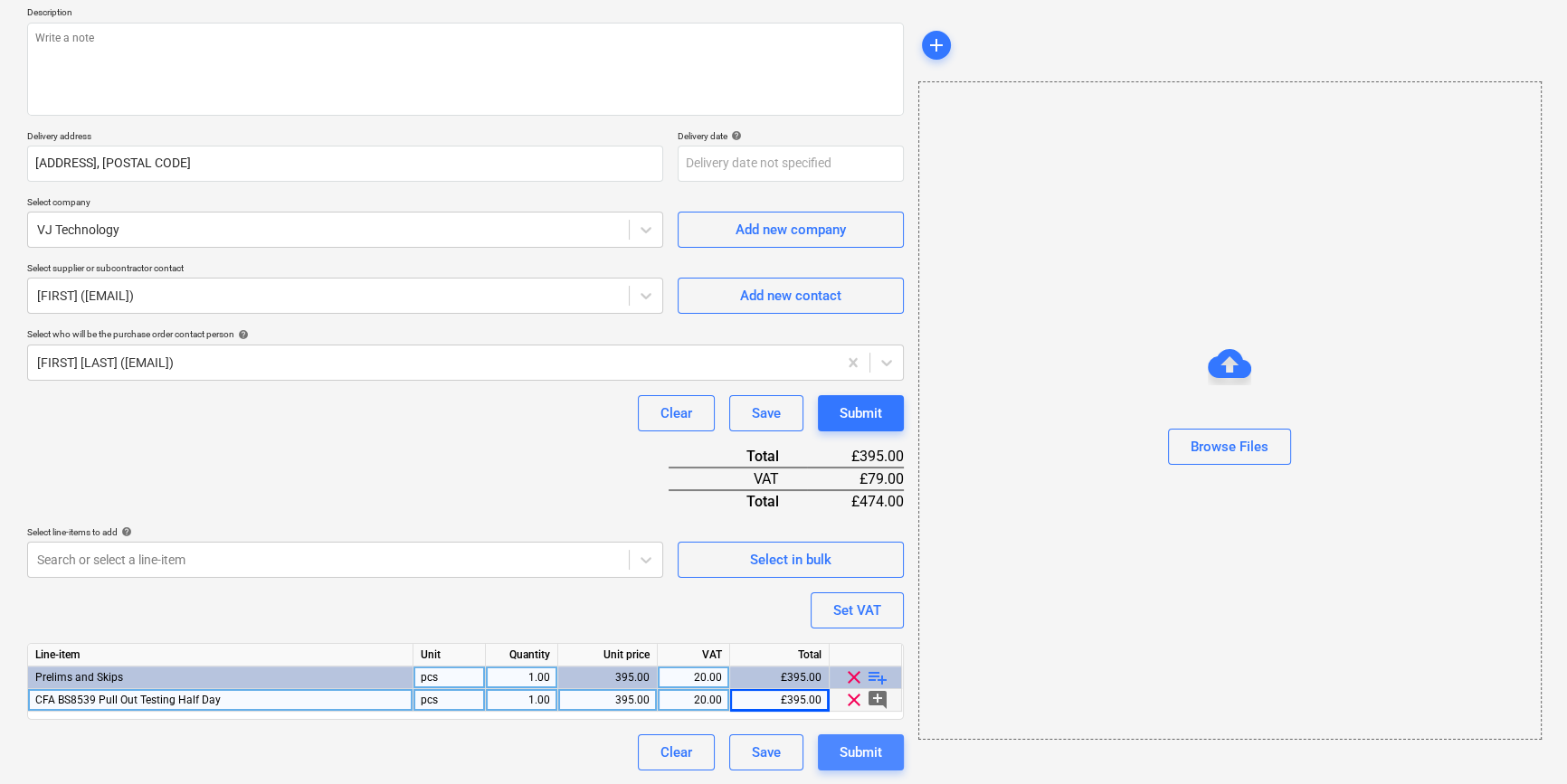 click on "Submit" at bounding box center (860, 752) 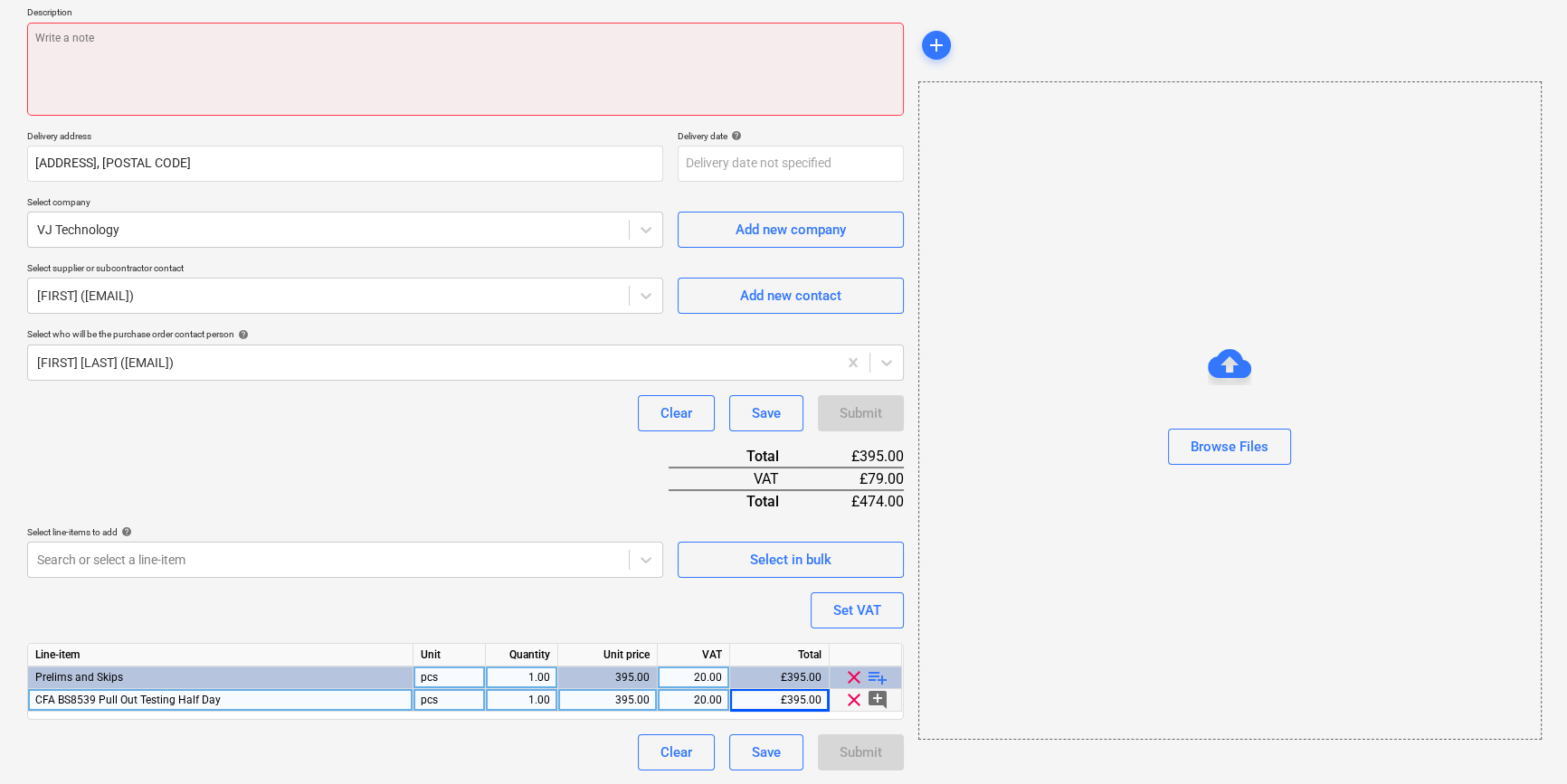 click at bounding box center [465, 69] 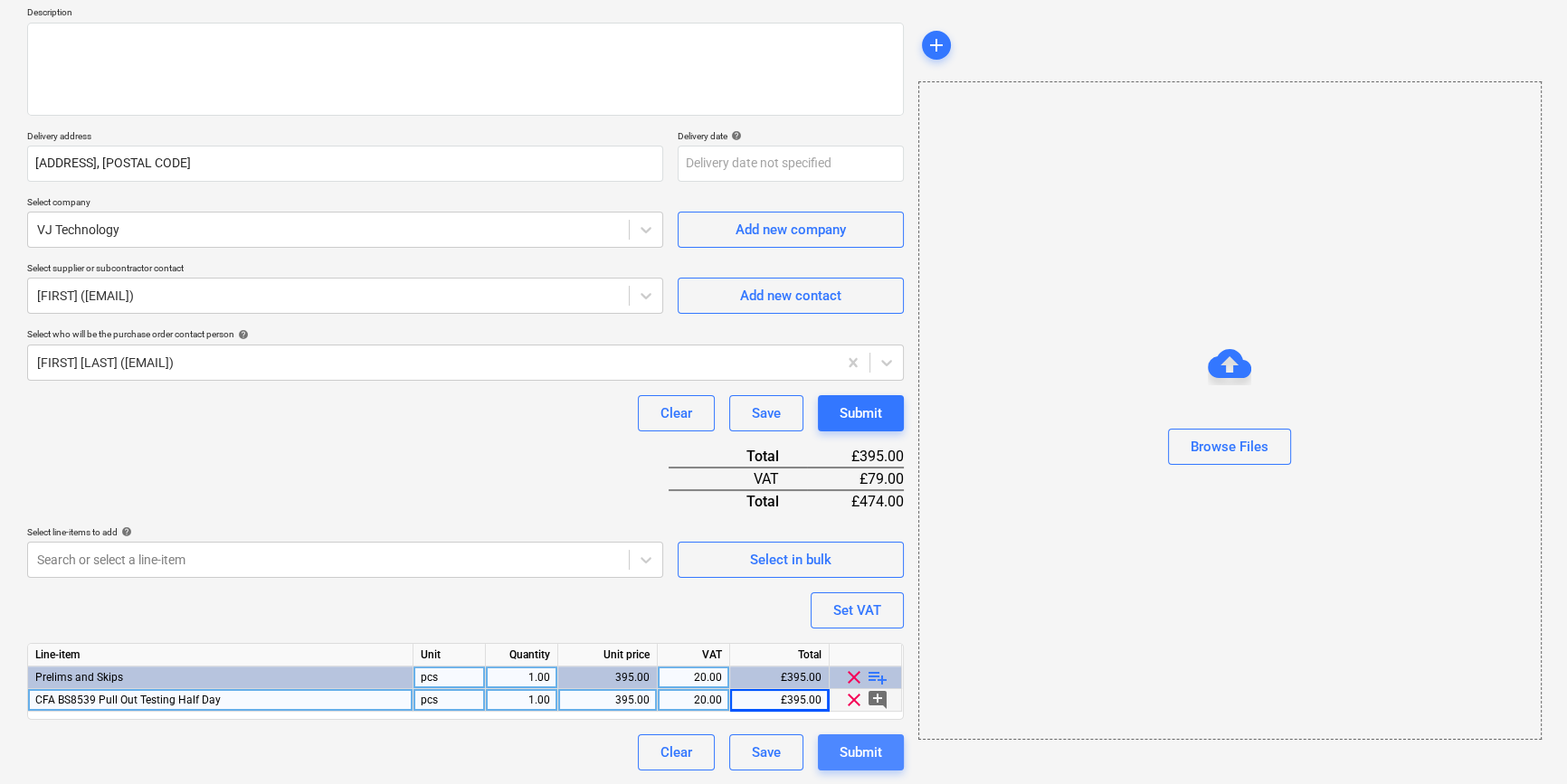 click on "Submit" at bounding box center (860, 752) 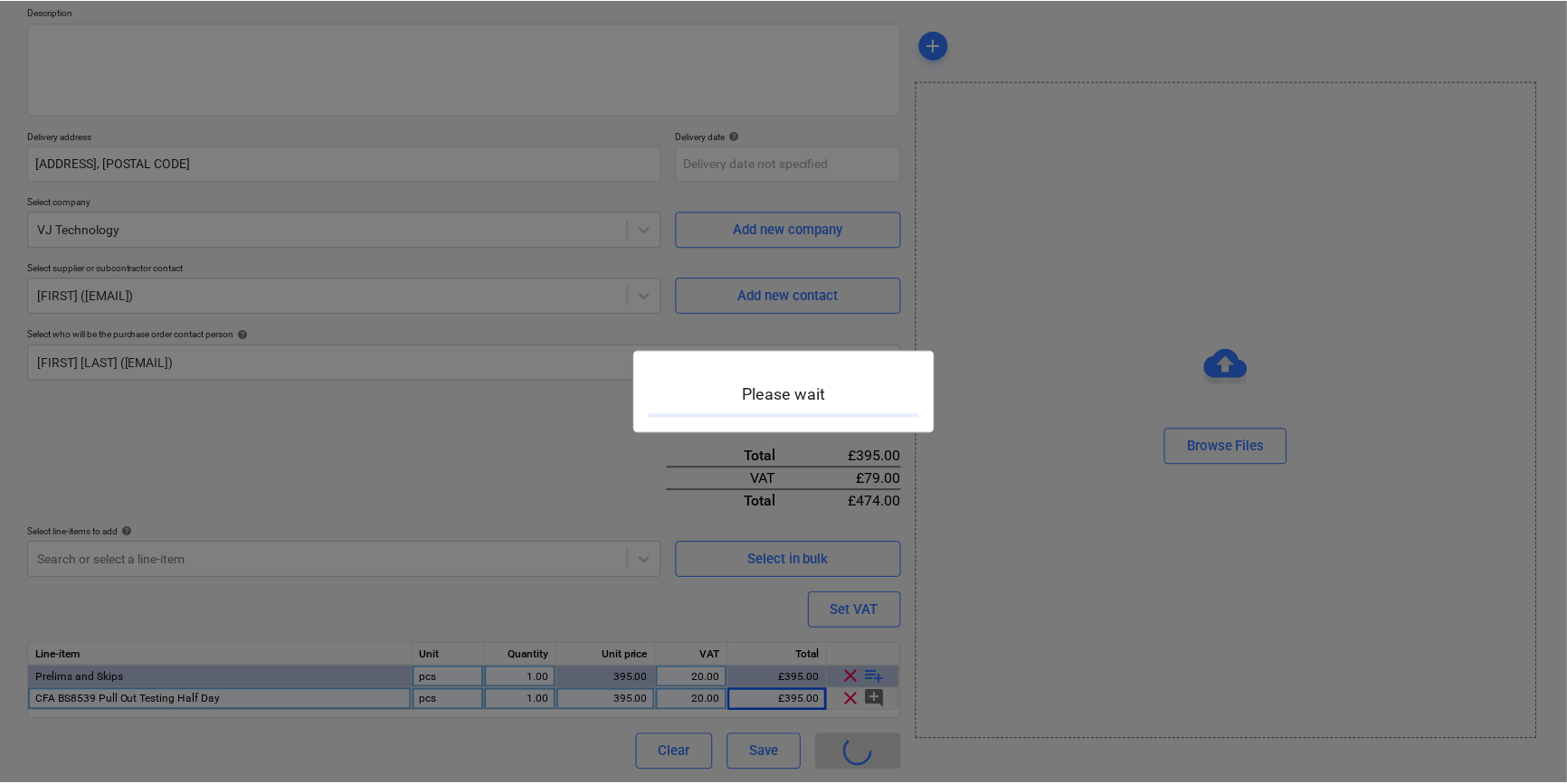 scroll, scrollTop: 0, scrollLeft: 0, axis: both 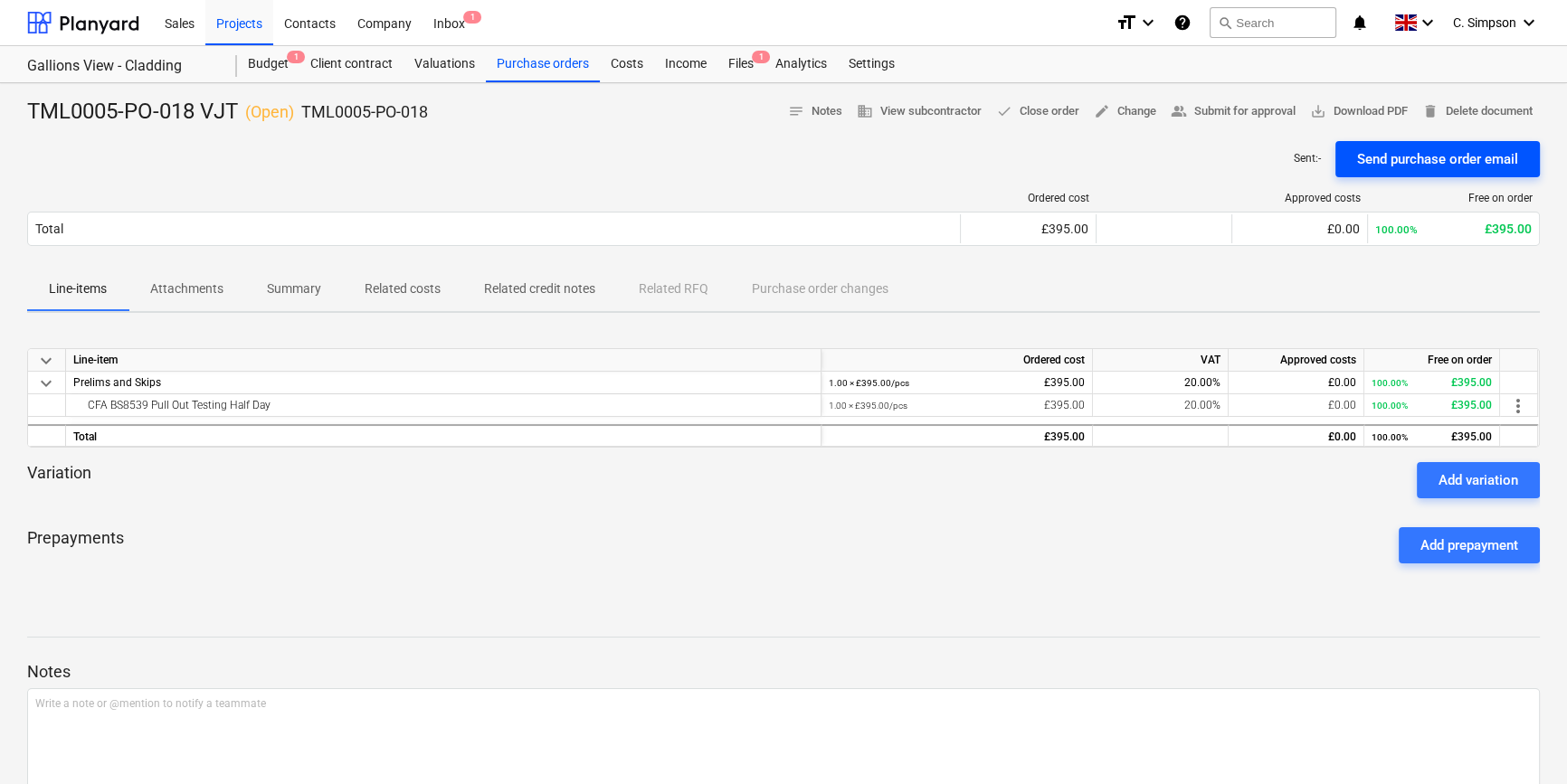click on "Send purchase order email" at bounding box center [1438, 159] 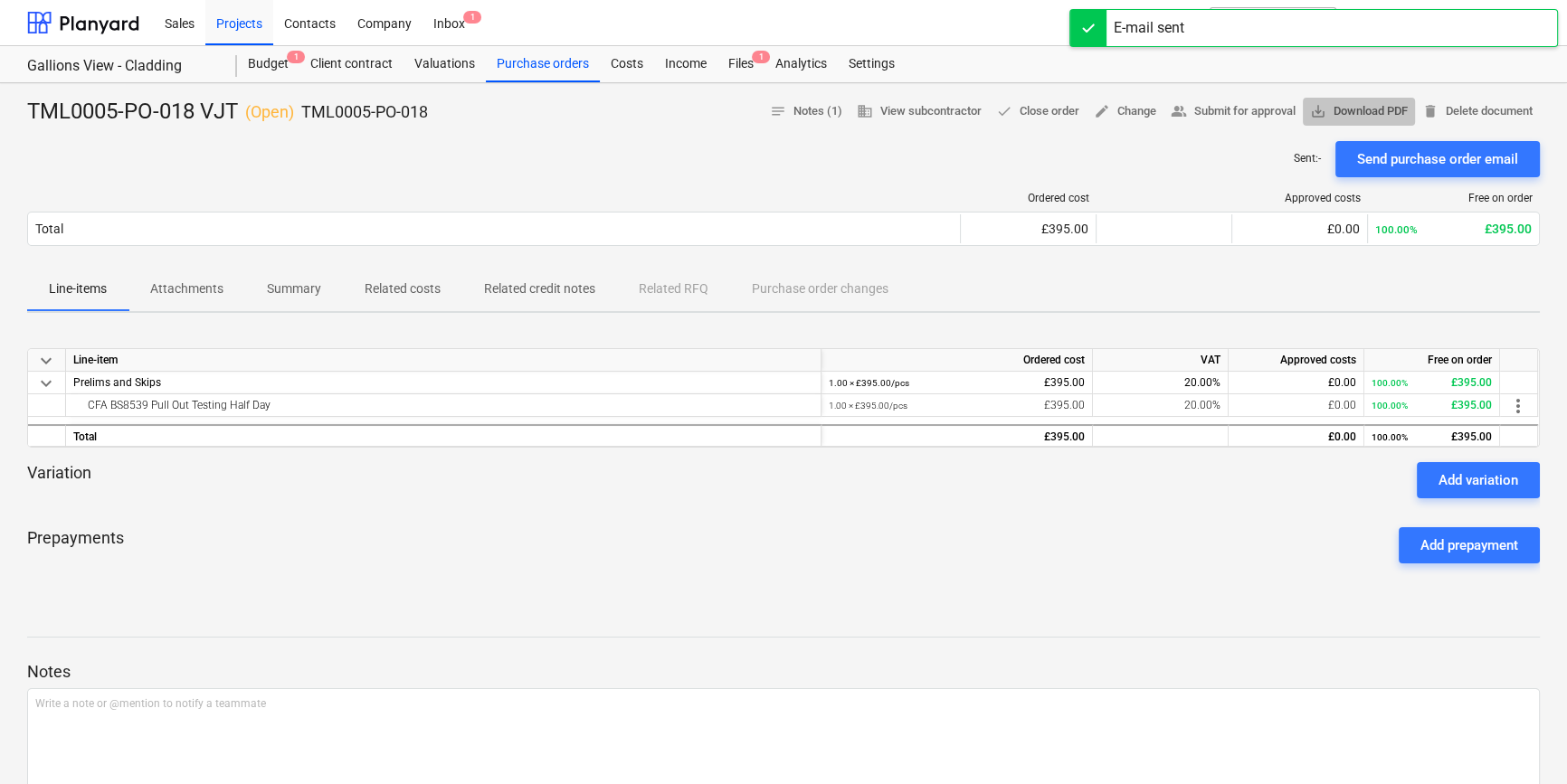 click on "save_alt Download PDF" at bounding box center (1359, 111) 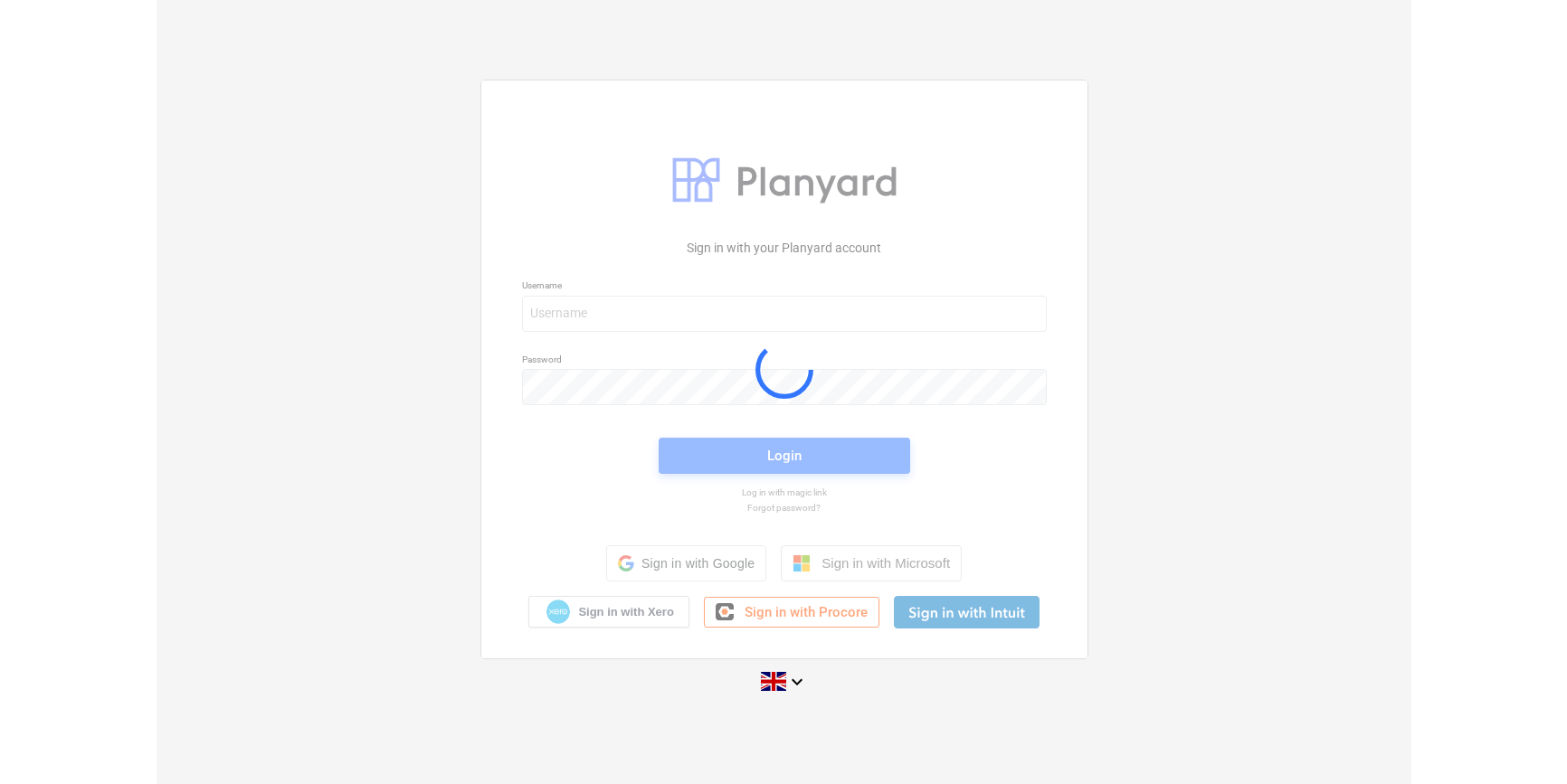 scroll, scrollTop: 0, scrollLeft: 0, axis: both 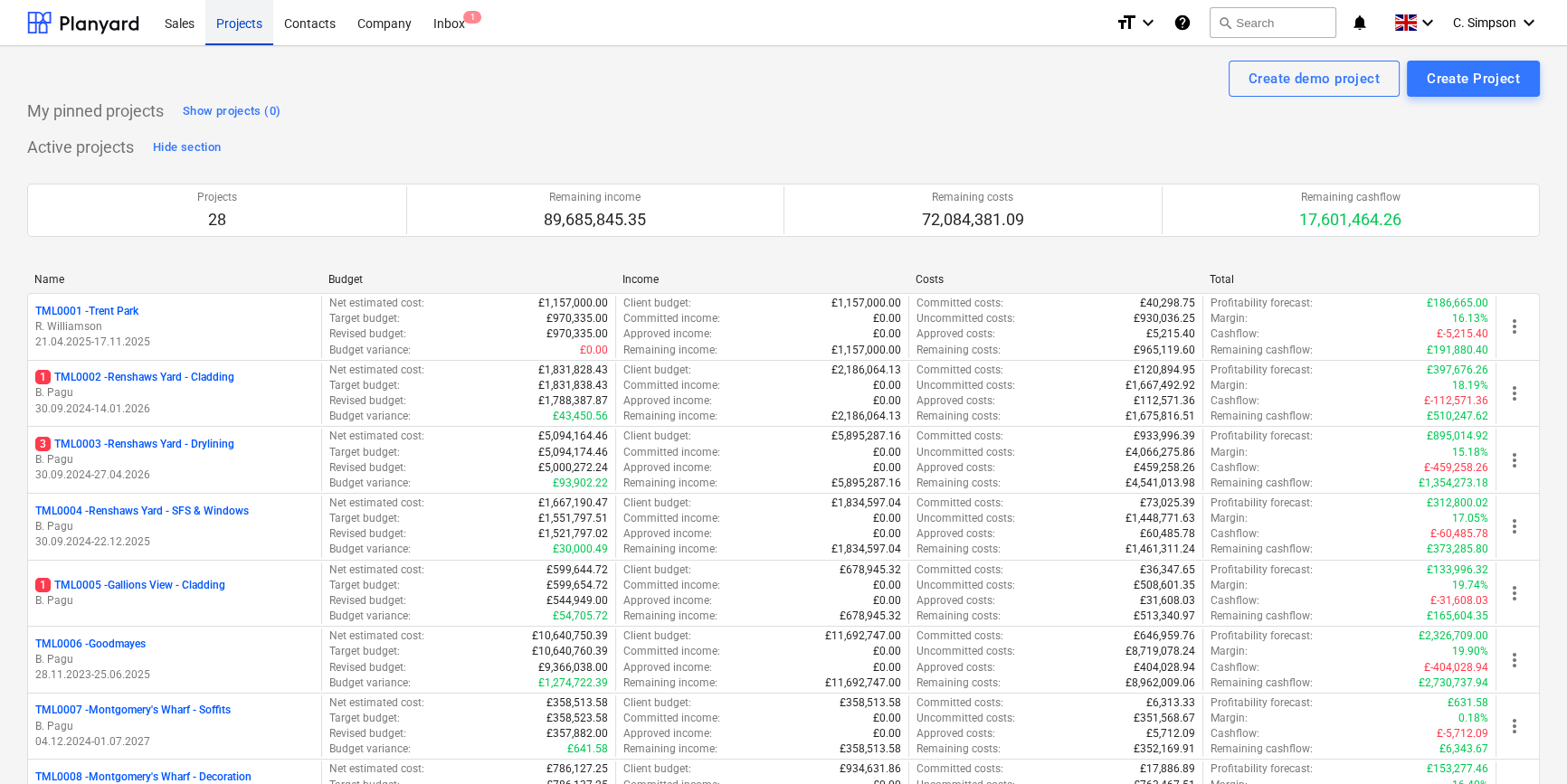 click on "Projects" at bounding box center (239, 22) 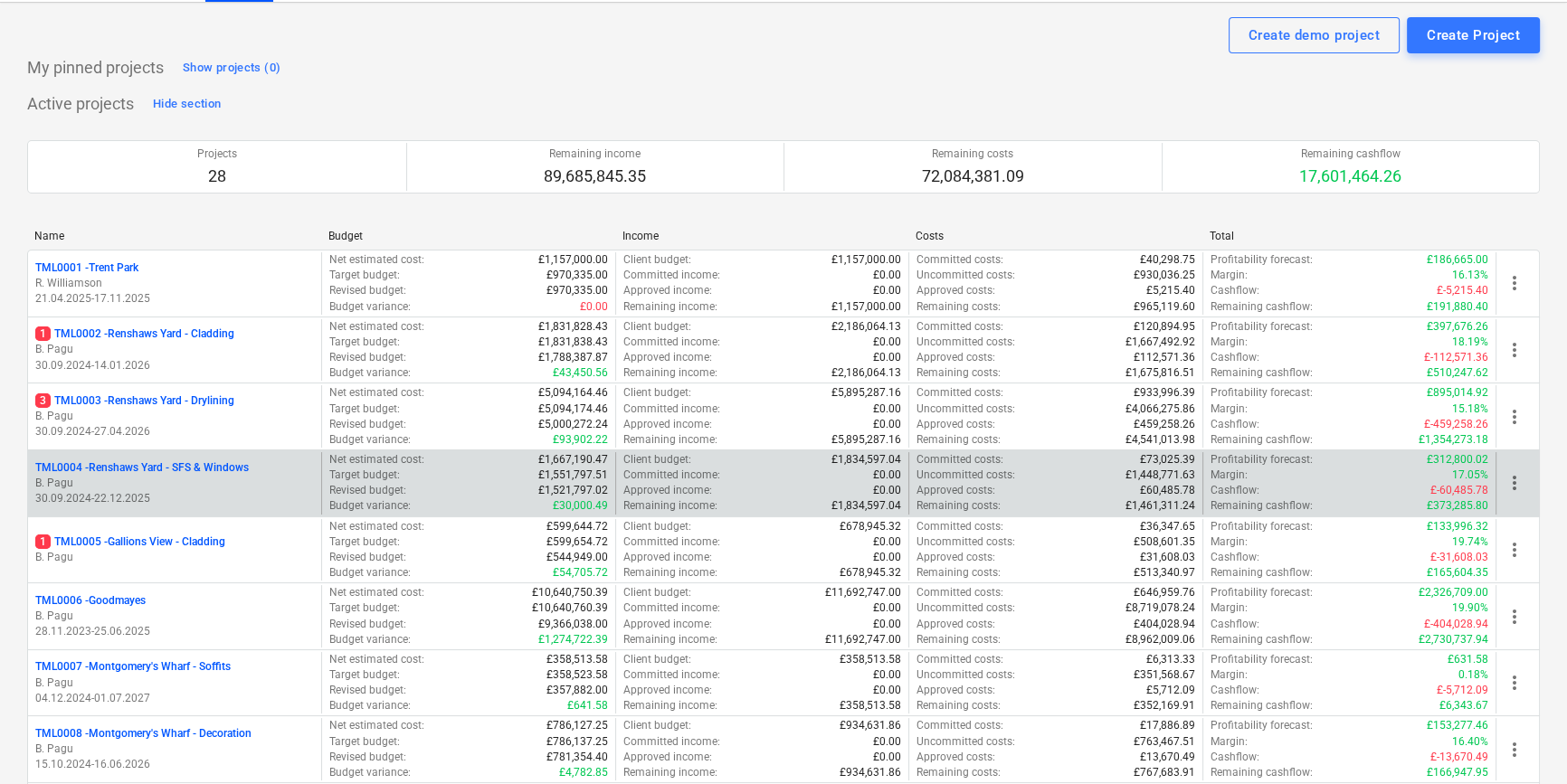 scroll, scrollTop: 81, scrollLeft: 0, axis: vertical 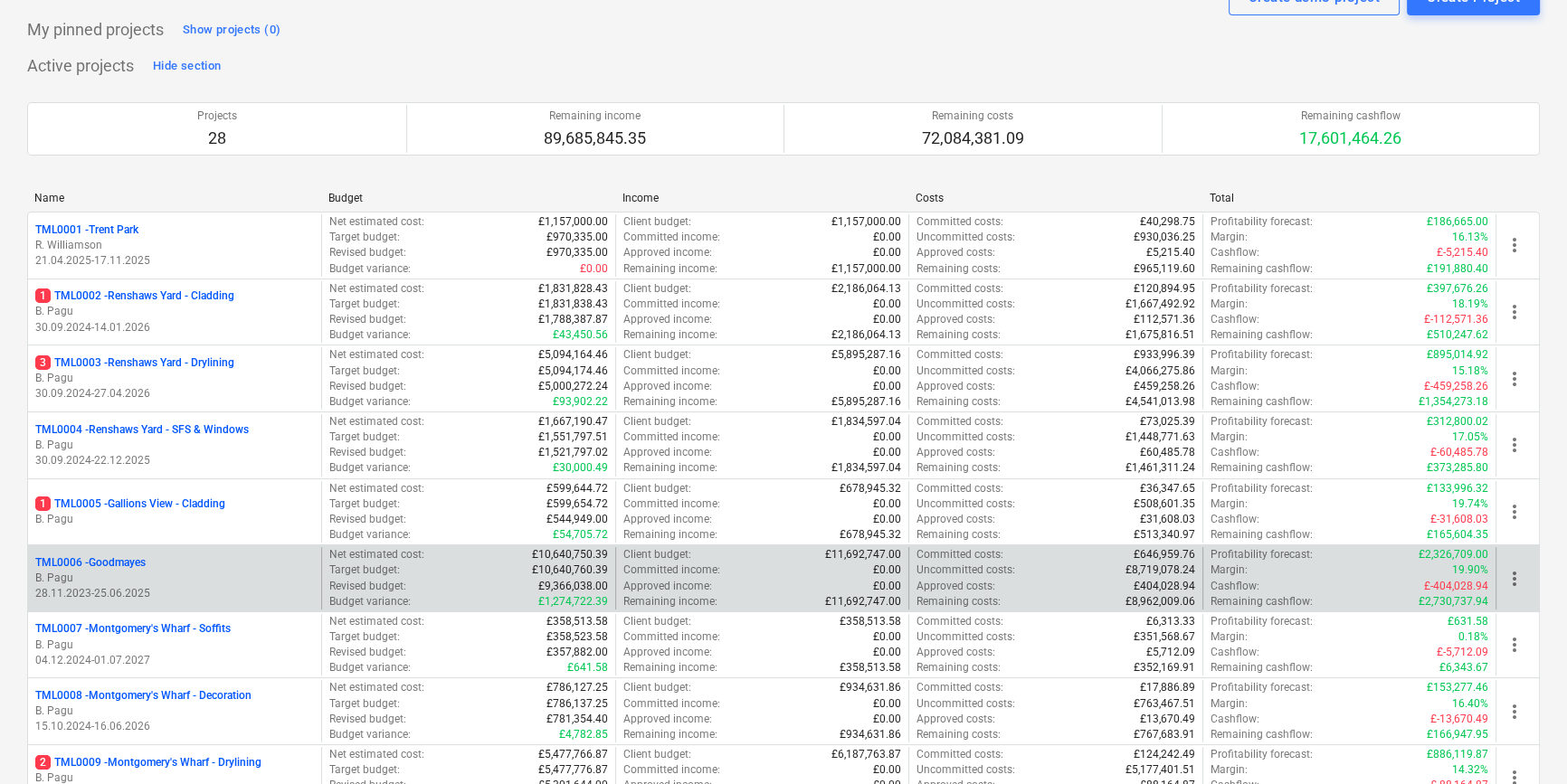 click on "B. Pagu" at bounding box center [175, 578] 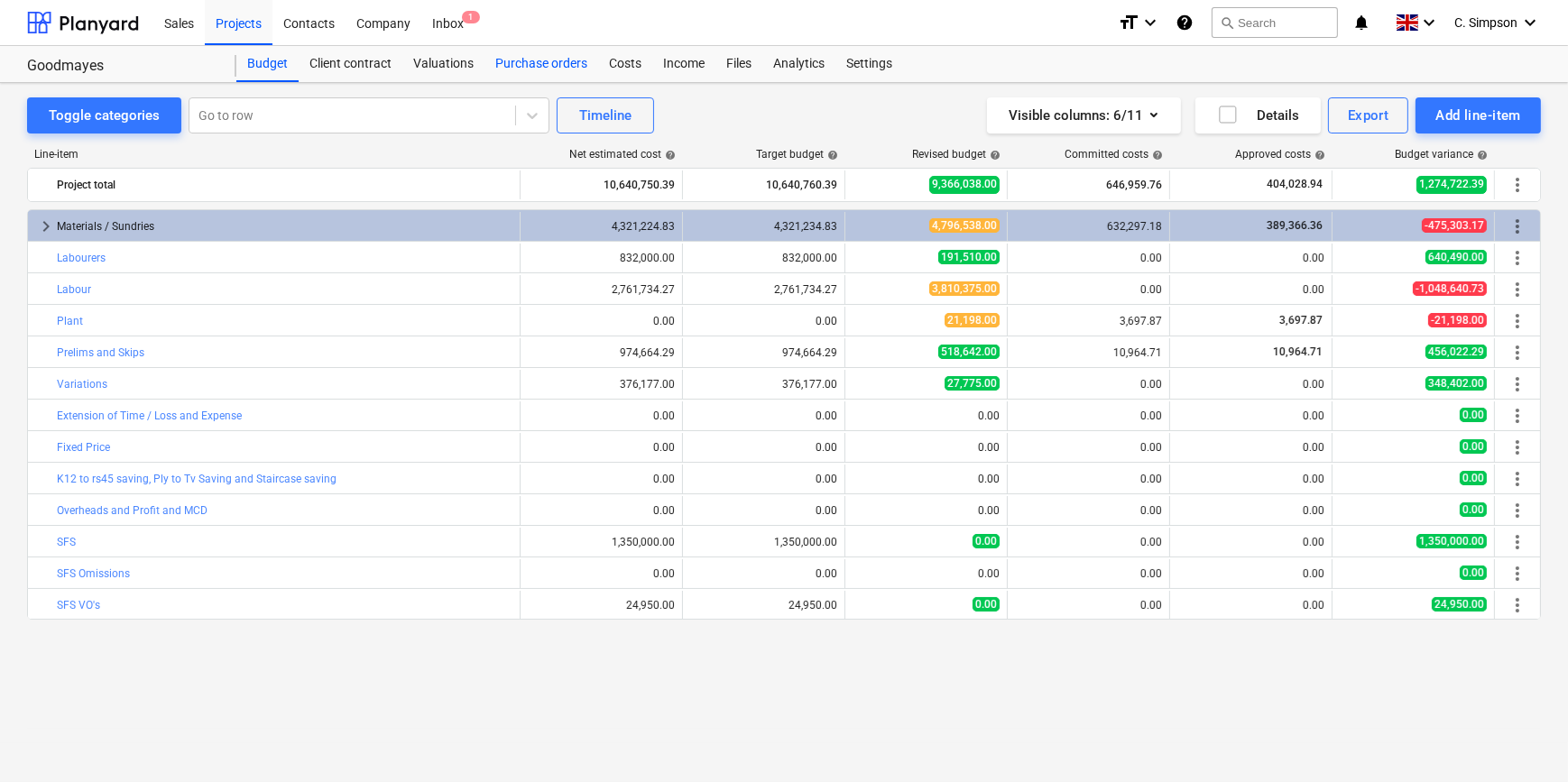 click on "Purchase orders" at bounding box center [541, 64] 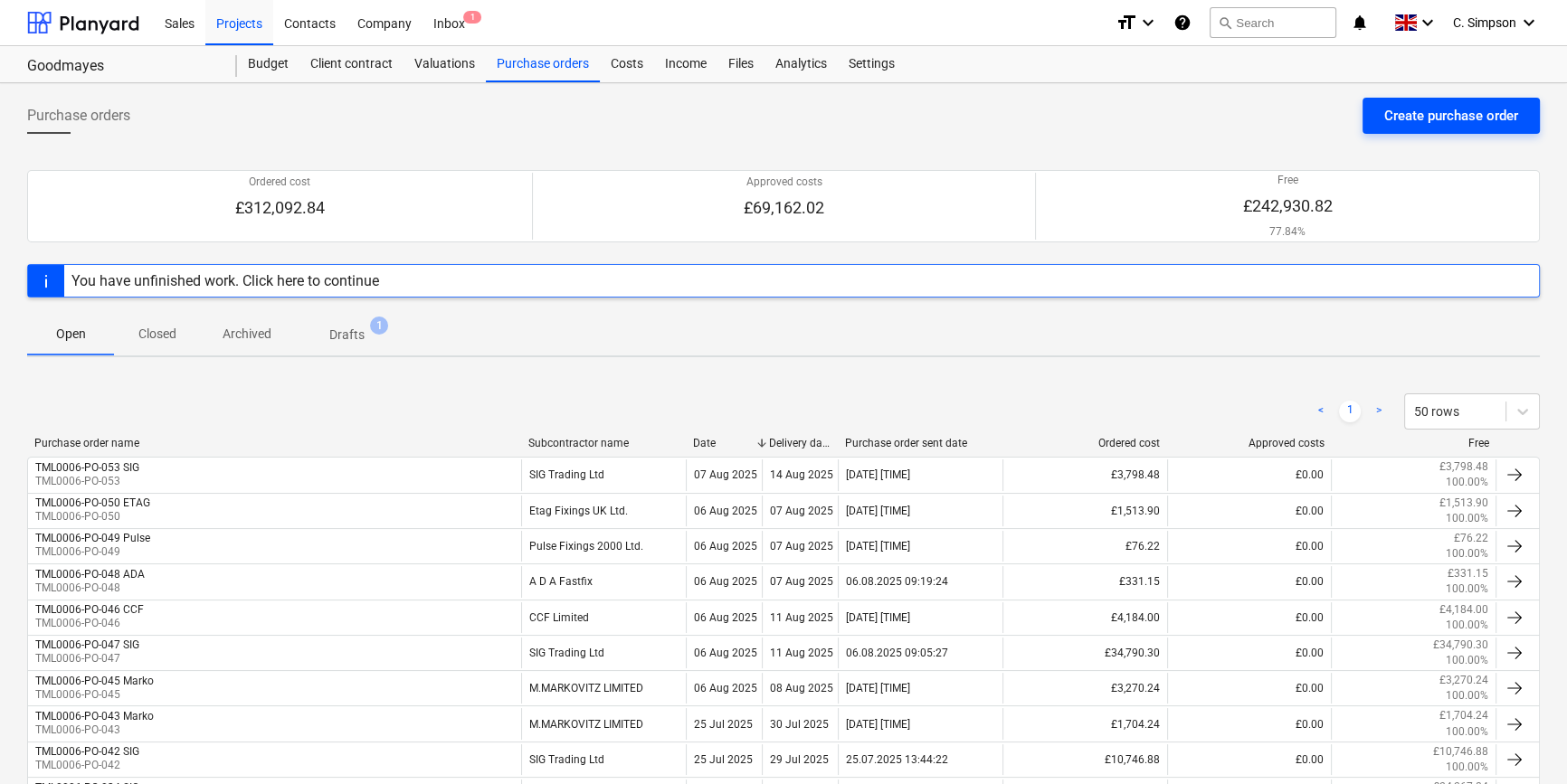 click on "Create purchase order" at bounding box center (1451, 116) 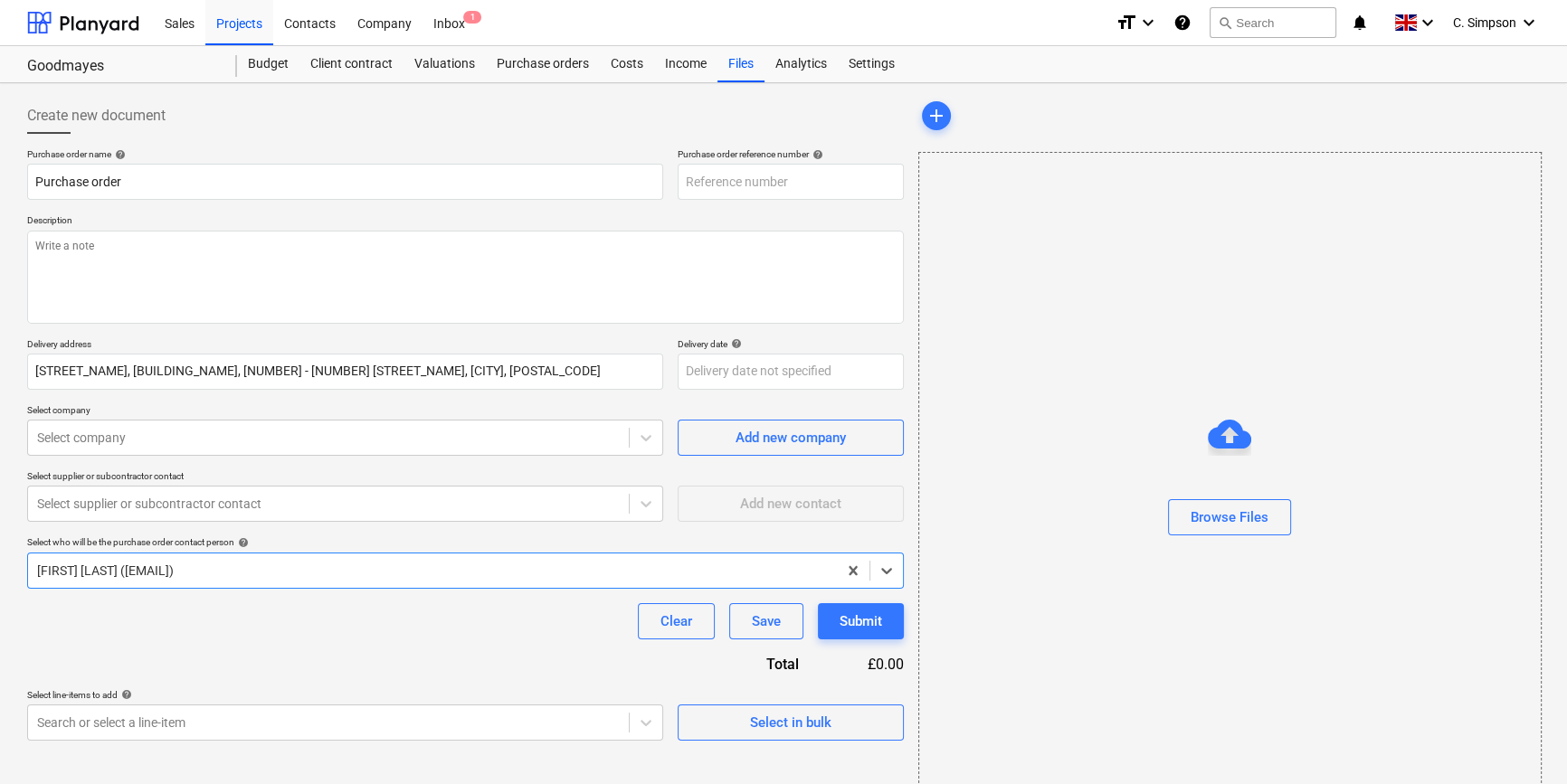 type on "x" 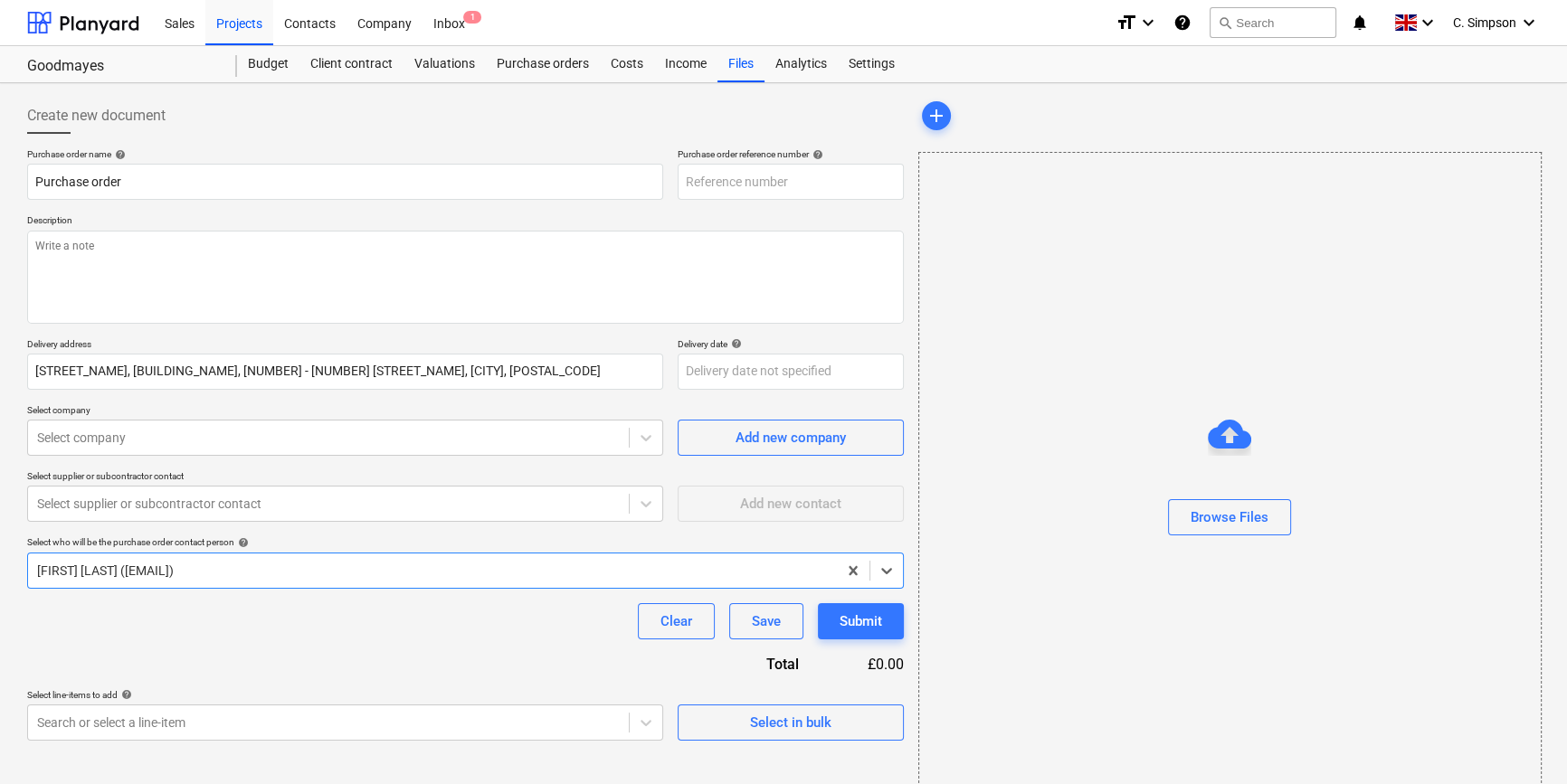 type on "TML0006-PO-054" 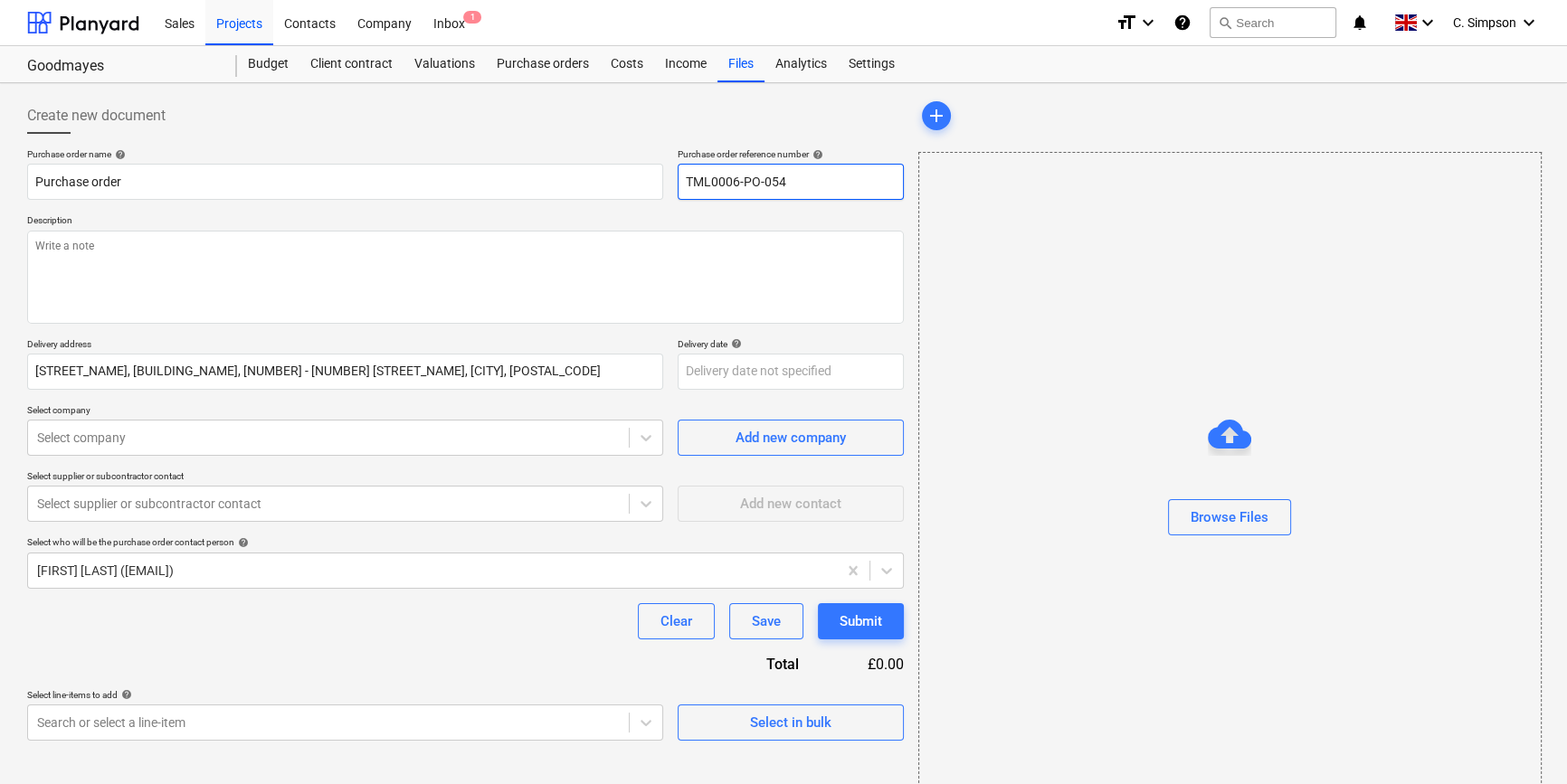 drag, startPoint x: 793, startPoint y: 177, endPoint x: 669, endPoint y: 181, distance: 124.0645 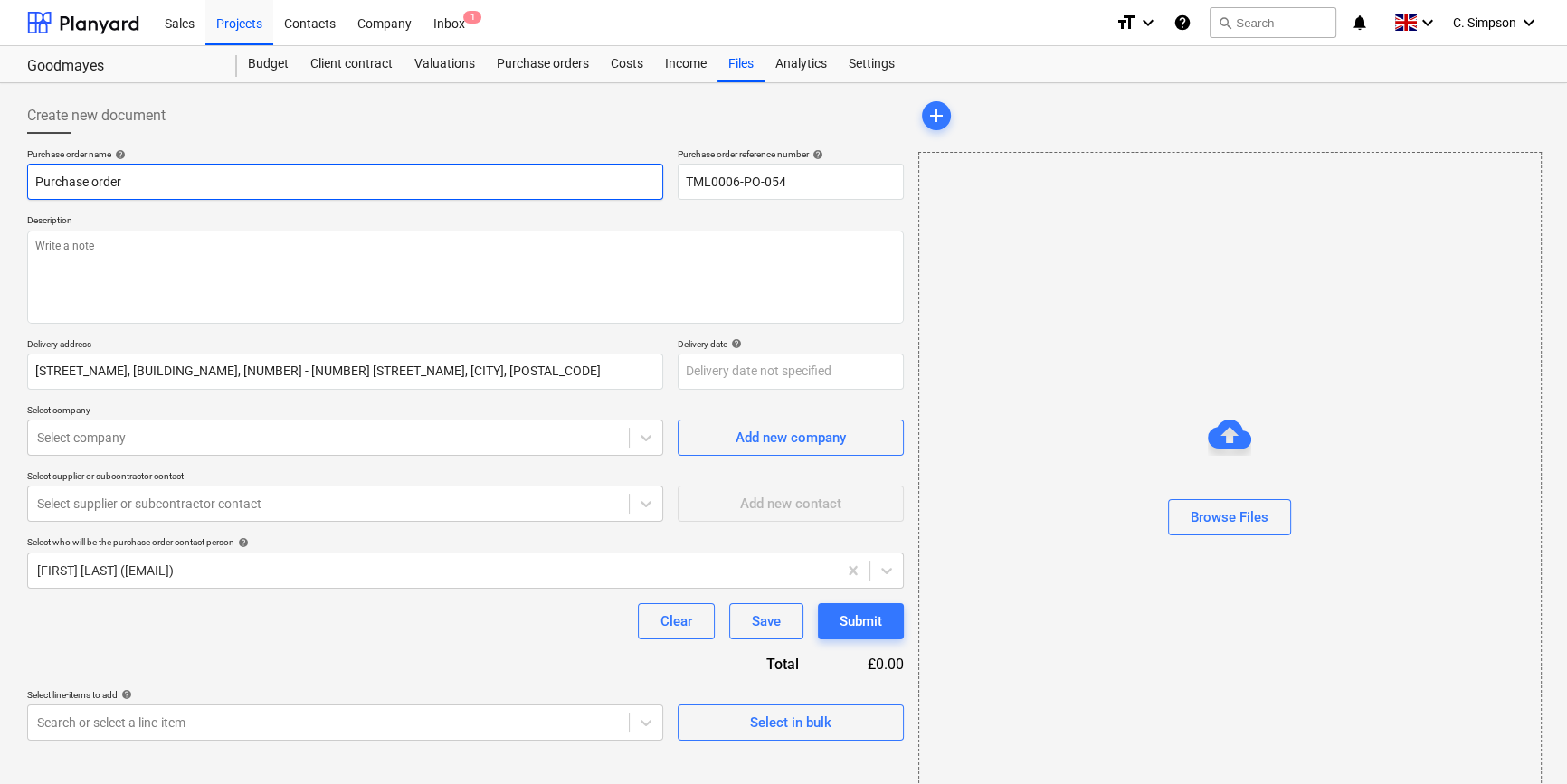 drag, startPoint x: 124, startPoint y: 181, endPoint x: 12, endPoint y: 181, distance: 112 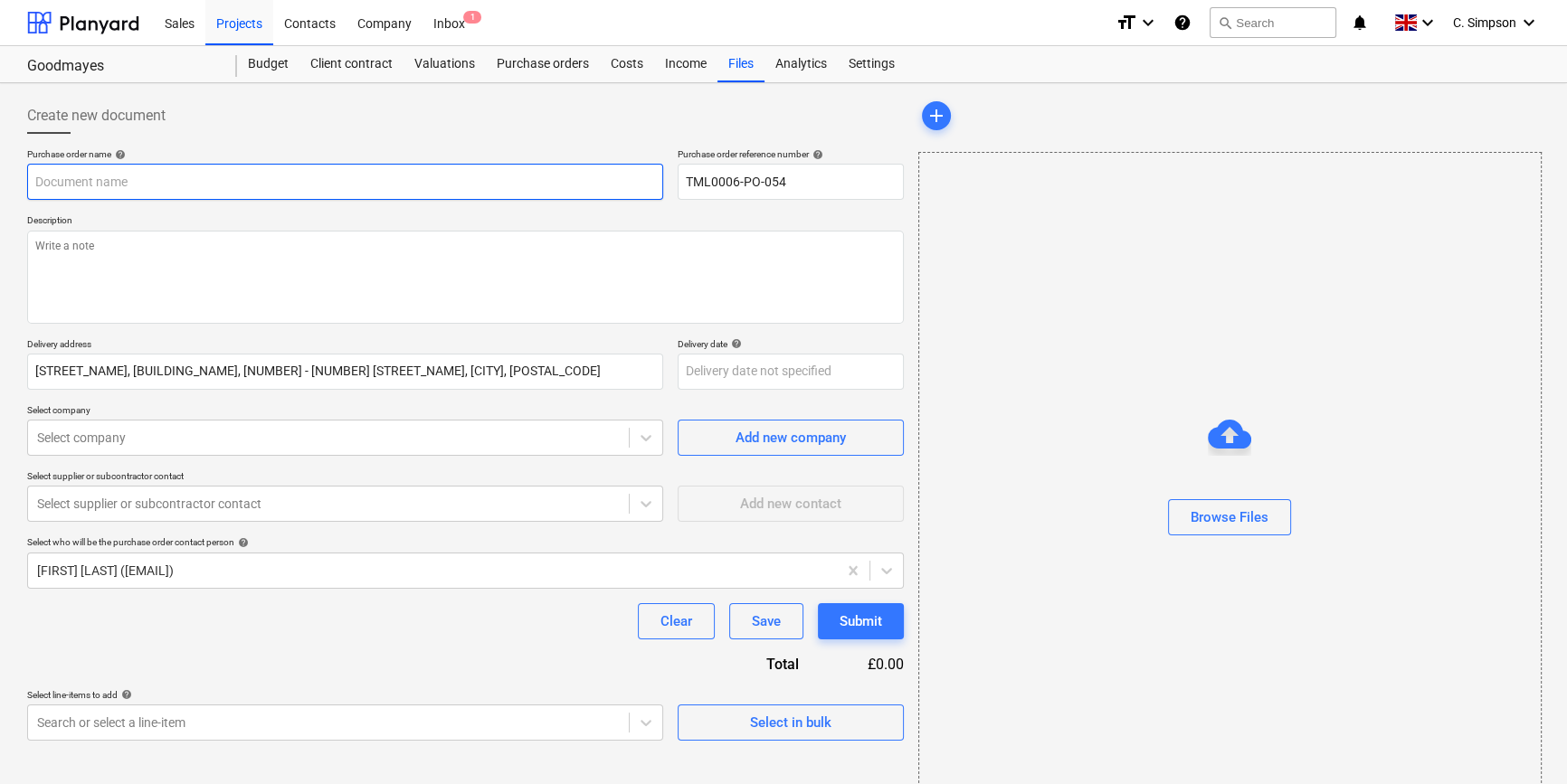 paste on "TML0006-PO-054" 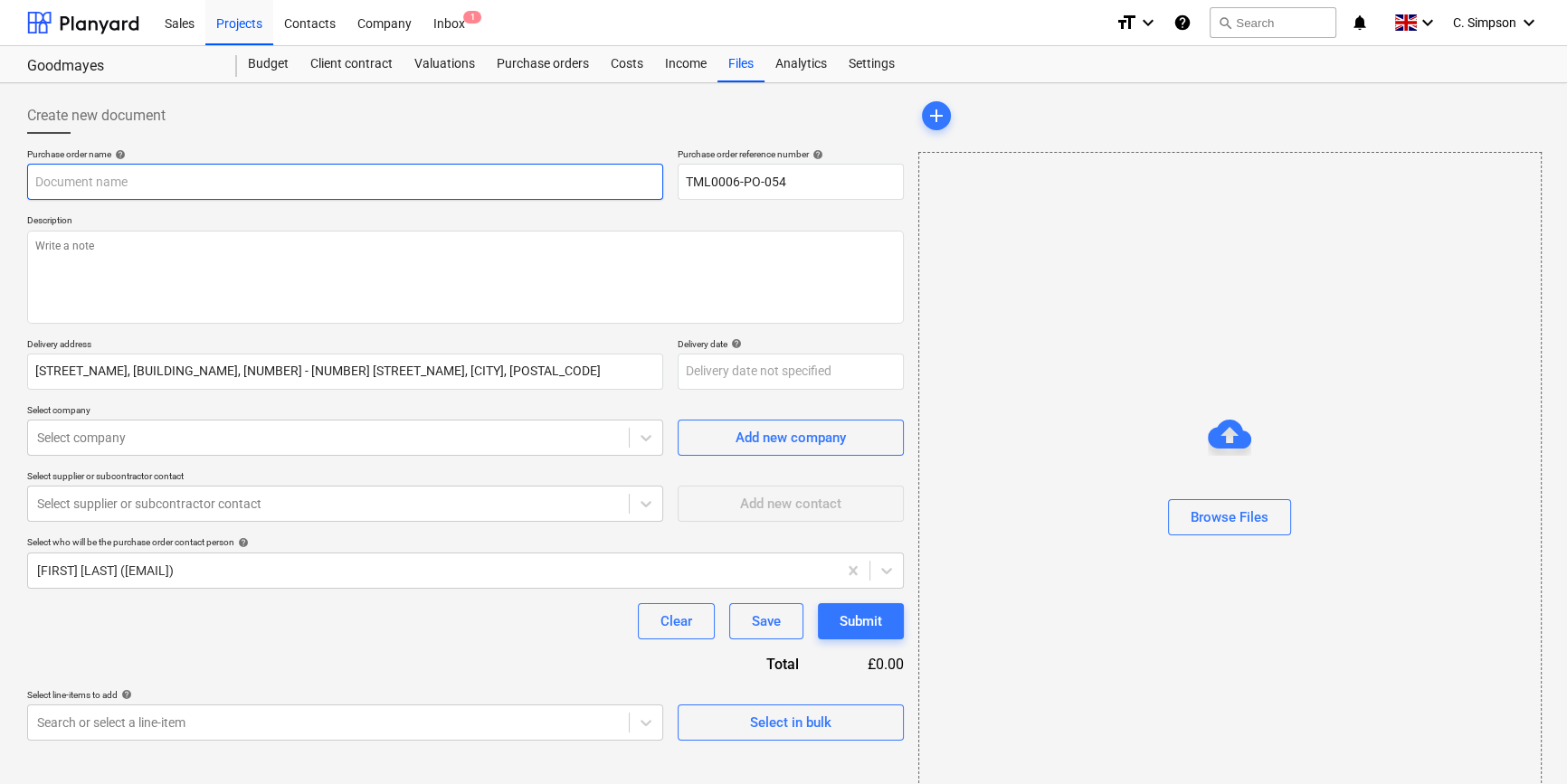 type on "x" 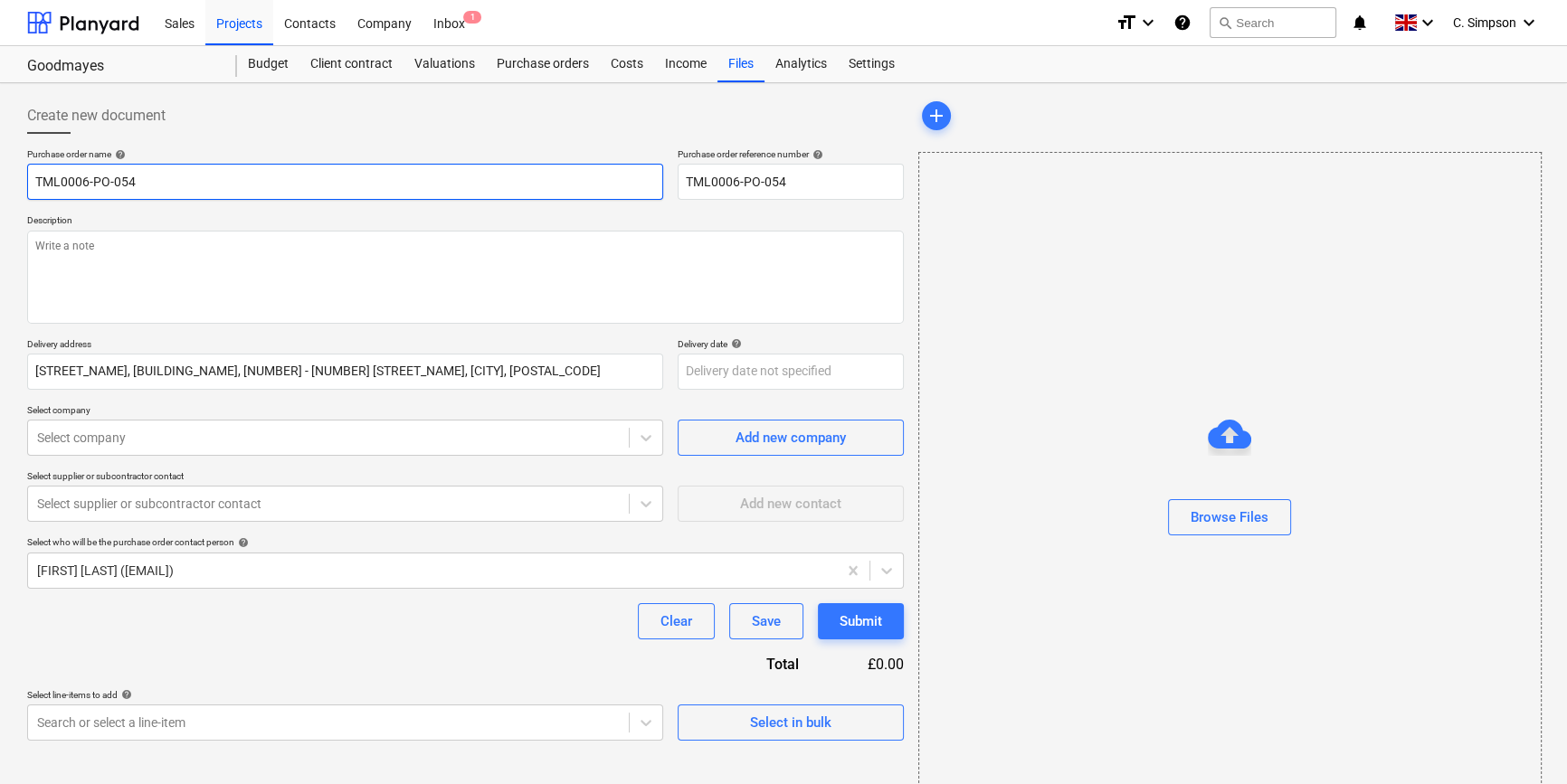 type on "x" 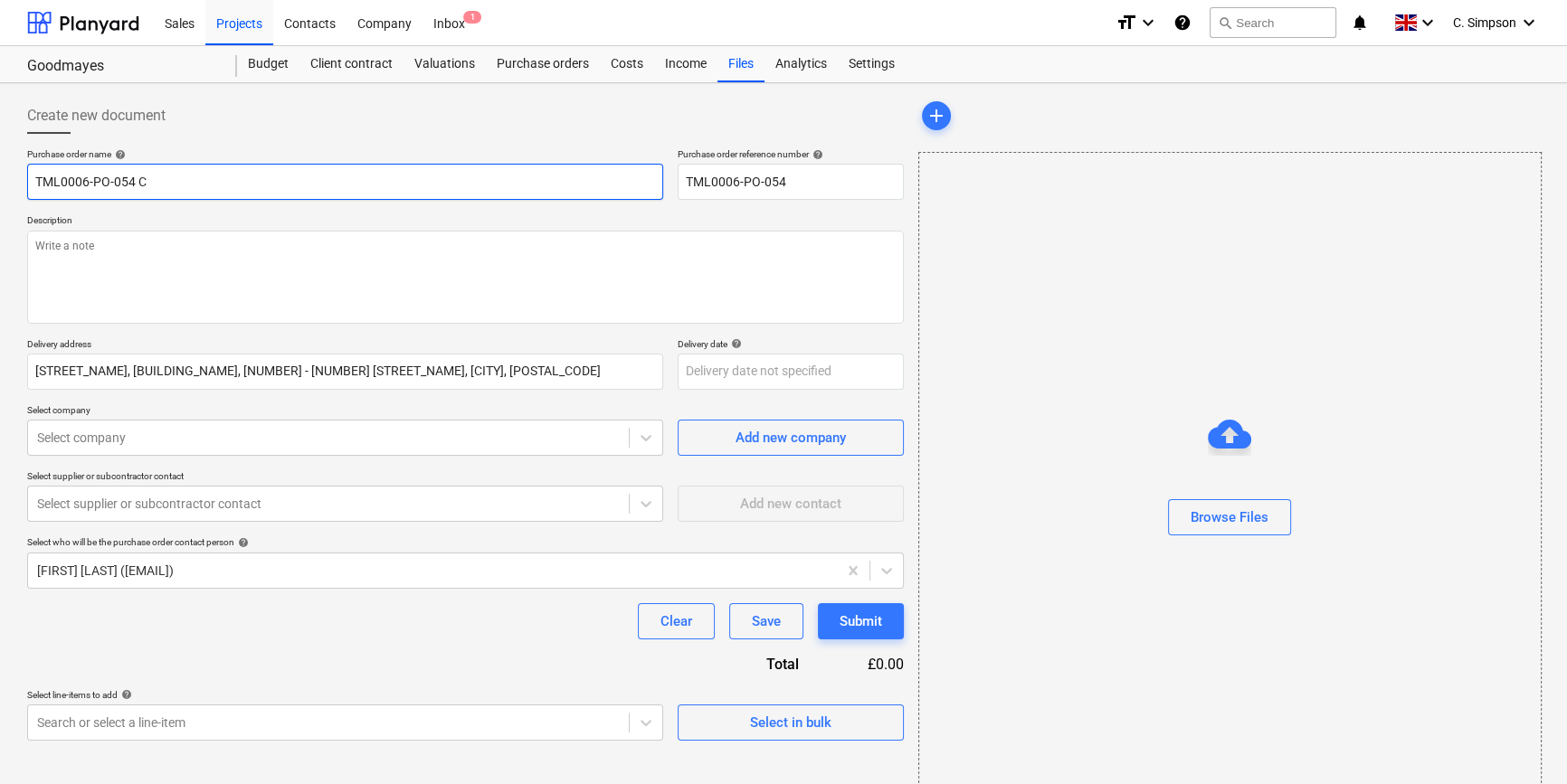 type on "x" 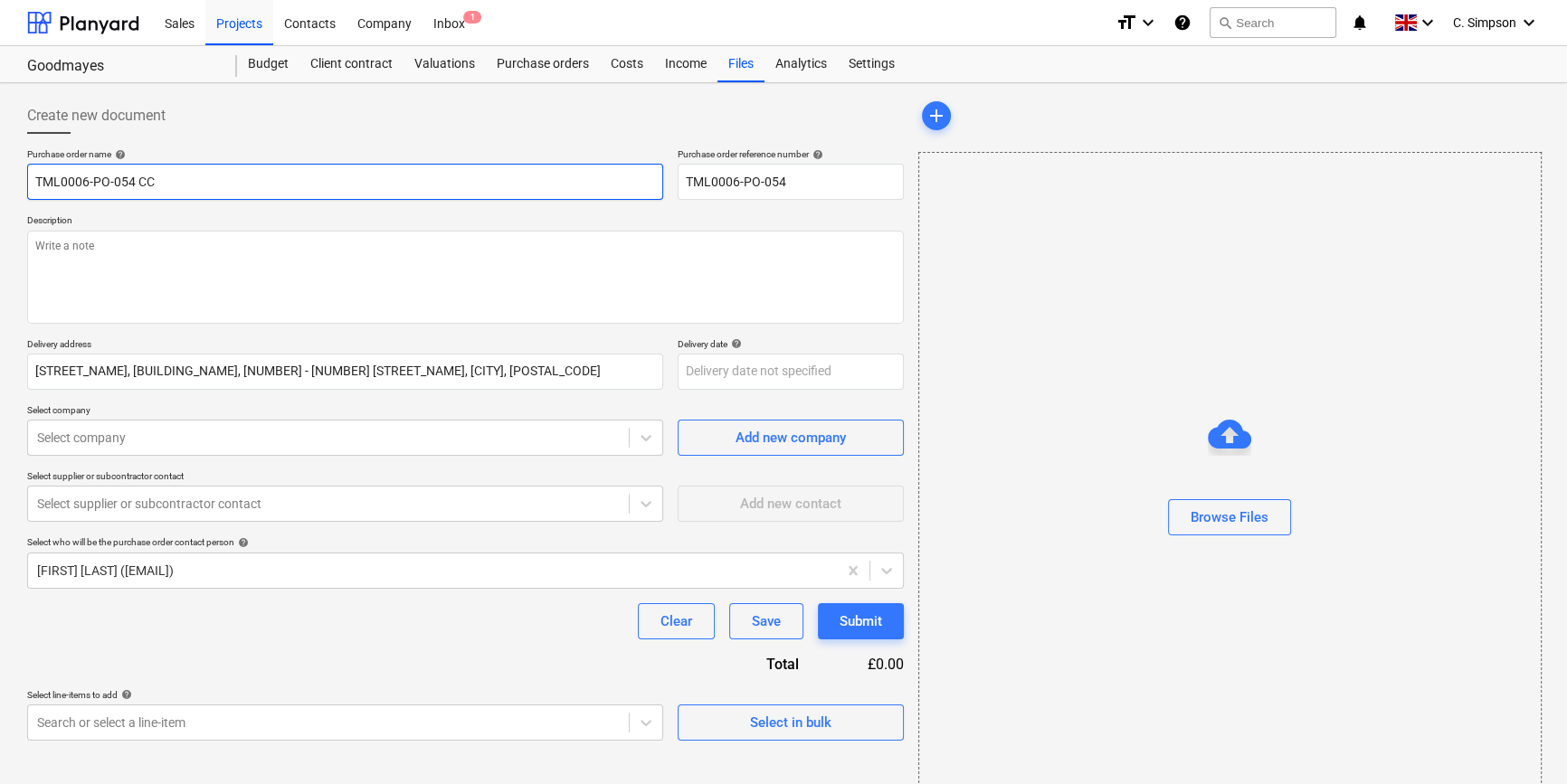 type on "x" 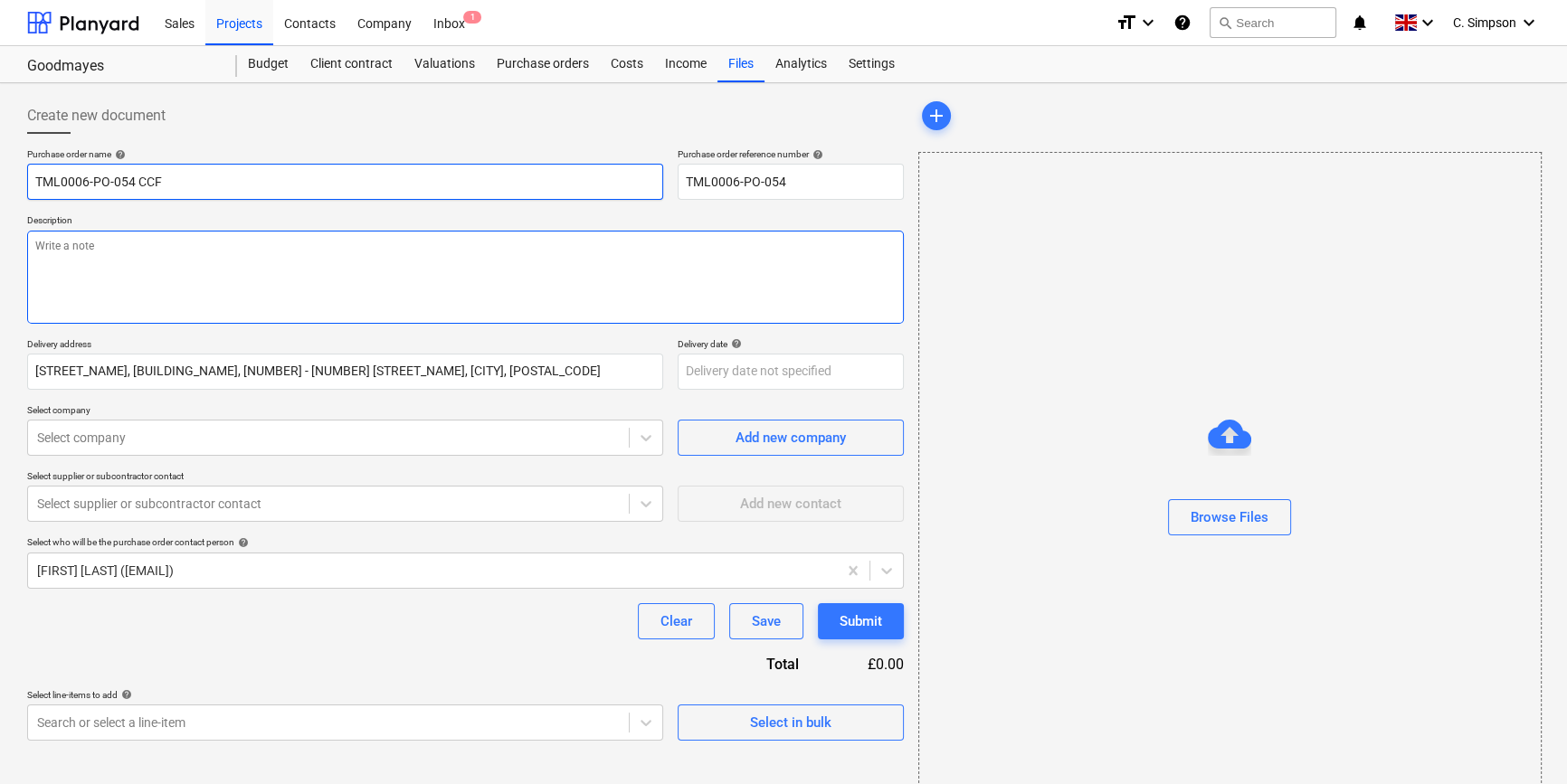 type on "TML0006-PO-054 CCF" 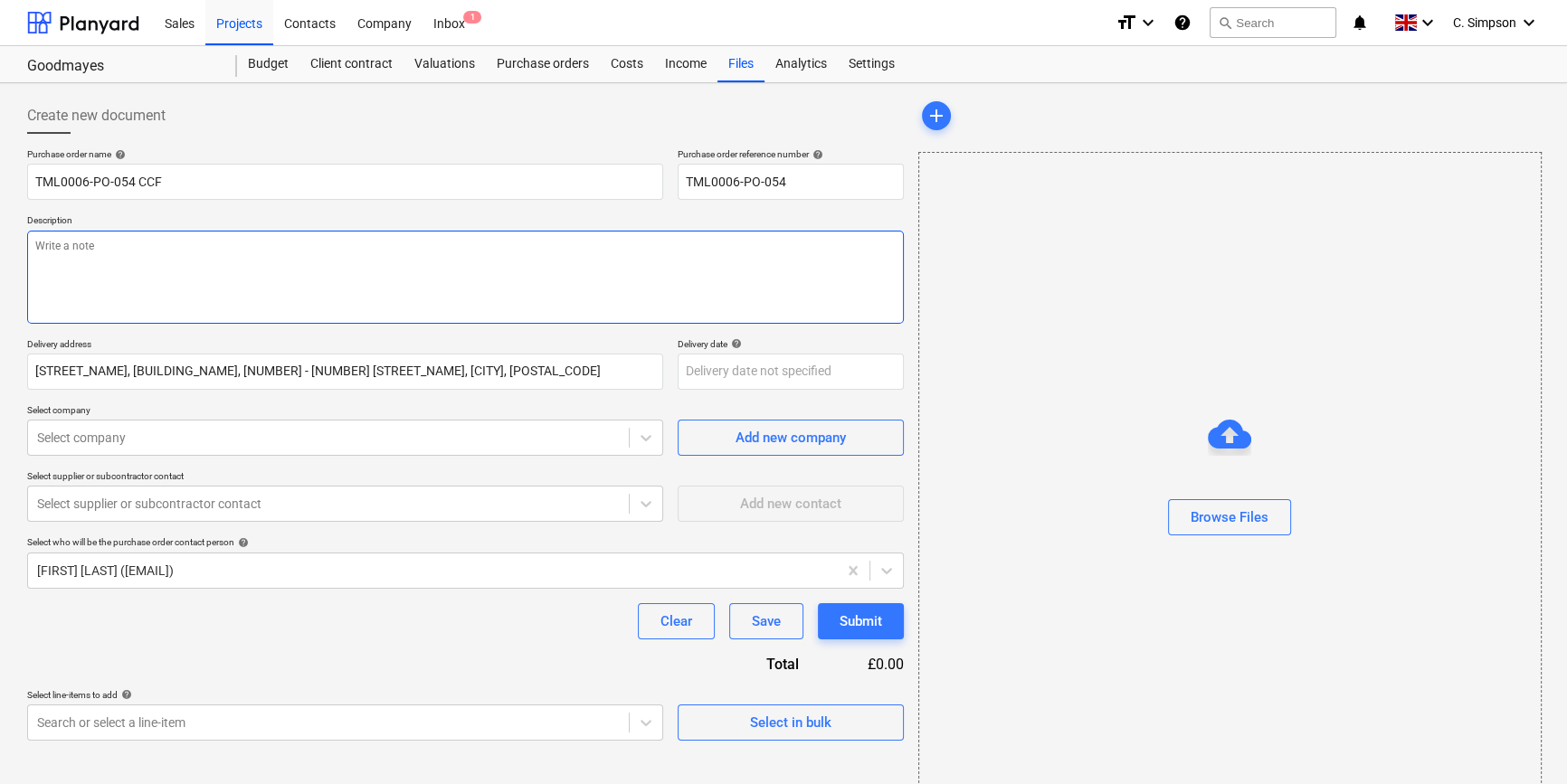 click at bounding box center (465, 277) 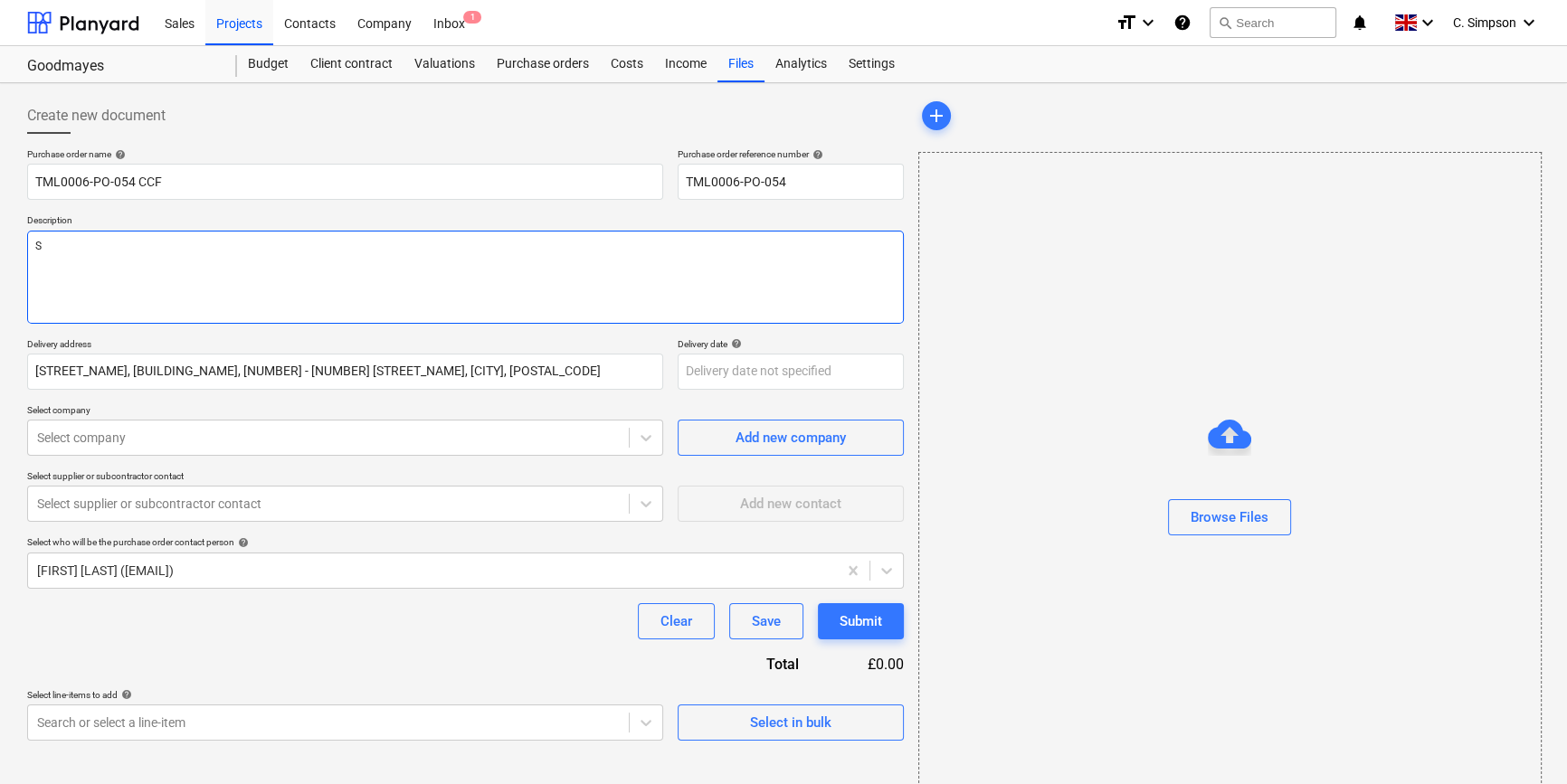 type on "x" 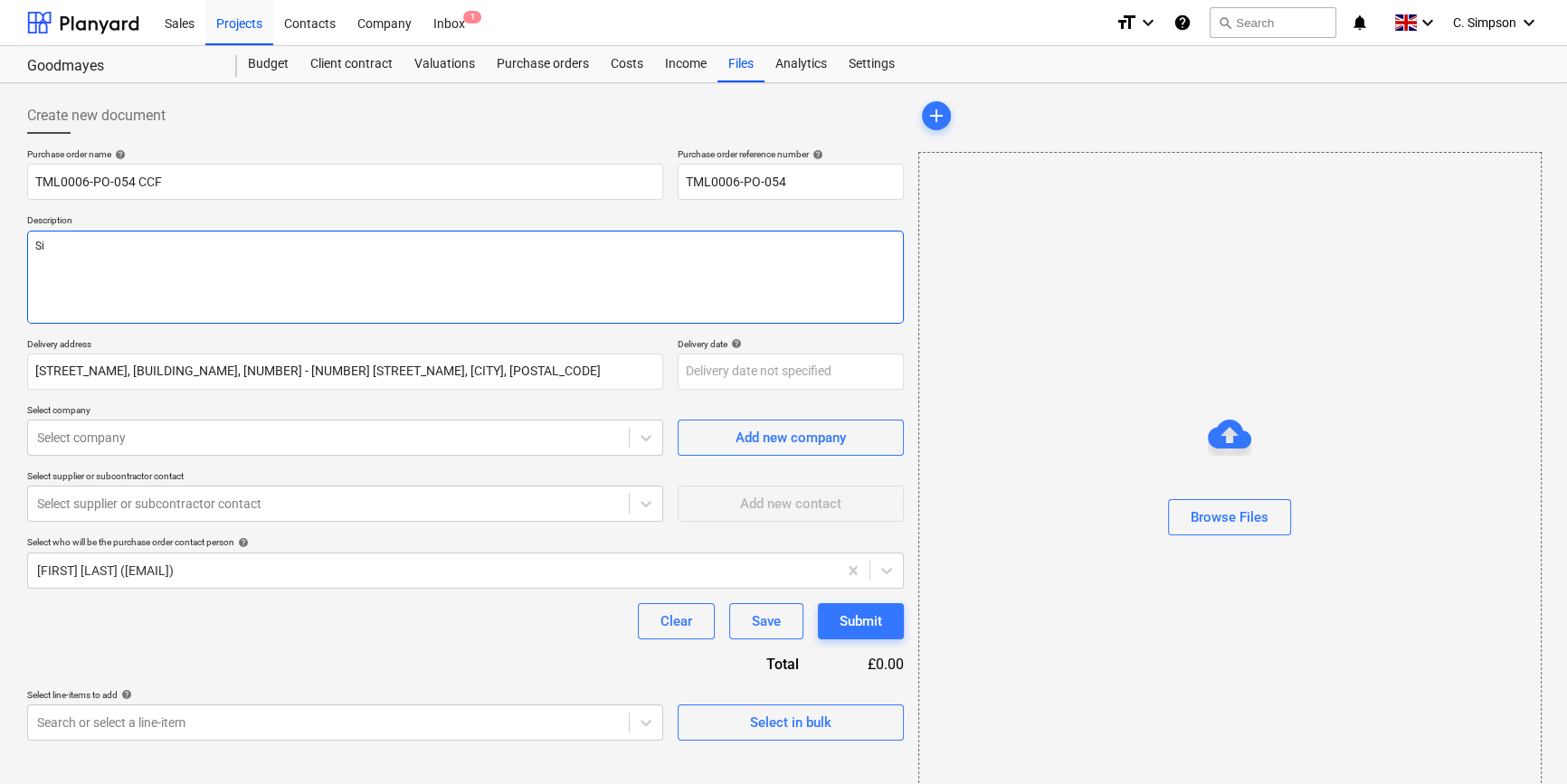 type on "x" 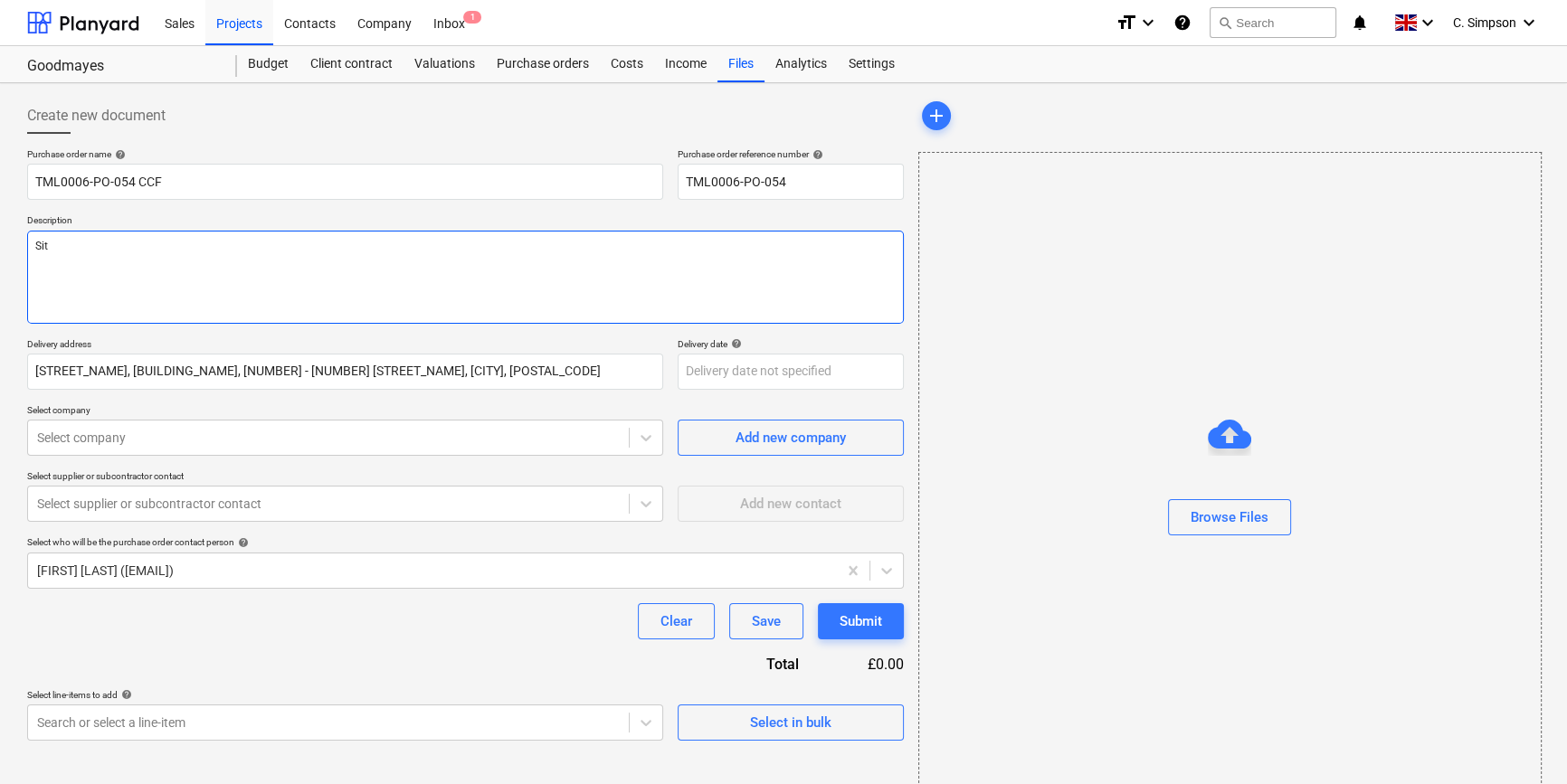 type on "x" 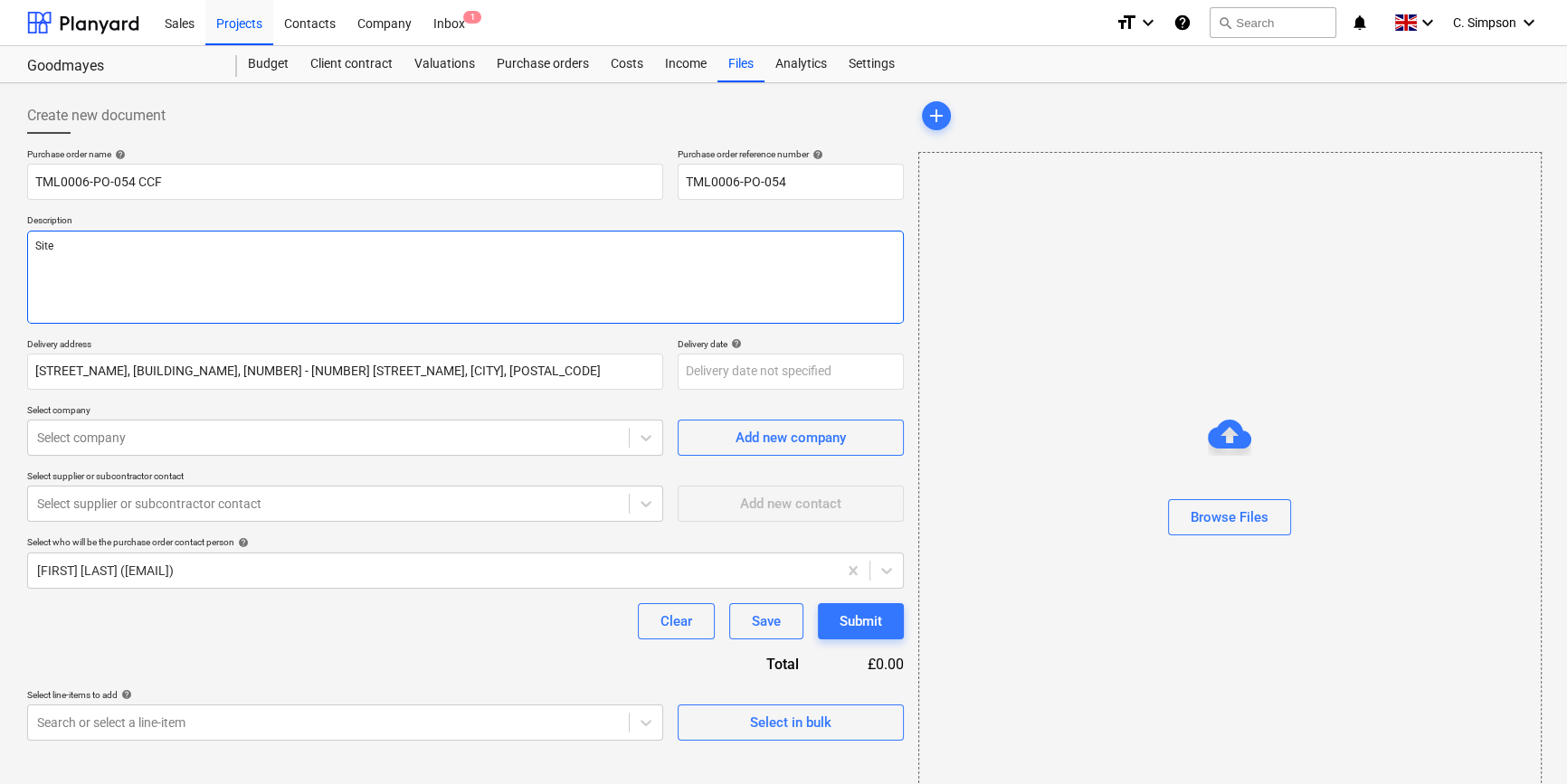 type on "x" 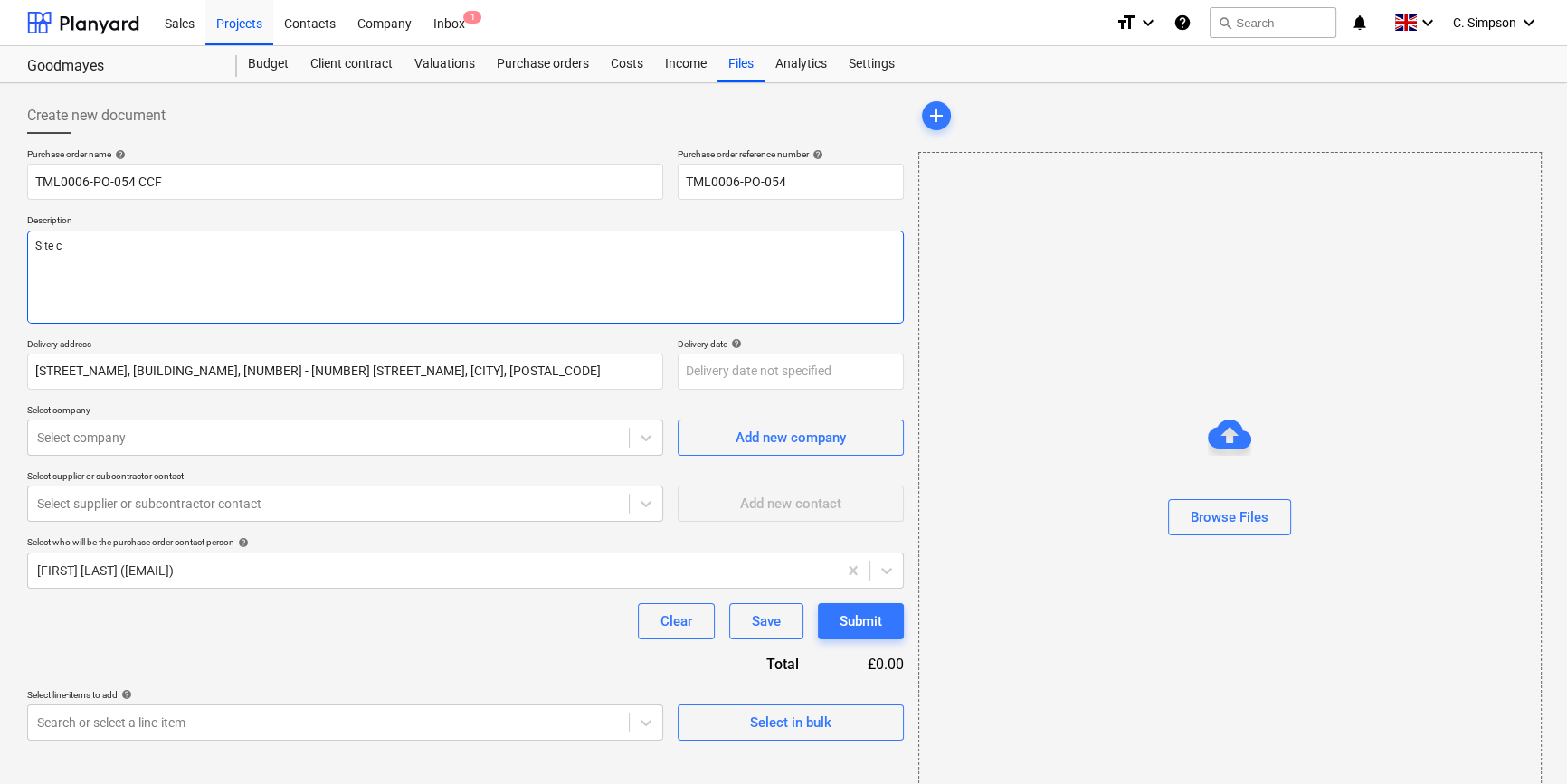 type on "x" 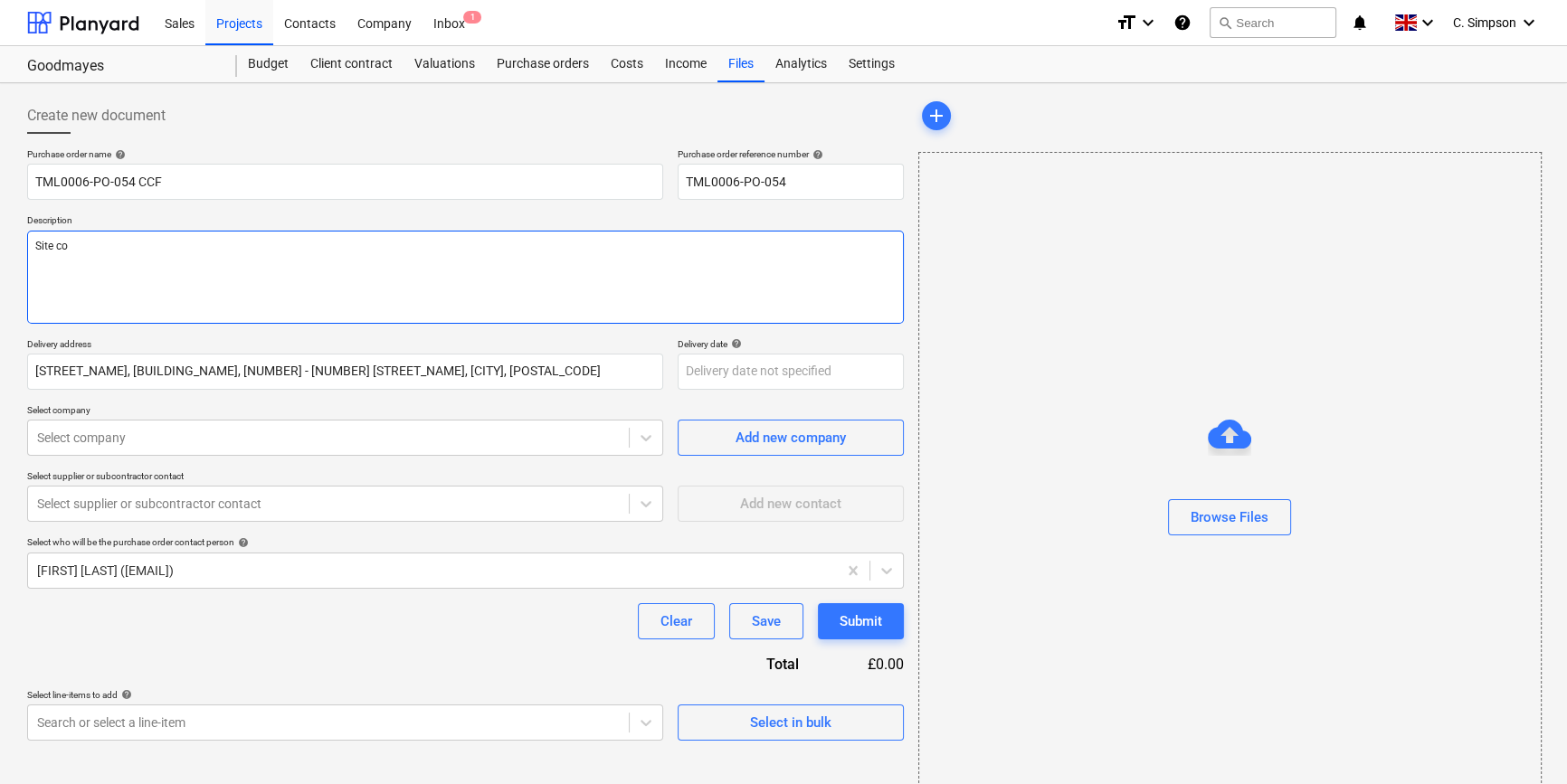 type on "x" 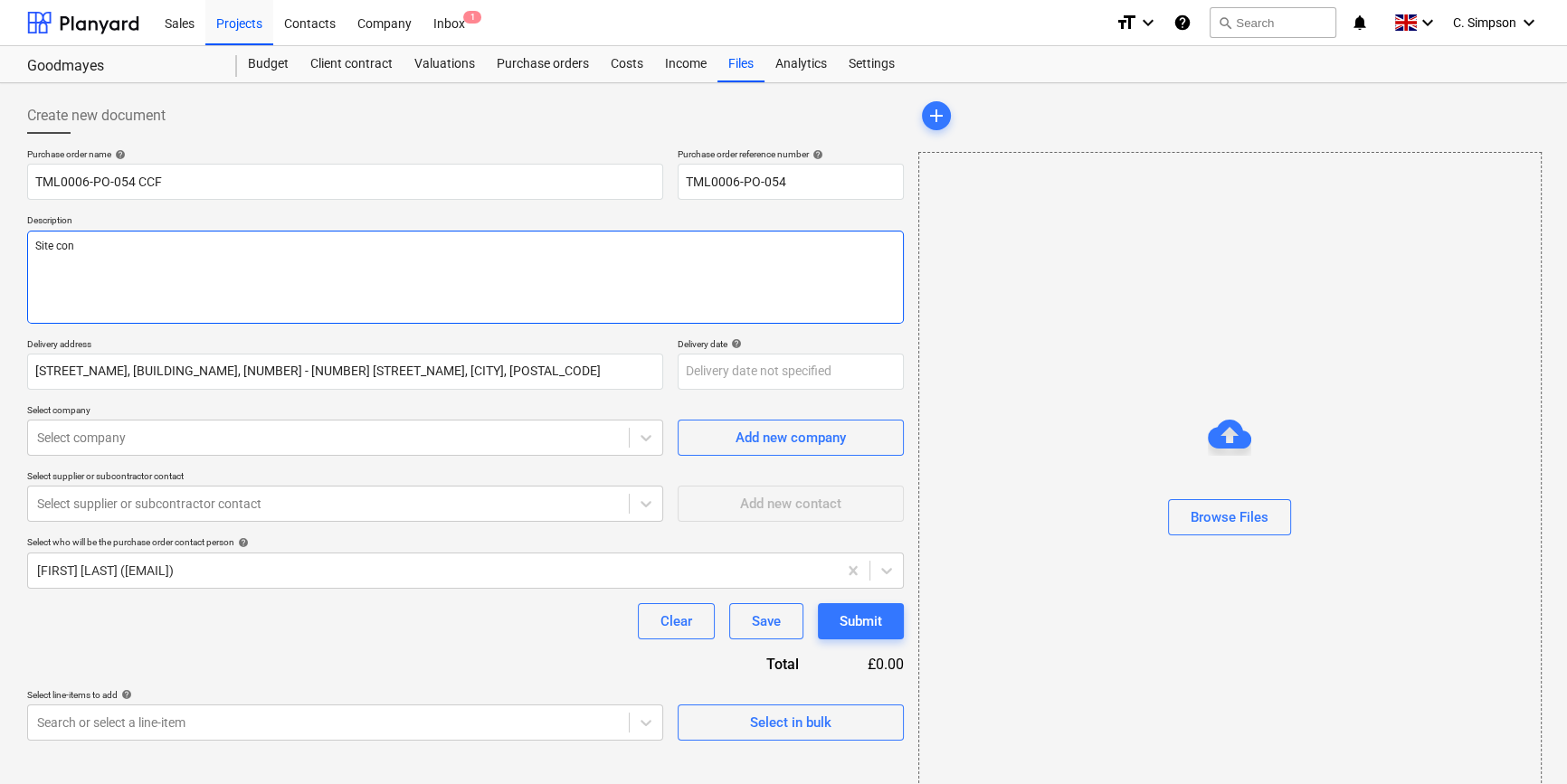 type on "x" 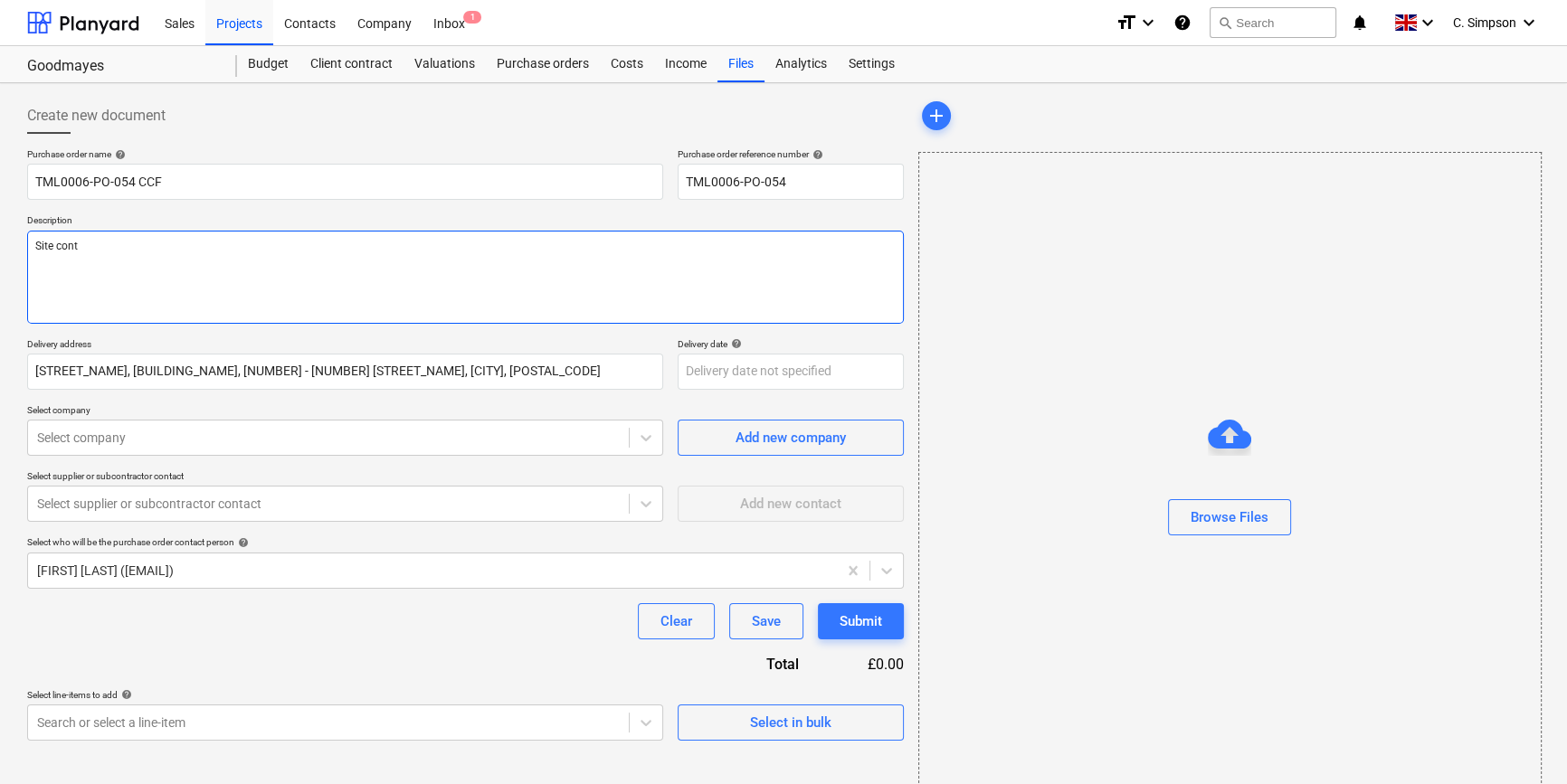 type on "x" 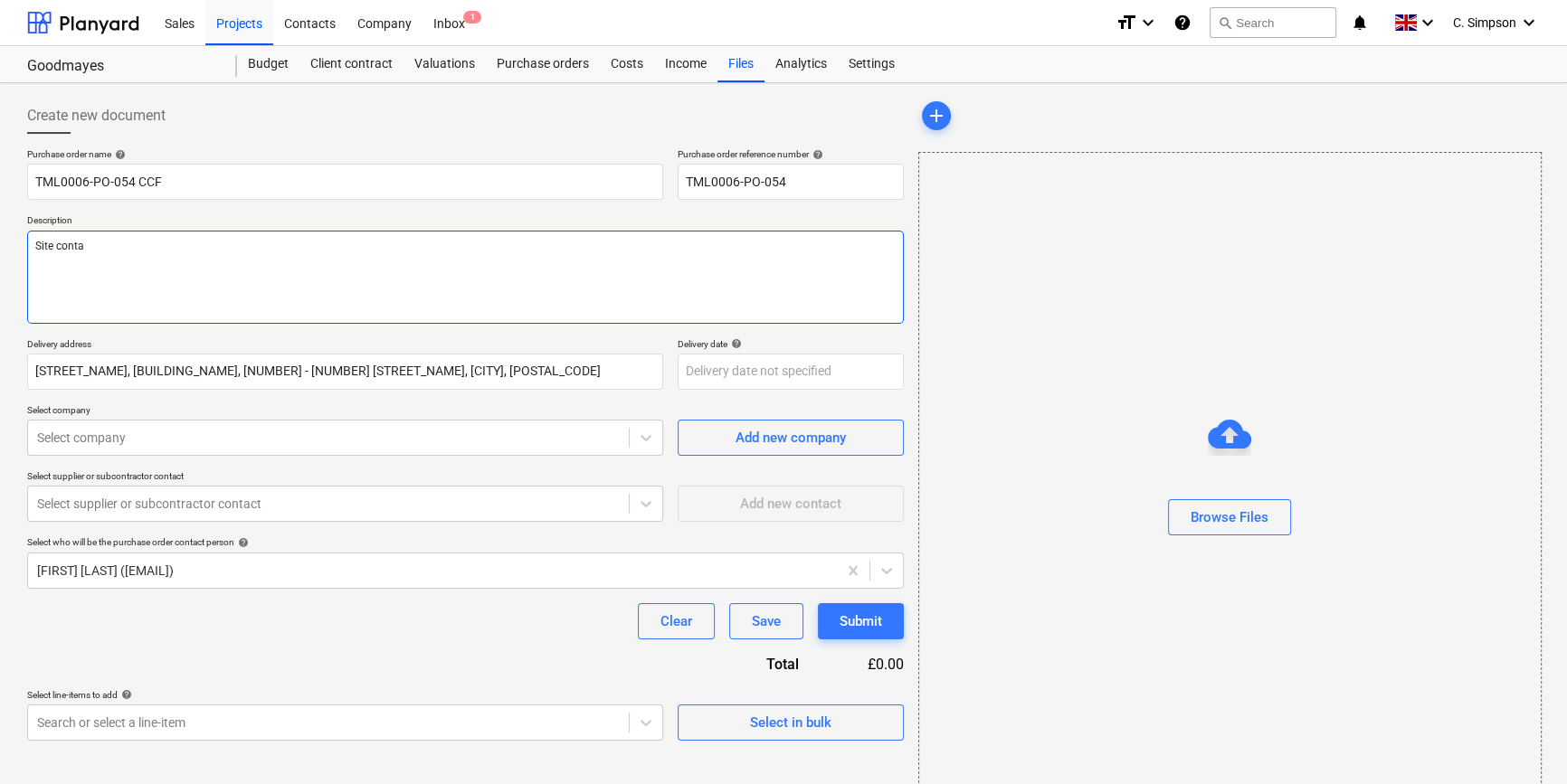 type on "x" 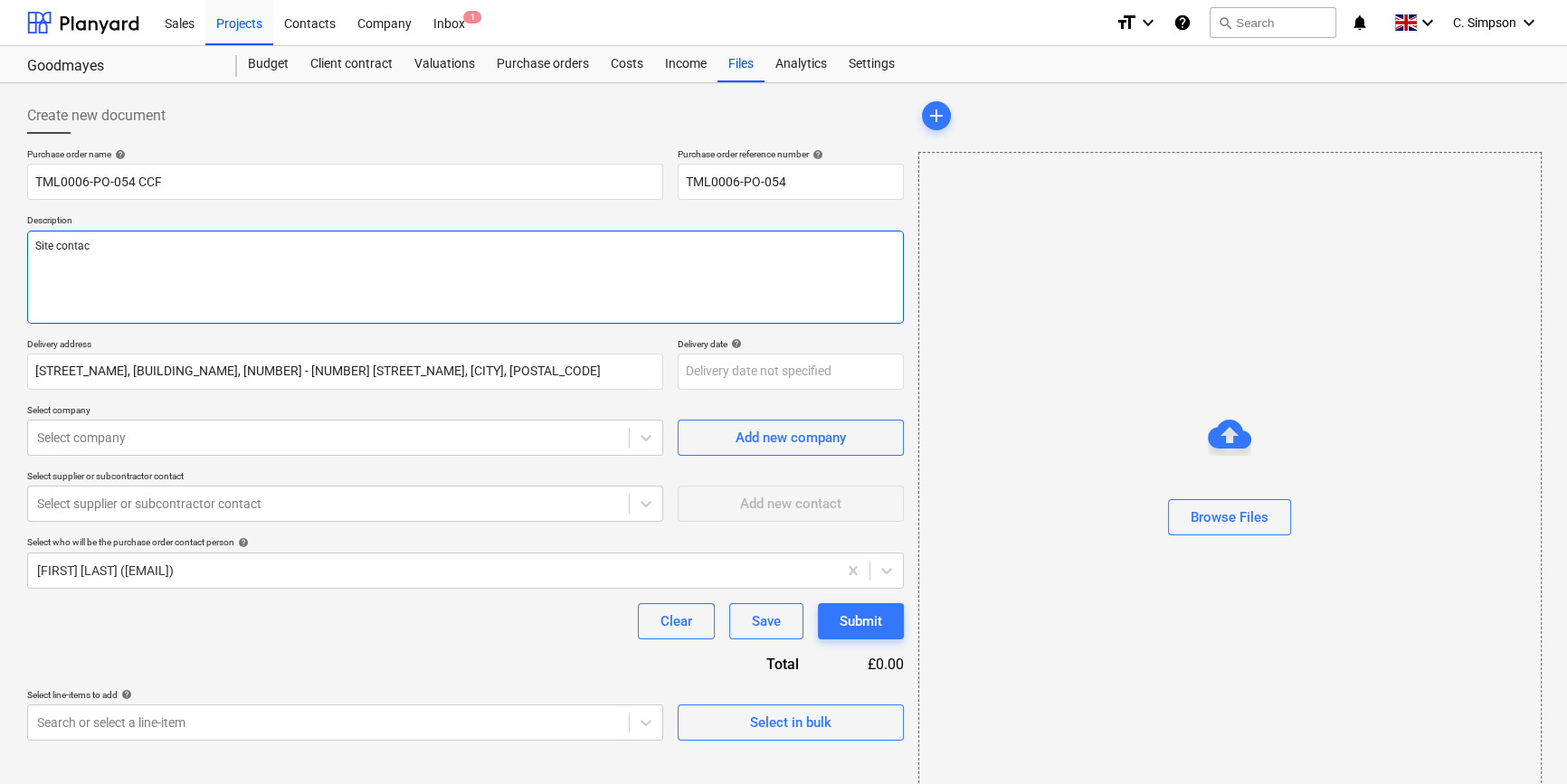 type on "x" 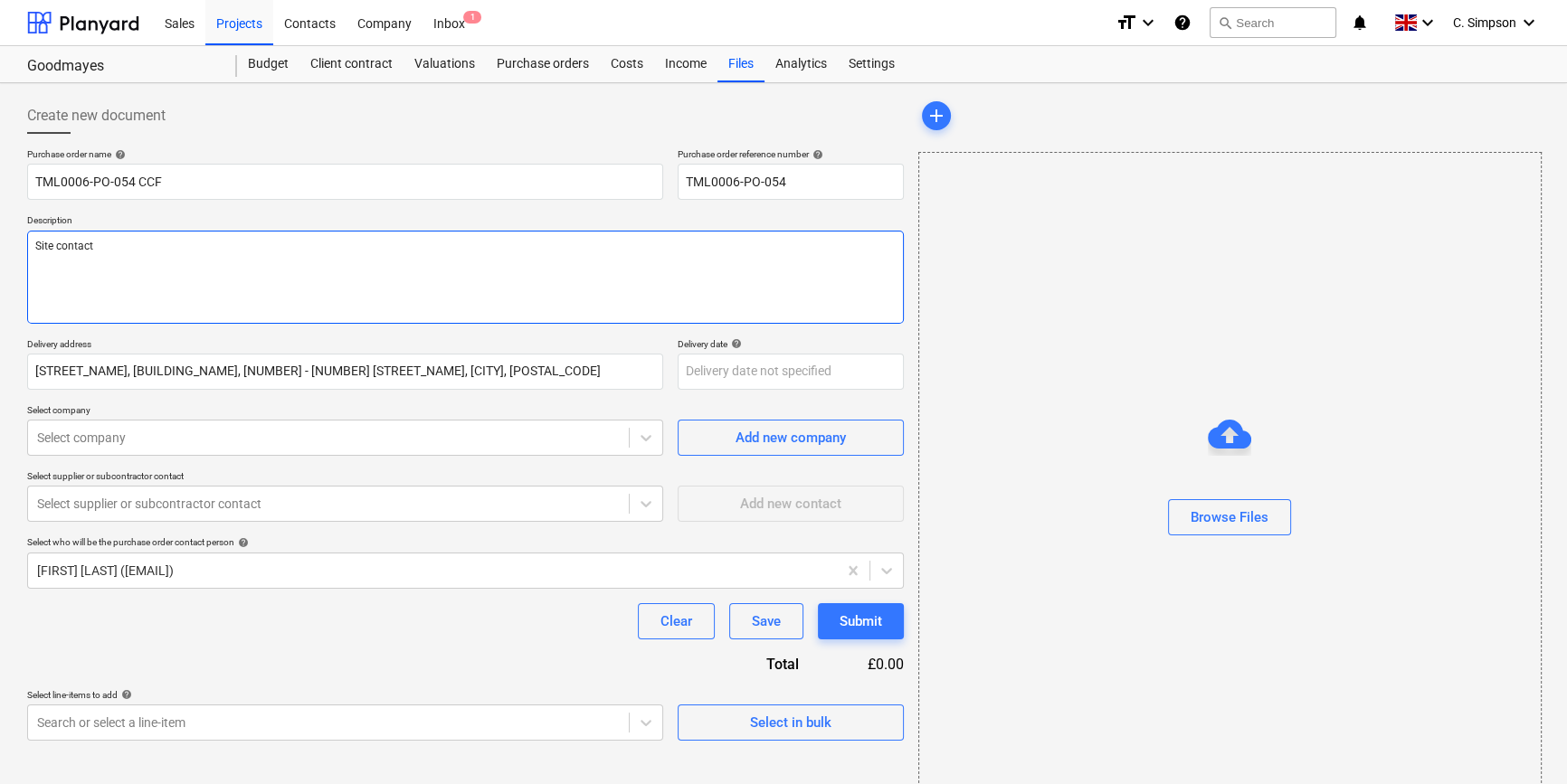 type on "x" 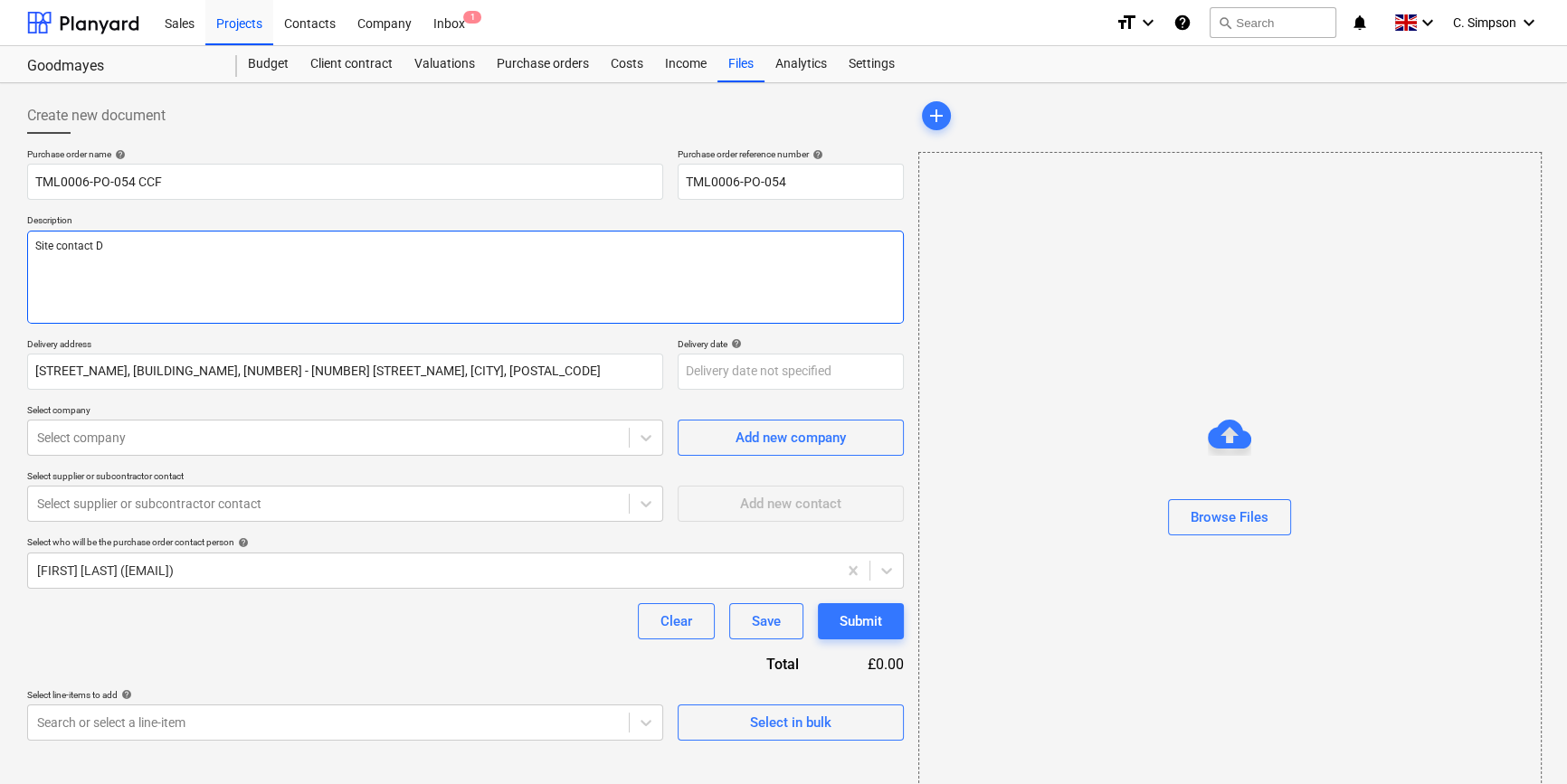 type on "x" 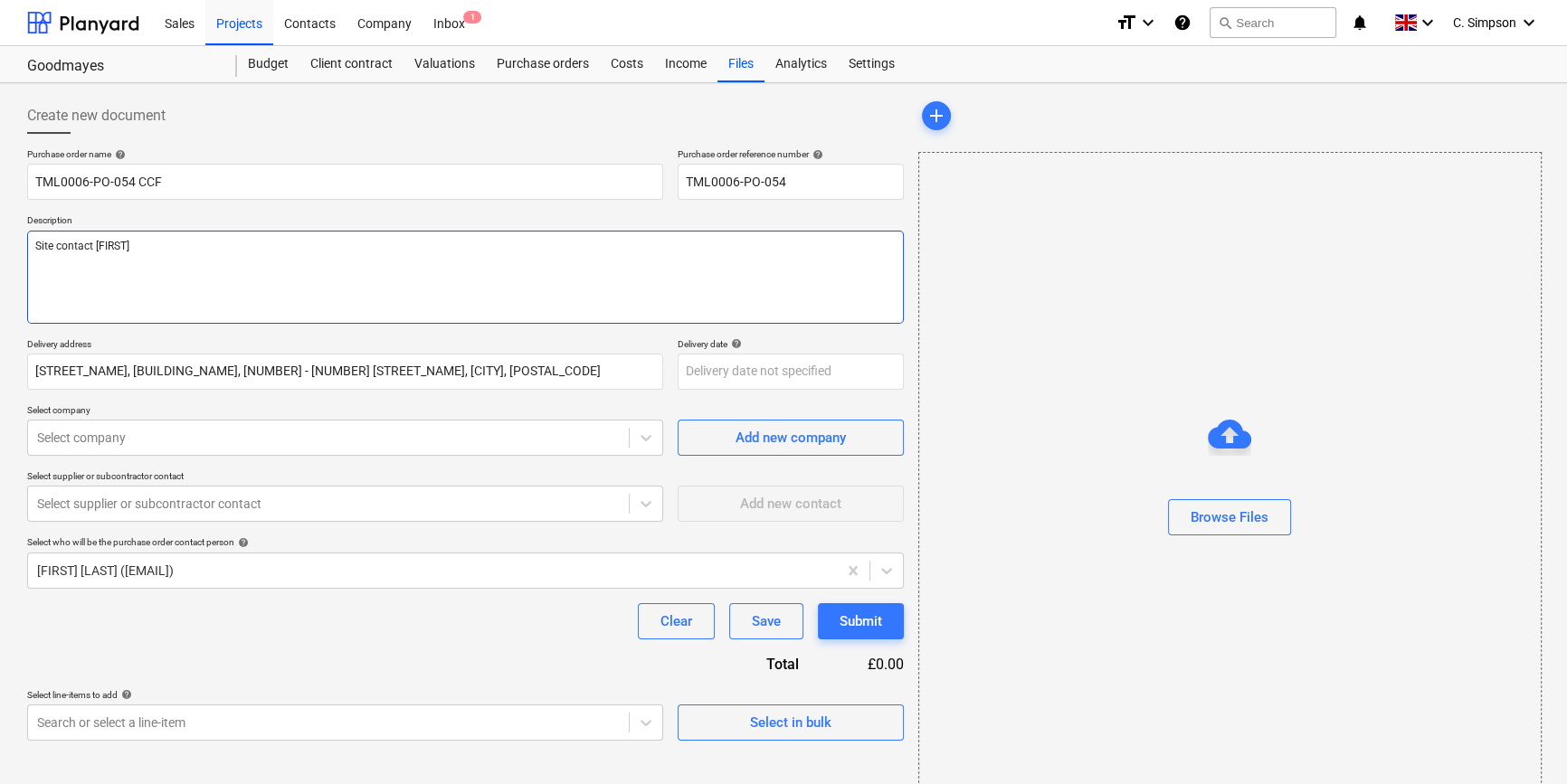 type on "x" 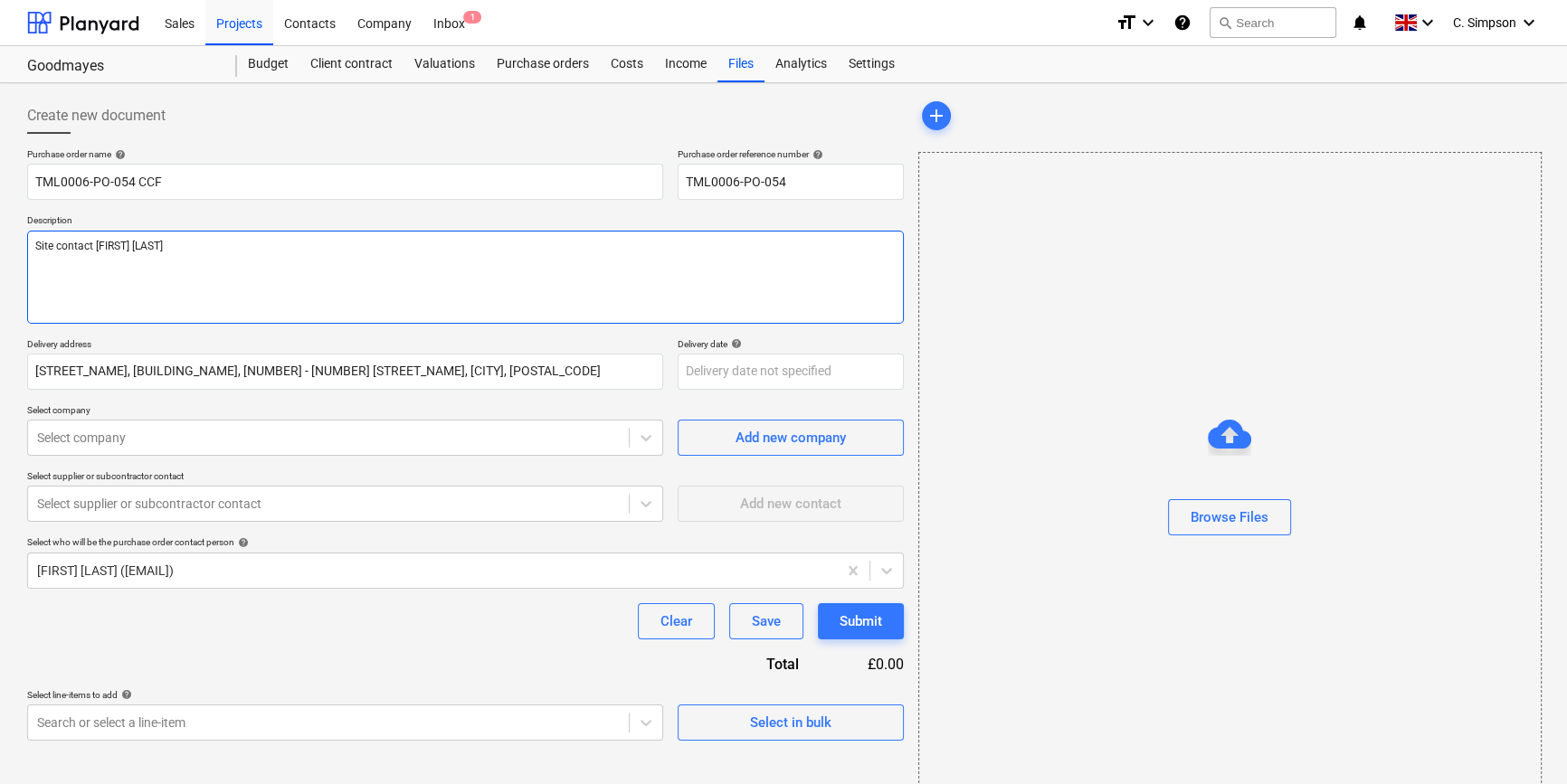 type on "x" 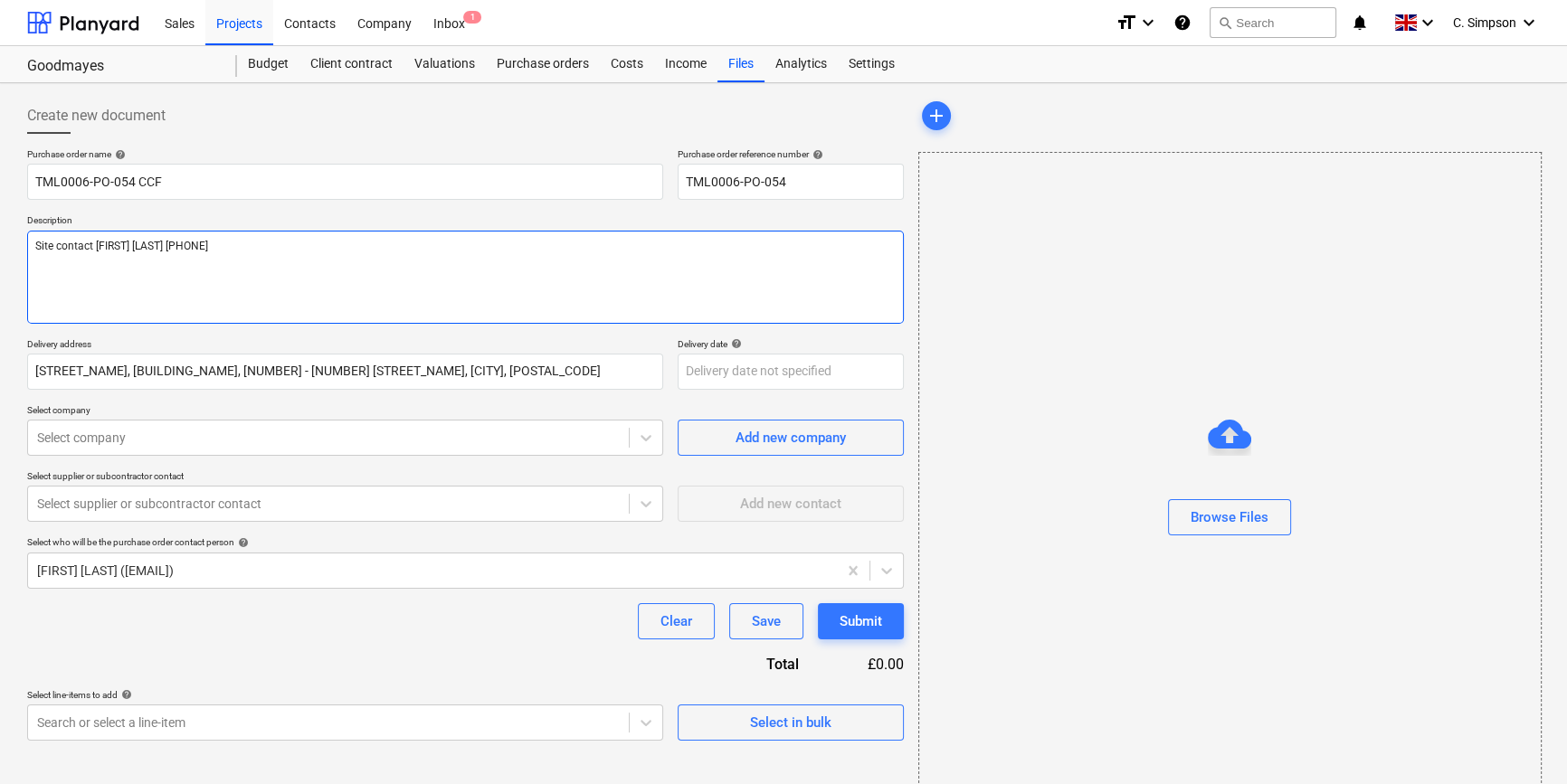 type on "x" 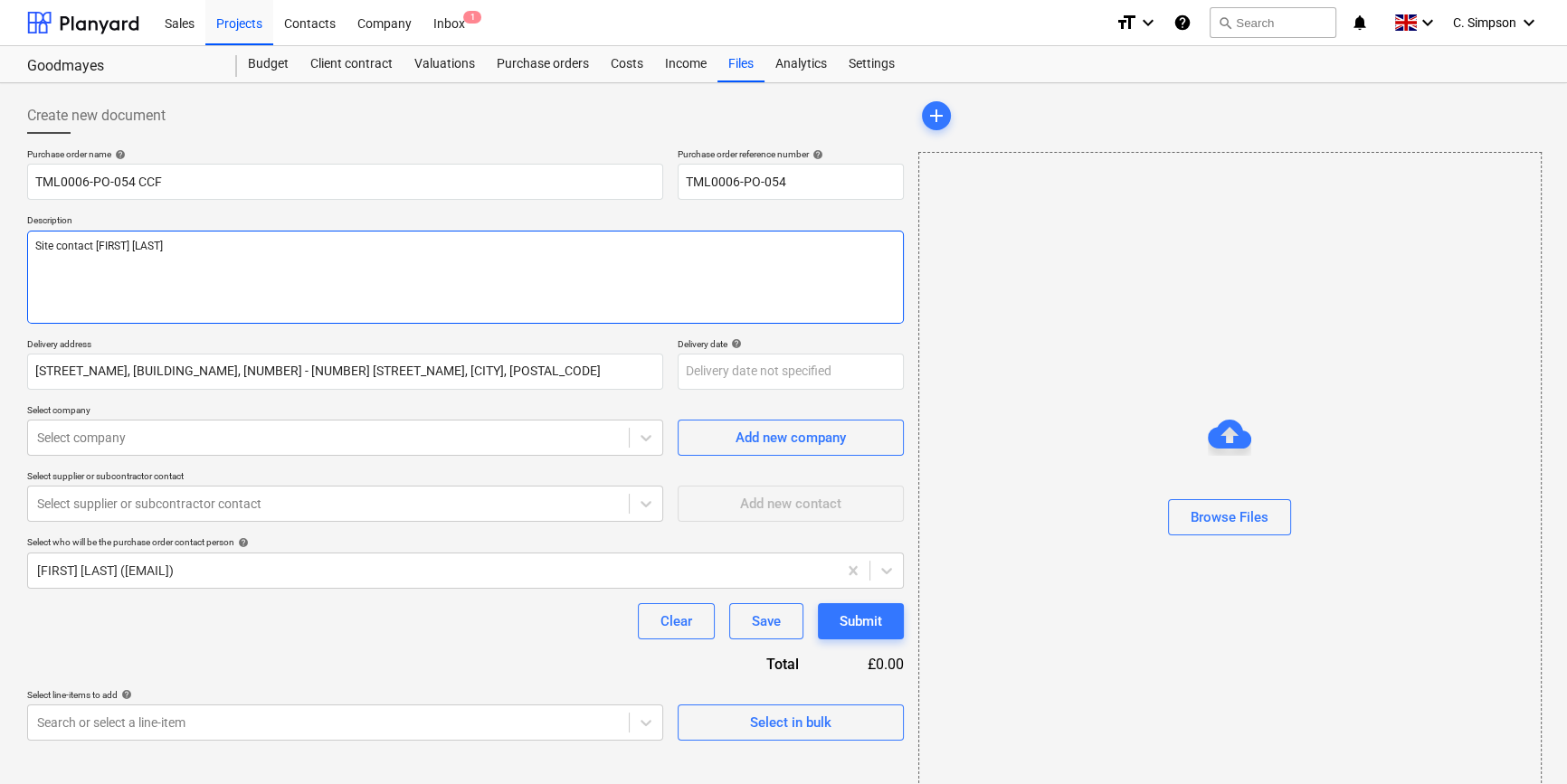 type on "x" 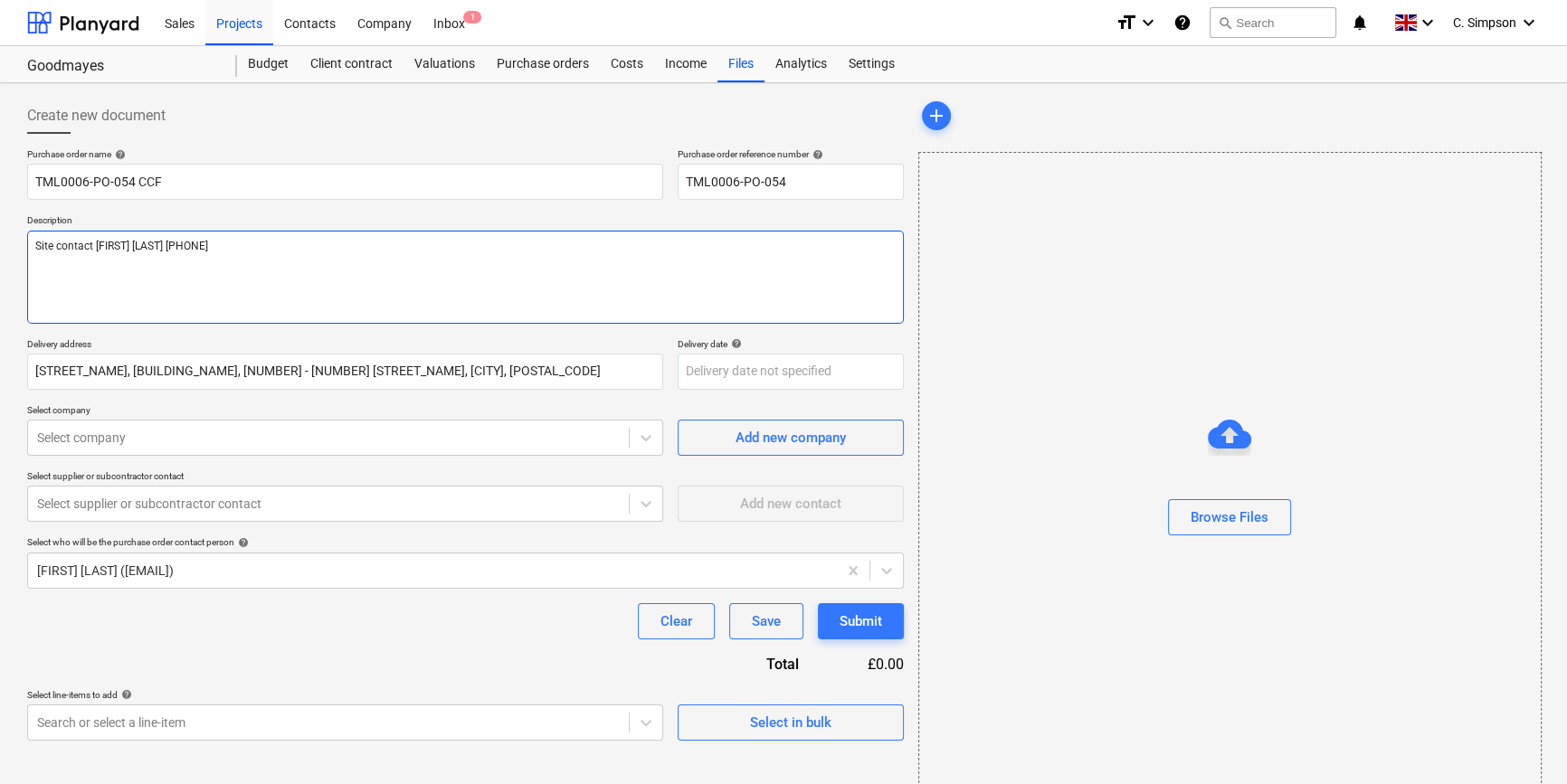 type on "x" 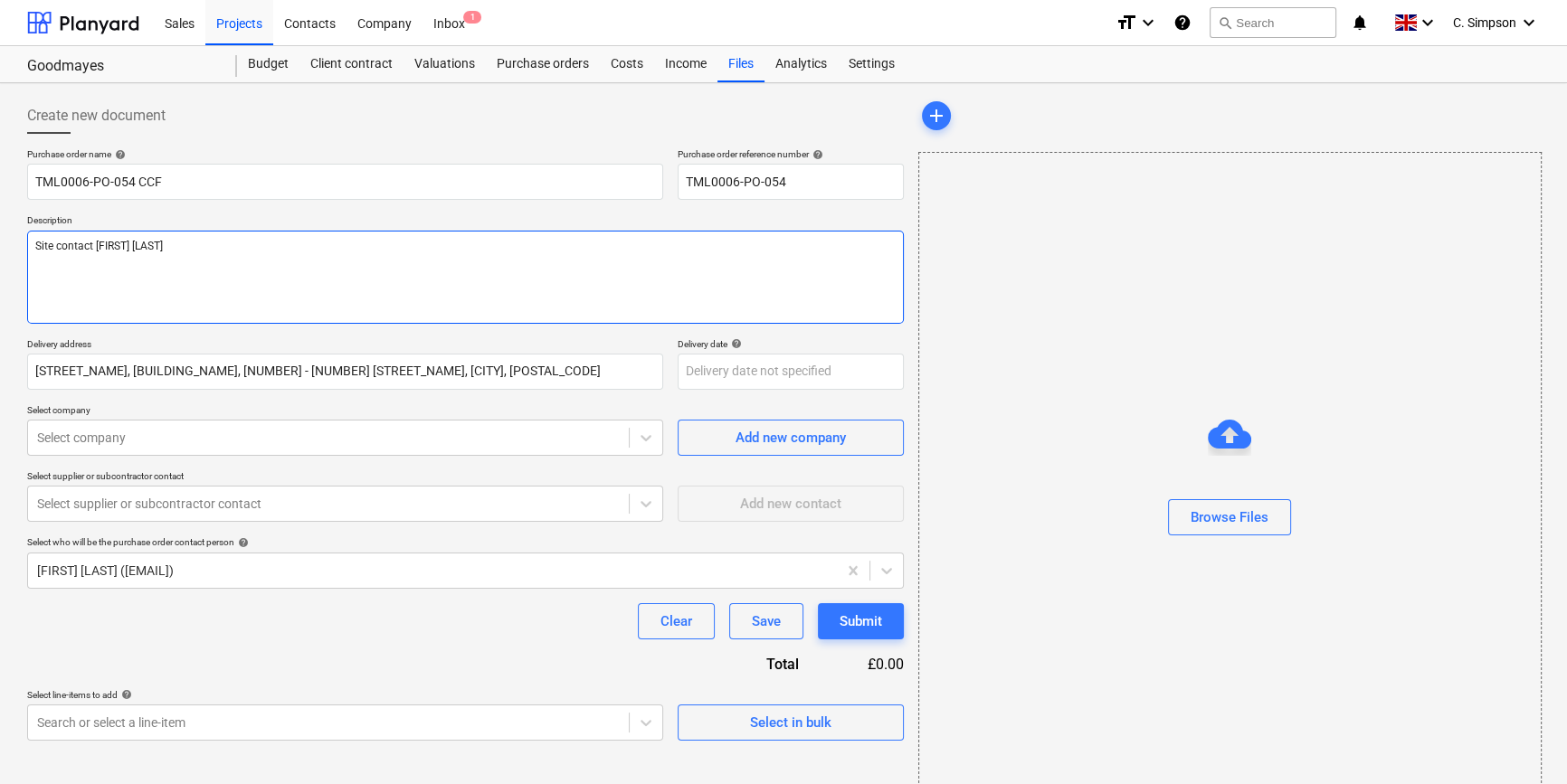 type on "x" 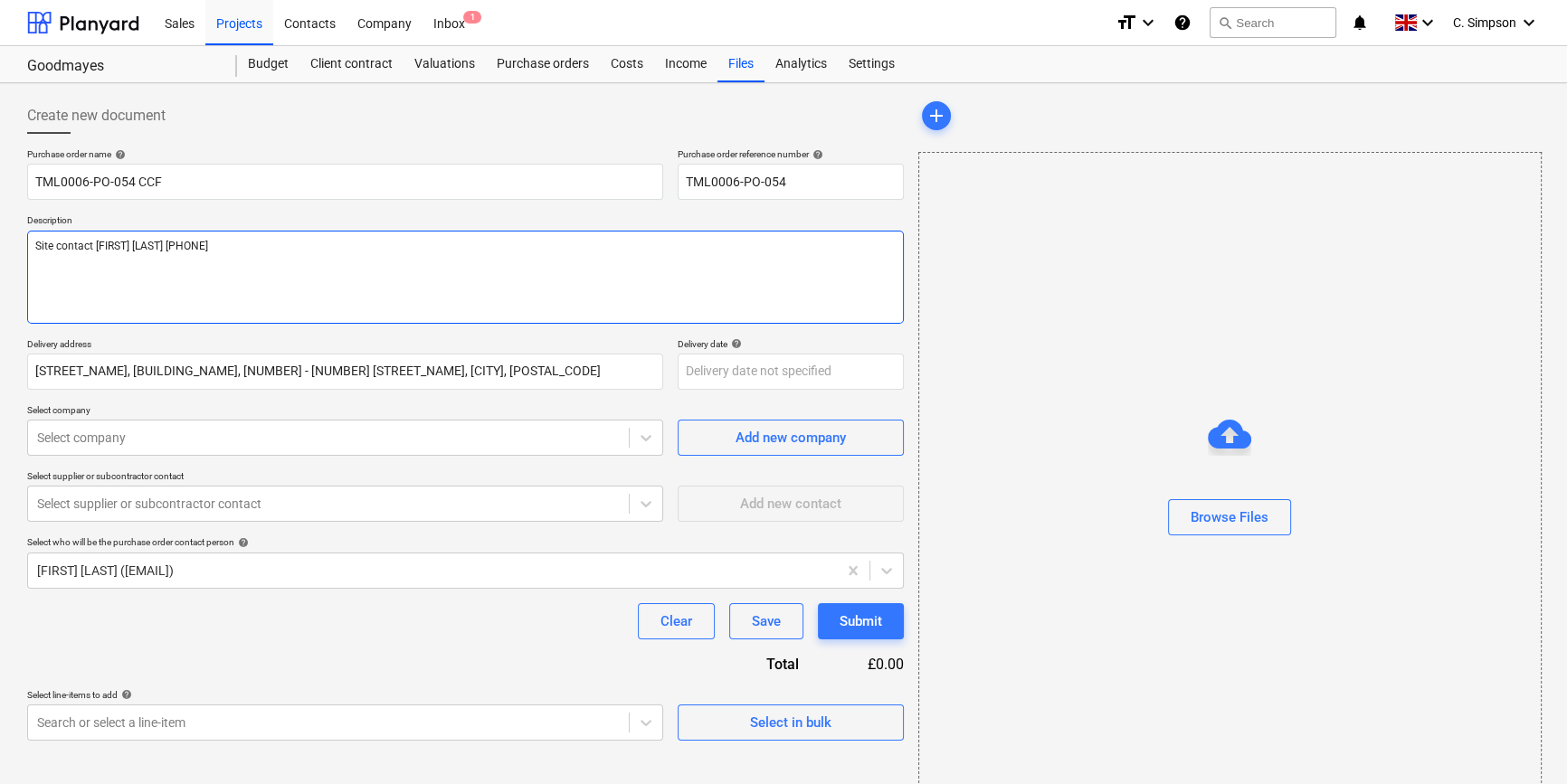 type on "x" 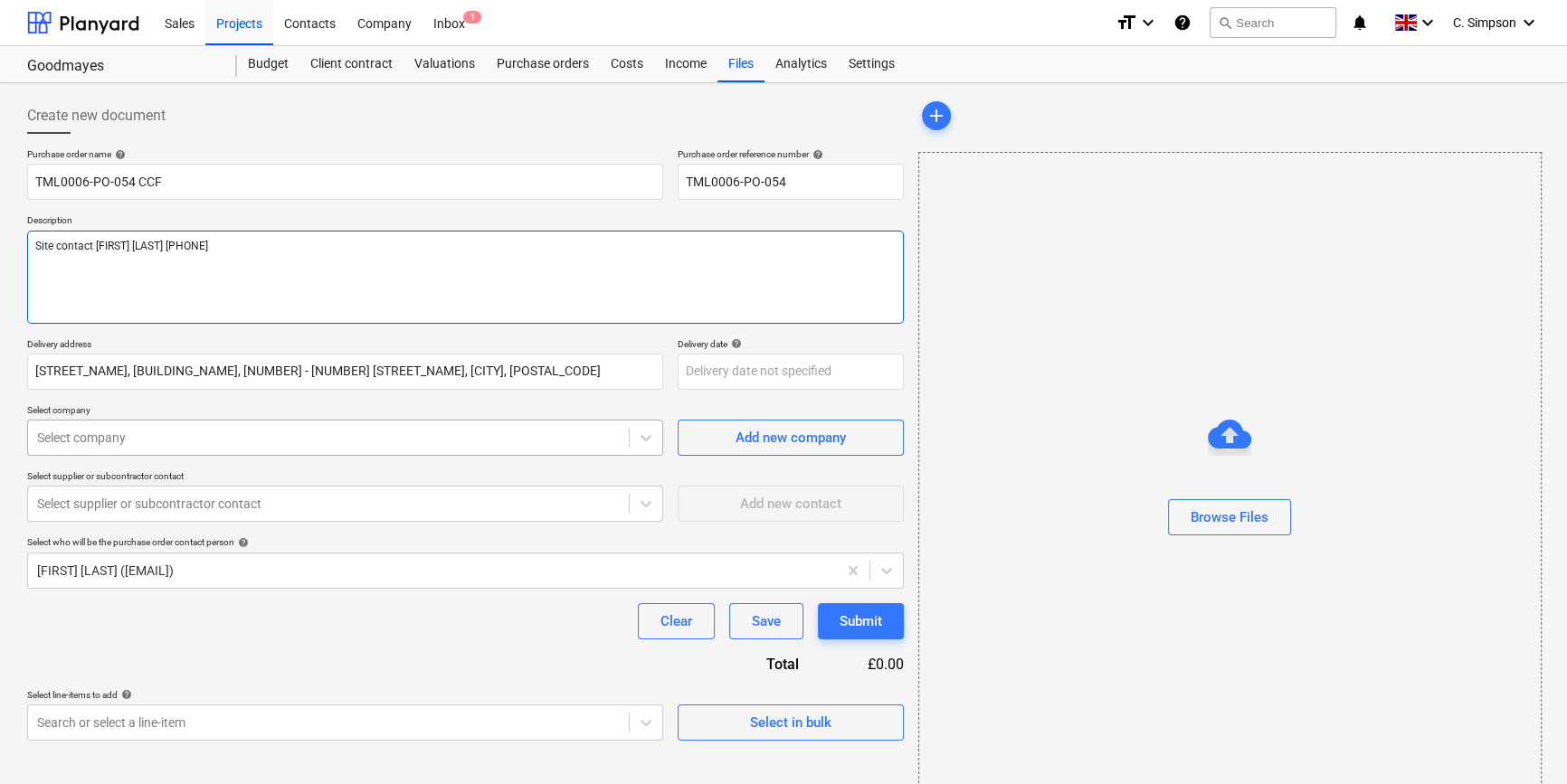 type on "Site contact Daniel 07427 641453" 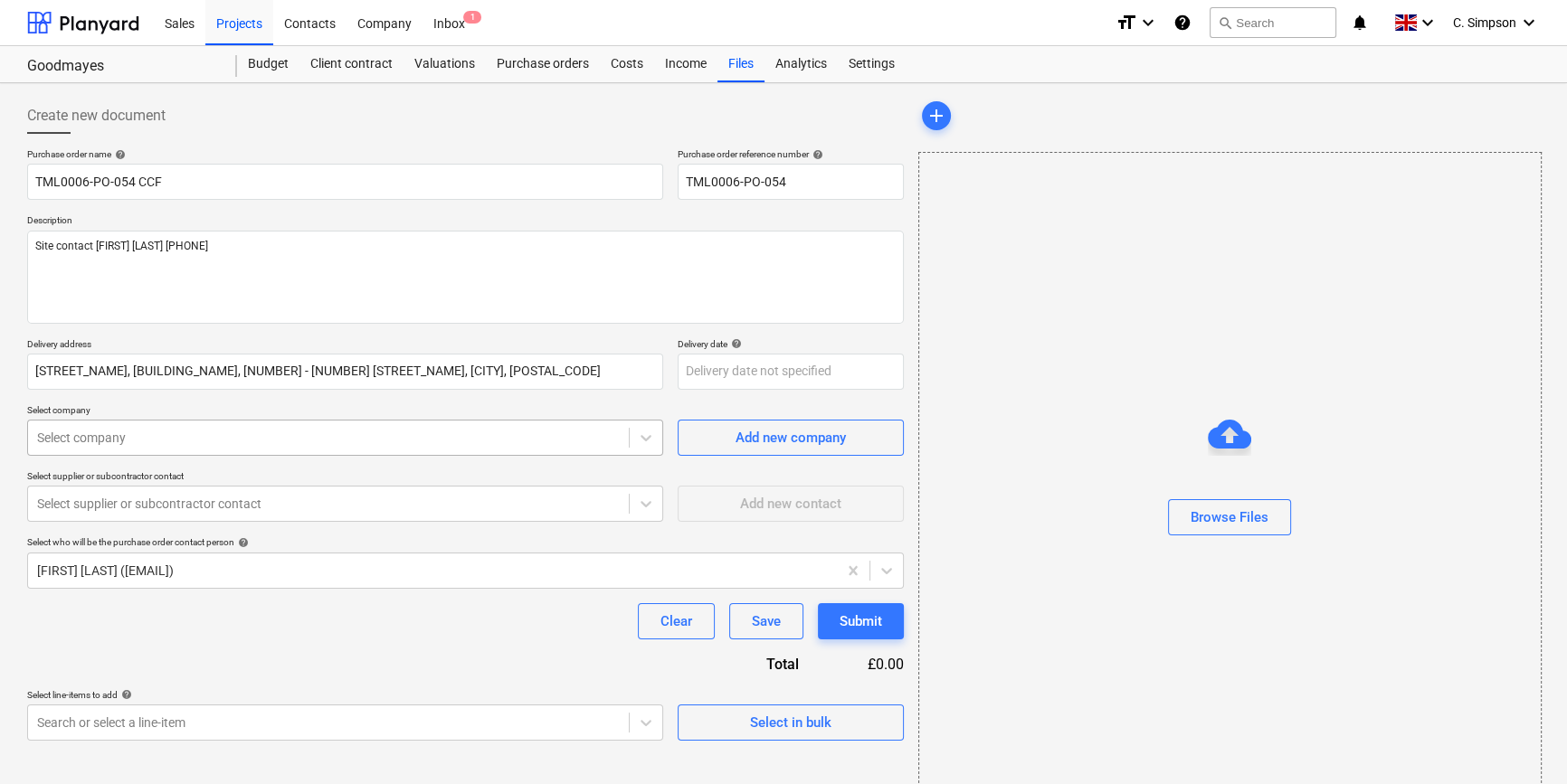 type on "x" 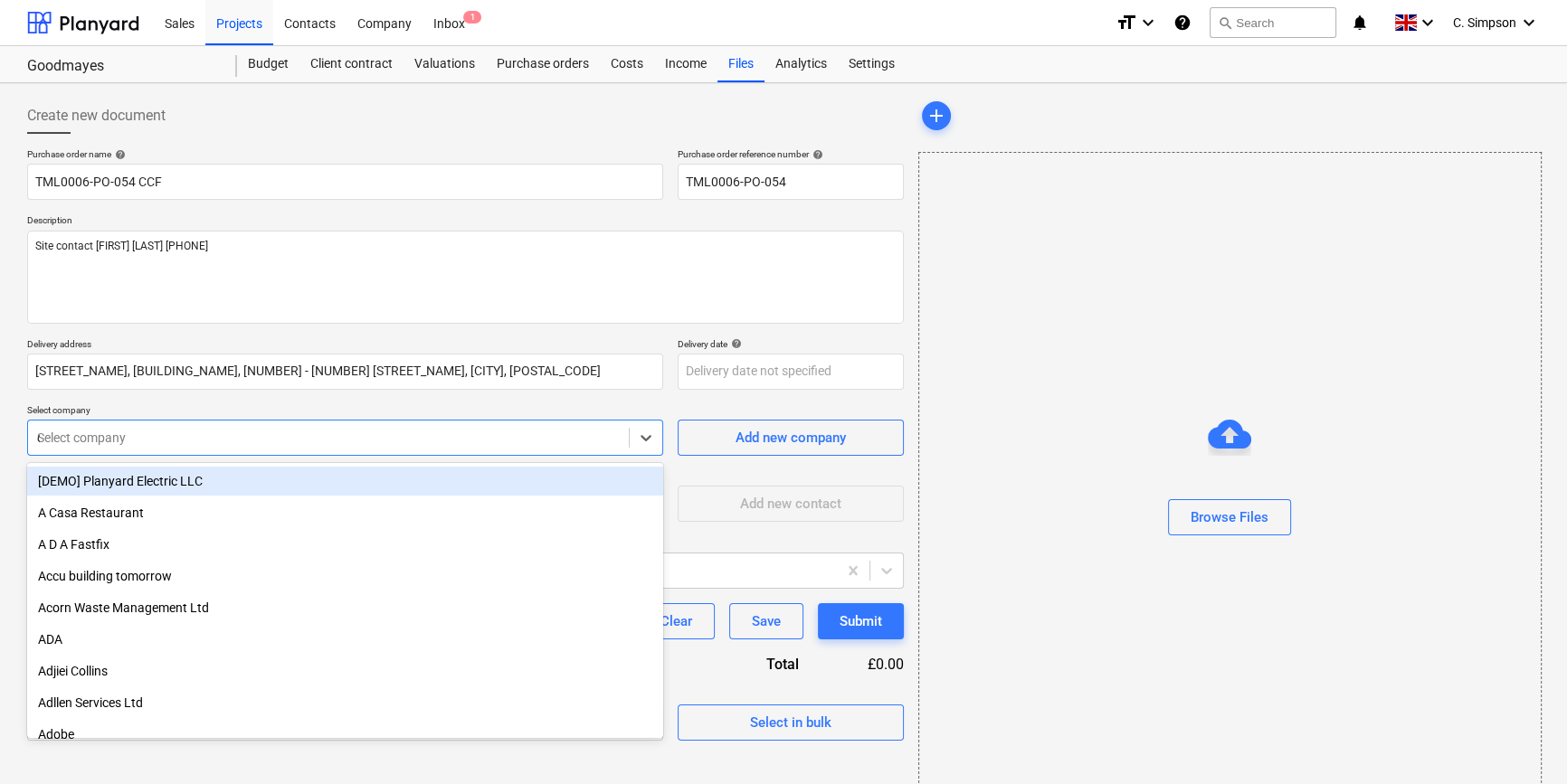 type on "cc" 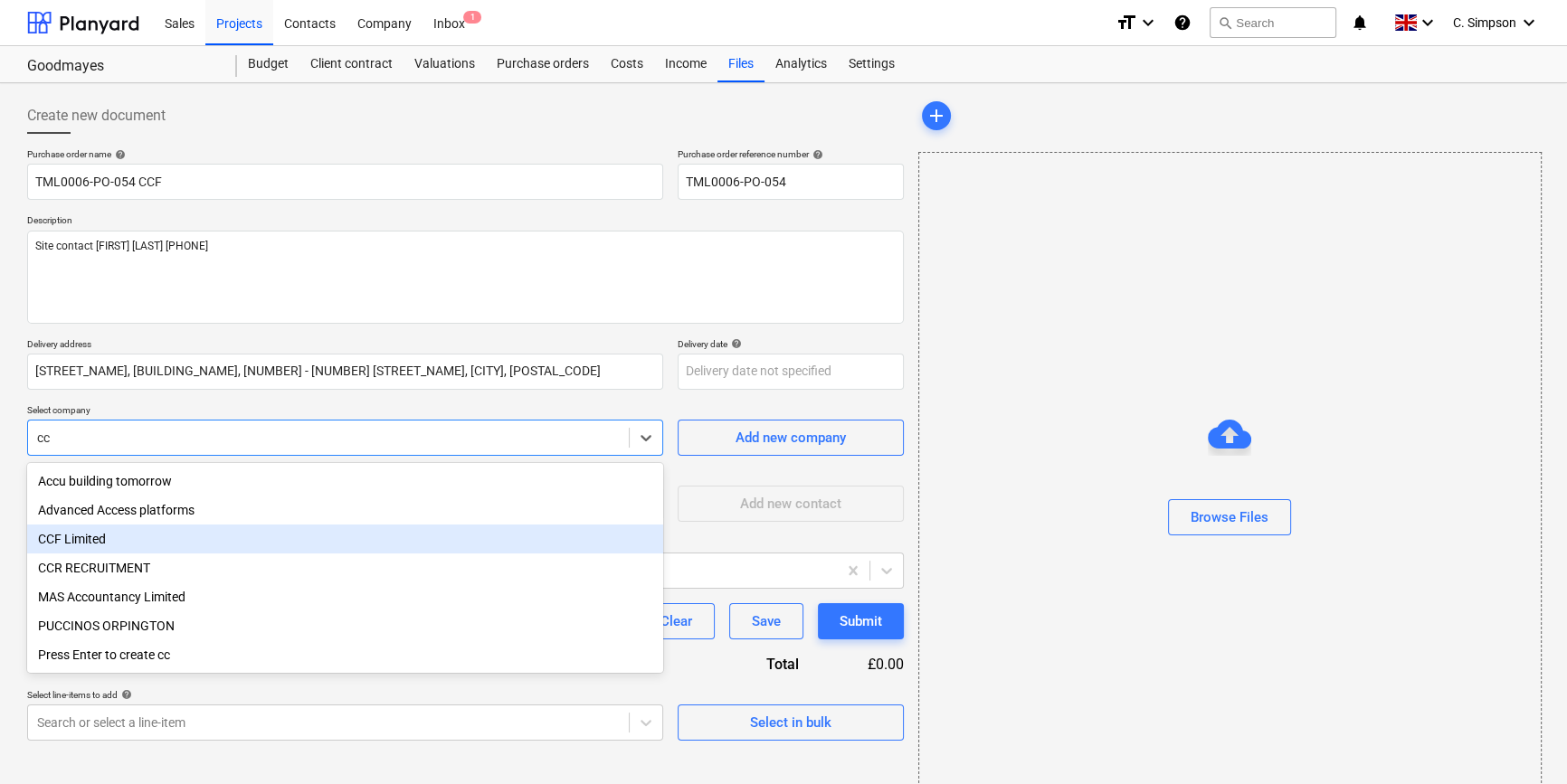 click on "CCF Limited" at bounding box center (345, 539) 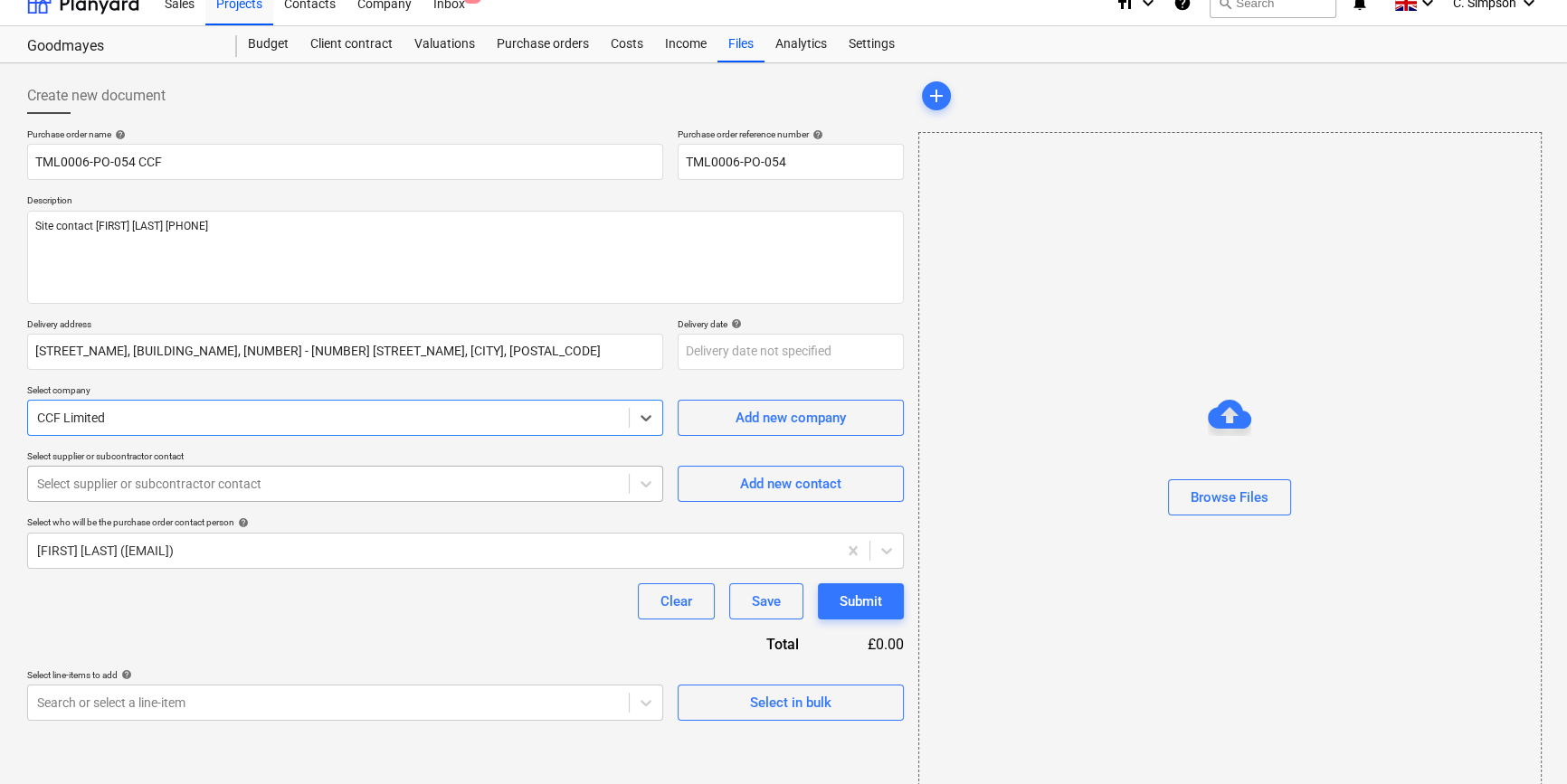 click on "Purchase order name help TML0006-PO-054 CCF Purchase order reference number help TML0006-PO-054 Description Site contact Daniel 07427 641453 Delivery address Fairview Estates, Former Homebase, 708 - 720 High Road, Goodmayes, IG3 8RS Delivery date help Press the down arrow key to interact with the calendar and
select a date. Press the question mark key to get the keyboard shortcuts for changing dates. Select company option CCF Limited  , selected.   Select is focused ,type to refine list, press Down to open the menu,  CCF Limited   Add new company Select supplier or subcontractor contact Select supplier or subcontractor contact Add new contact Select who will be the purchase order contact person help Colin Simpson (colin.simpson@tudormay.com) Clear Save Submit Total £0.00 Select line-items to add help Search or select a line-item Select in bulk" at bounding box center [465, 424] 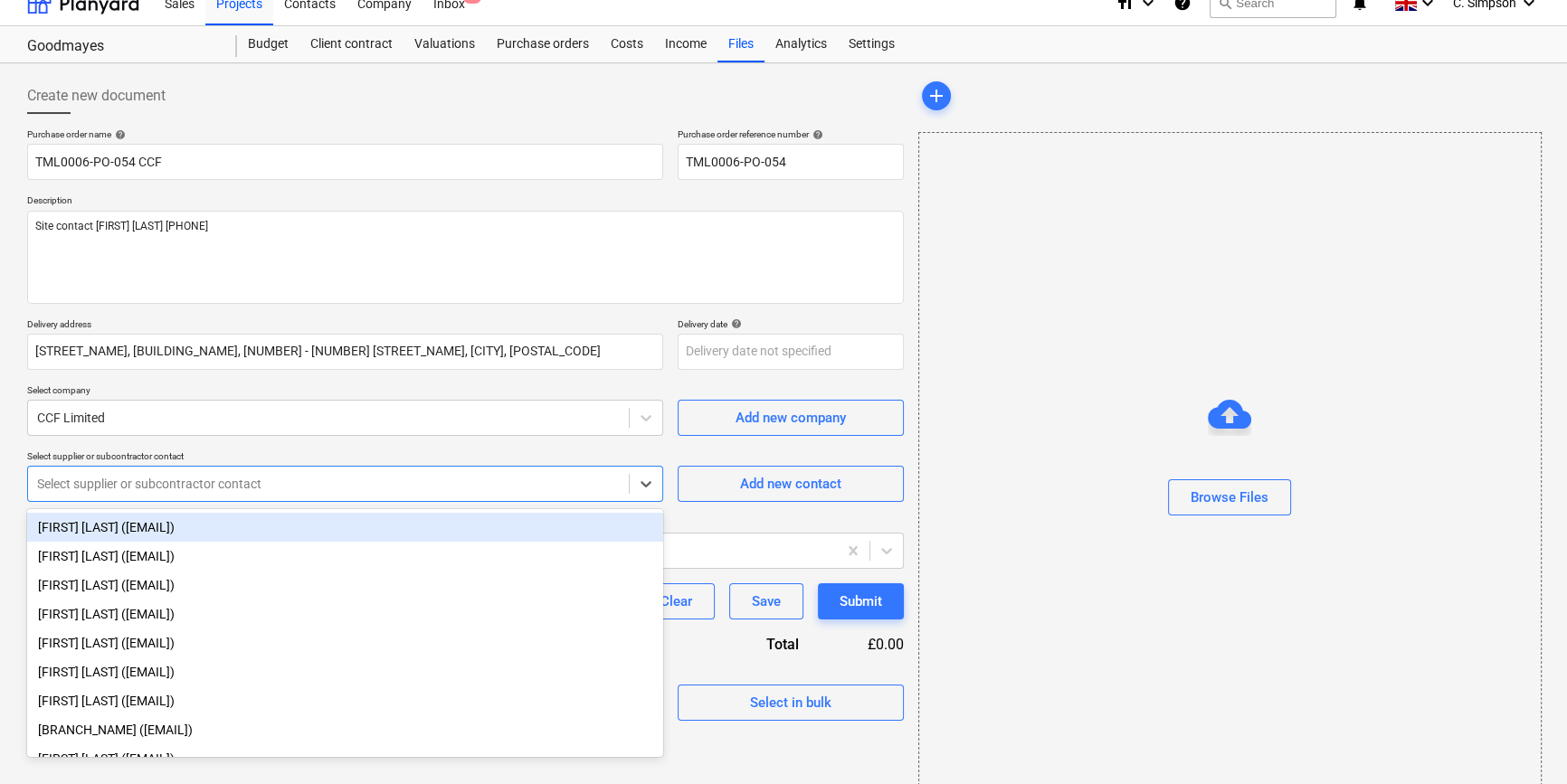 scroll, scrollTop: 24, scrollLeft: 0, axis: vertical 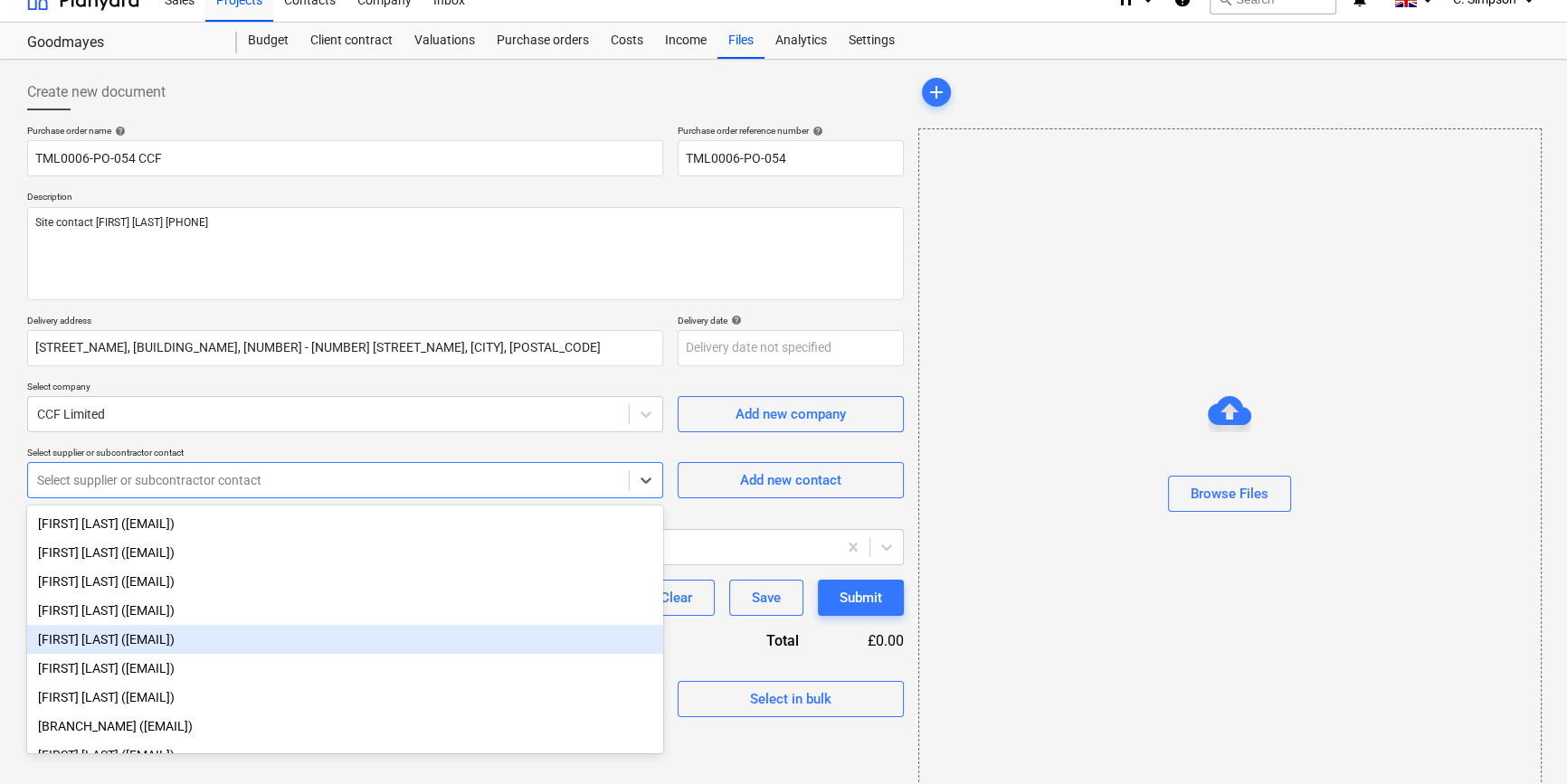 click on "[FIRST] [LAST] ([EMAIL])" at bounding box center [345, 639] 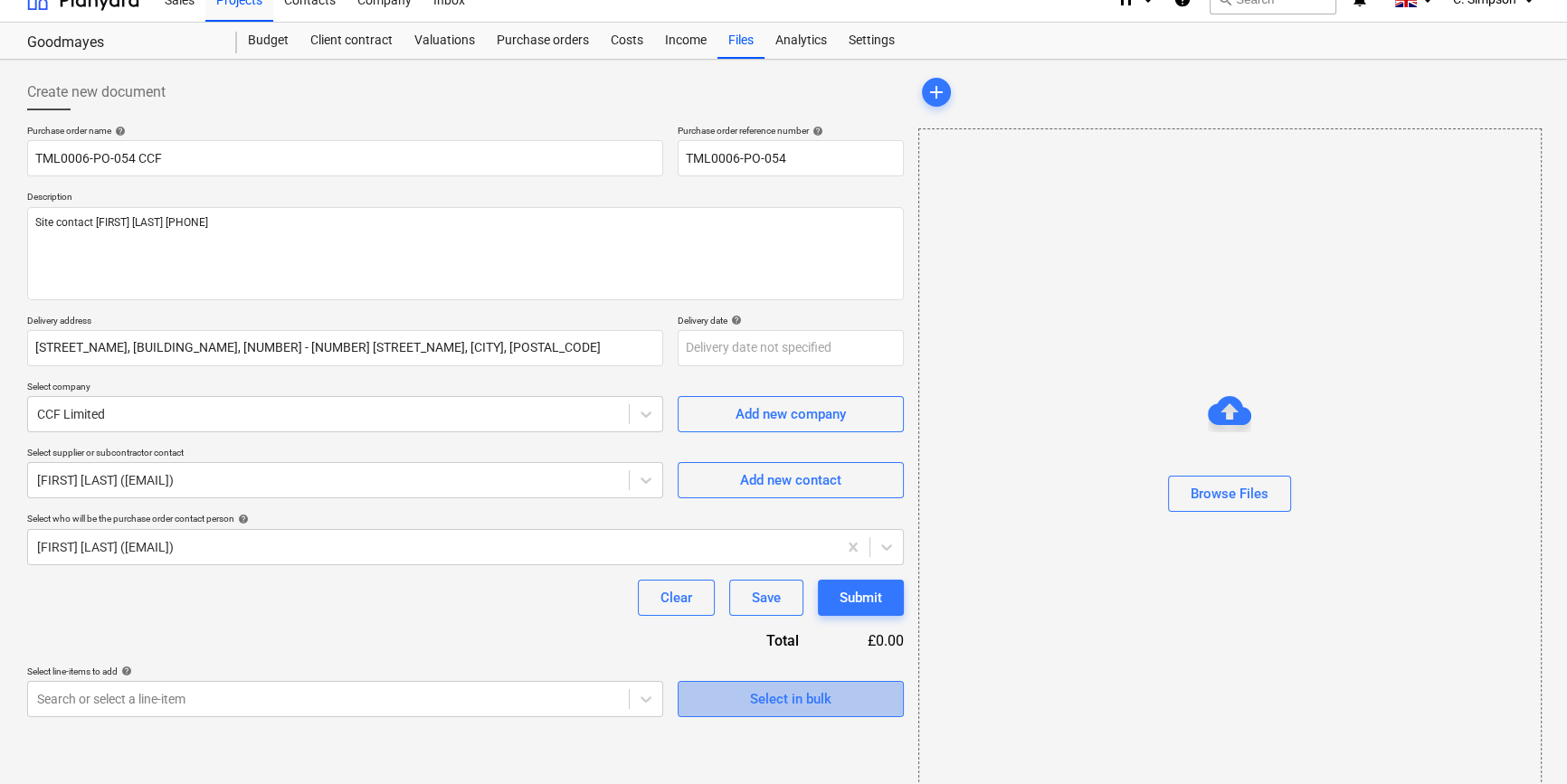 click on "Select in bulk" at bounding box center [791, 699] 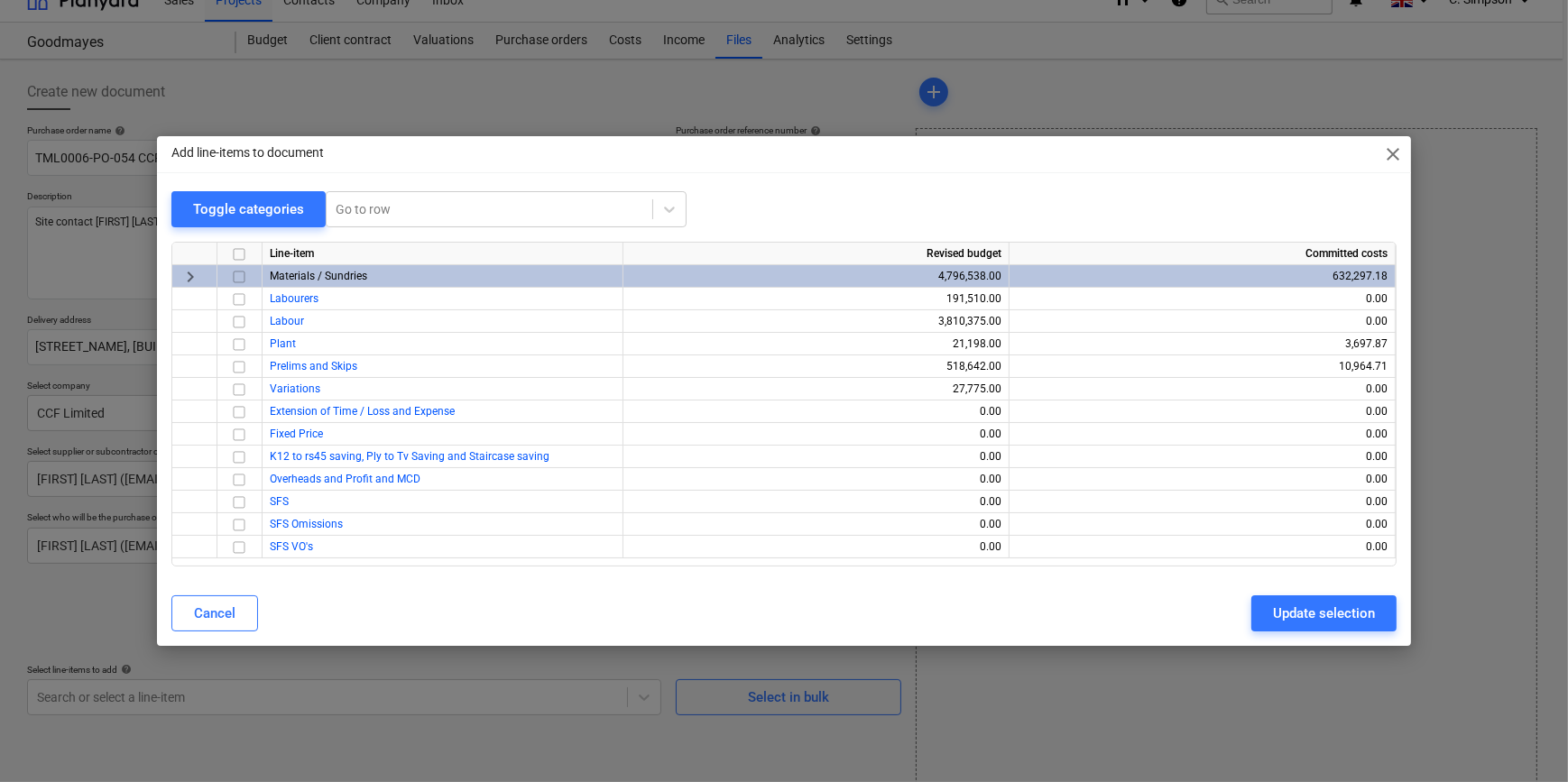 click at bounding box center (239, 277) 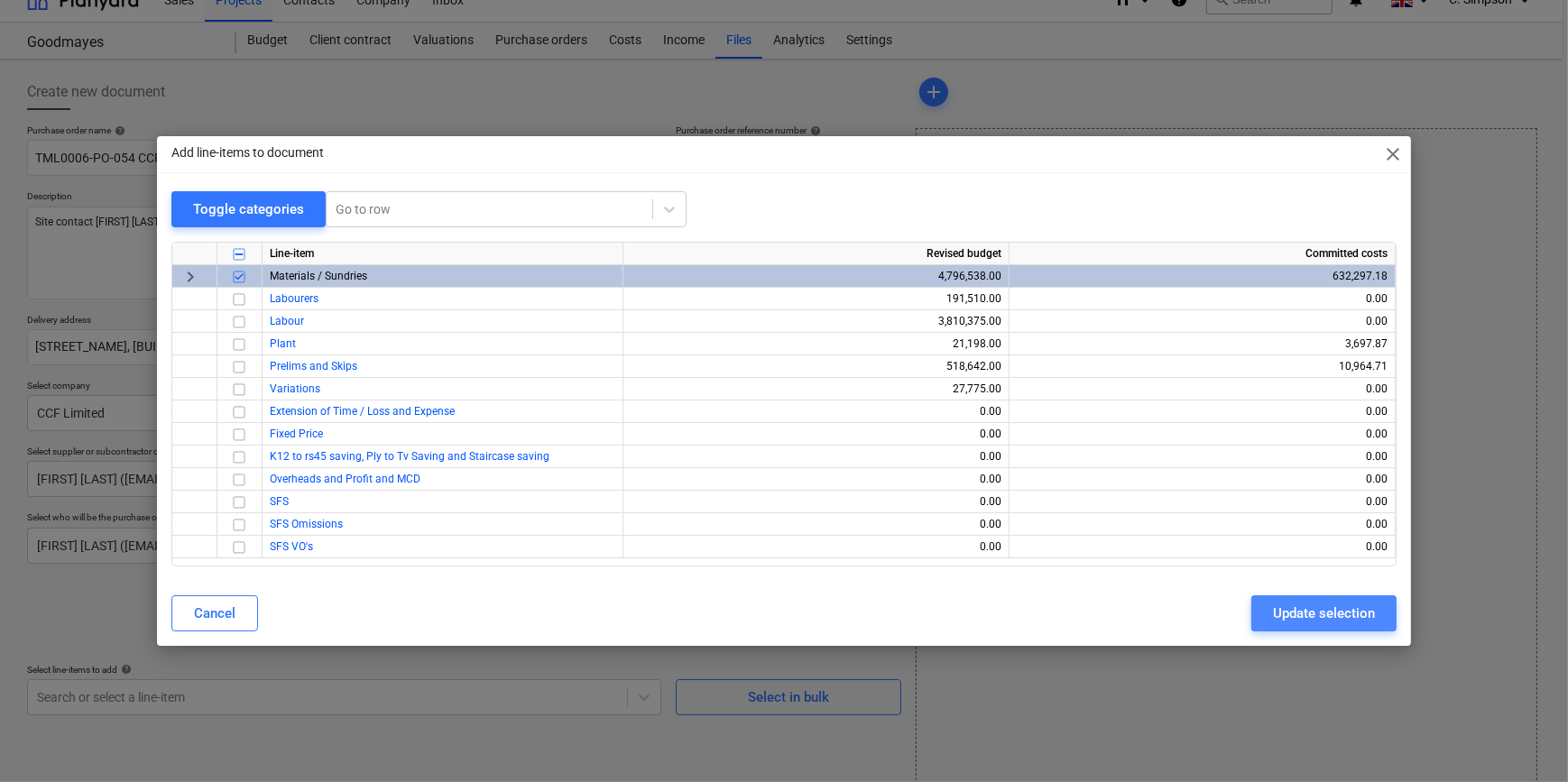 click on "Update selection" at bounding box center [1324, 613] 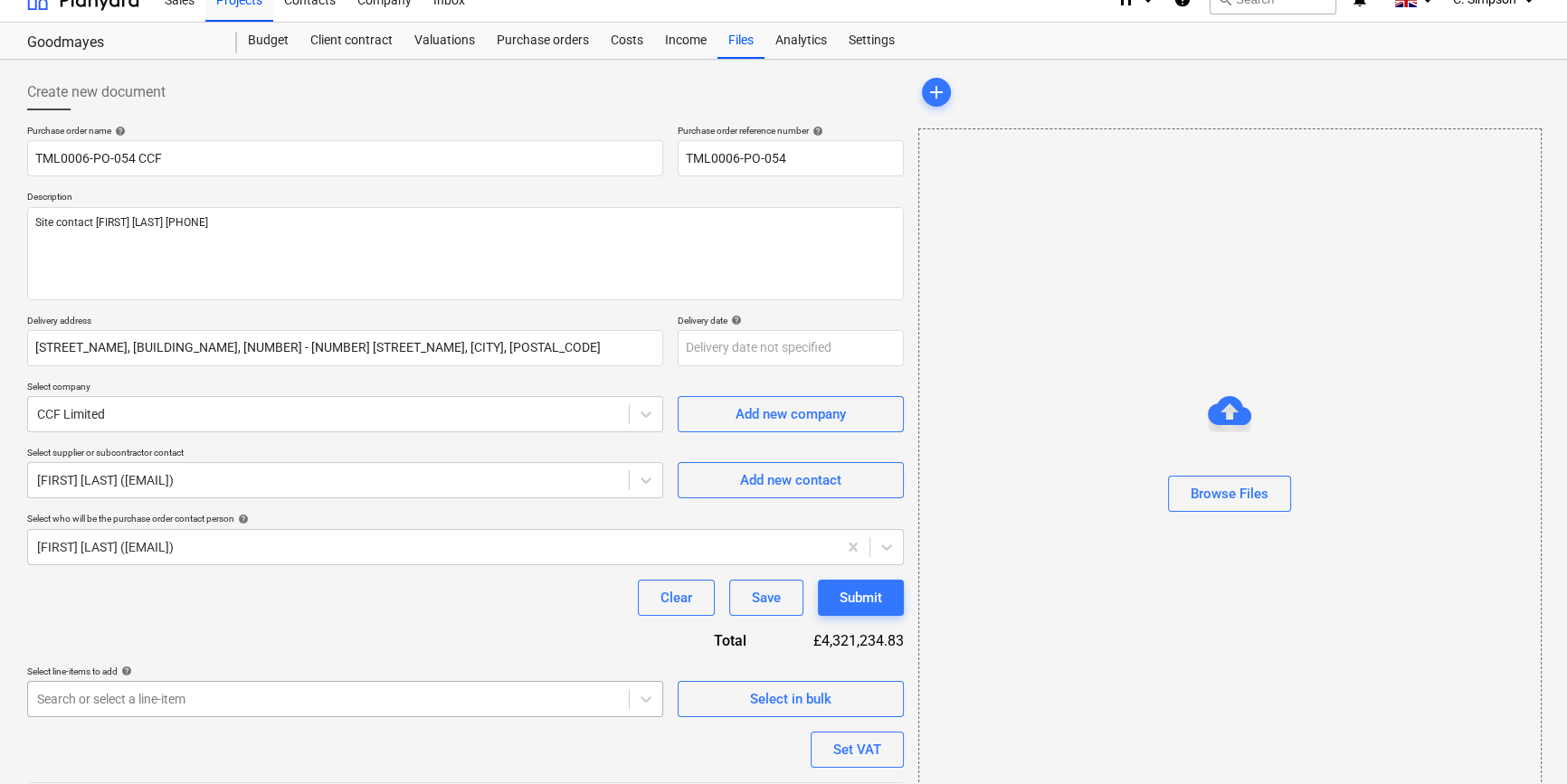 click on "Sales Projects Contacts Company Inbox 1 format_size keyboard_arrow_down help search Search notifications 0 keyboard_arrow_down C. Simpson keyboard_arrow_down Goodmayes Budget Client contract Valuations Purchase orders Costs Income Files Analytics Settings Create new document Purchase order name help TML0006-PO-054 CCF Purchase order reference number help TML0006-PO-054 Description Site contact Daniel 07427 641453 Delivery address Fairview Estates, Former Homebase, 708 - 720 High Road, Goodmayes, IG3 8RS Delivery date help Press the down arrow key to interact with the calendar and
select a date. Press the question mark key to get the keyboard shortcuts for changing dates. Select company CCF Limited   Add new company Select supplier or subcontractor contact Steve Munns (steve.munns@ccfltd.co.uk) Add new contact Select who will be the purchase order contact person help Colin Simpson (colin.simpson@tudormay.com) Clear Save Submit Total £4,321,234.83 Select line-items to add help Select in bulk Set VAT 1" at bounding box center (784, 368) 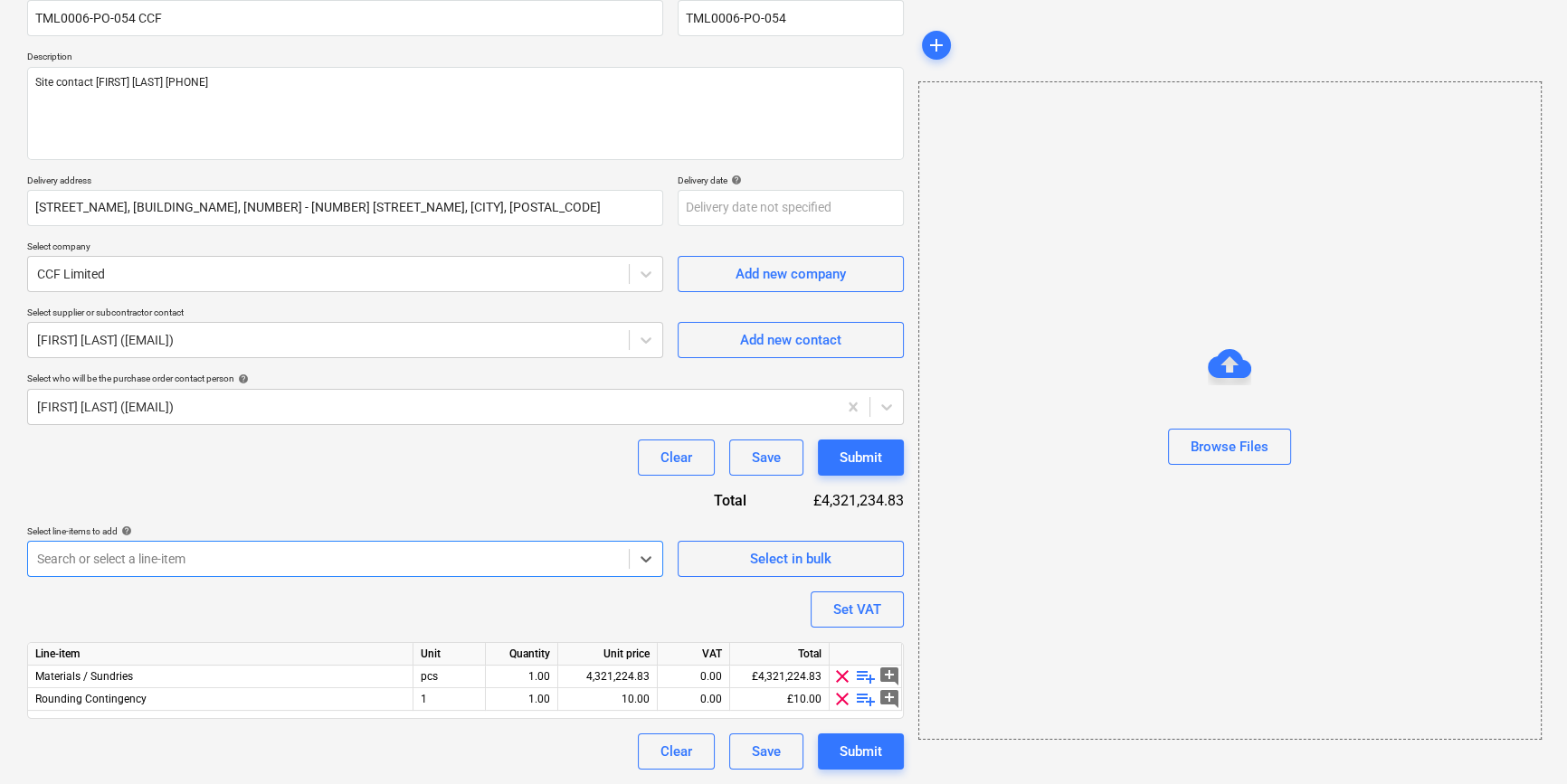 scroll, scrollTop: 163, scrollLeft: 0, axis: vertical 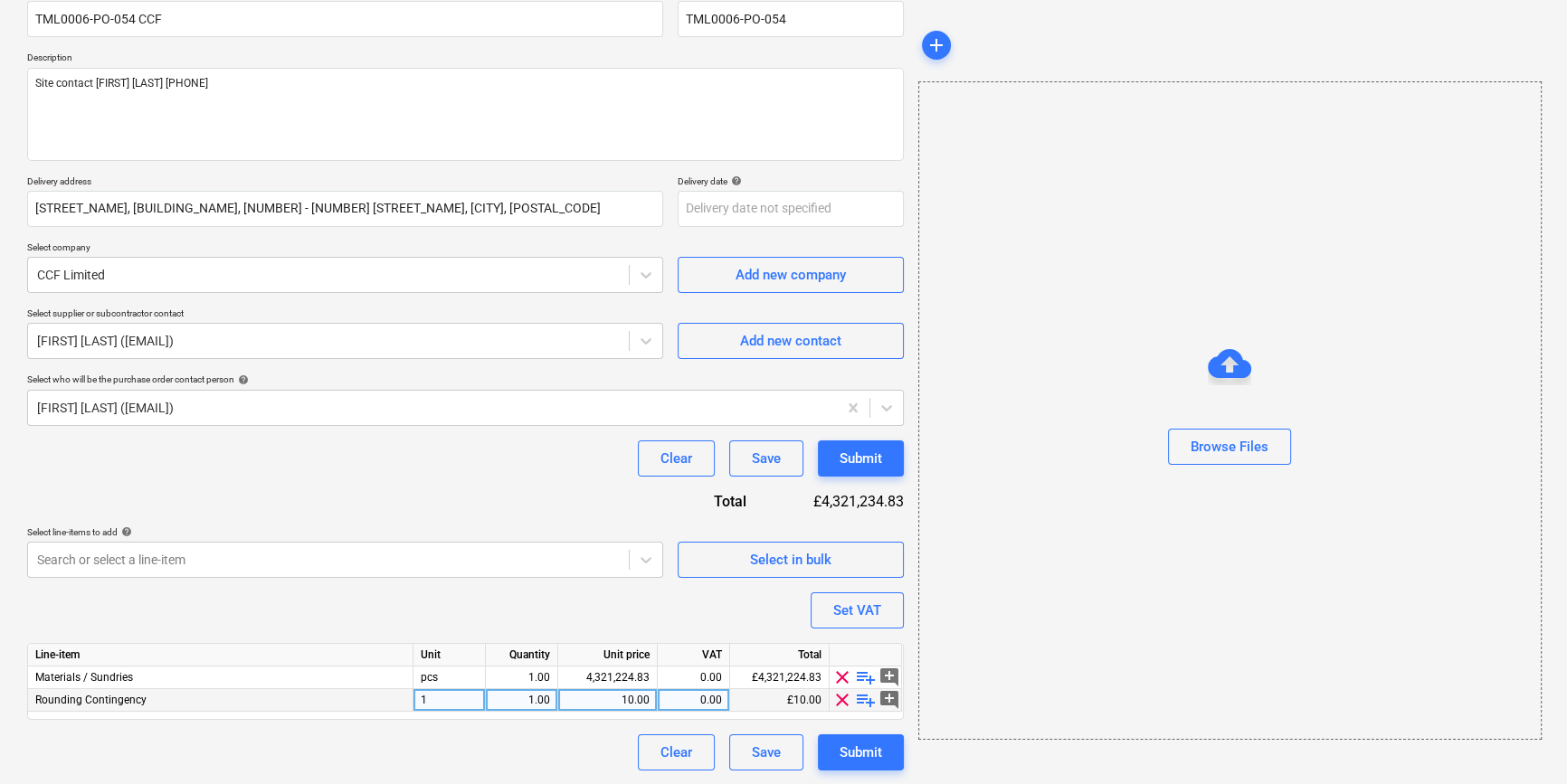 click on "clear" at bounding box center [842, 700] 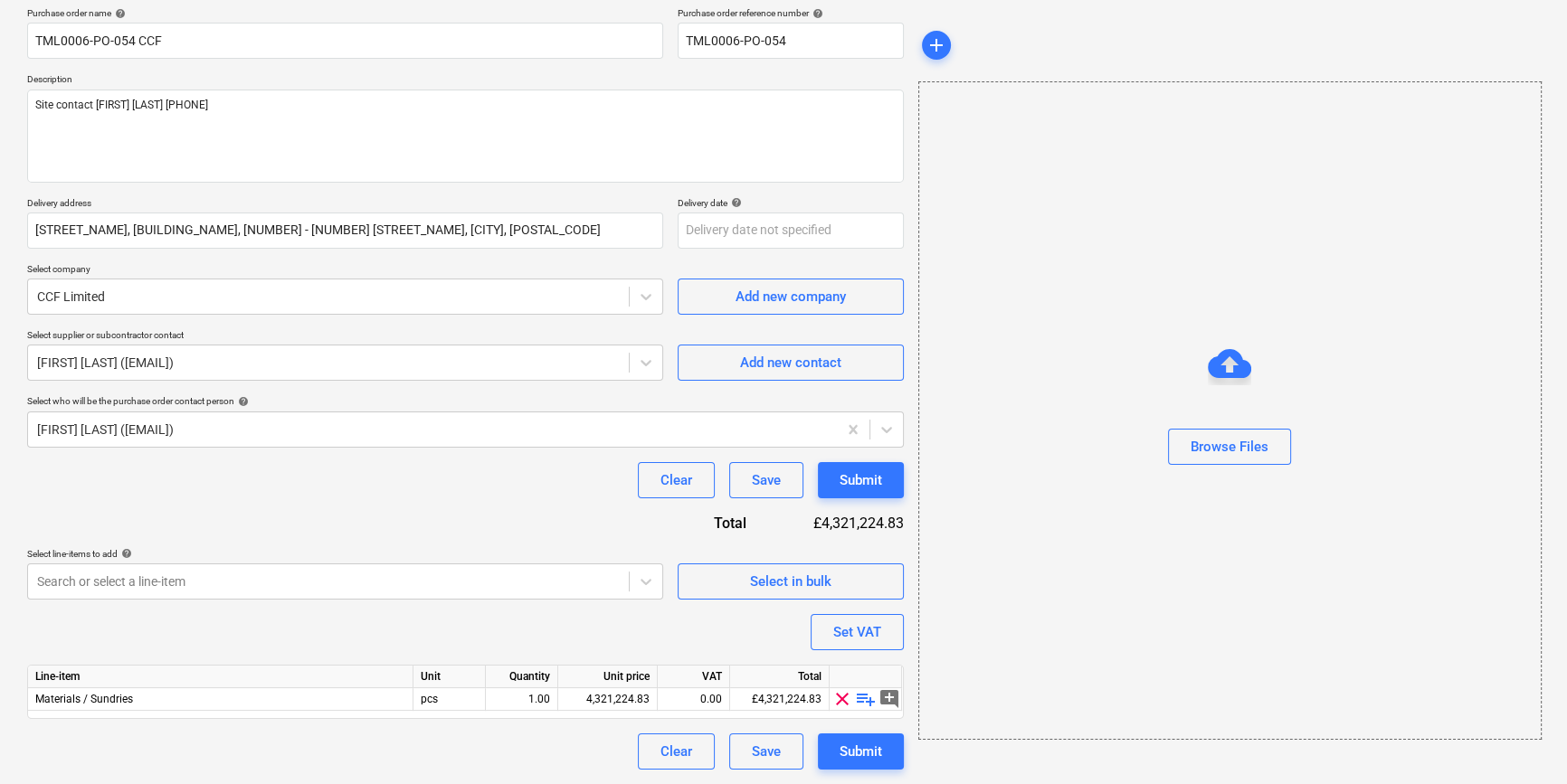 scroll, scrollTop: 140, scrollLeft: 0, axis: vertical 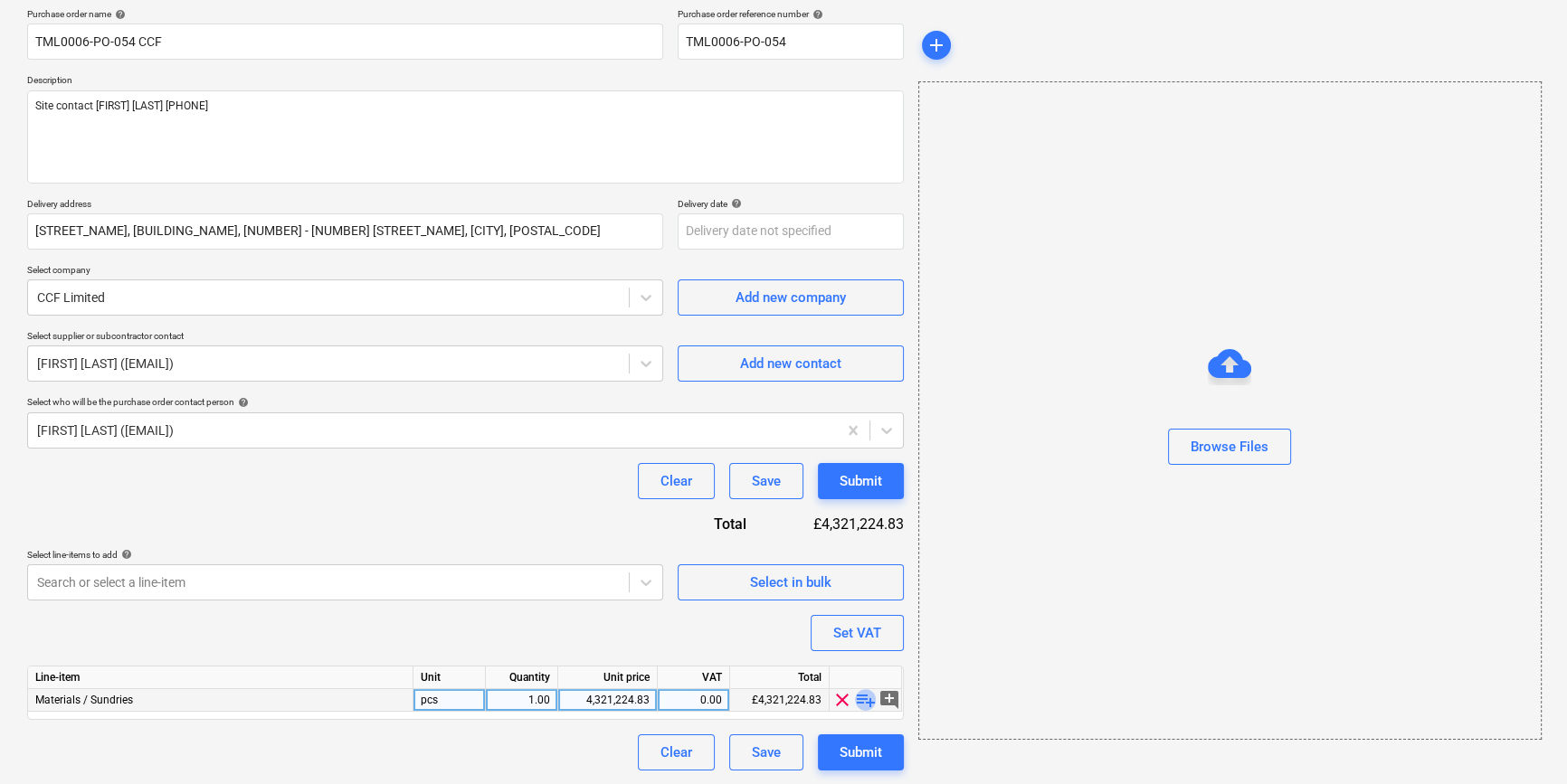 click on "playlist_add" at bounding box center (866, 700) 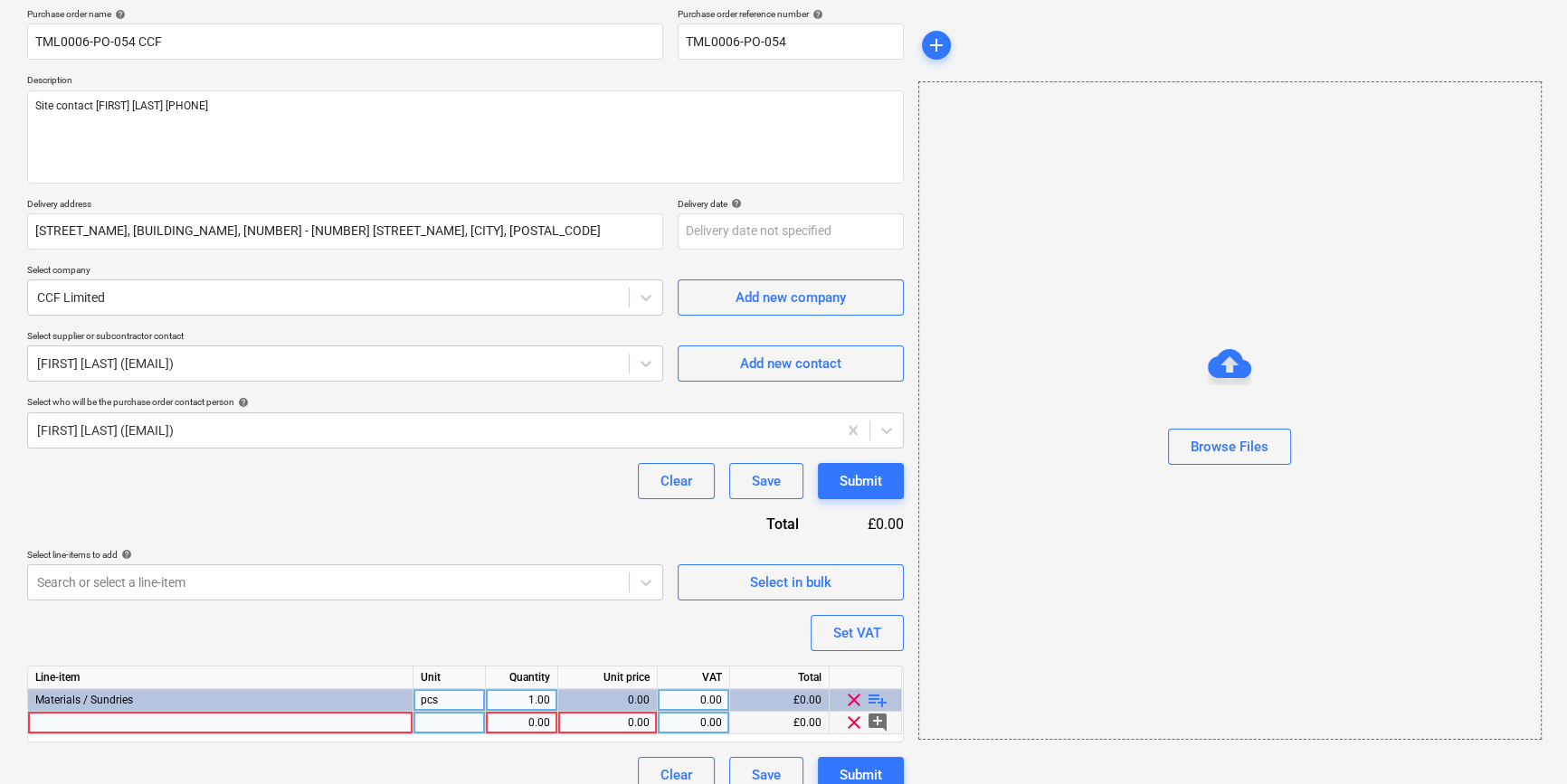 click at bounding box center [221, 723] 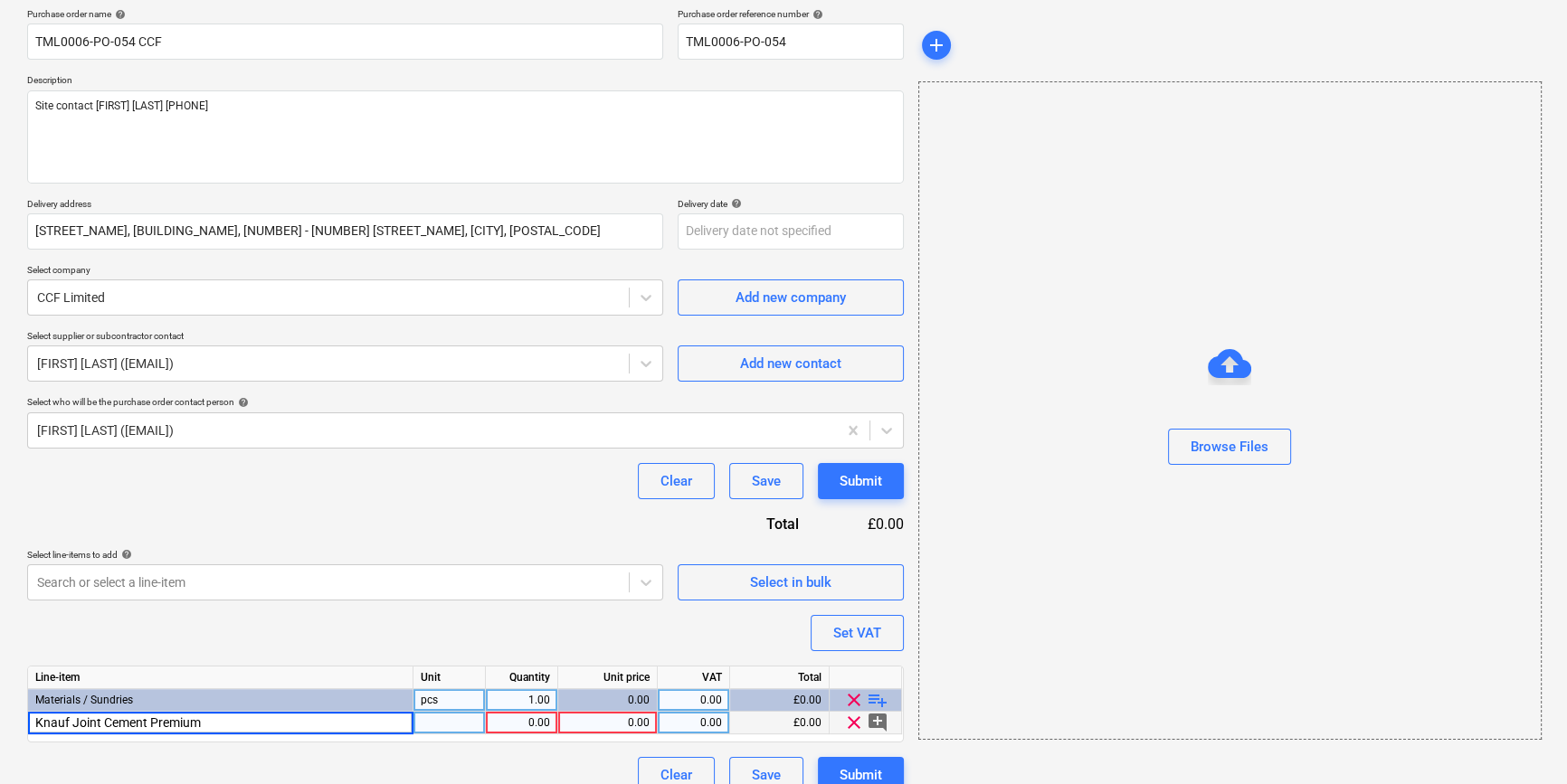 type on "Knauf Joint Cement Premium" 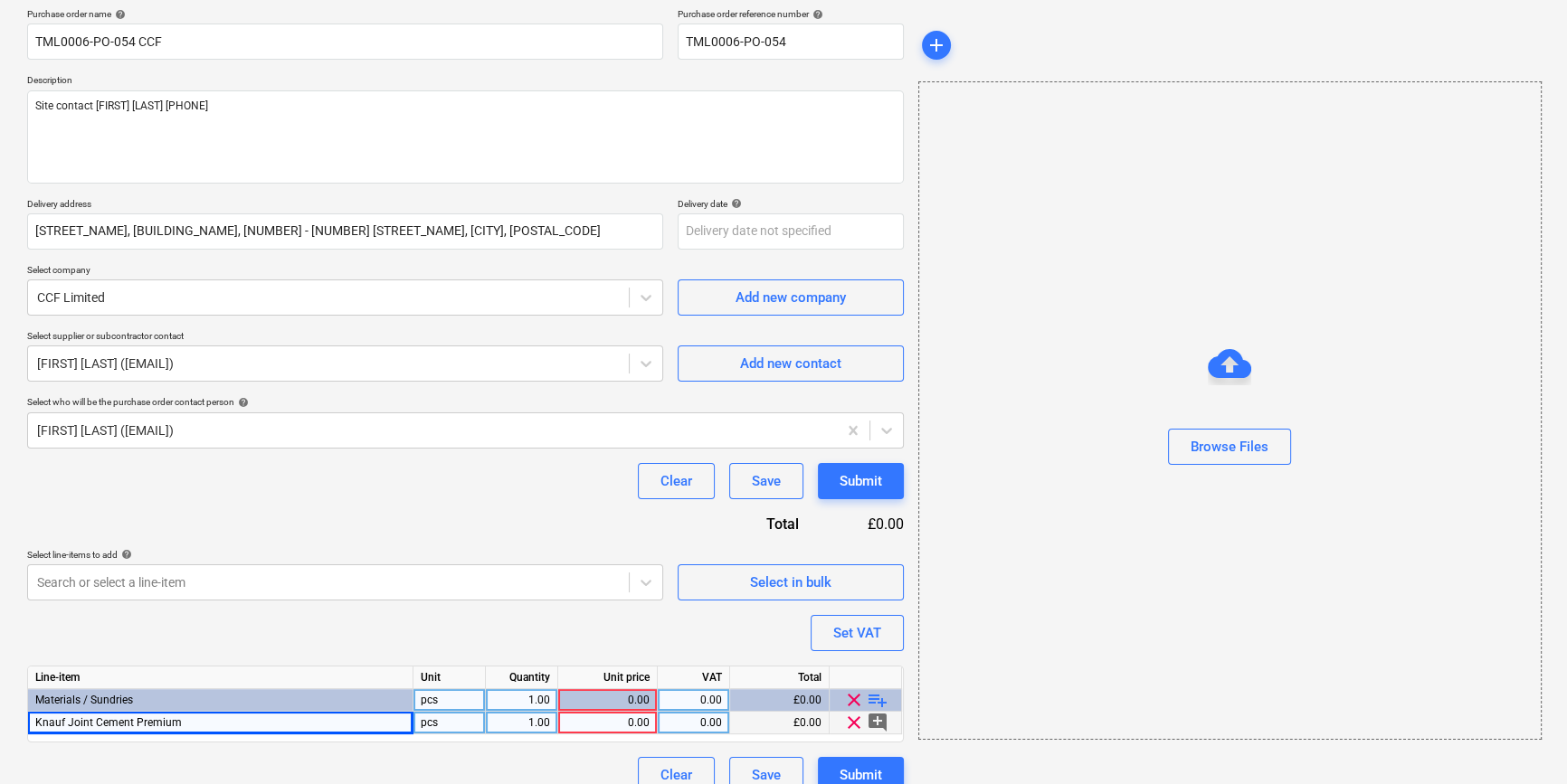 type on "x" 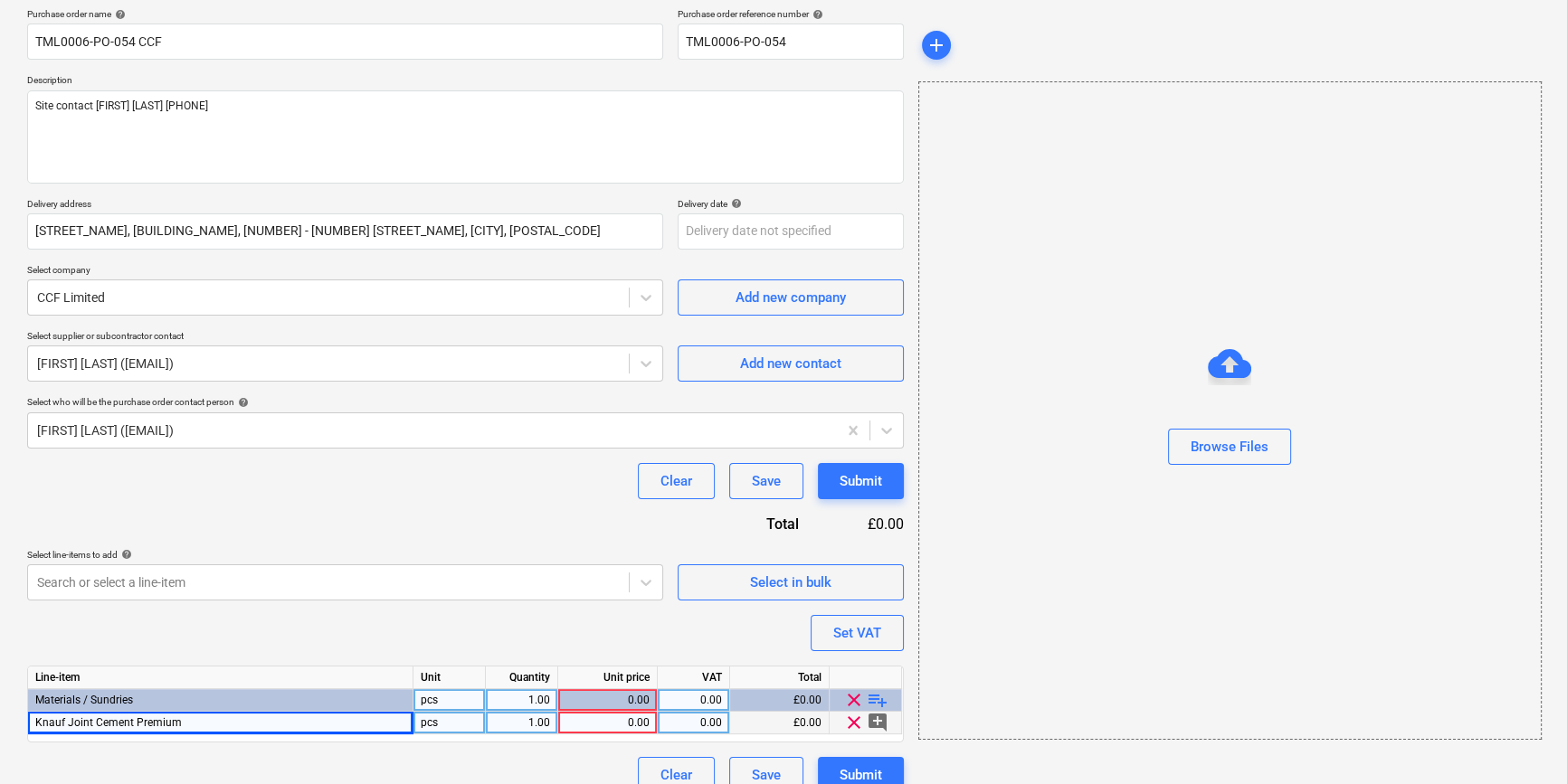 click on "Knauf Joint Cement Premium" at bounding box center [221, 723] 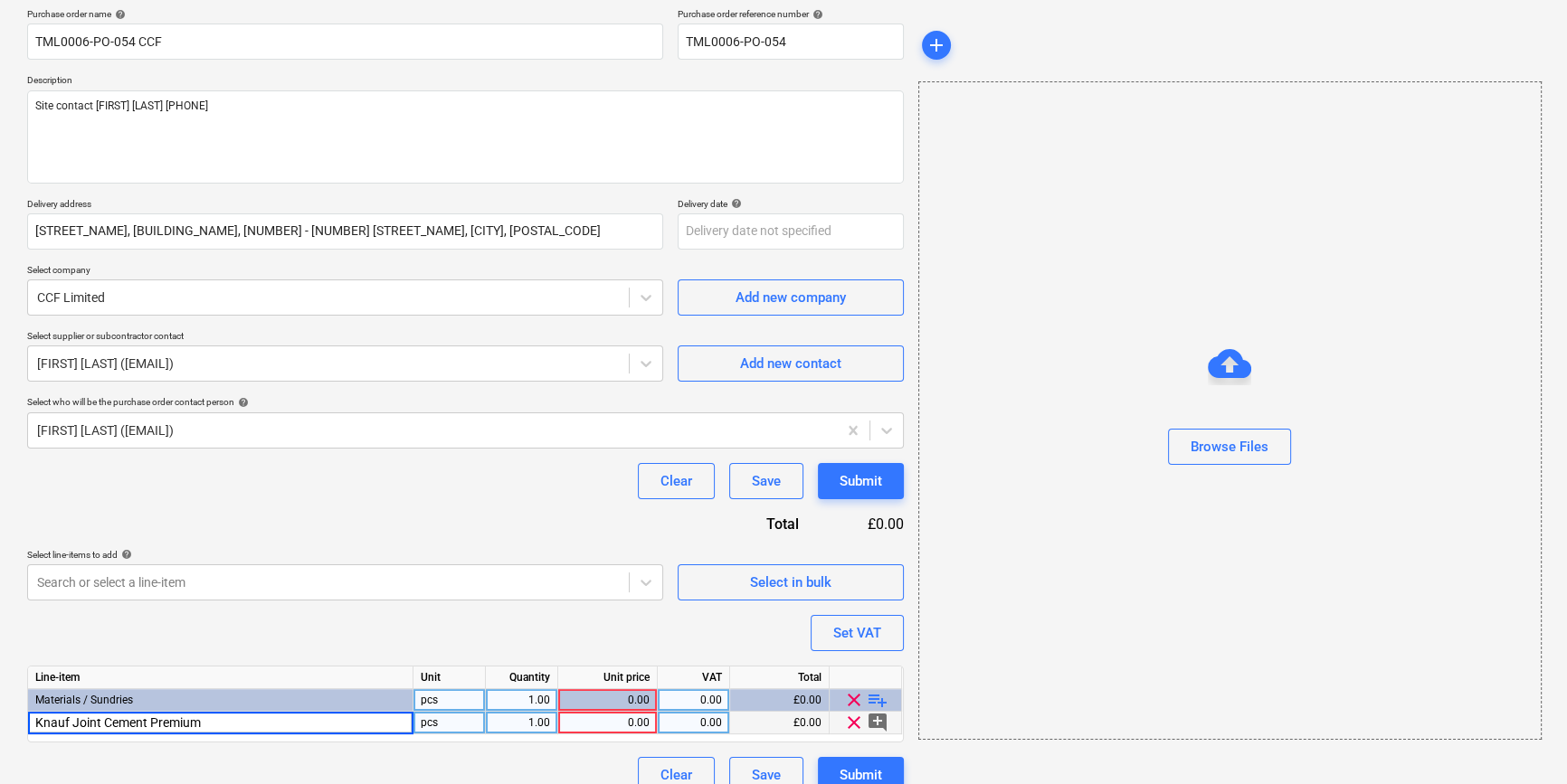 click on "Knauf Joint Cement Premium" at bounding box center [220, 723] 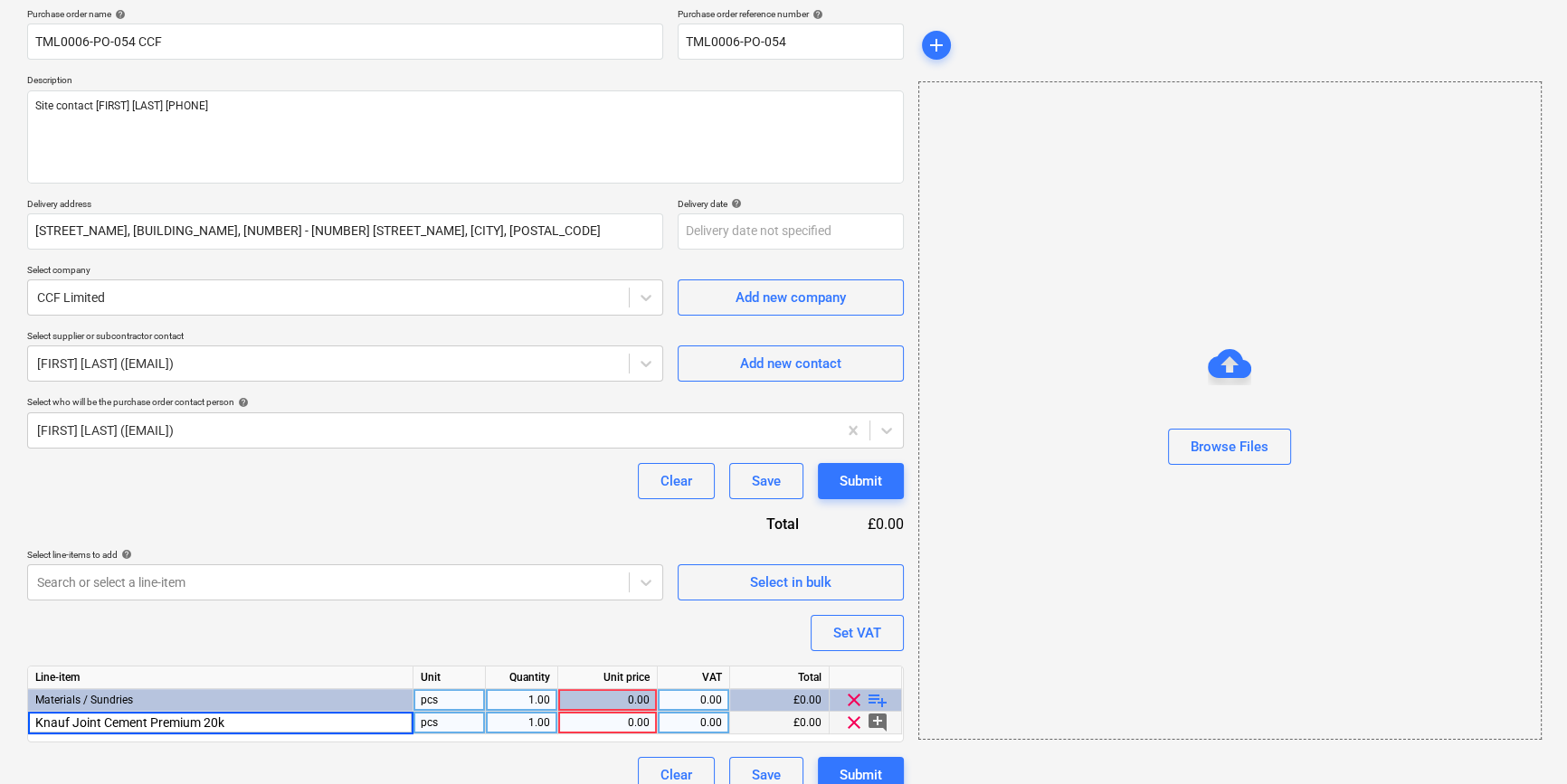 type on "Knauf Joint Cement Premium 20kg" 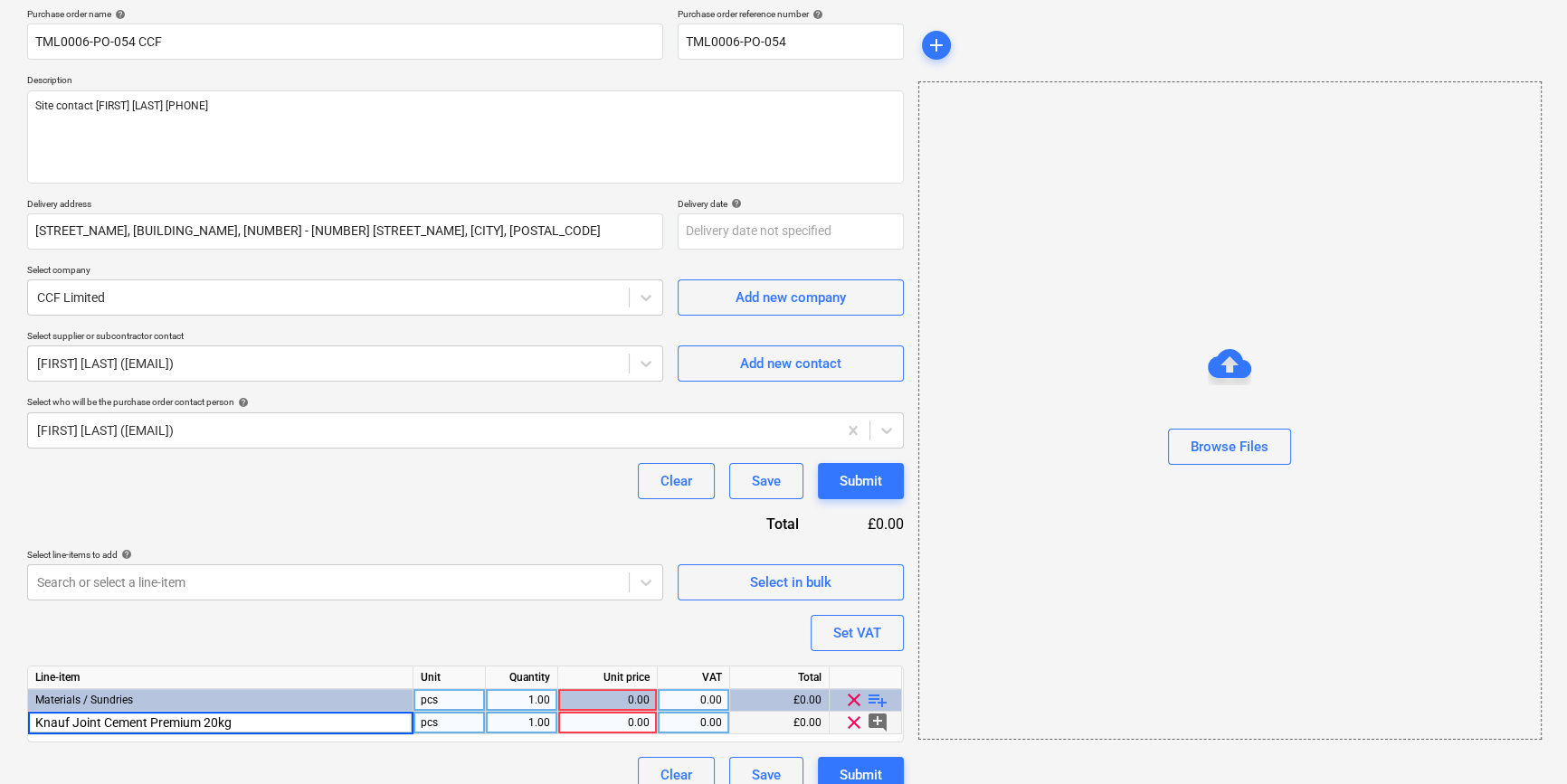 type on "x" 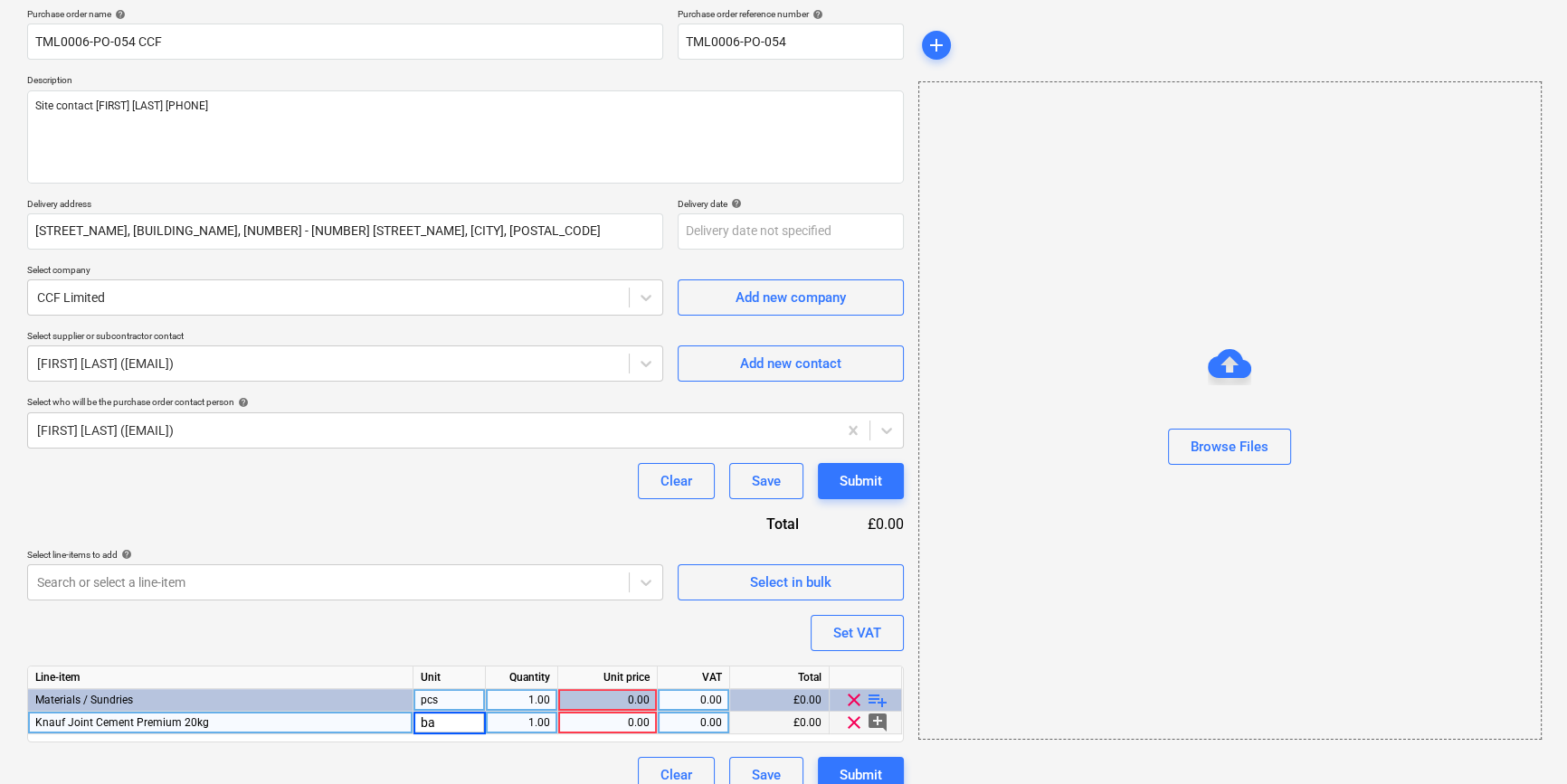 type on "bag" 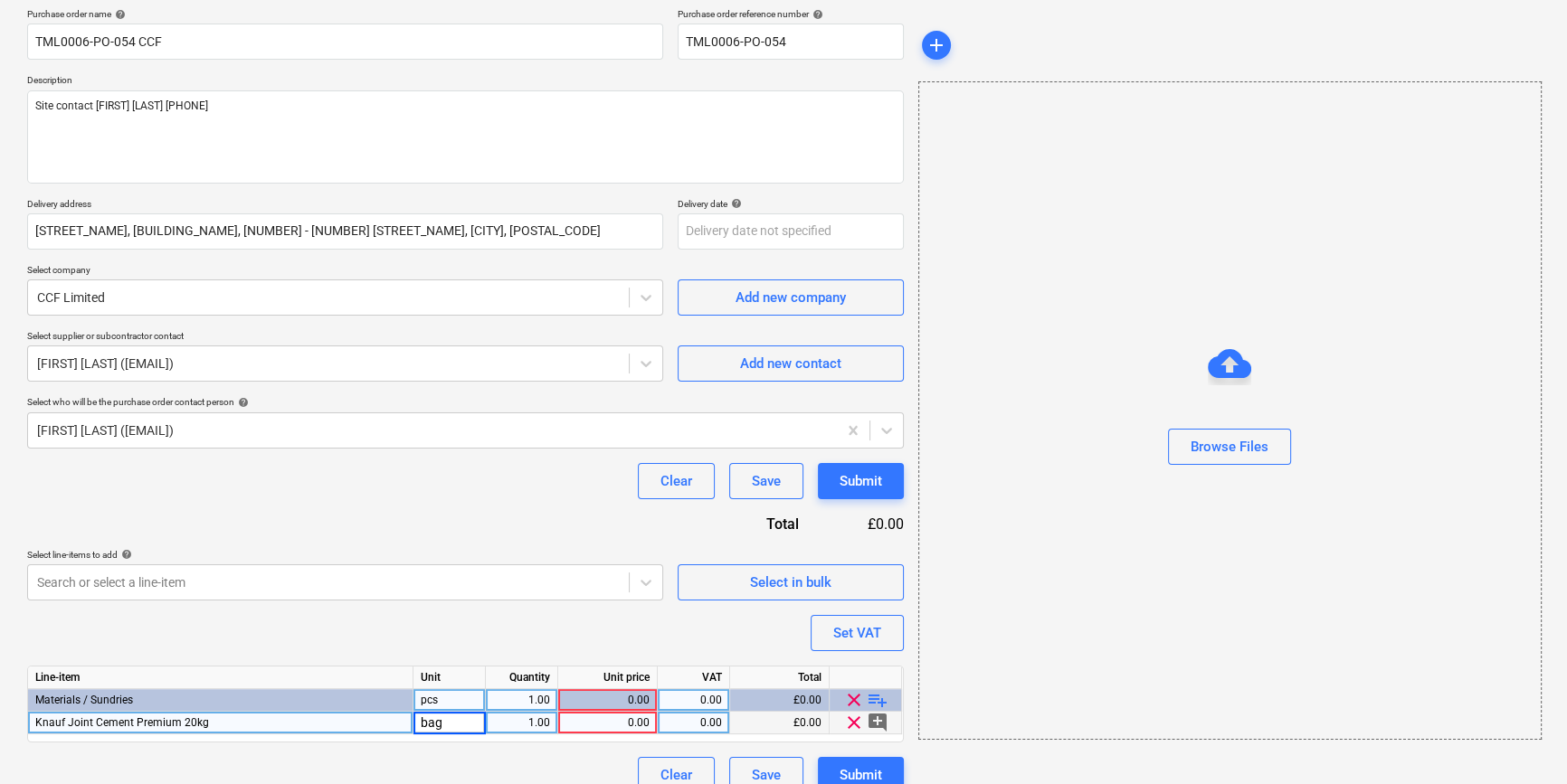 type on "x" 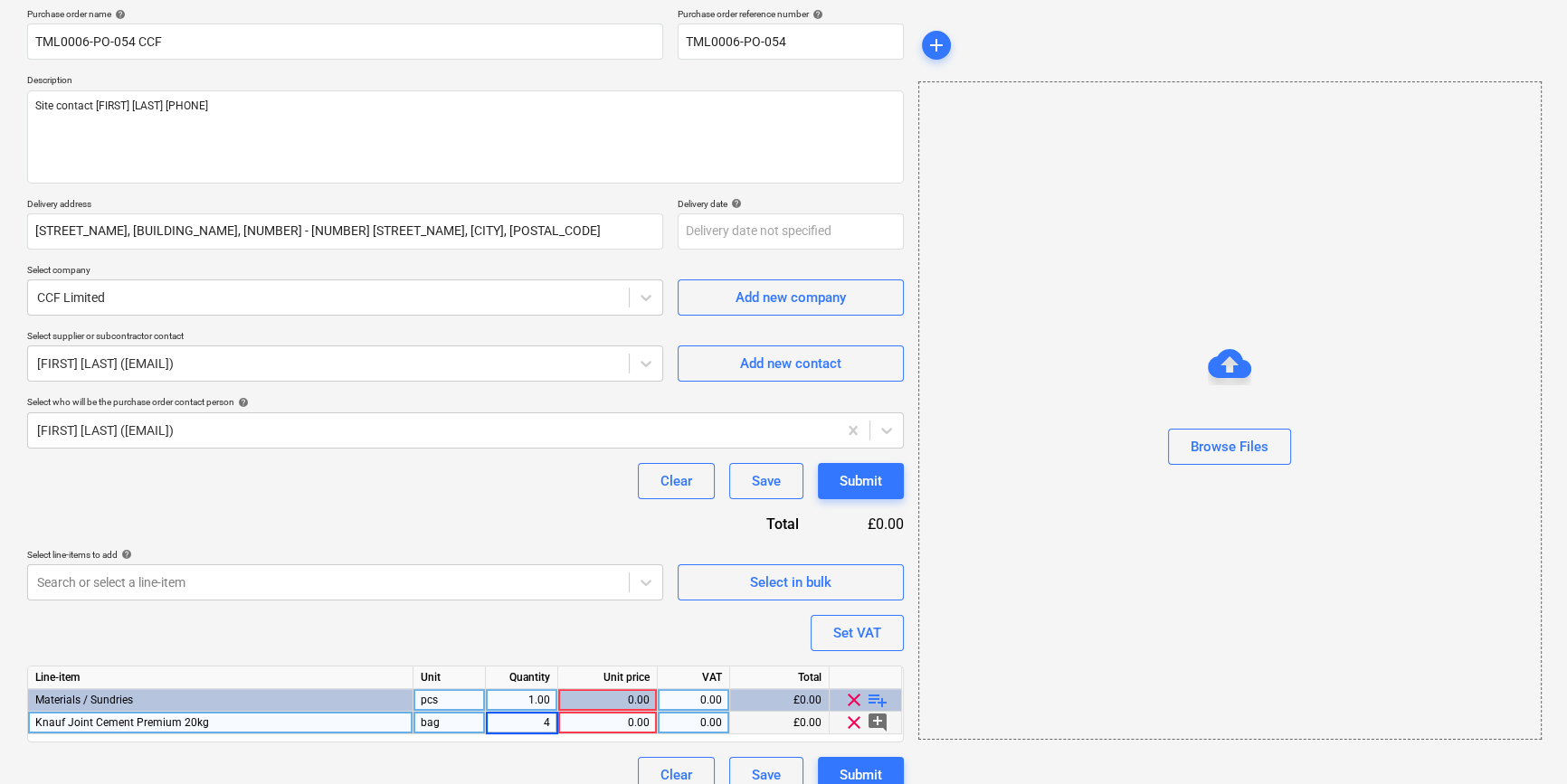 type on "42" 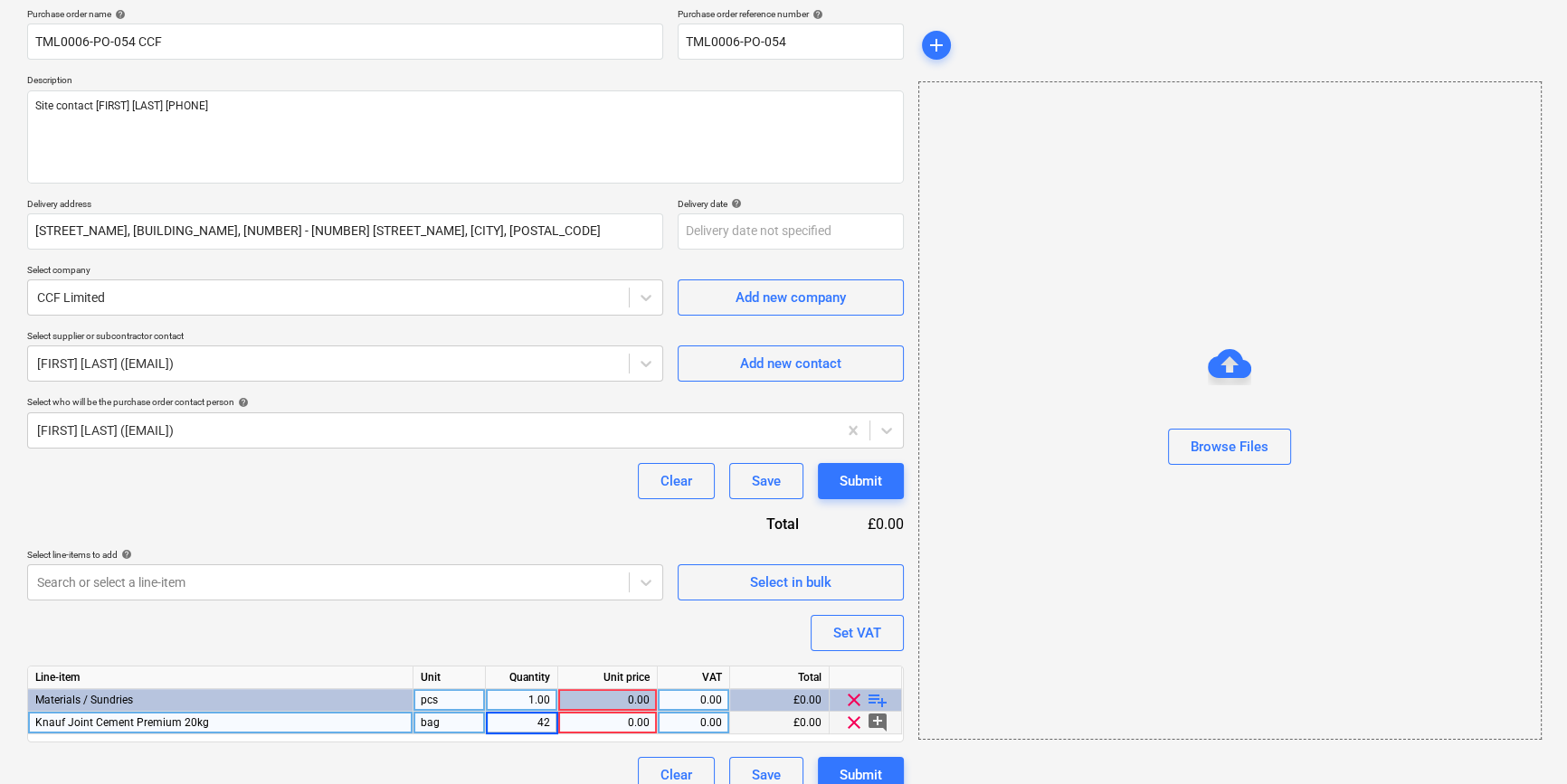 type on "x" 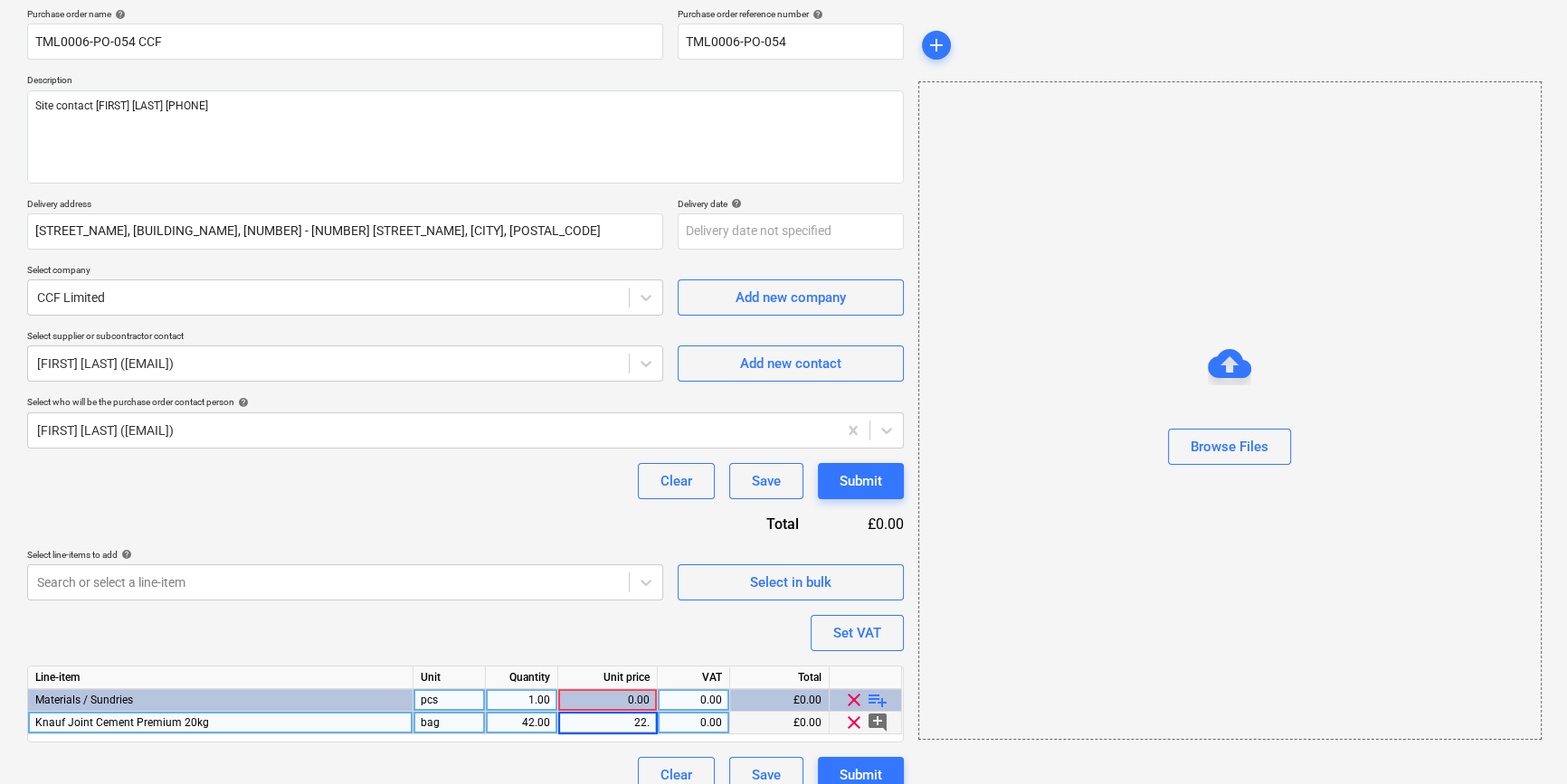 type on "22.6" 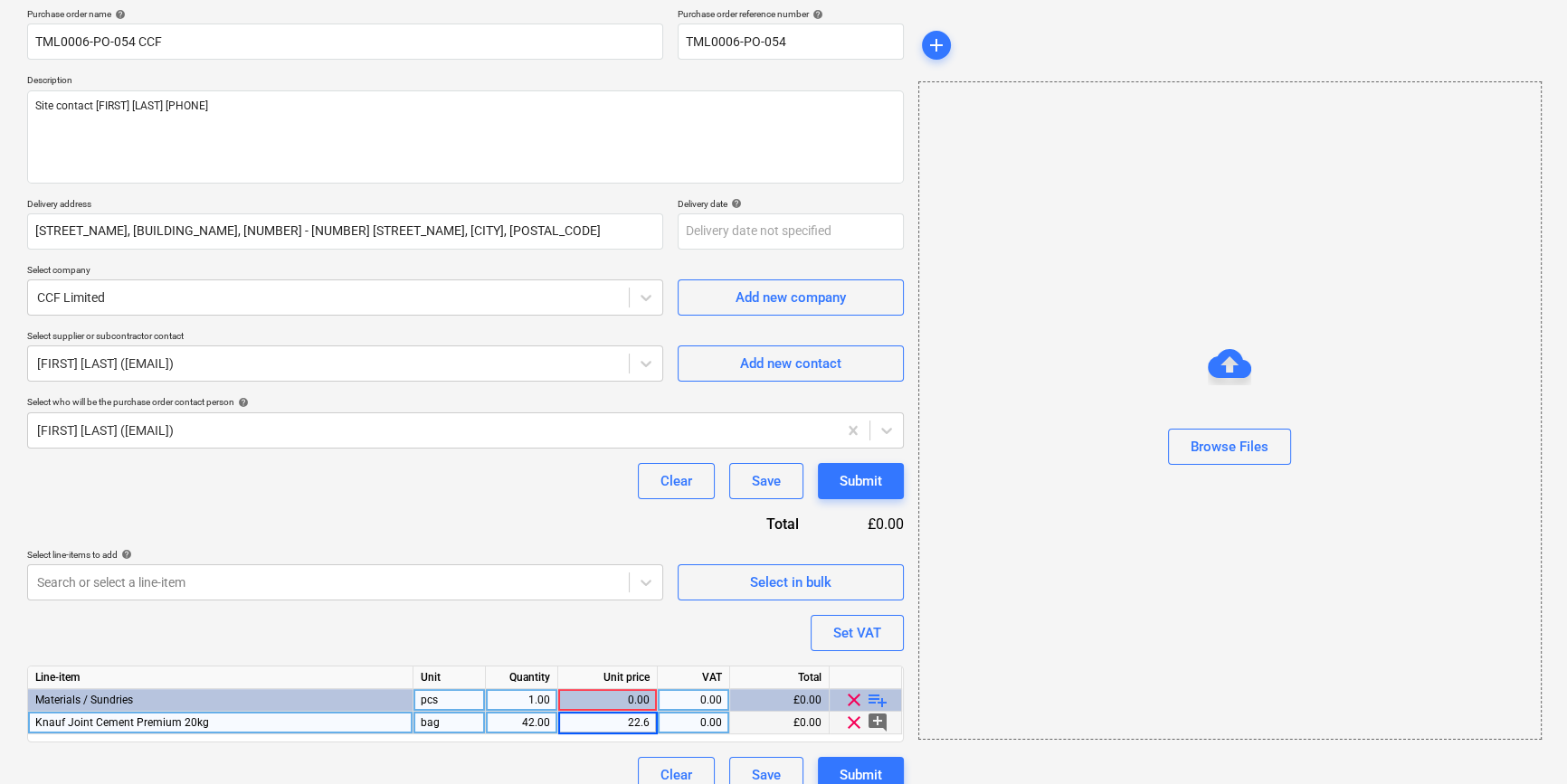 type on "x" 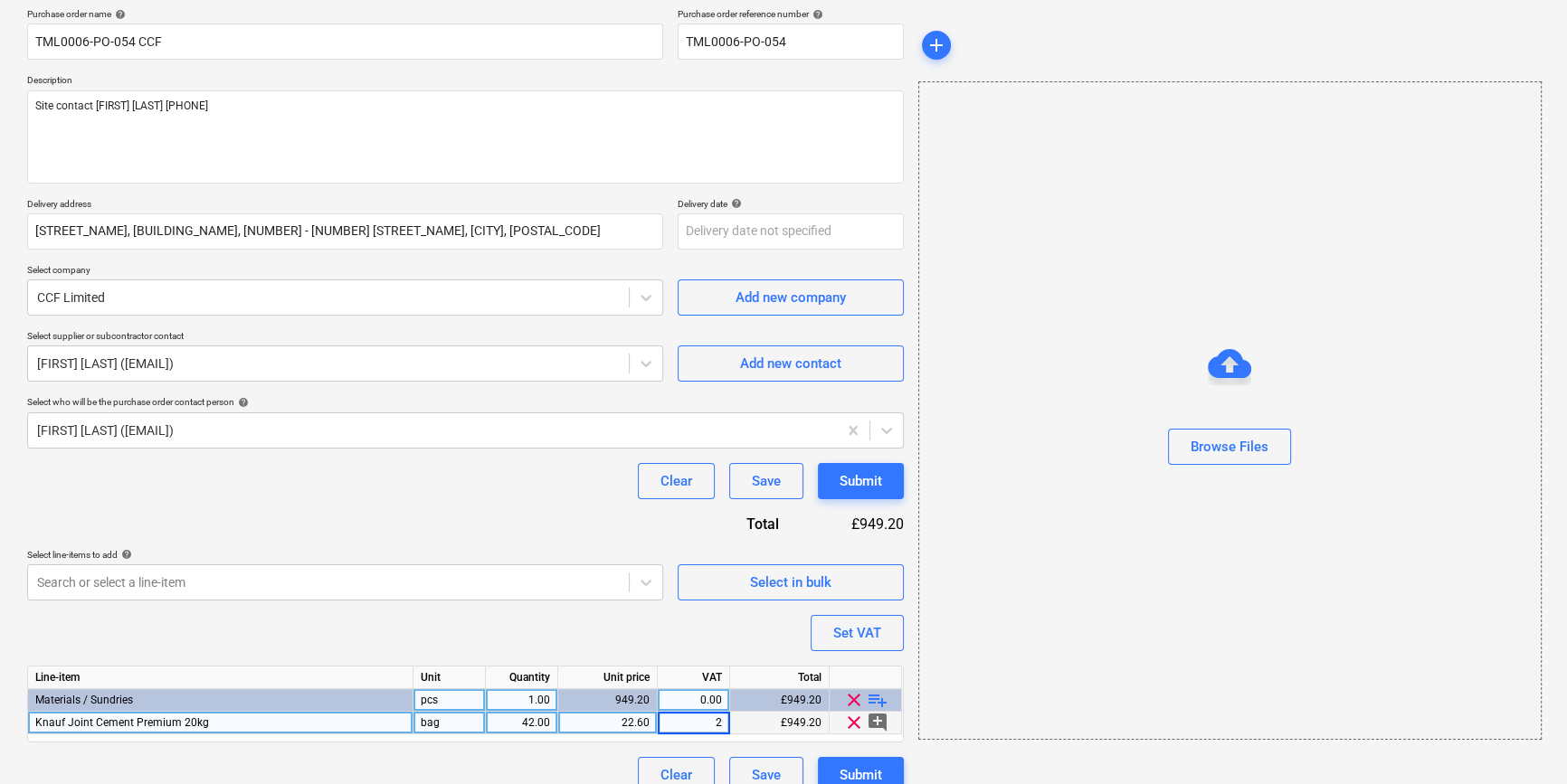 type on "20" 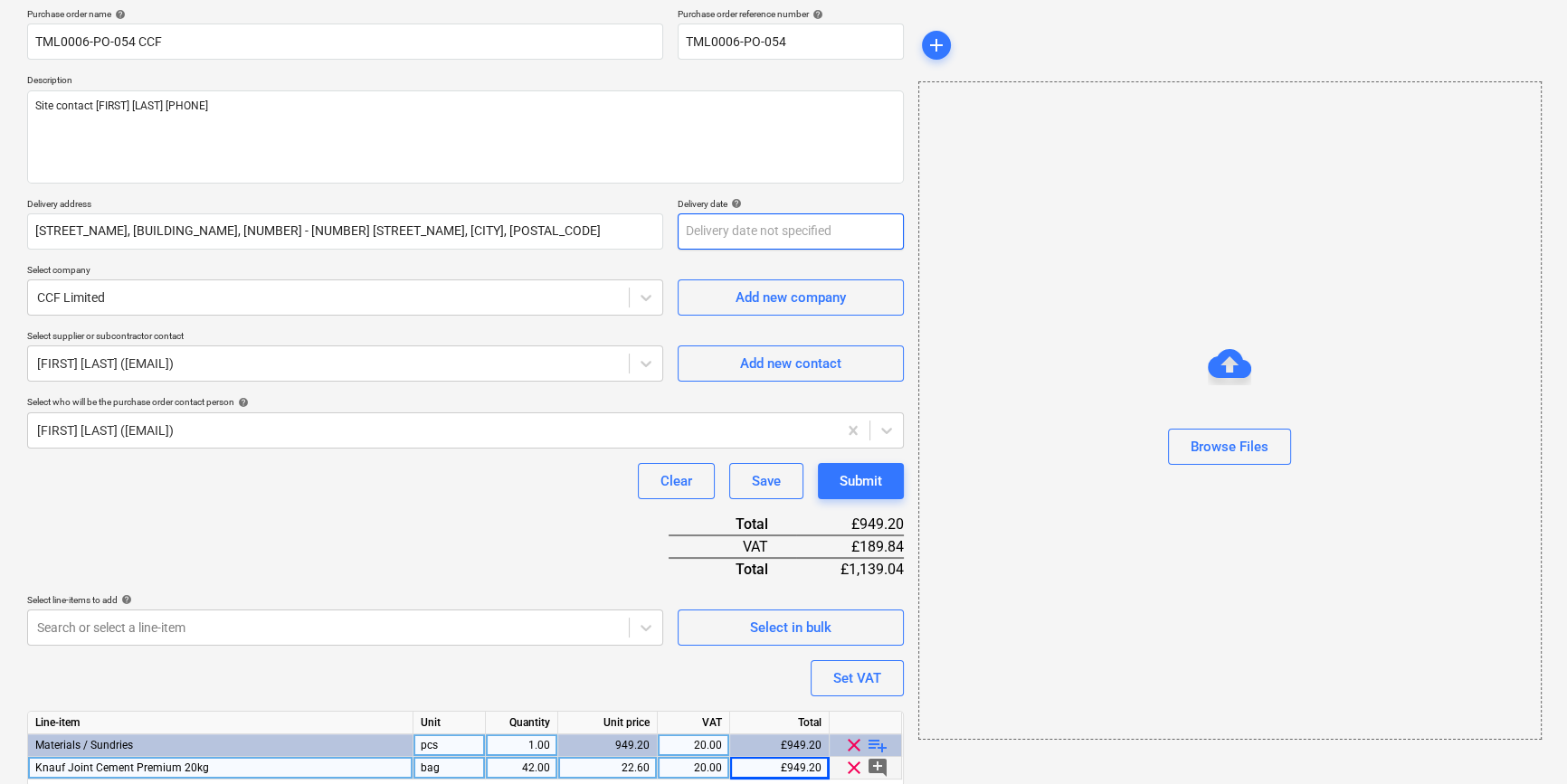 click on "Sales Projects Contacts Company Inbox 1 format_size keyboard_arrow_down help search Search notifications 0 keyboard_arrow_down C. Simpson keyboard_arrow_down Goodmayes Budget Client contract Valuations Purchase orders Costs Income Files Analytics Settings Create new document Purchase order name help TML0006-PO-054 CCF Purchase order reference number help TML0006-PO-054 Description Site contact Daniel 07427 641453 Delivery address Fairview Estates, Former Homebase, 708 - 720 High Road, Goodmayes, IG3 8RS Delivery date help Press the down arrow key to interact with the calendar and
select a date. Press the question mark key to get the keyboard shortcuts for changing dates. Select company CCF Limited   Add new company Select supplier or subcontractor contact Steve Munns (steve.munns@ccfltd.co.uk) Add new contact Select who will be the purchase order contact person help Colin Simpson (colin.simpson@tudormay.com) Clear Save Submit Total £949.20 VAT £189.84 Total £1,139.04 Select line-items to add help x" at bounding box center [784, 251] 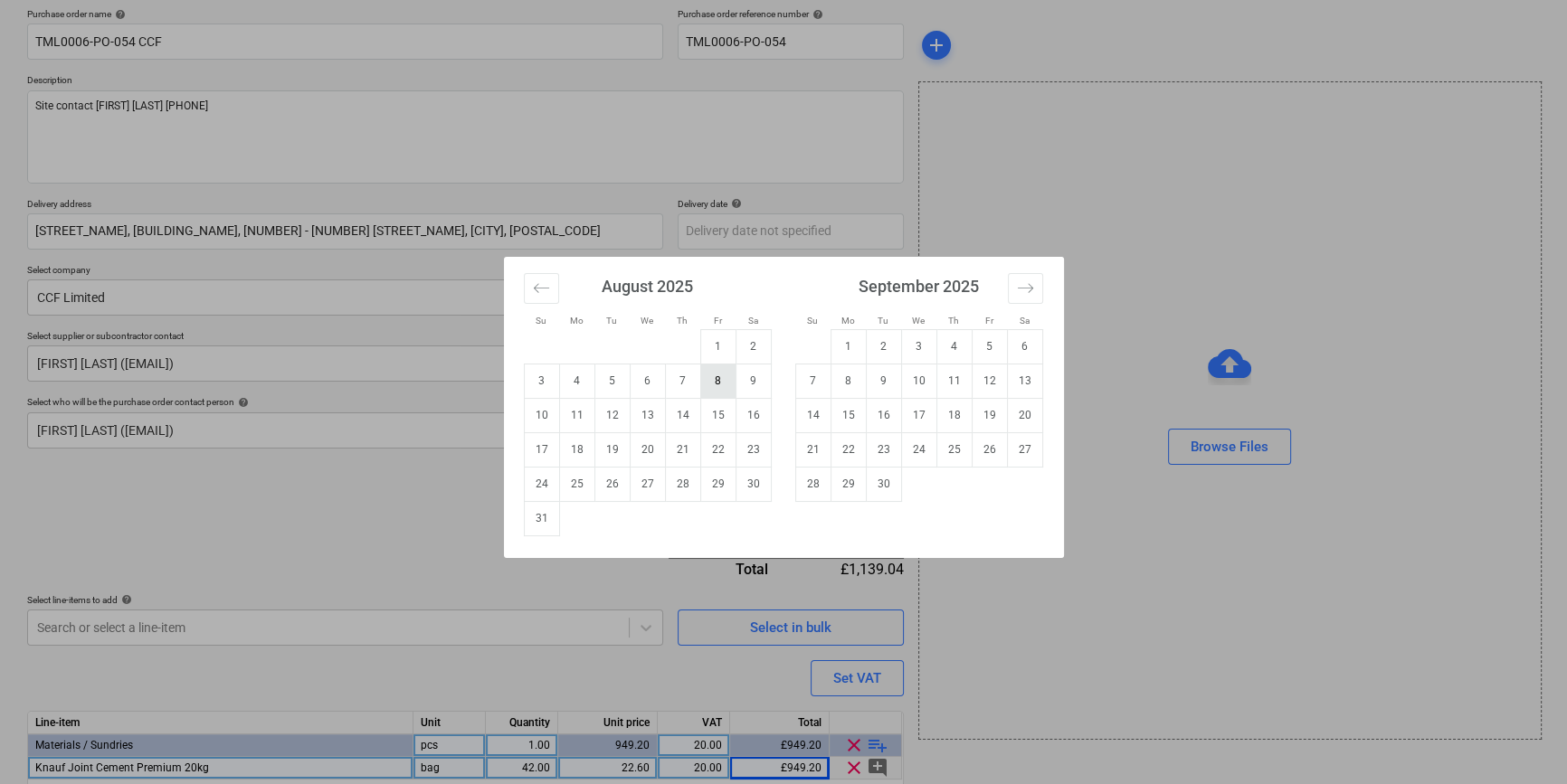 click on "8" at bounding box center (717, 381) 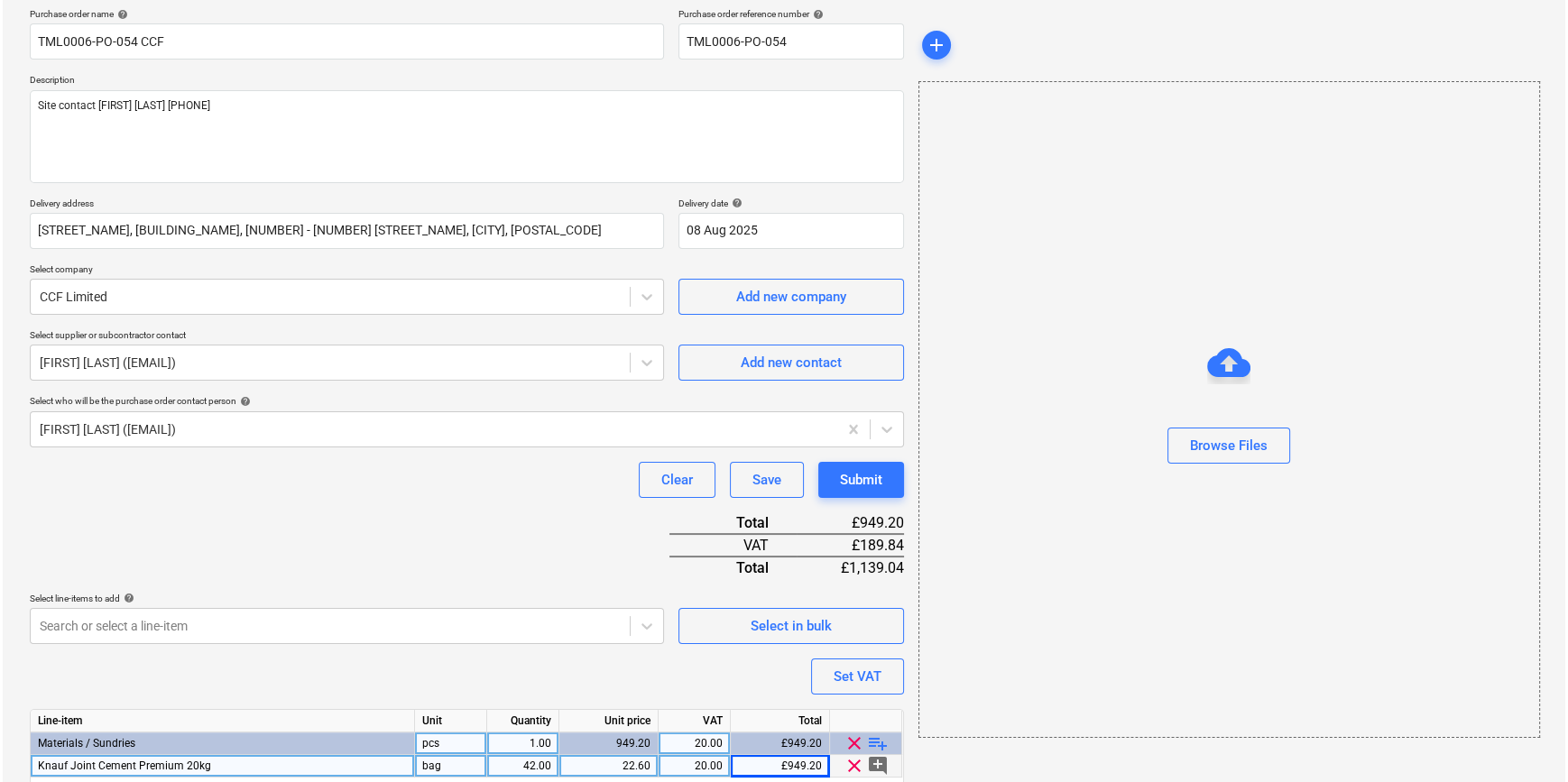 scroll, scrollTop: 207, scrollLeft: 0, axis: vertical 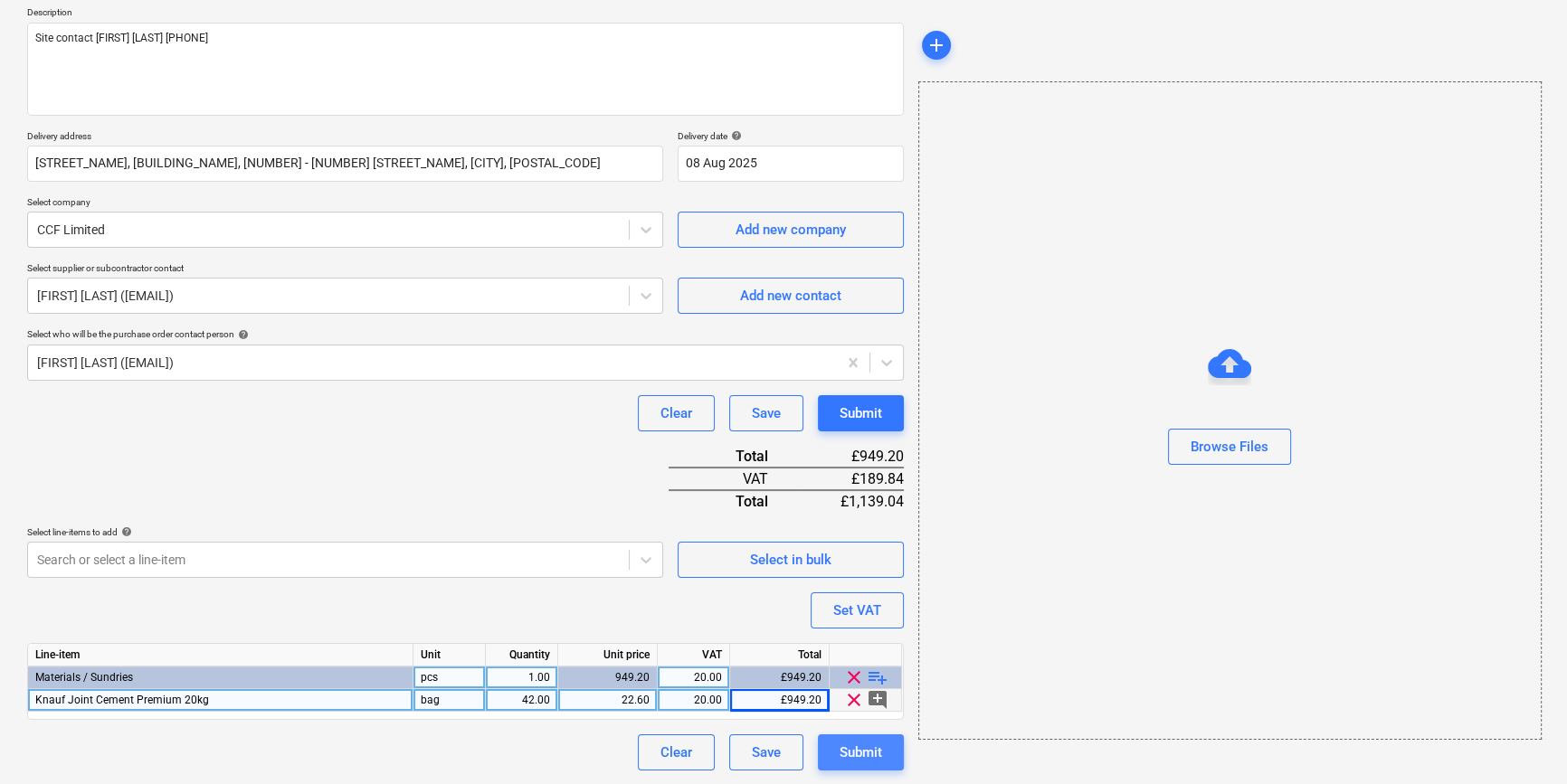 click on "Submit" at bounding box center [860, 752] 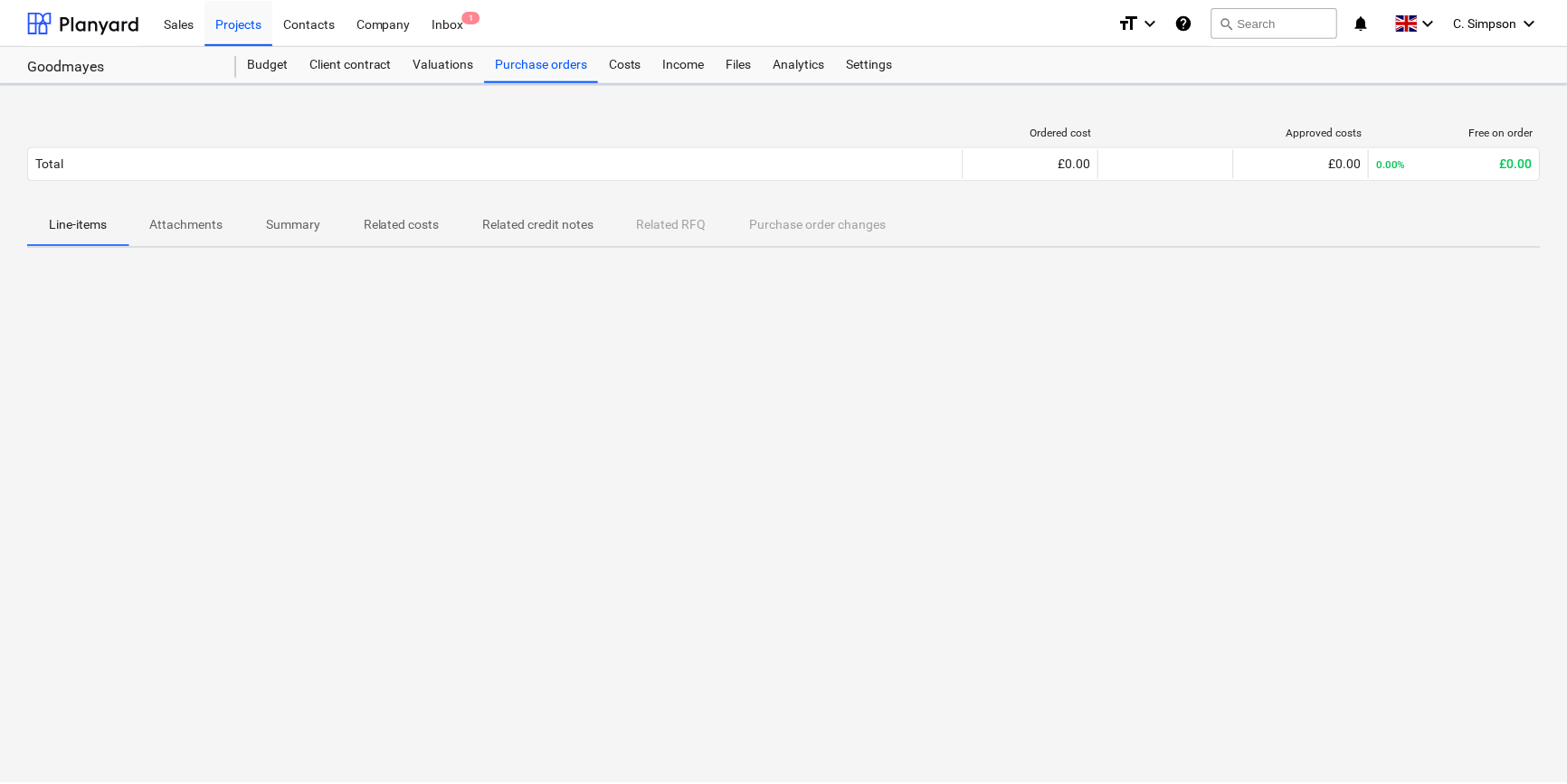 scroll, scrollTop: 0, scrollLeft: 0, axis: both 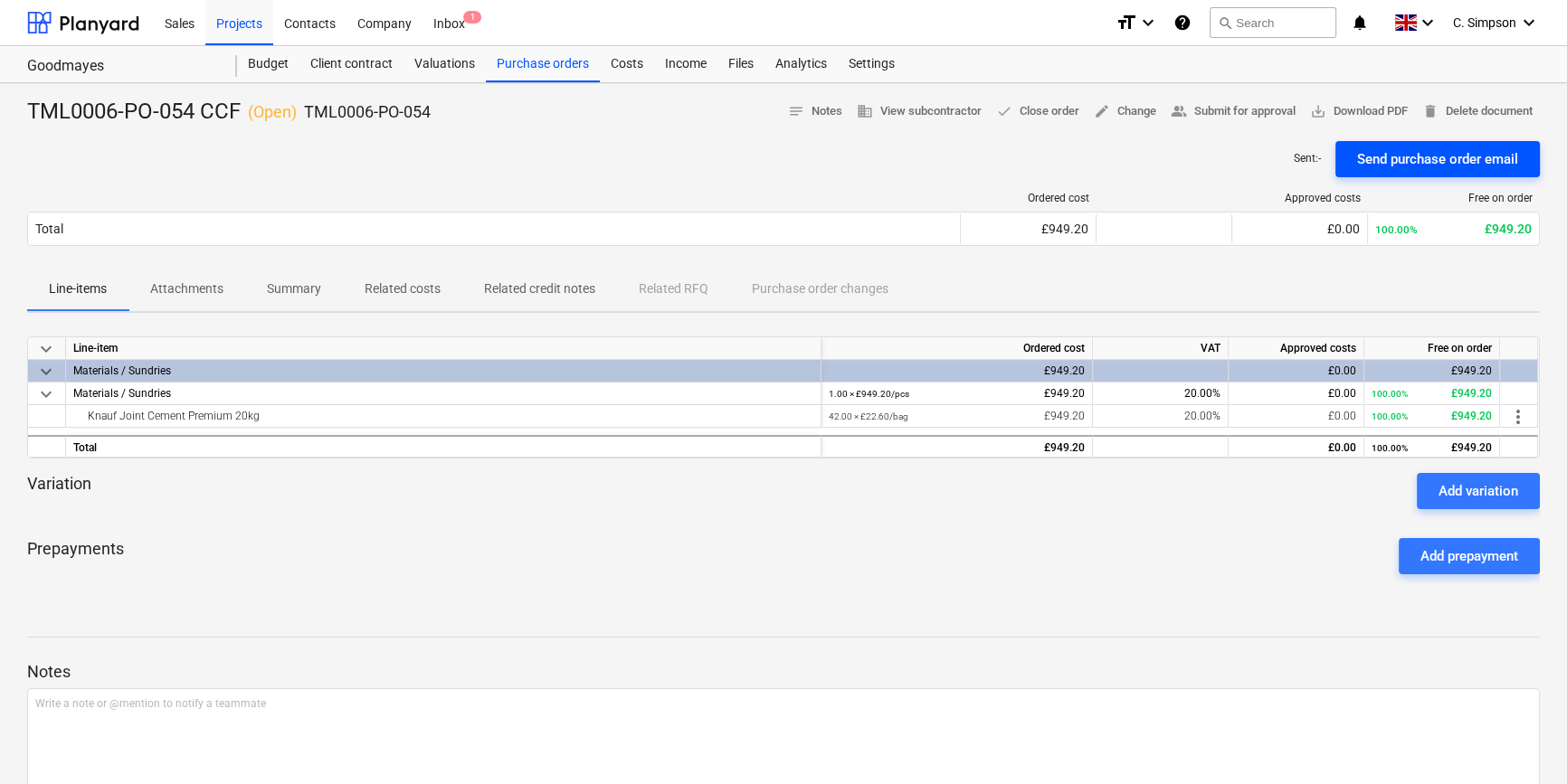 click on "Send purchase order email" at bounding box center [1438, 159] 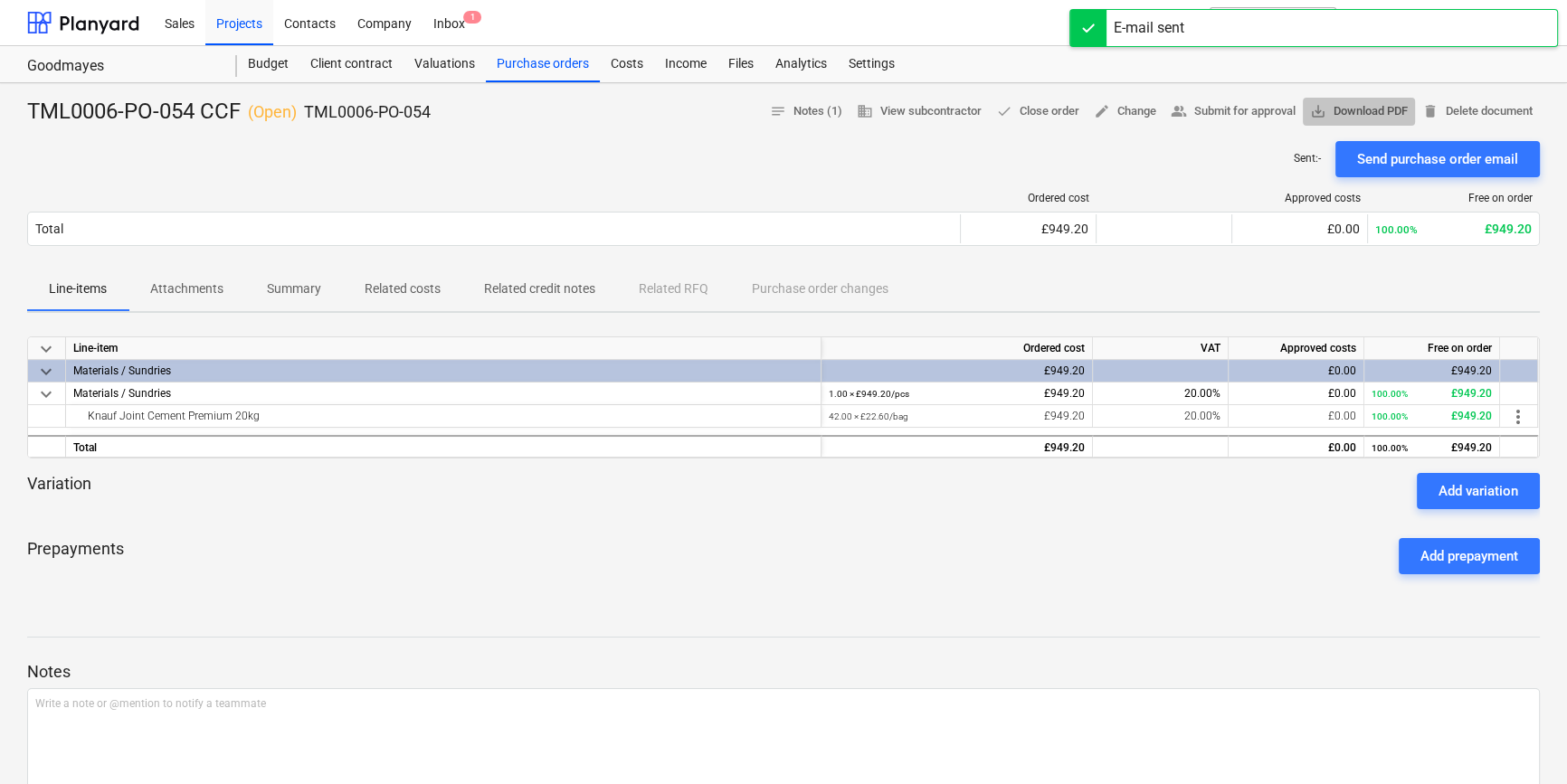 click on "save_alt Download PDF" at bounding box center (1359, 111) 